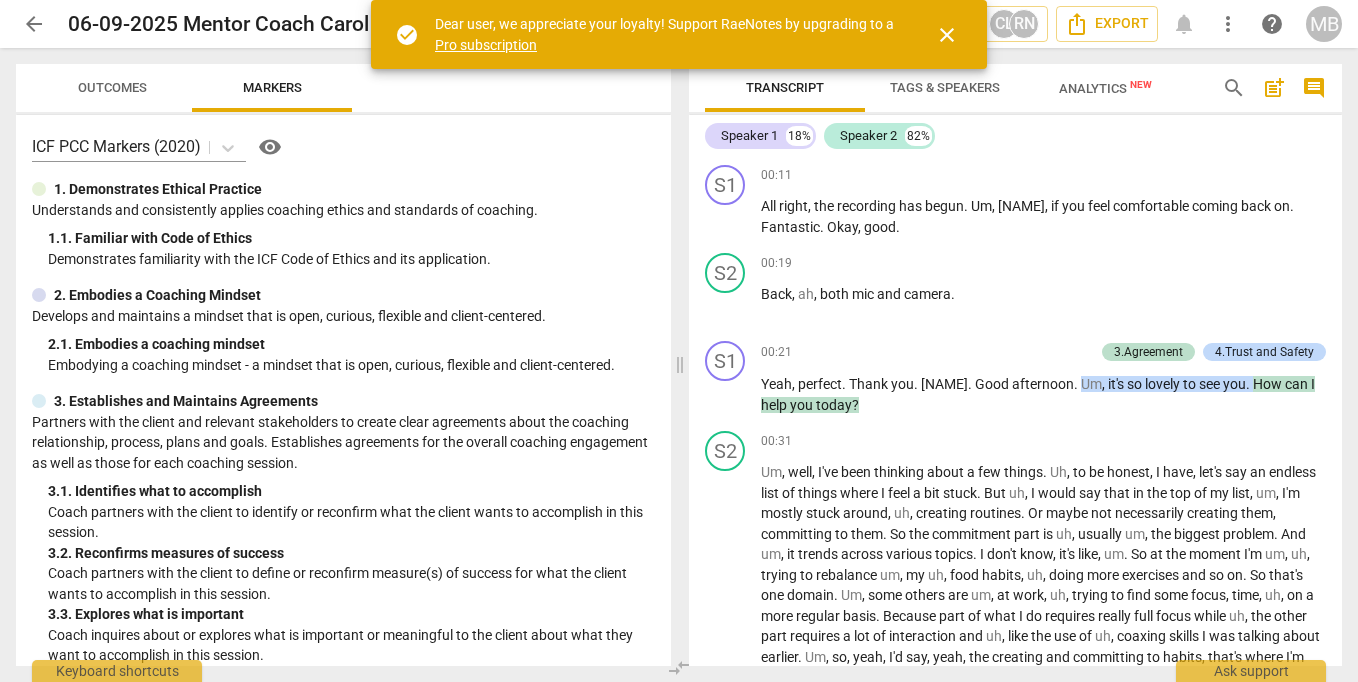 scroll, scrollTop: 0, scrollLeft: 0, axis: both 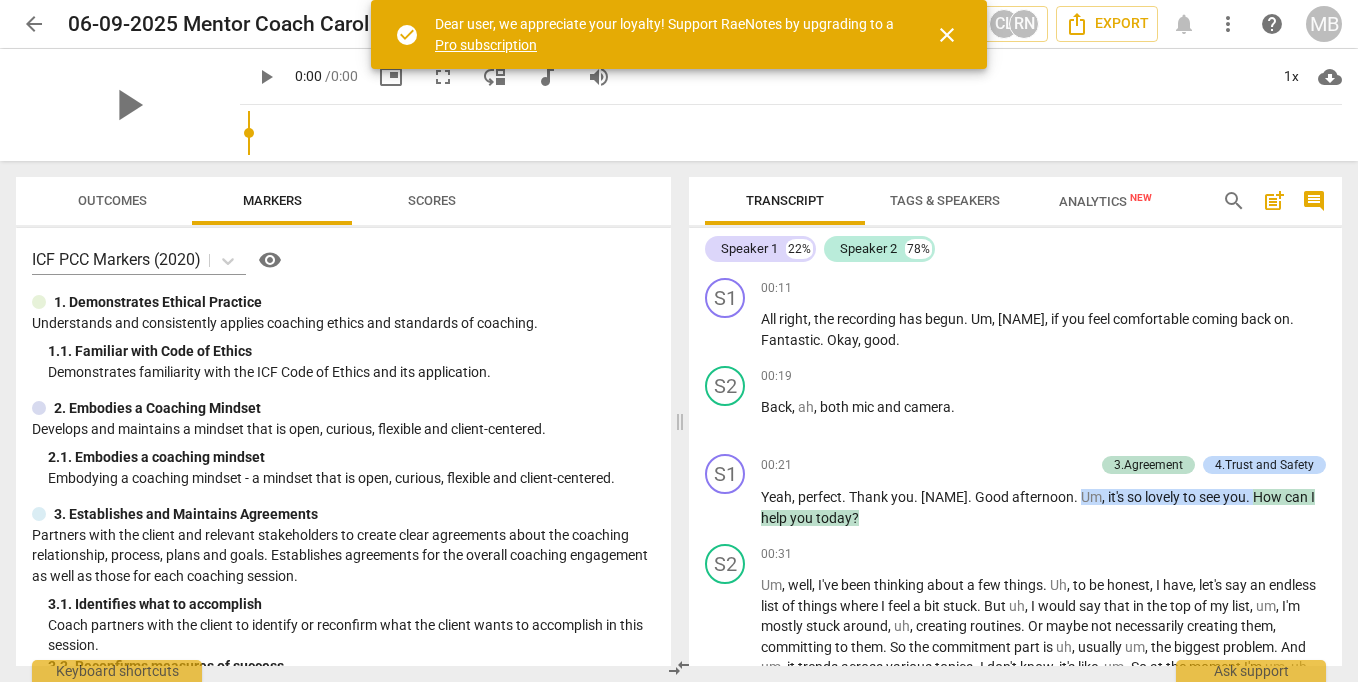 click on "close" at bounding box center [947, 35] 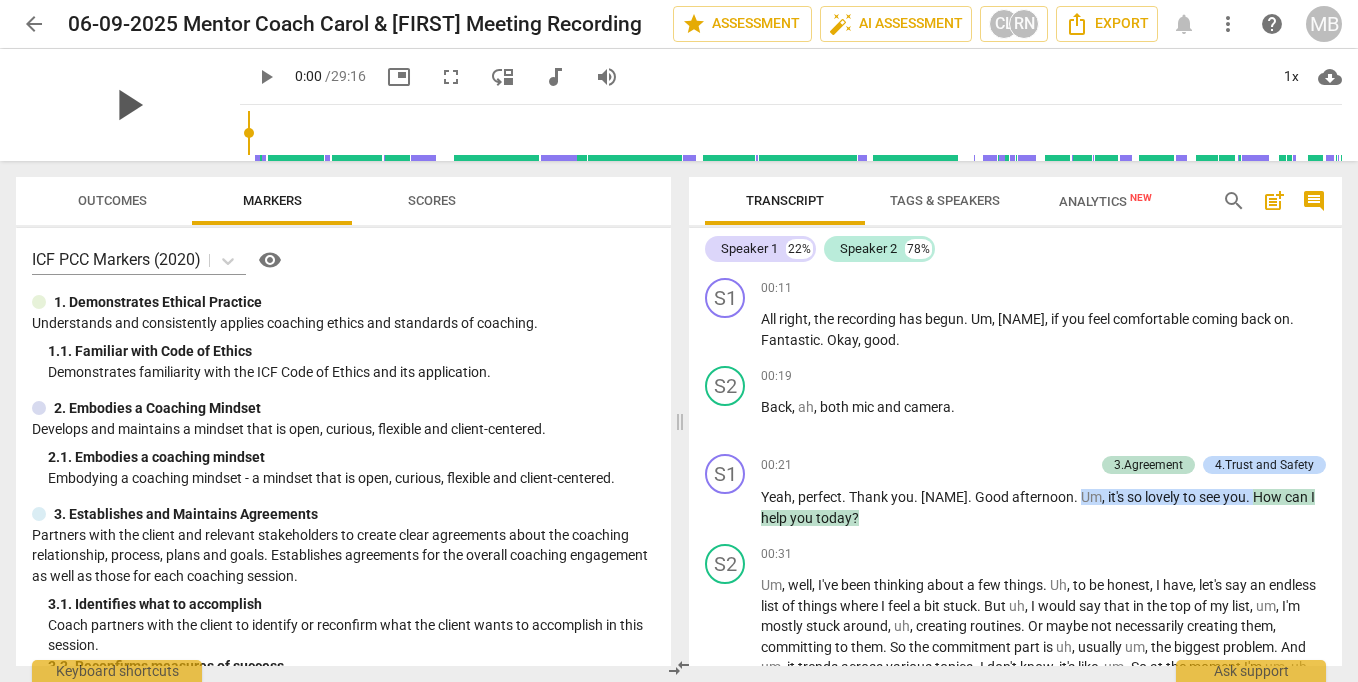 click on "play_arrow" at bounding box center [128, 105] 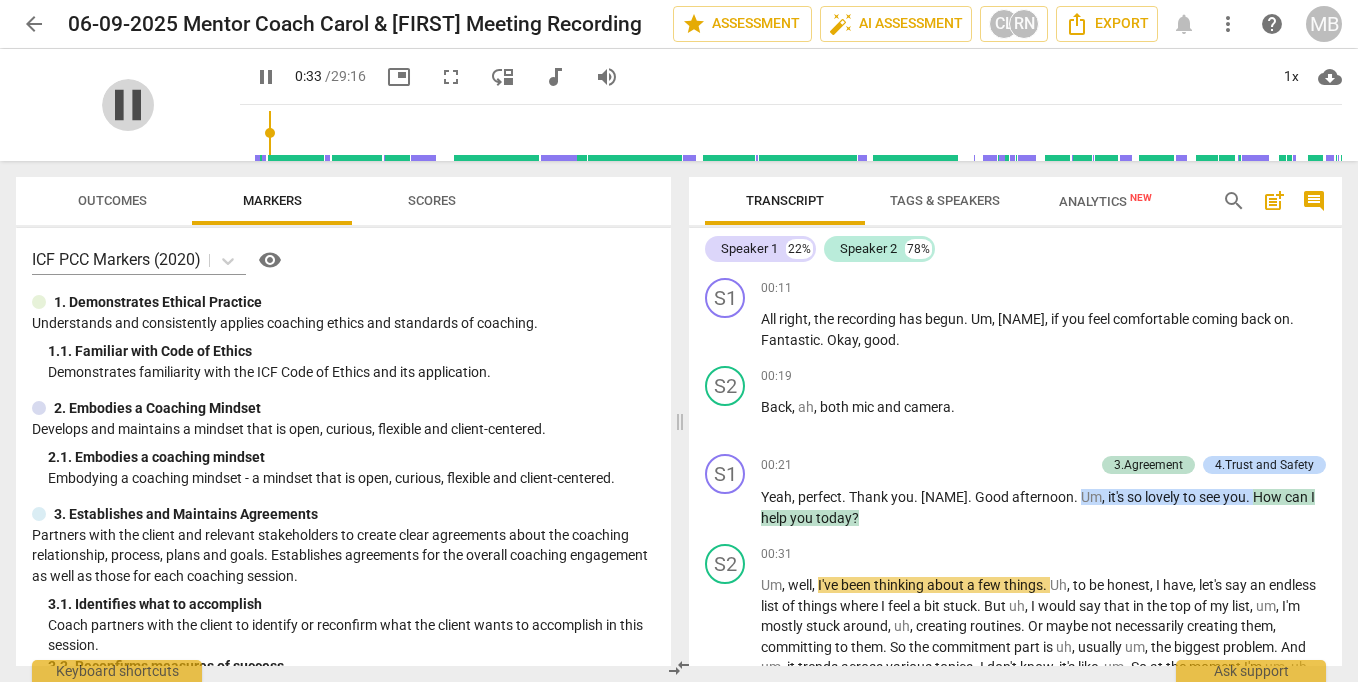click on "pause" at bounding box center (128, 105) 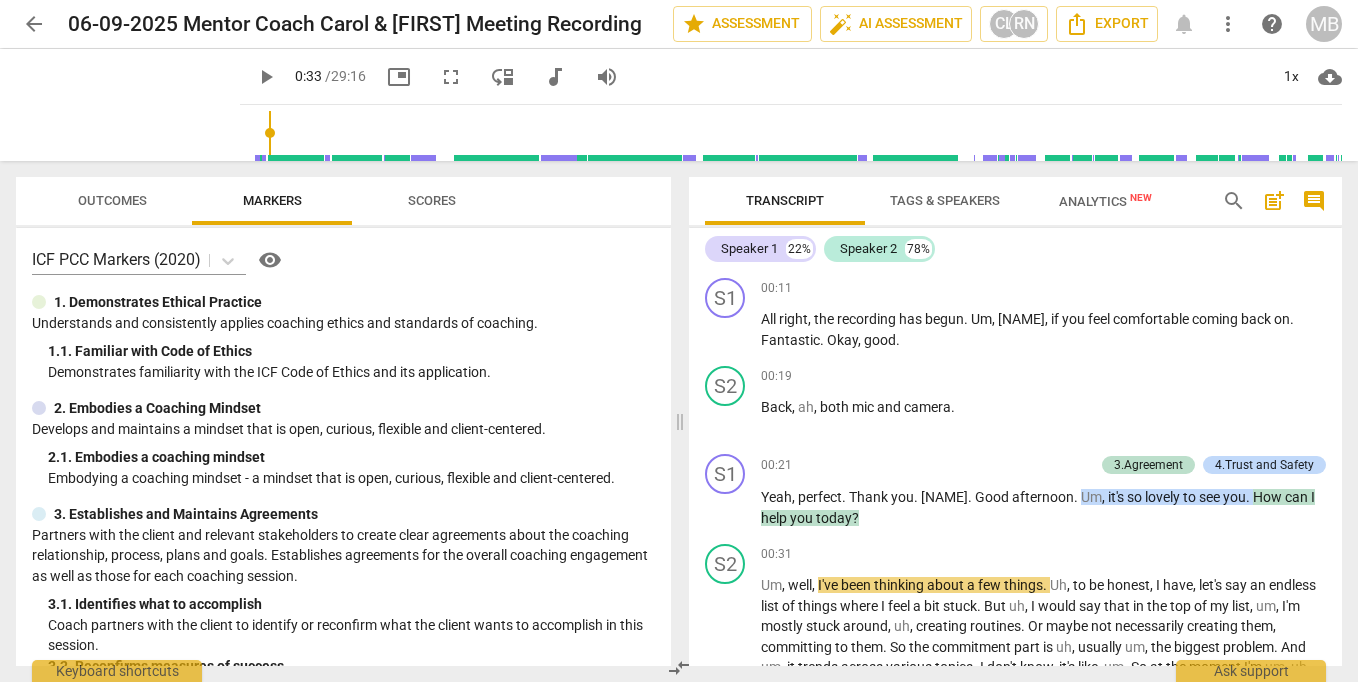 click on "play_arrow" at bounding box center (266, 77) 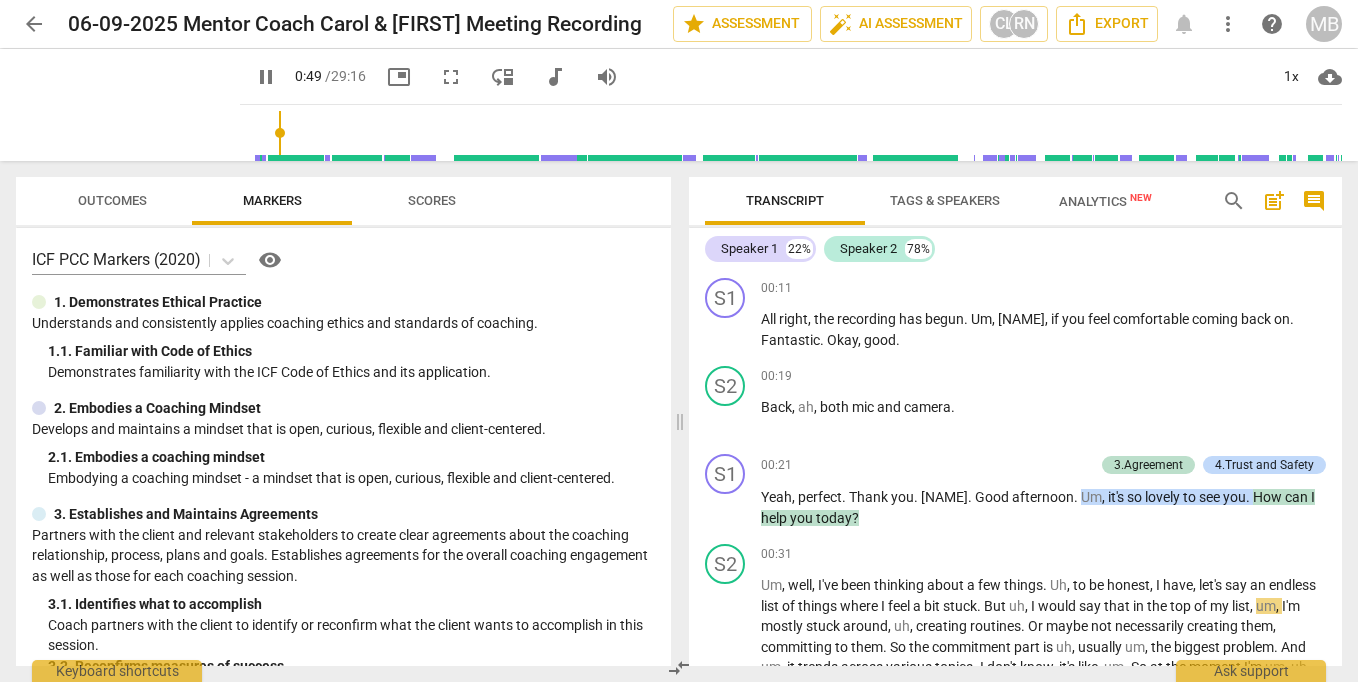 click on "pause" at bounding box center [266, 77] 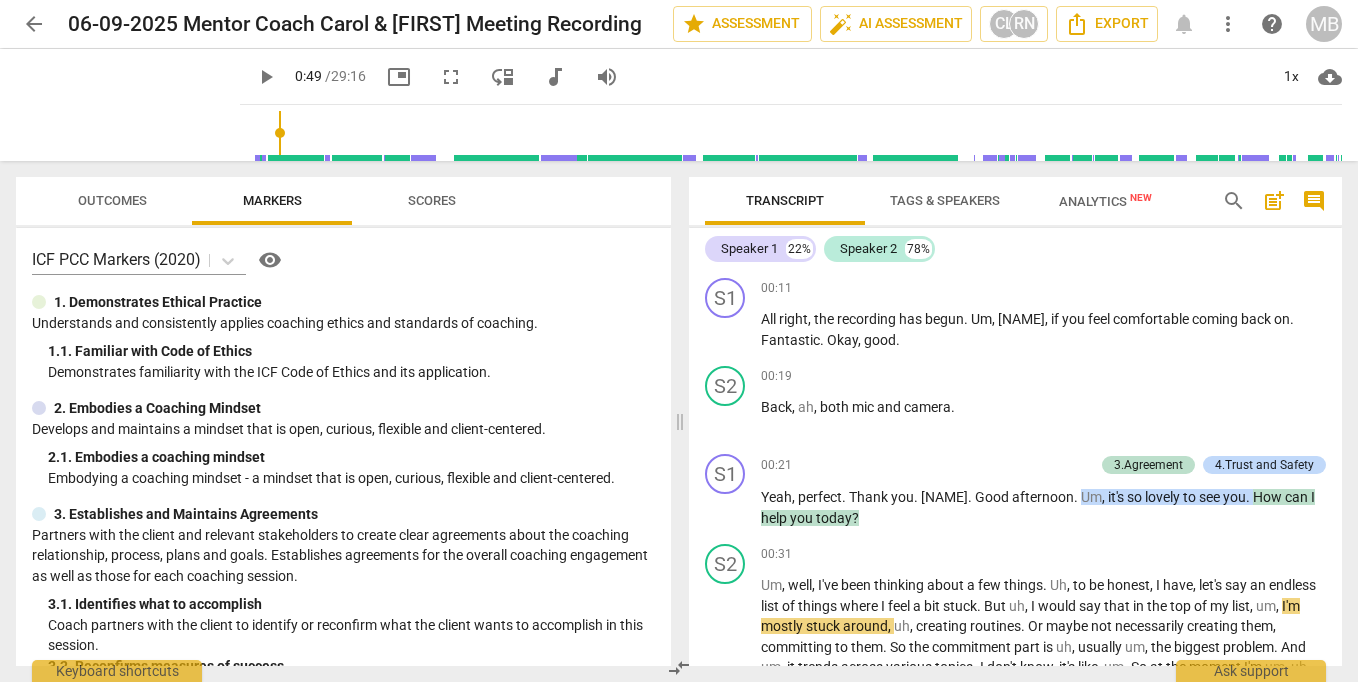 type on "49" 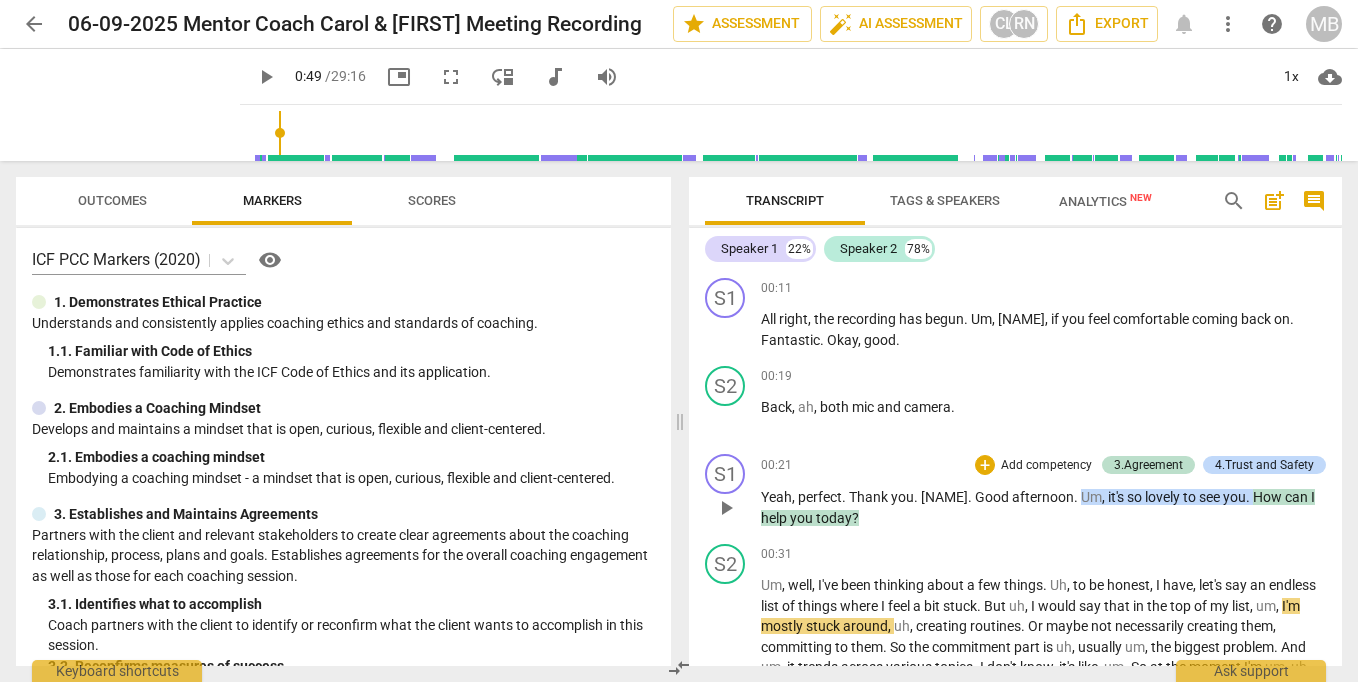 click on "Add competency" at bounding box center [1046, 466] 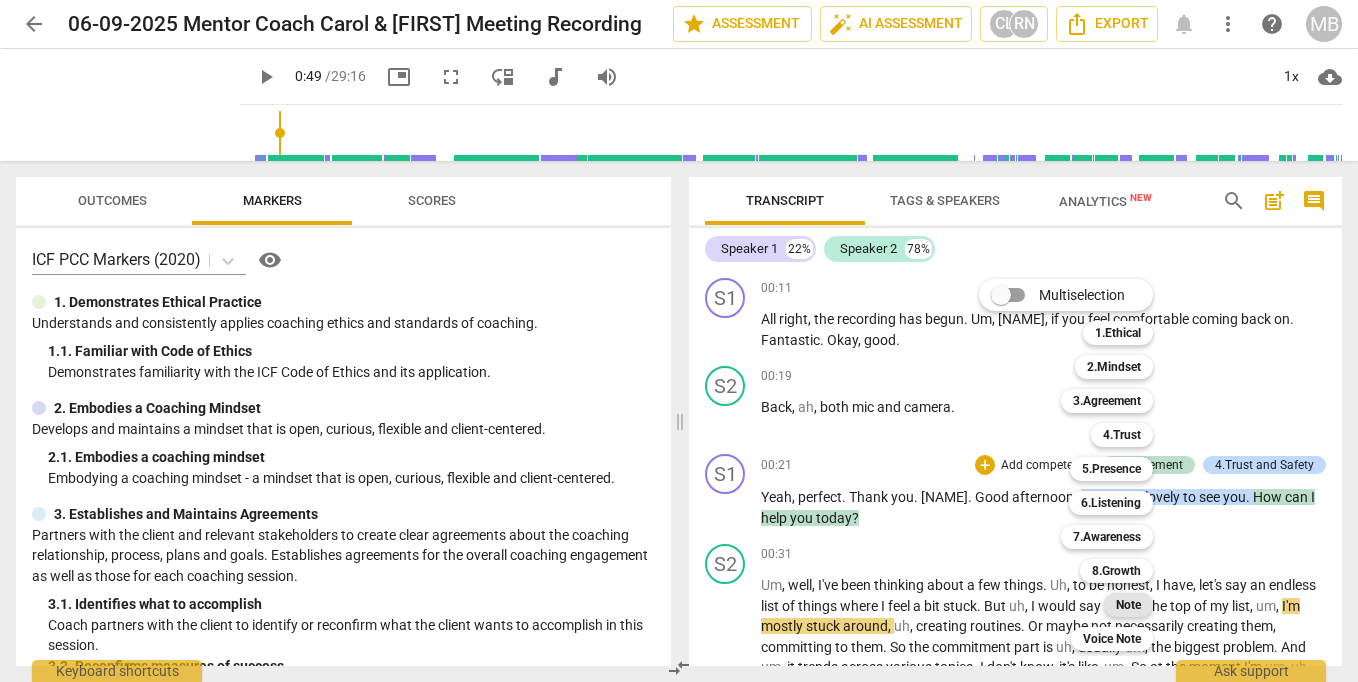 click on "Note" at bounding box center [1128, 605] 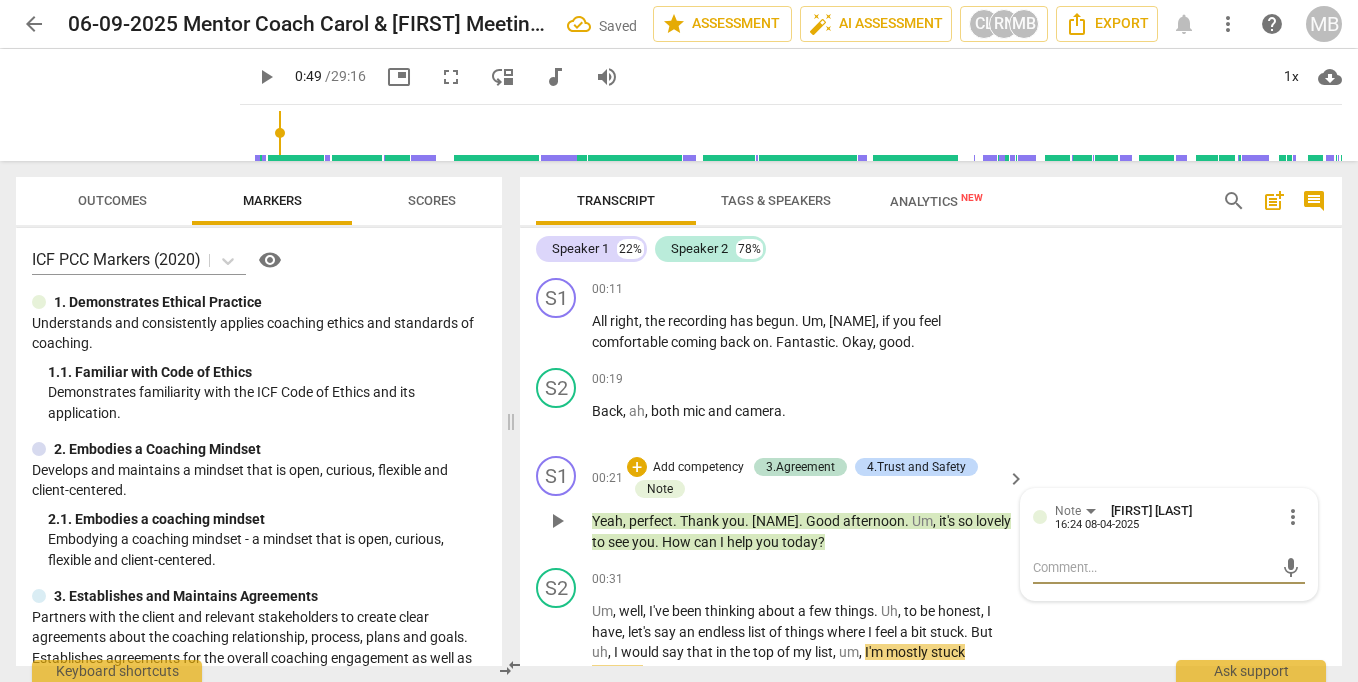 type on "r" 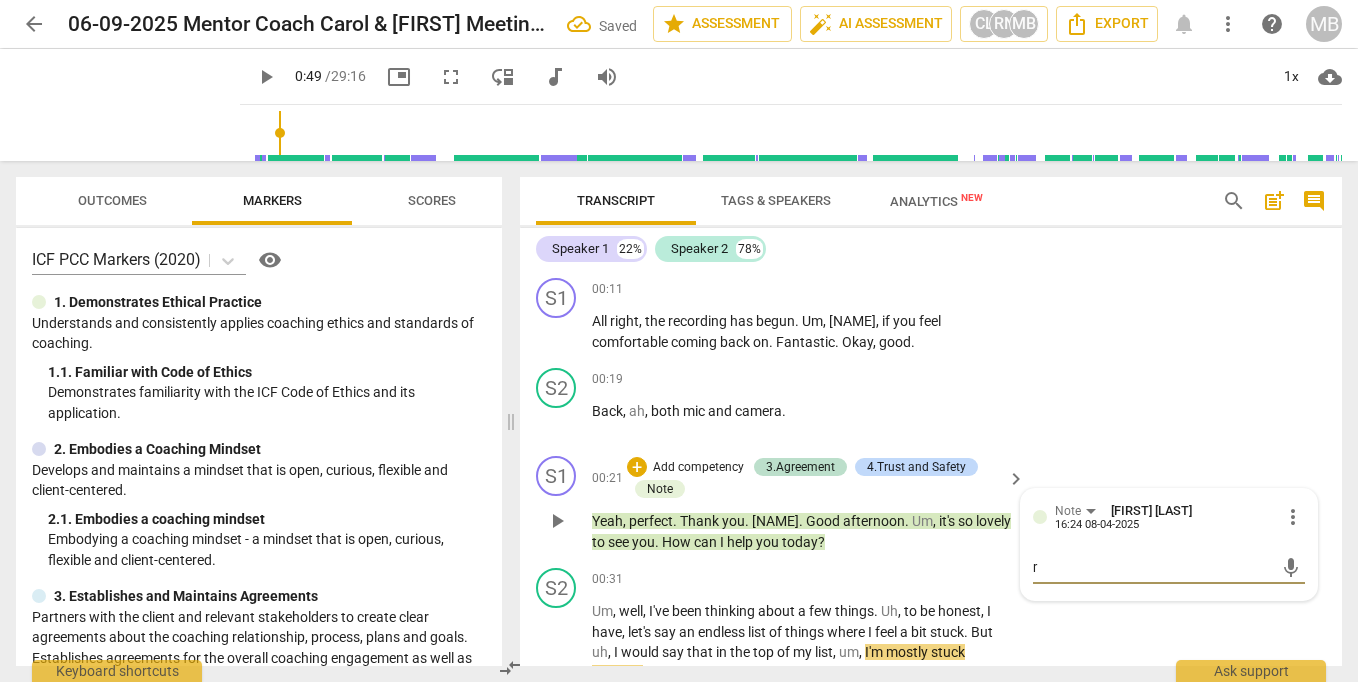 type on "re" 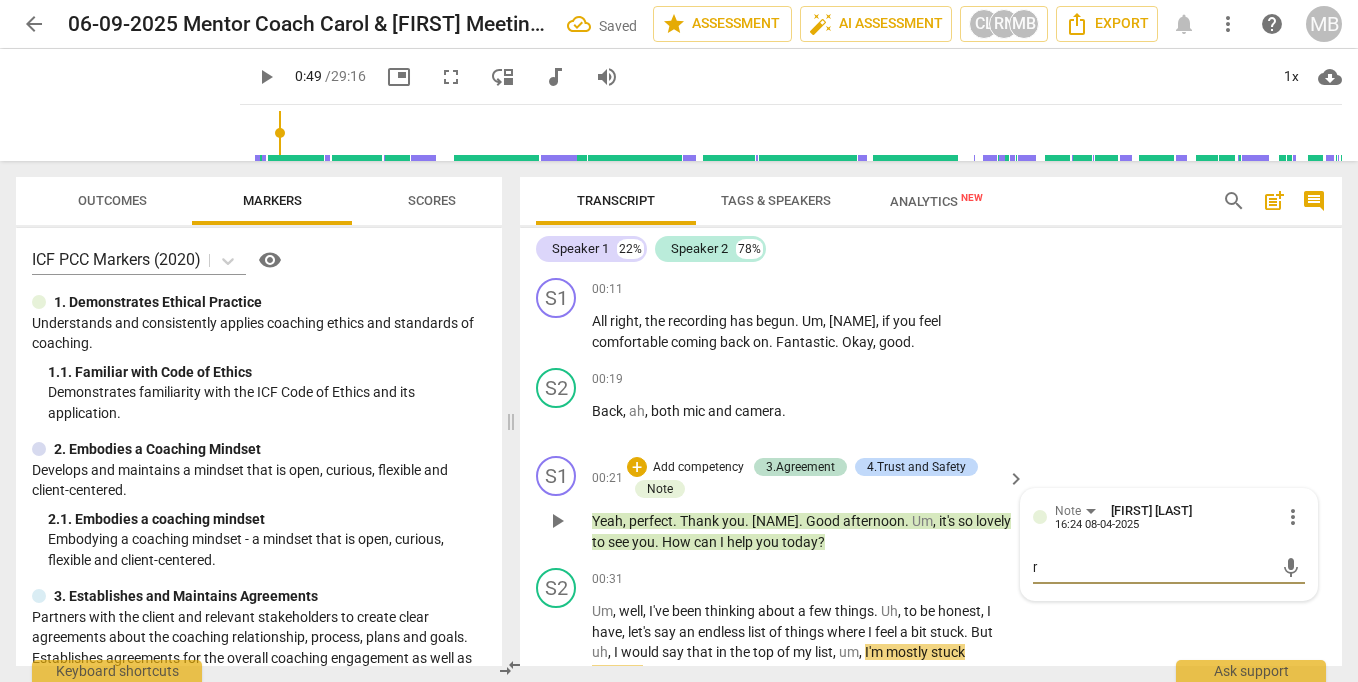 type on "re" 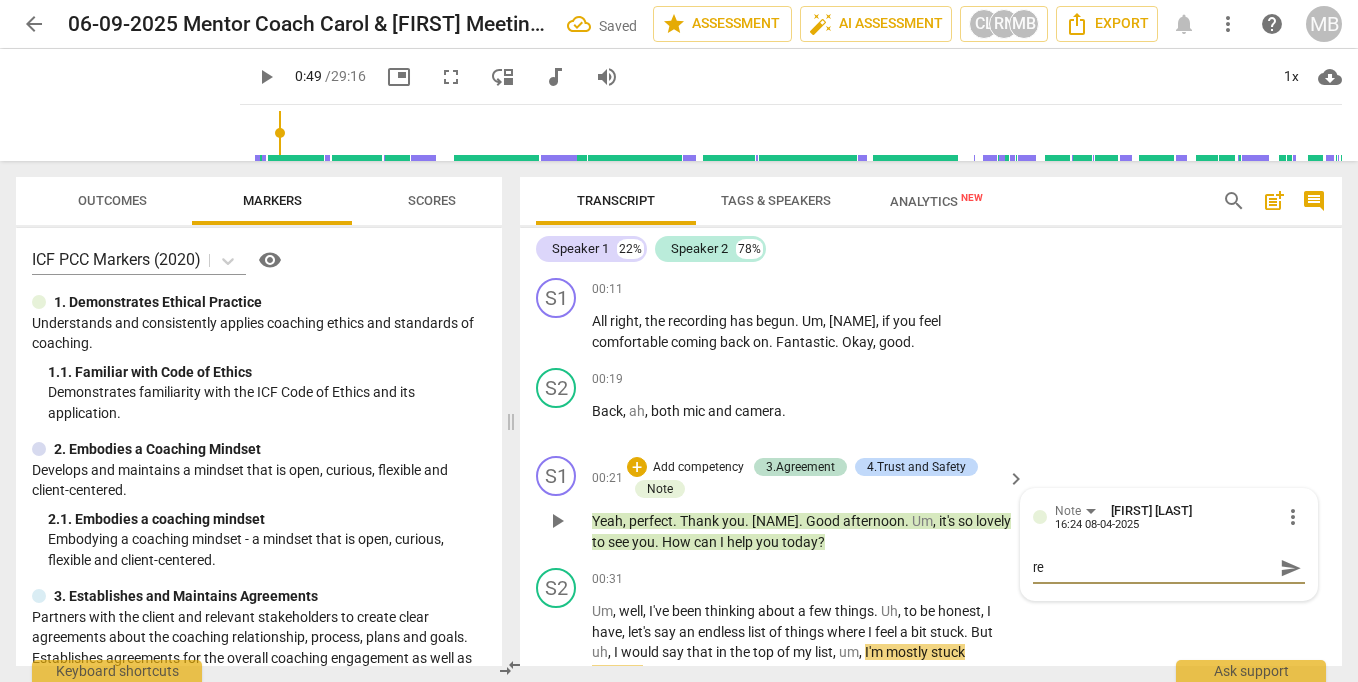 type on "rea" 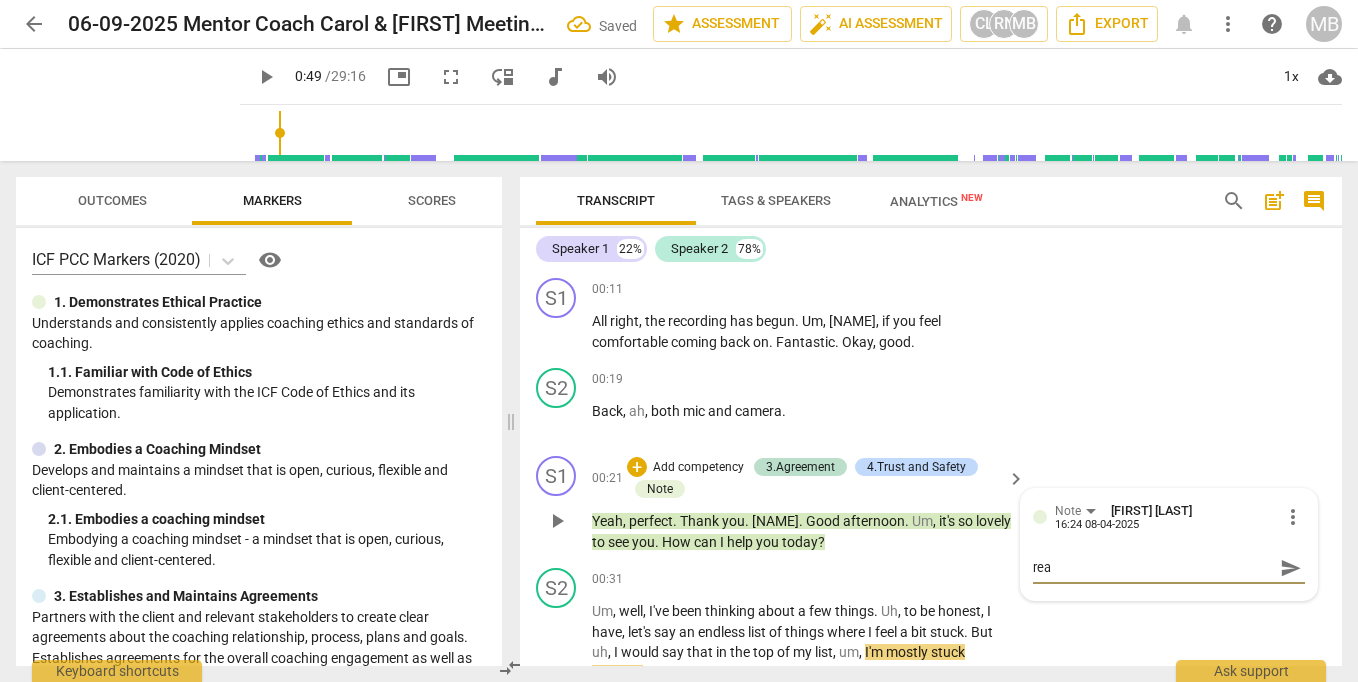 type on "real" 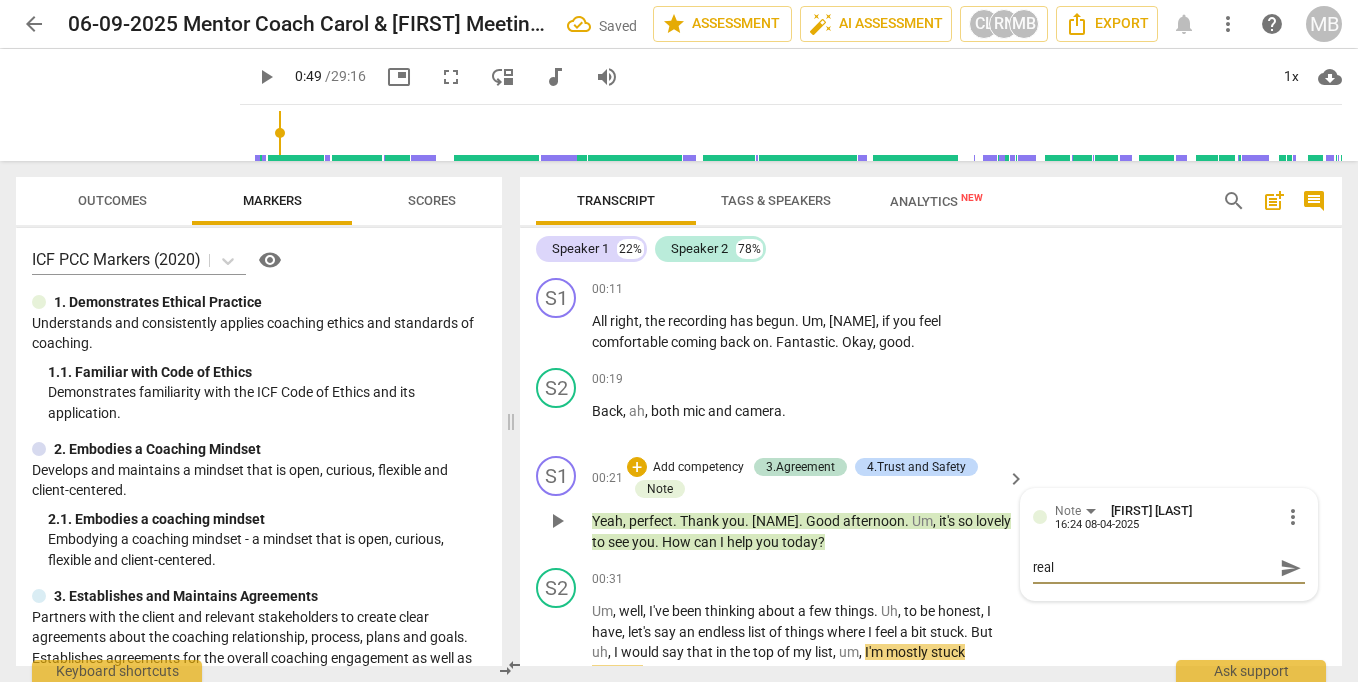 type on "reall" 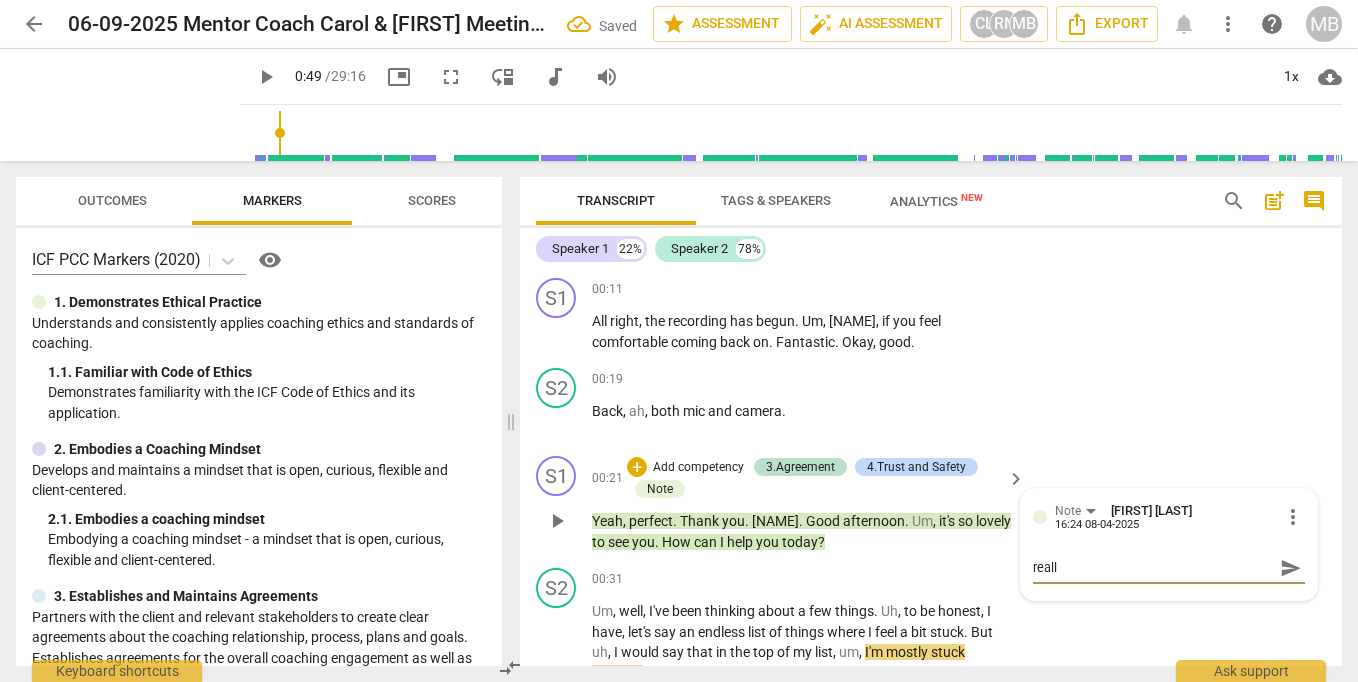 type on "really" 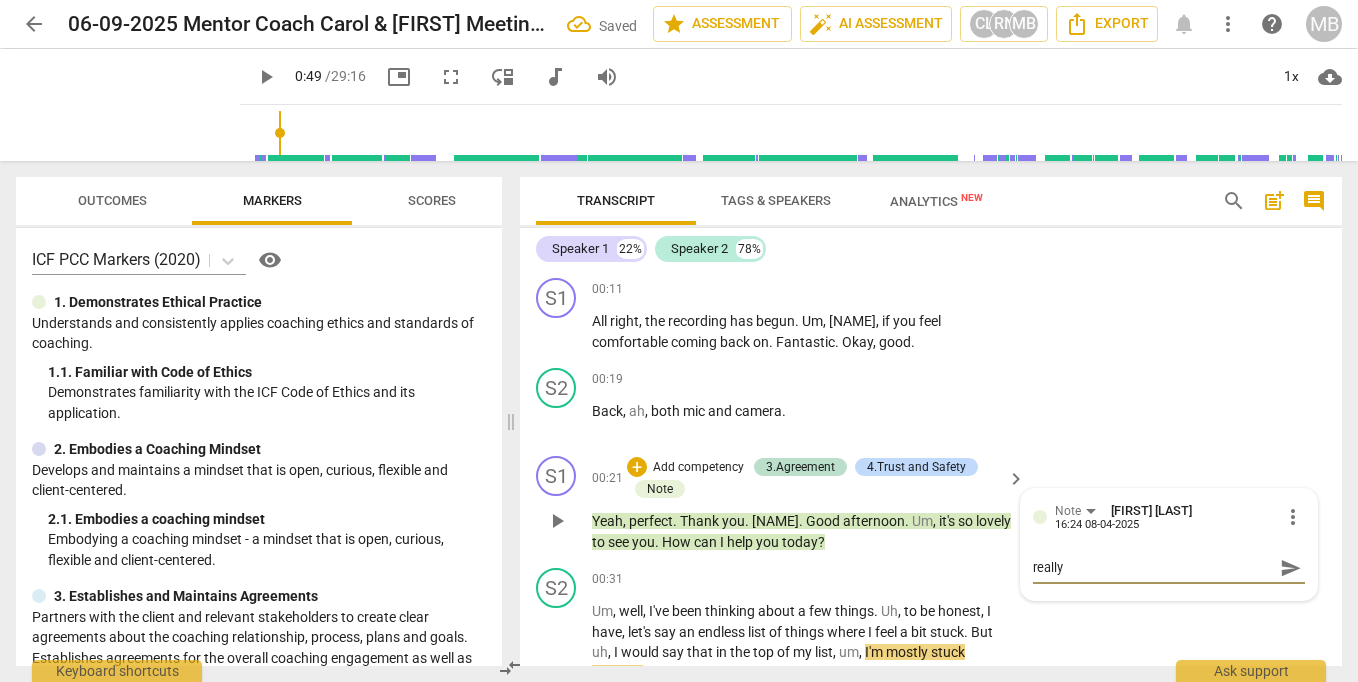 type on "really" 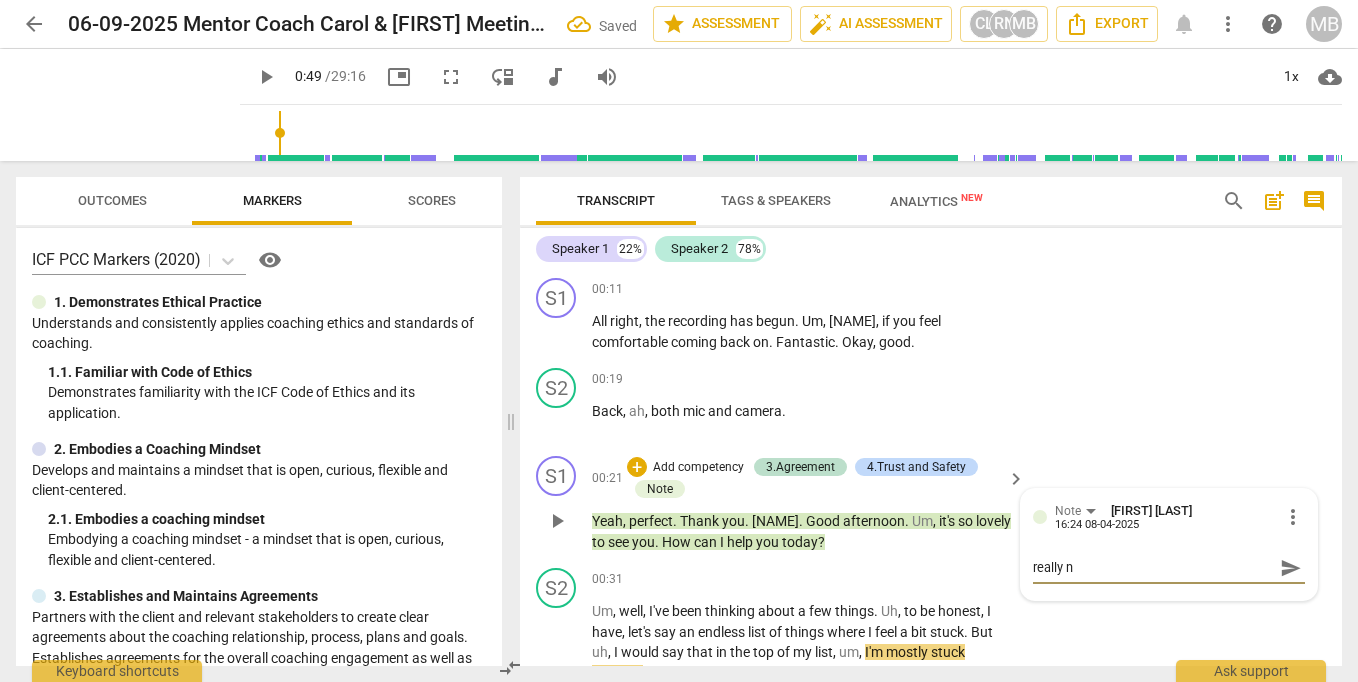 type on "really ni" 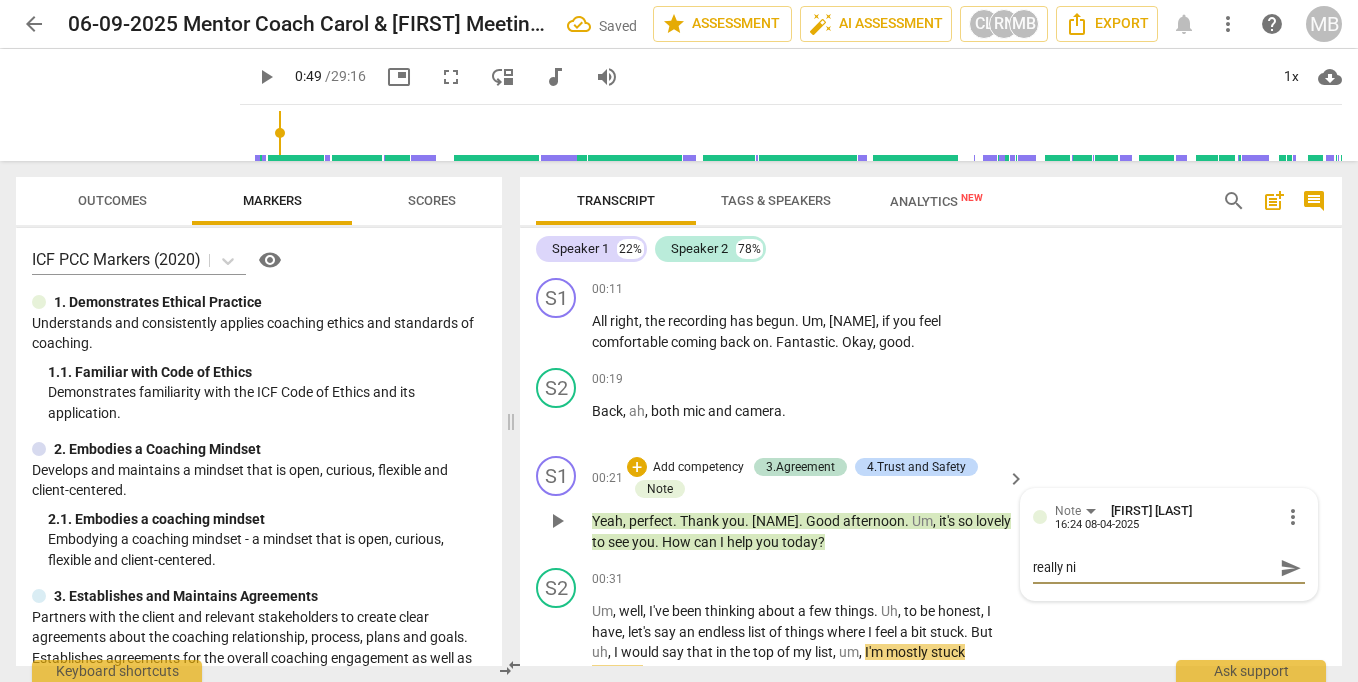 type on "really n" 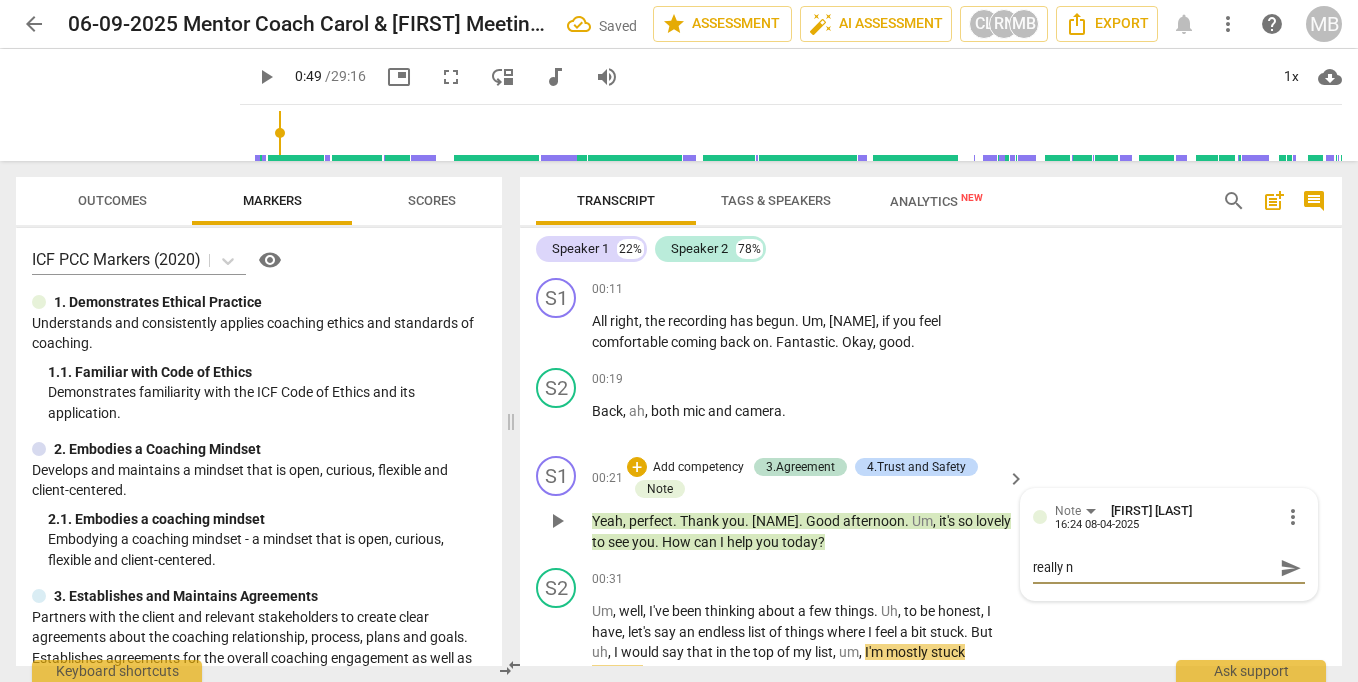 type on "really" 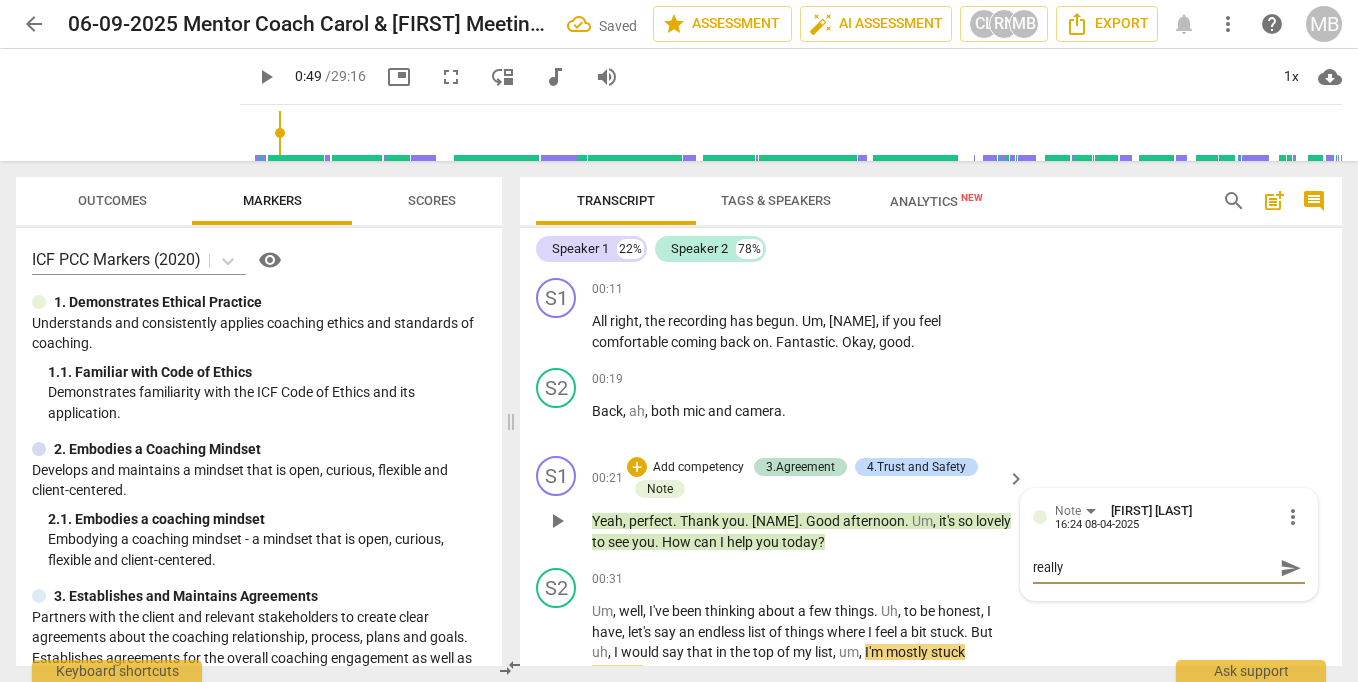 type on "really" 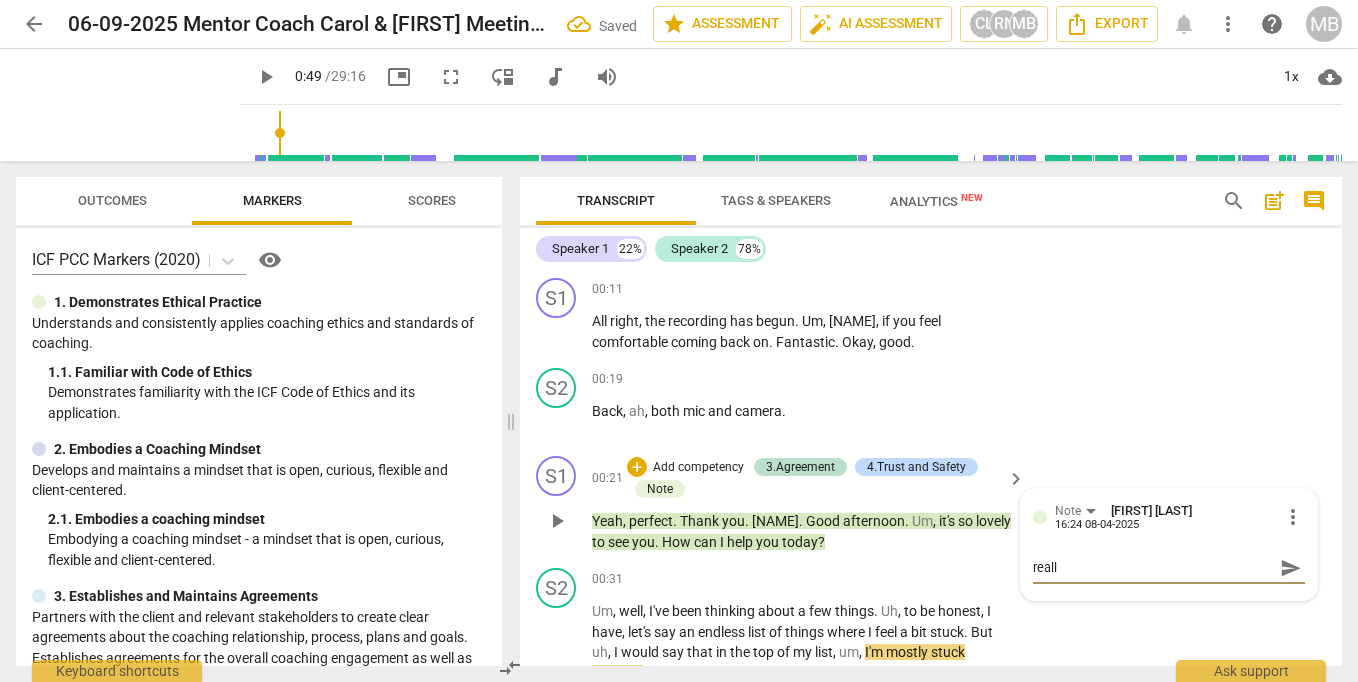 type on "real" 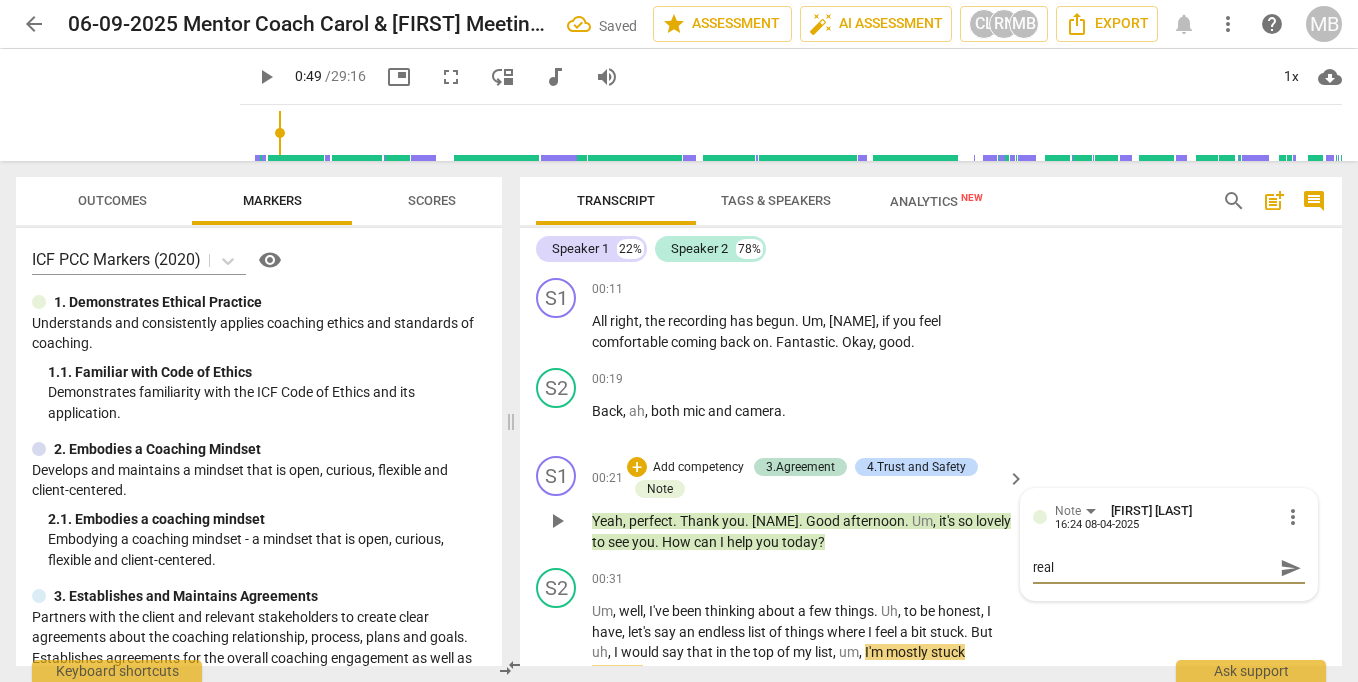 type on "rea" 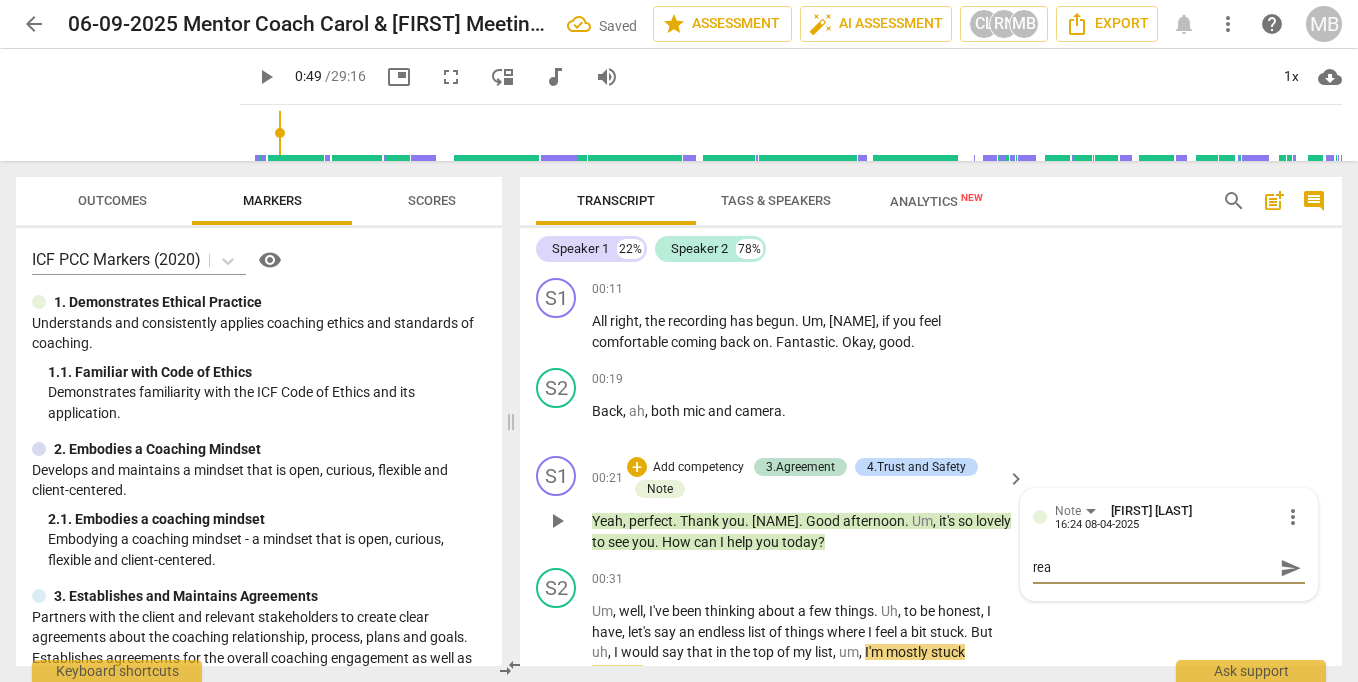 type on "re" 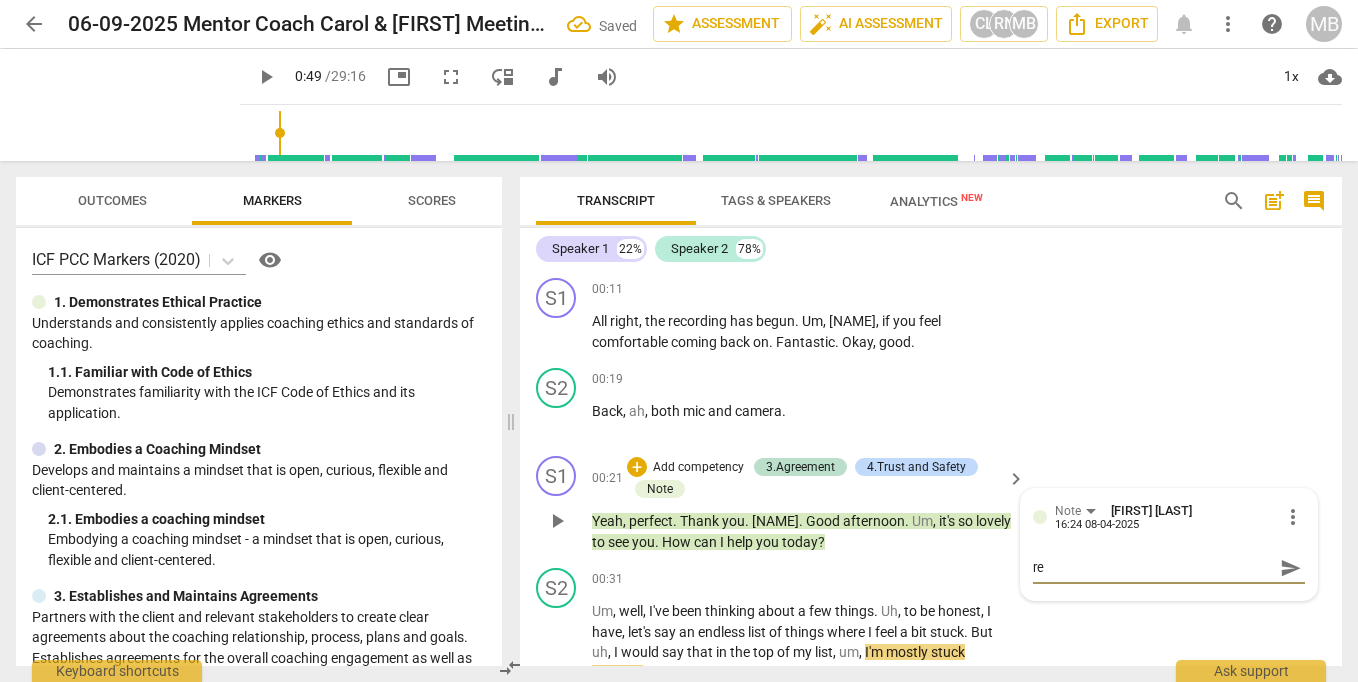 type on "r" 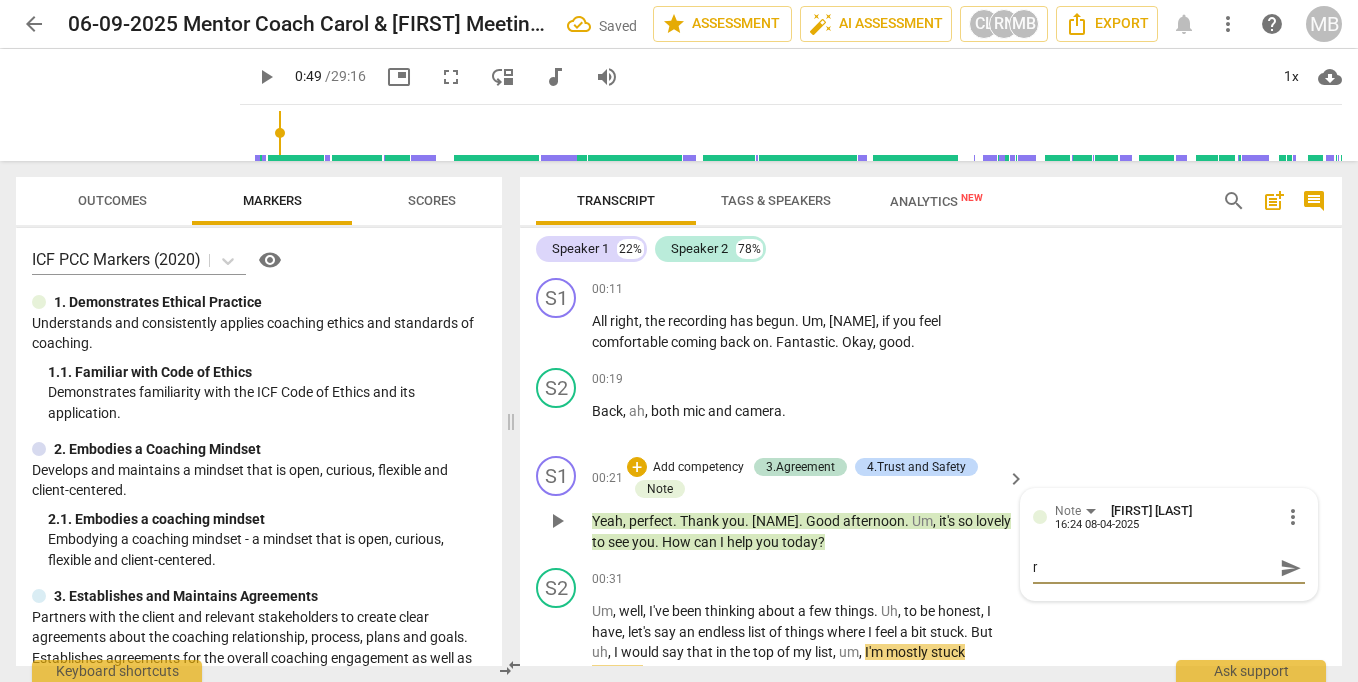 type 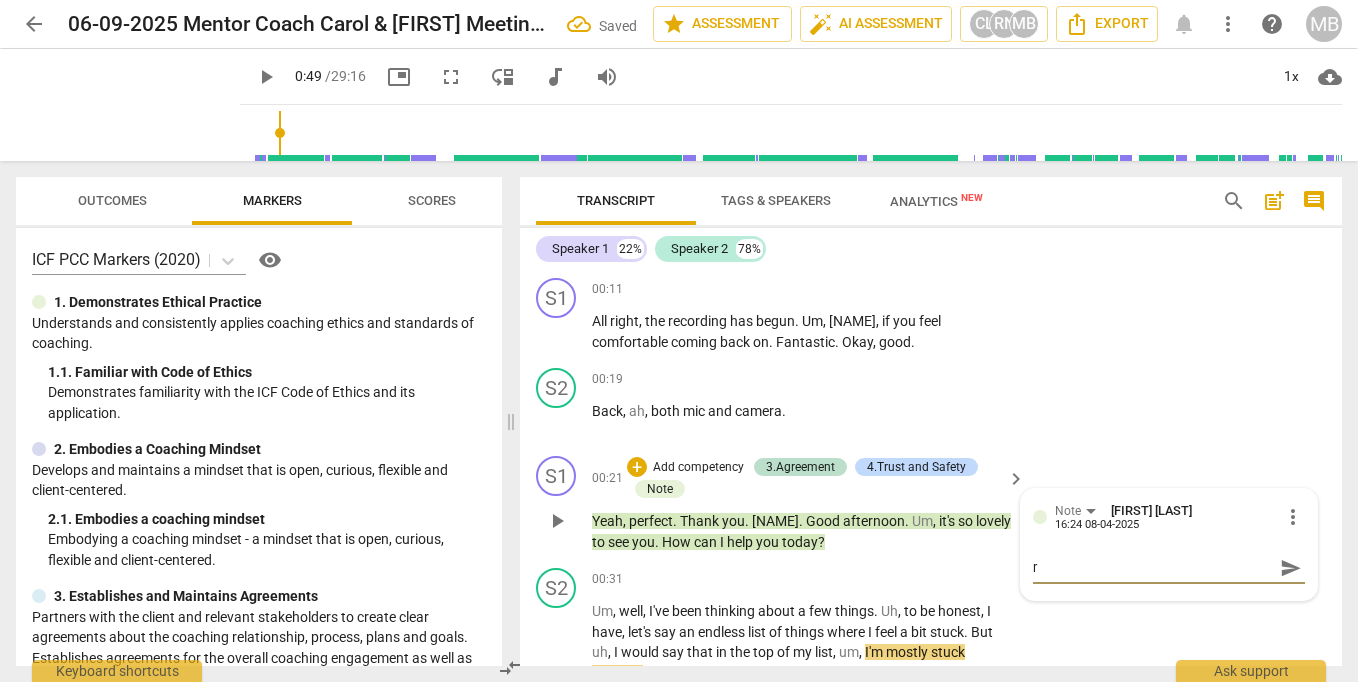 type 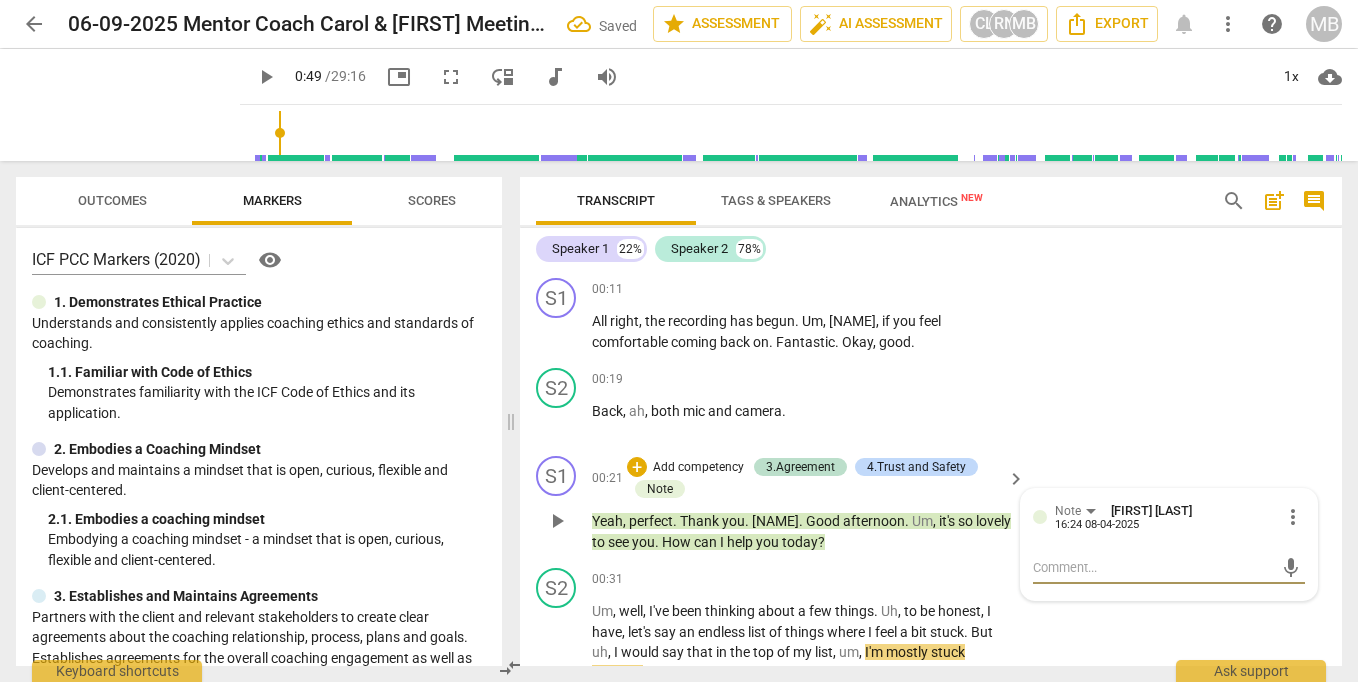 type on "w" 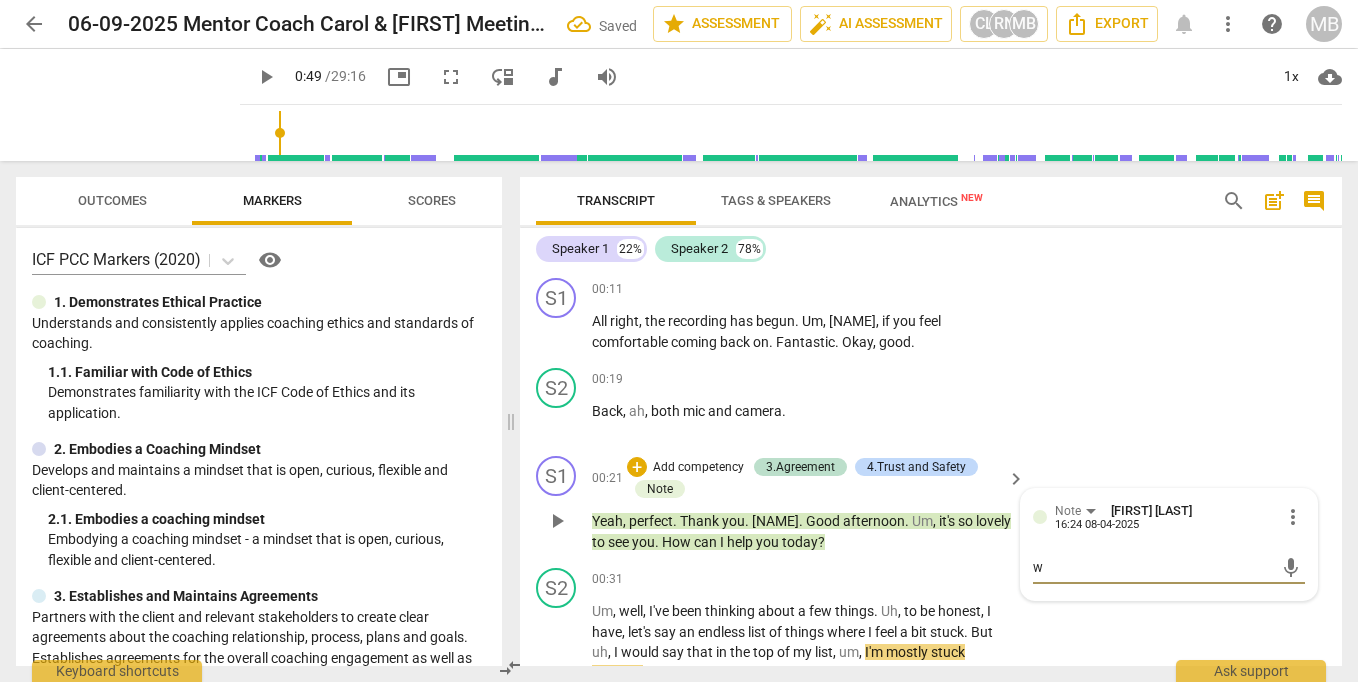 type on "we" 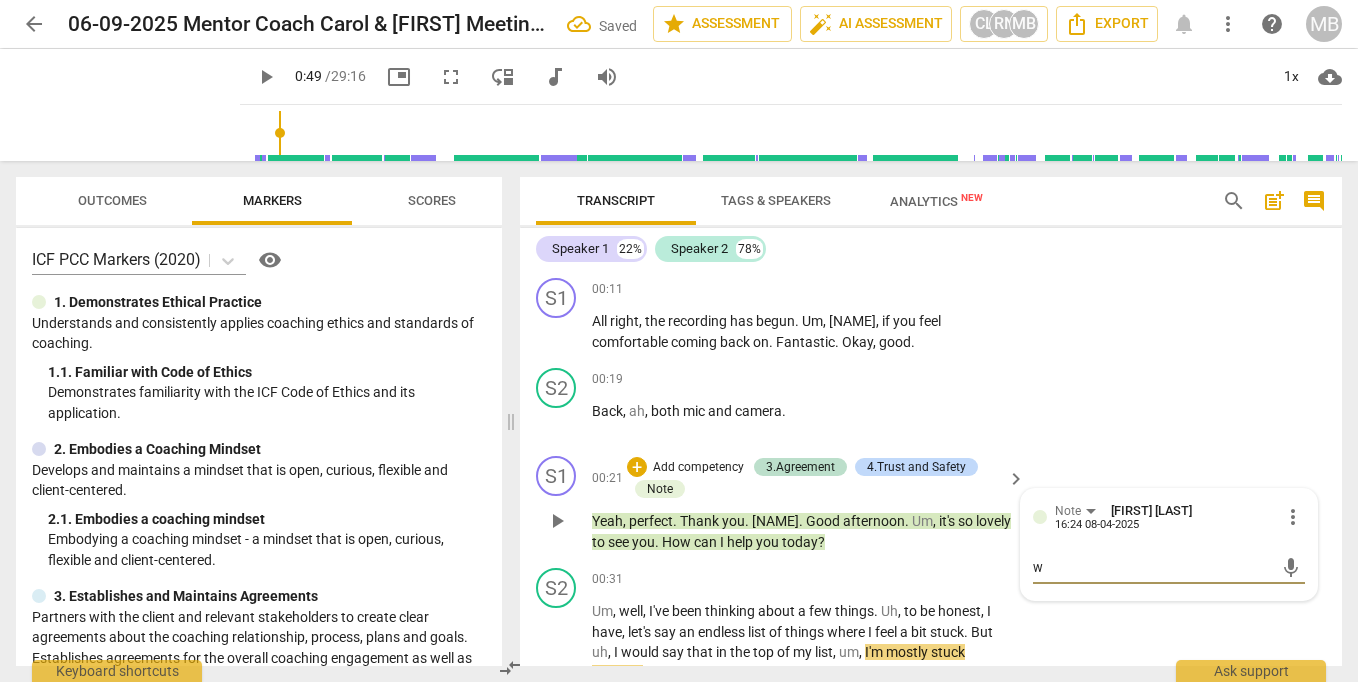 type on "we" 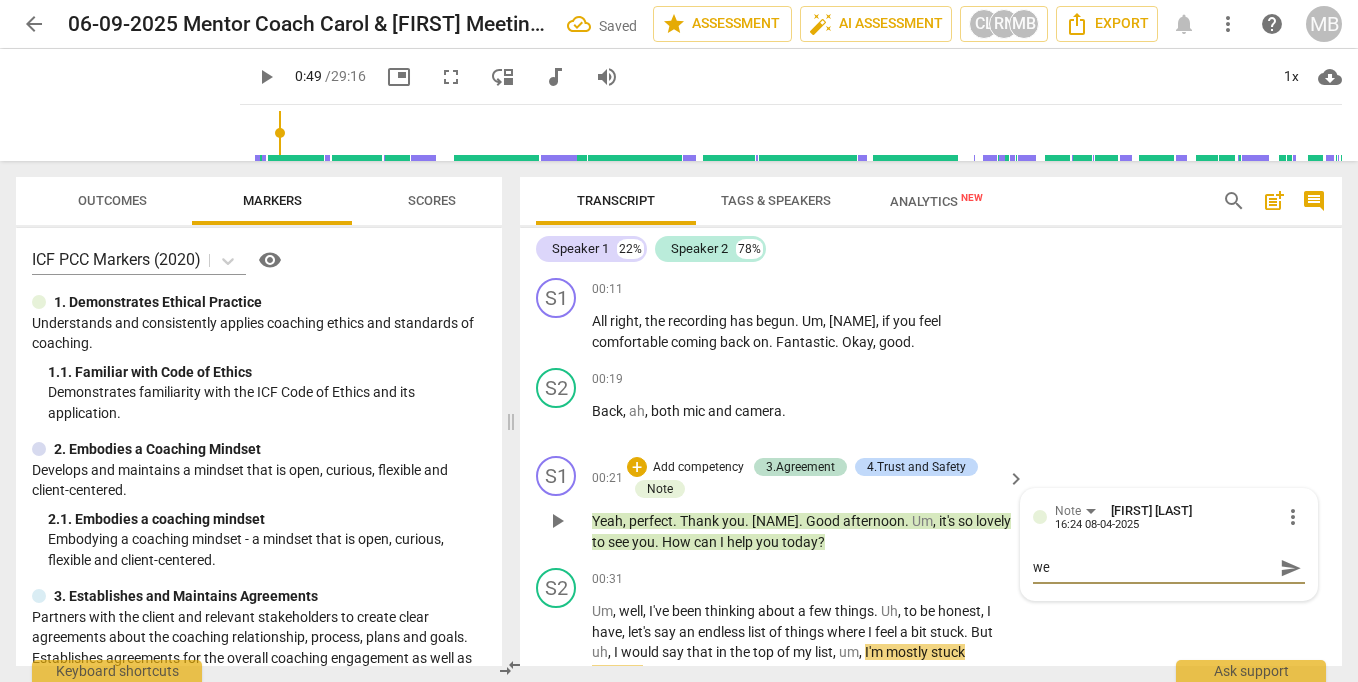 type on "wel" 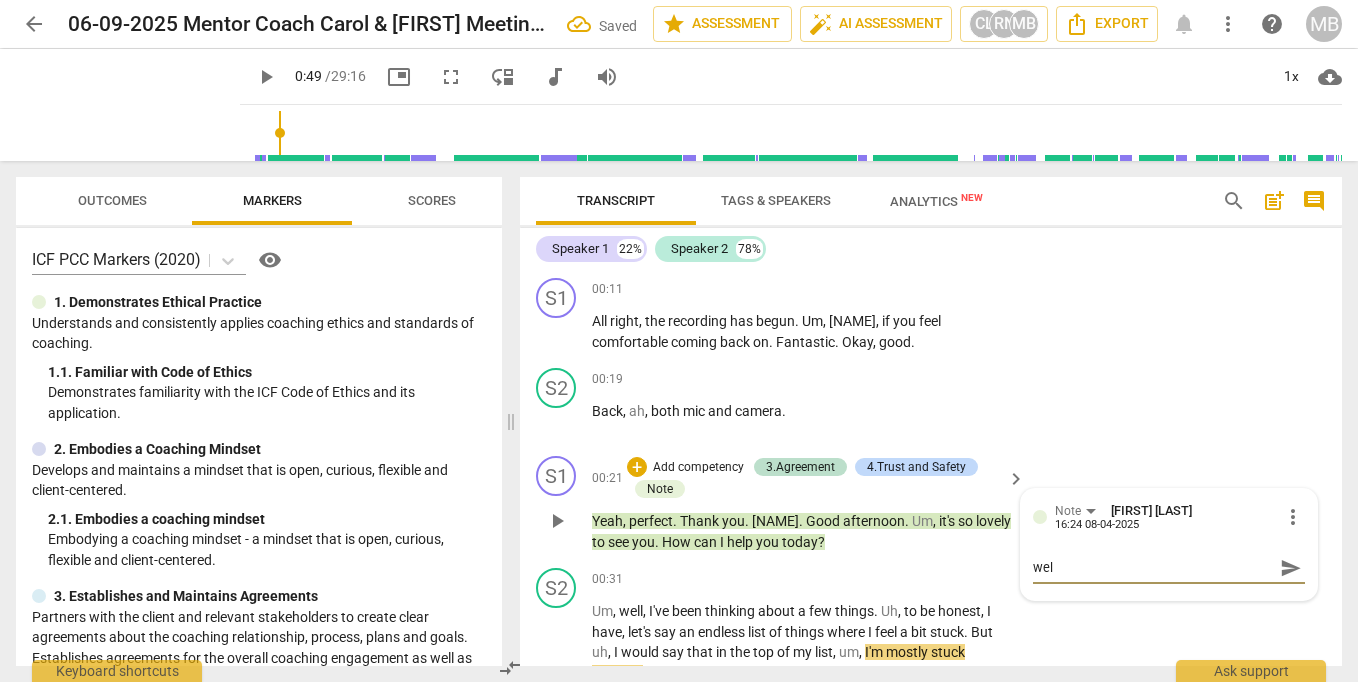 type on "welc" 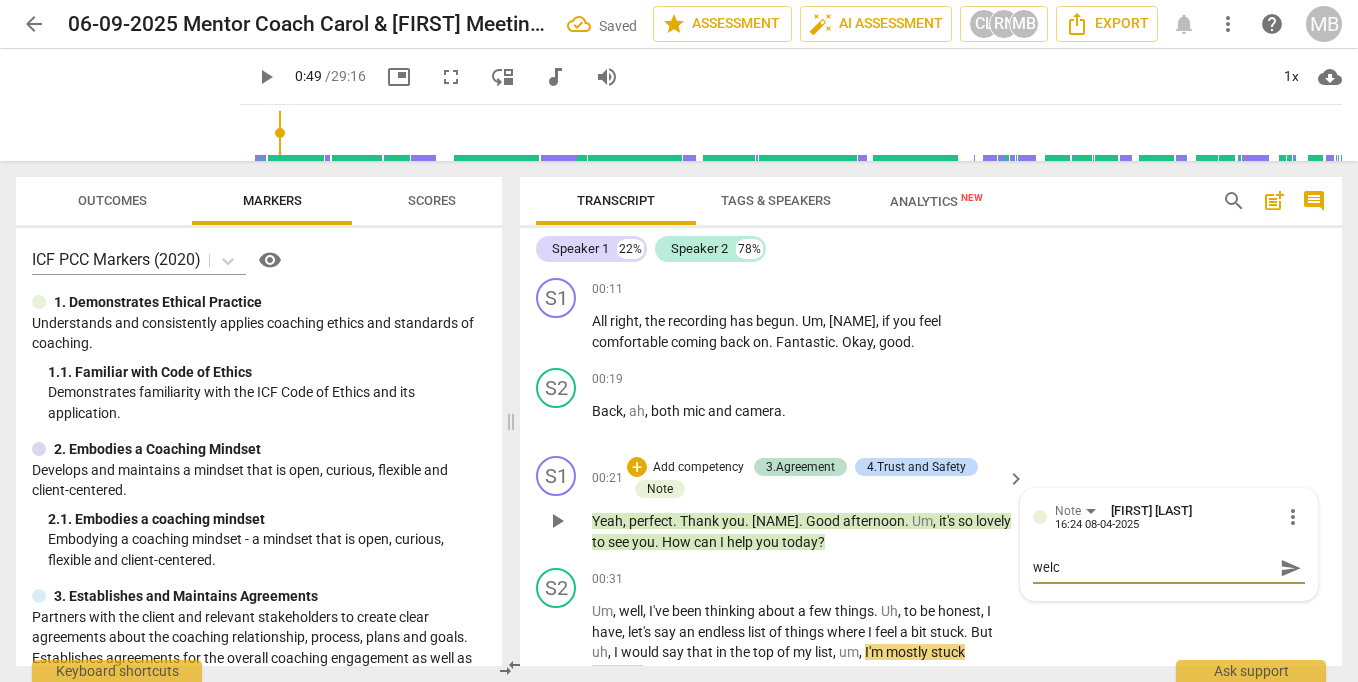 type on "welco" 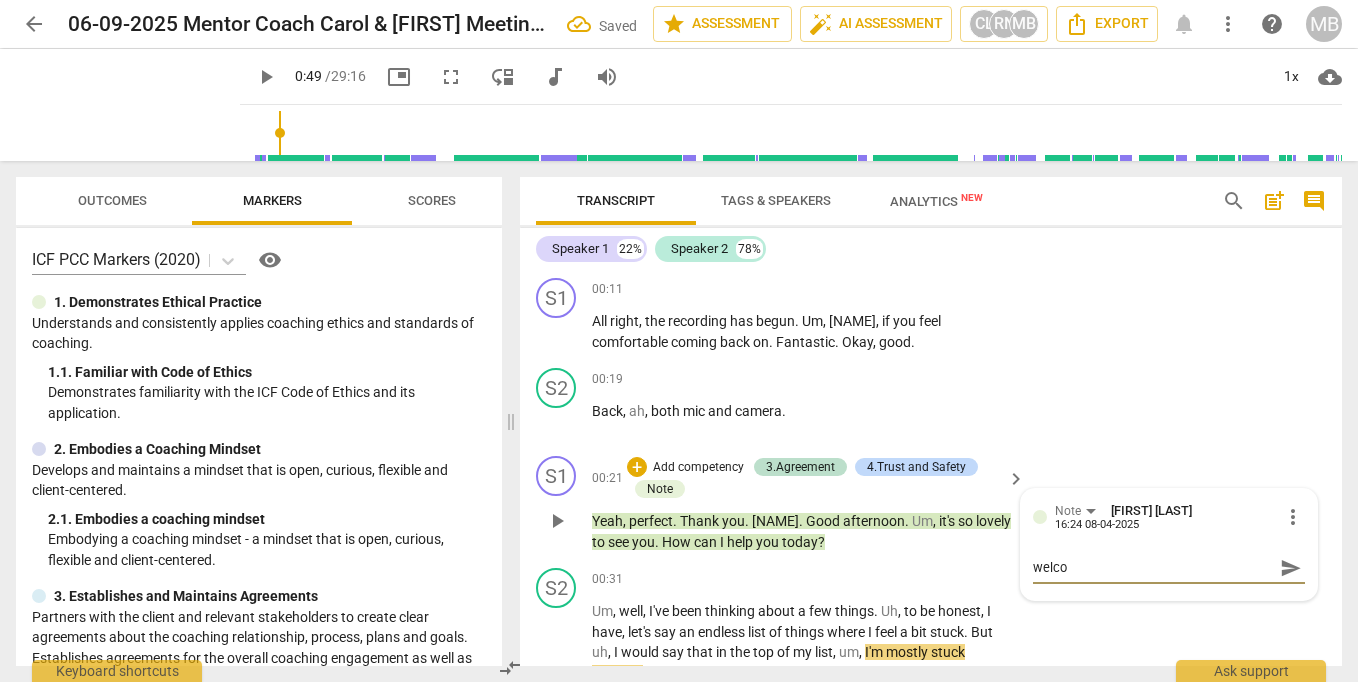 type on "welcom" 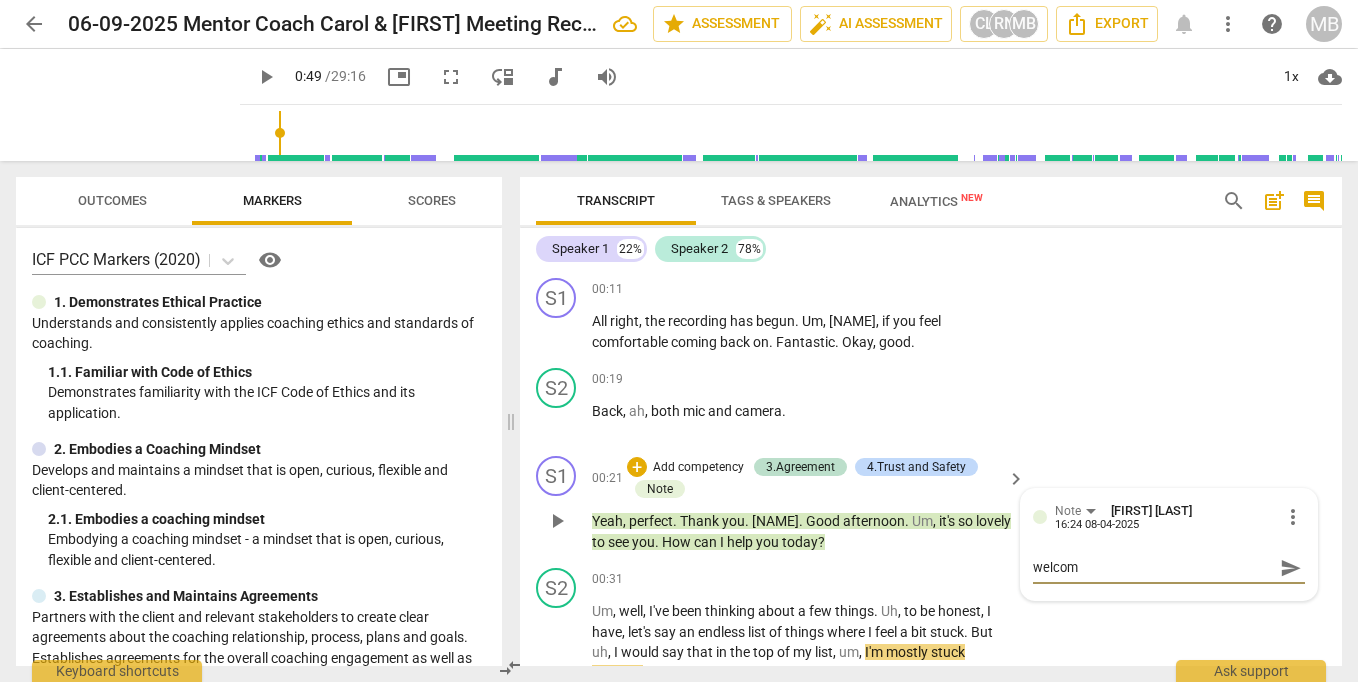 type on "welcomi" 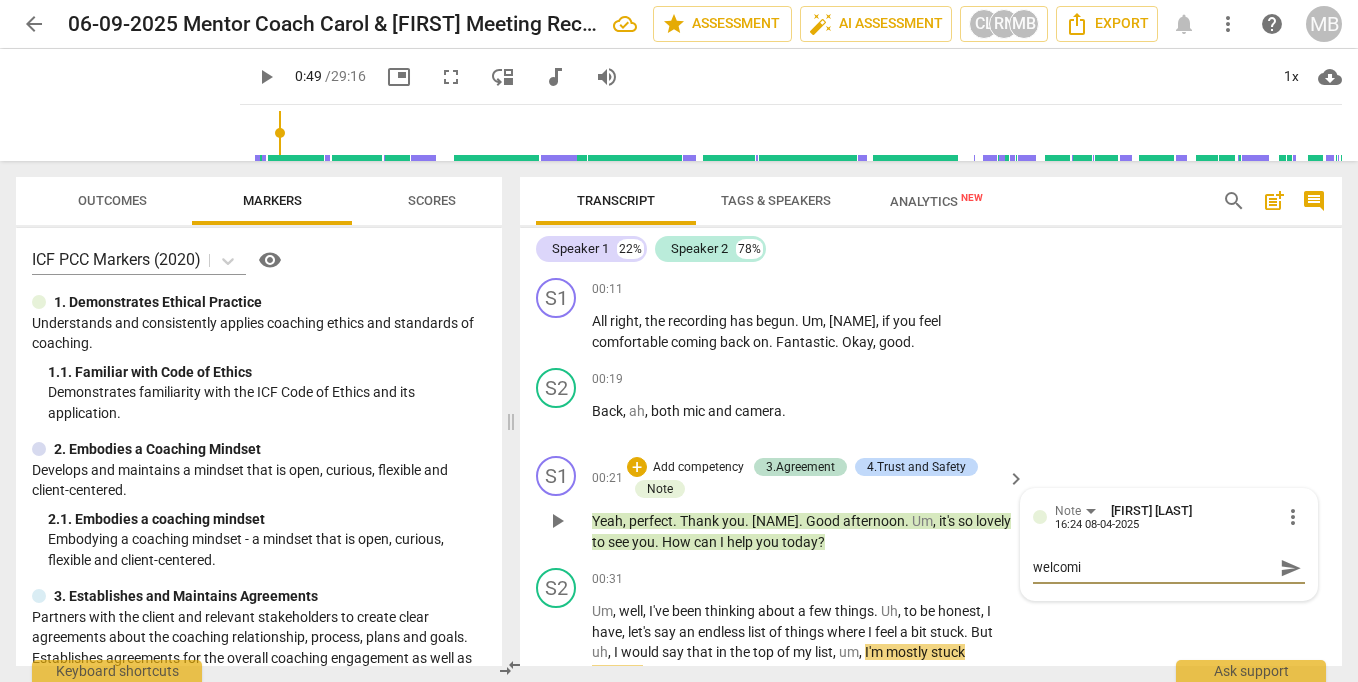 type on "welcomin" 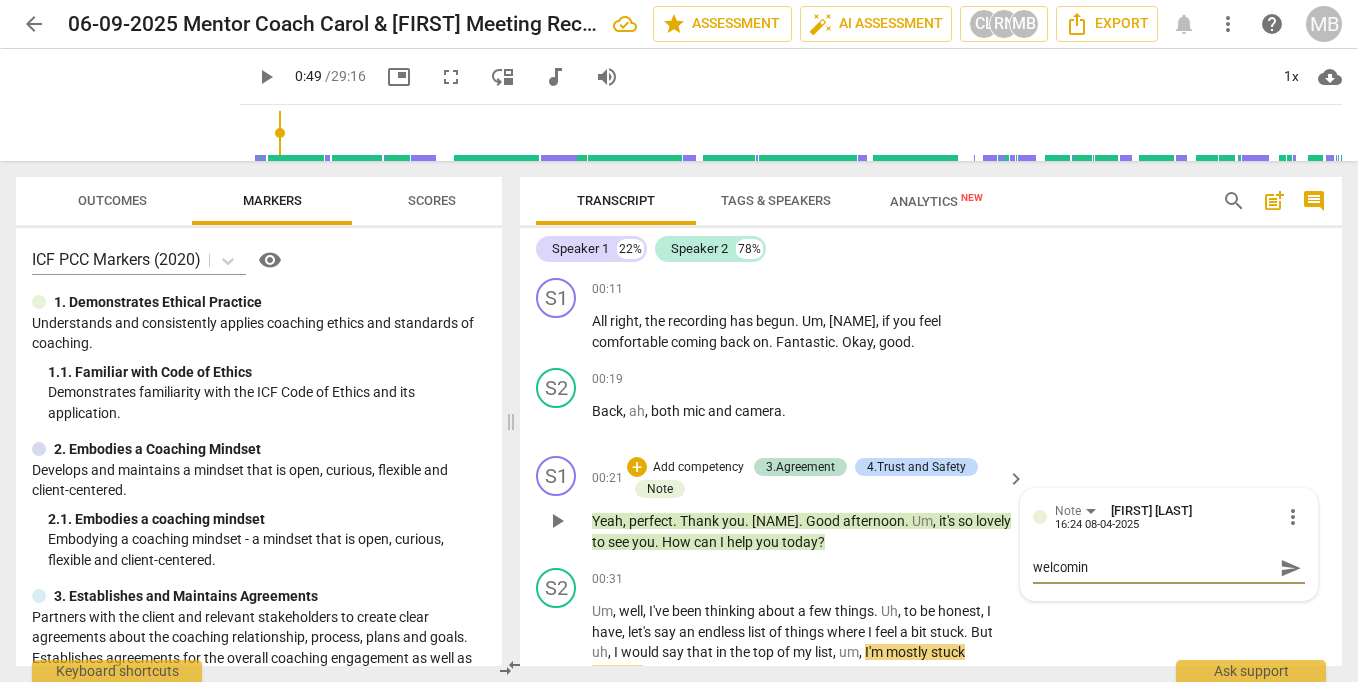type on "welcoming" 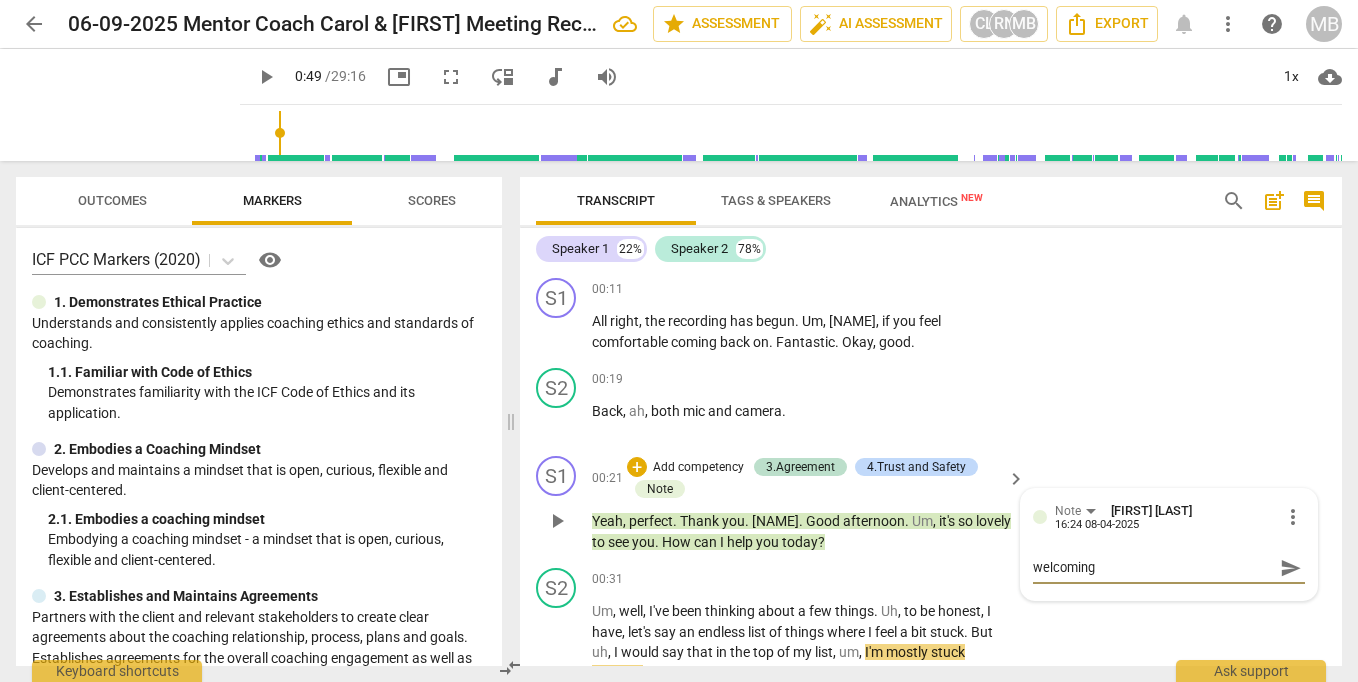 type on "welcoming" 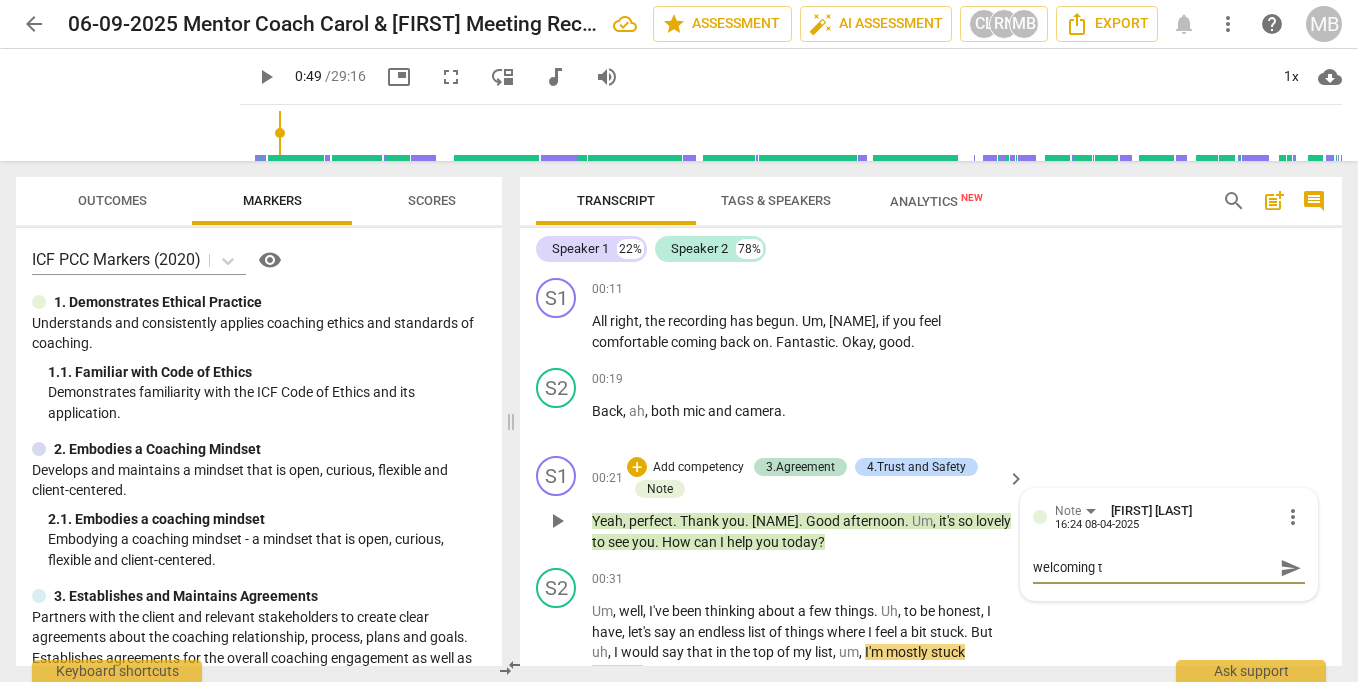type on "welcoming to" 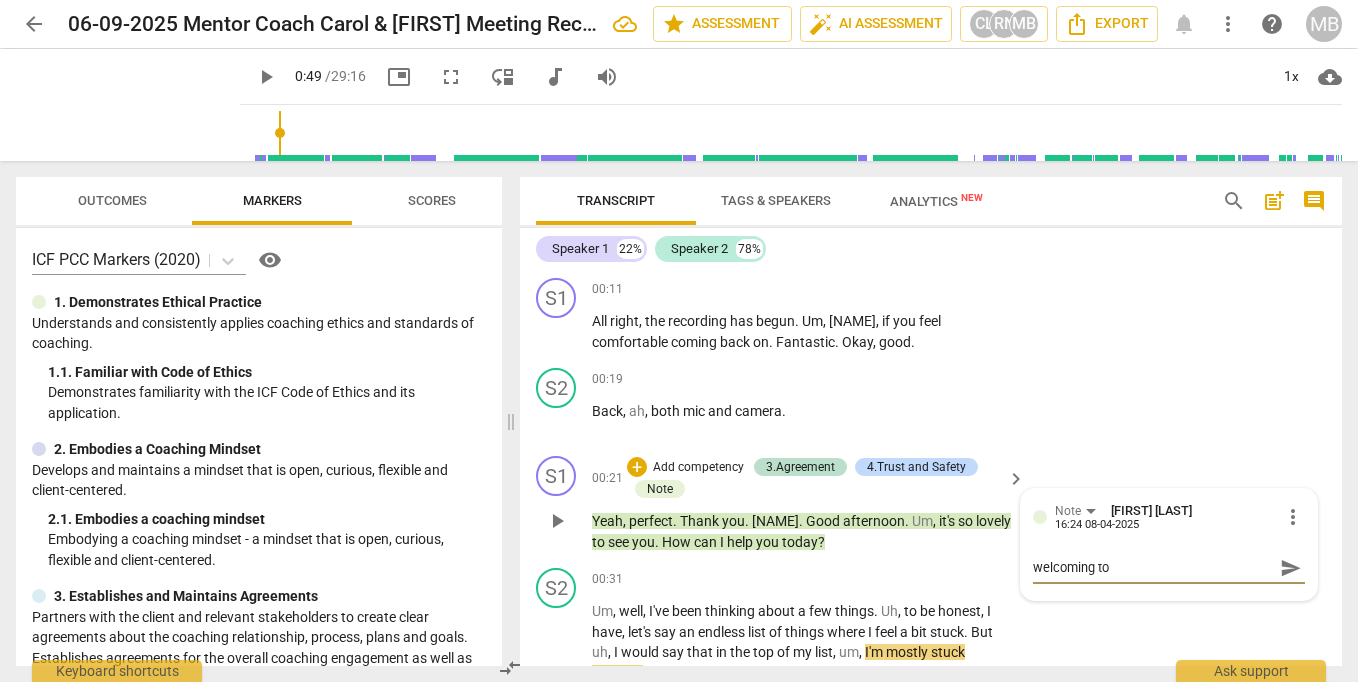 type on "welcoming ton" 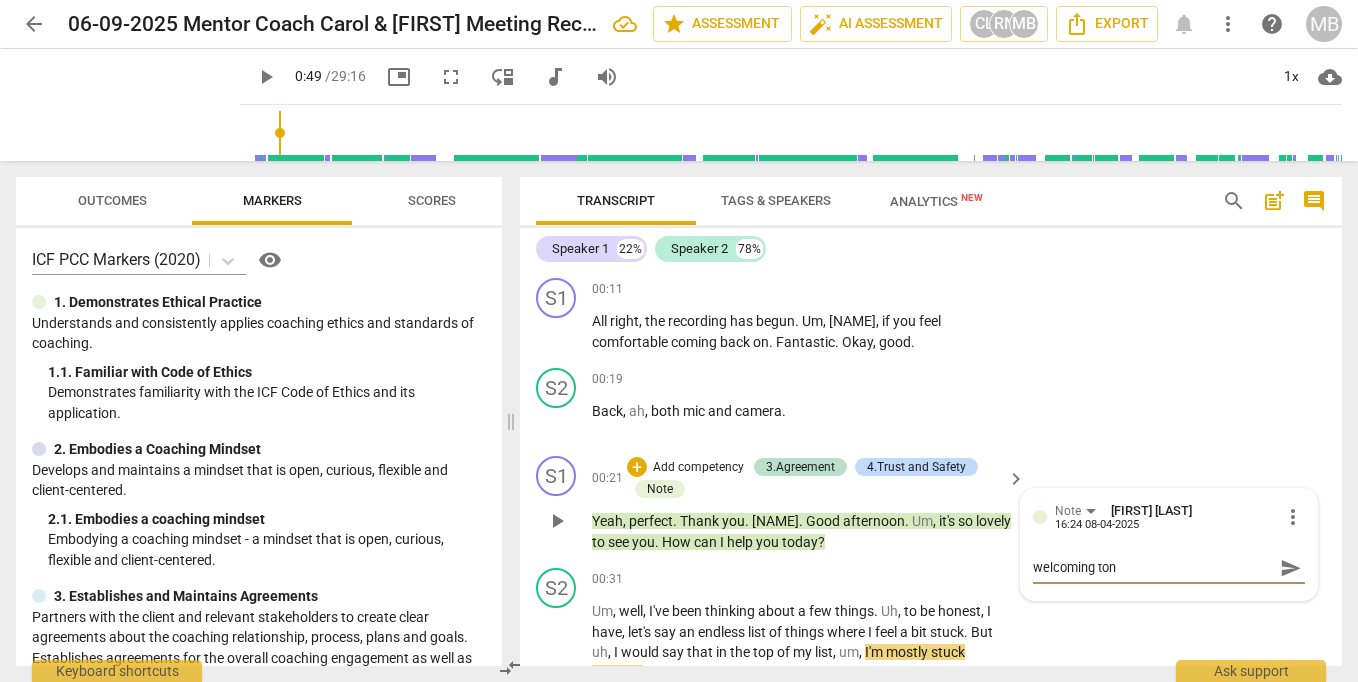 type on "welcoming tone" 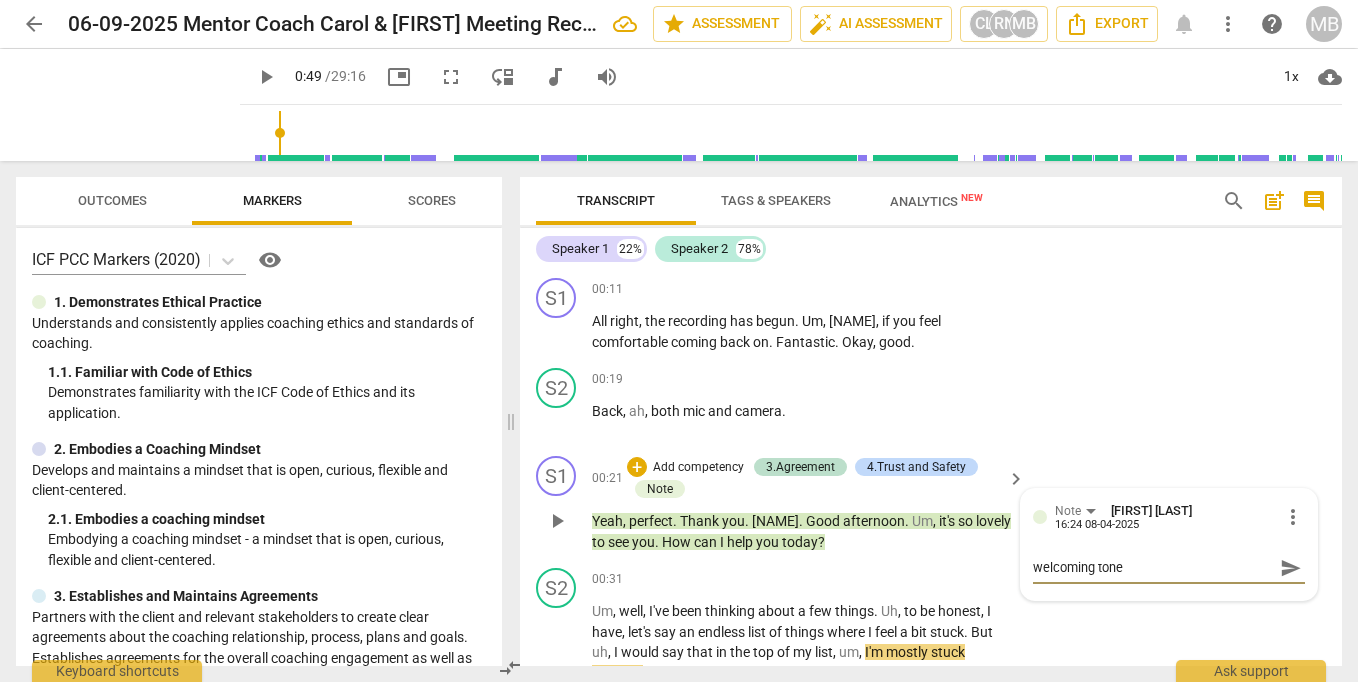 type on "welcoming tone" 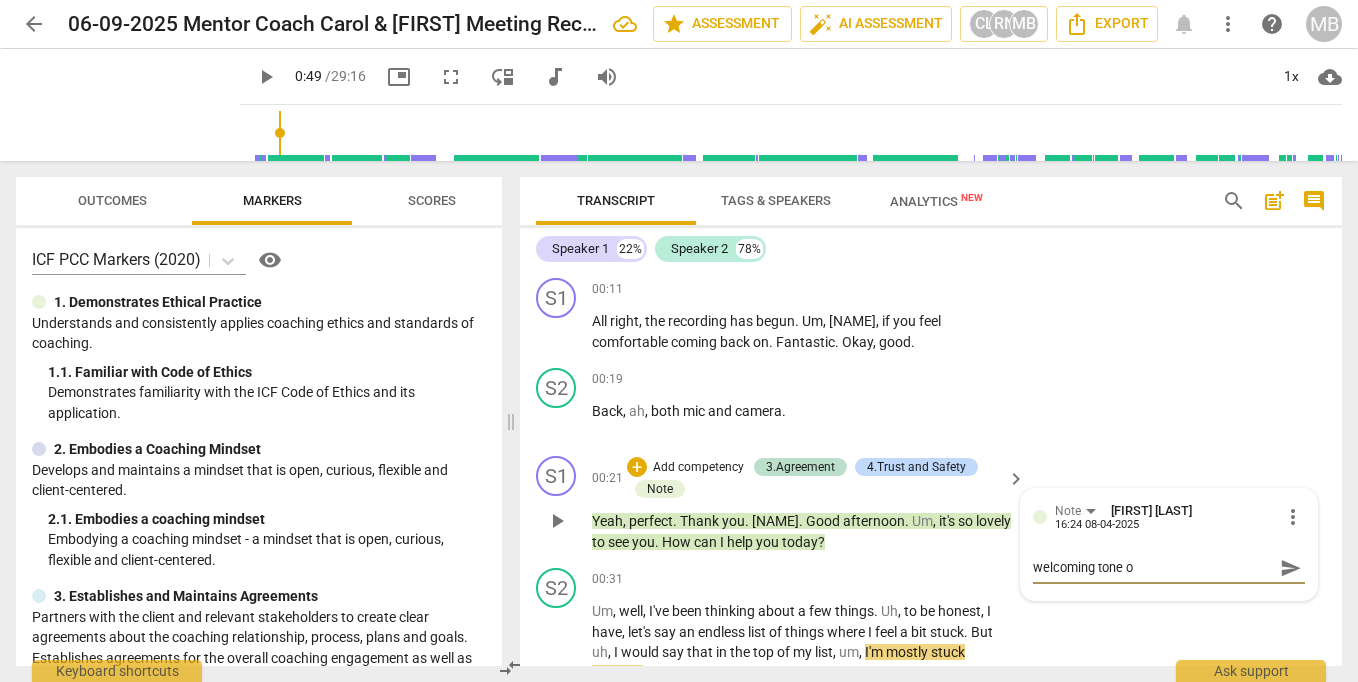 type on "welcoming tone of" 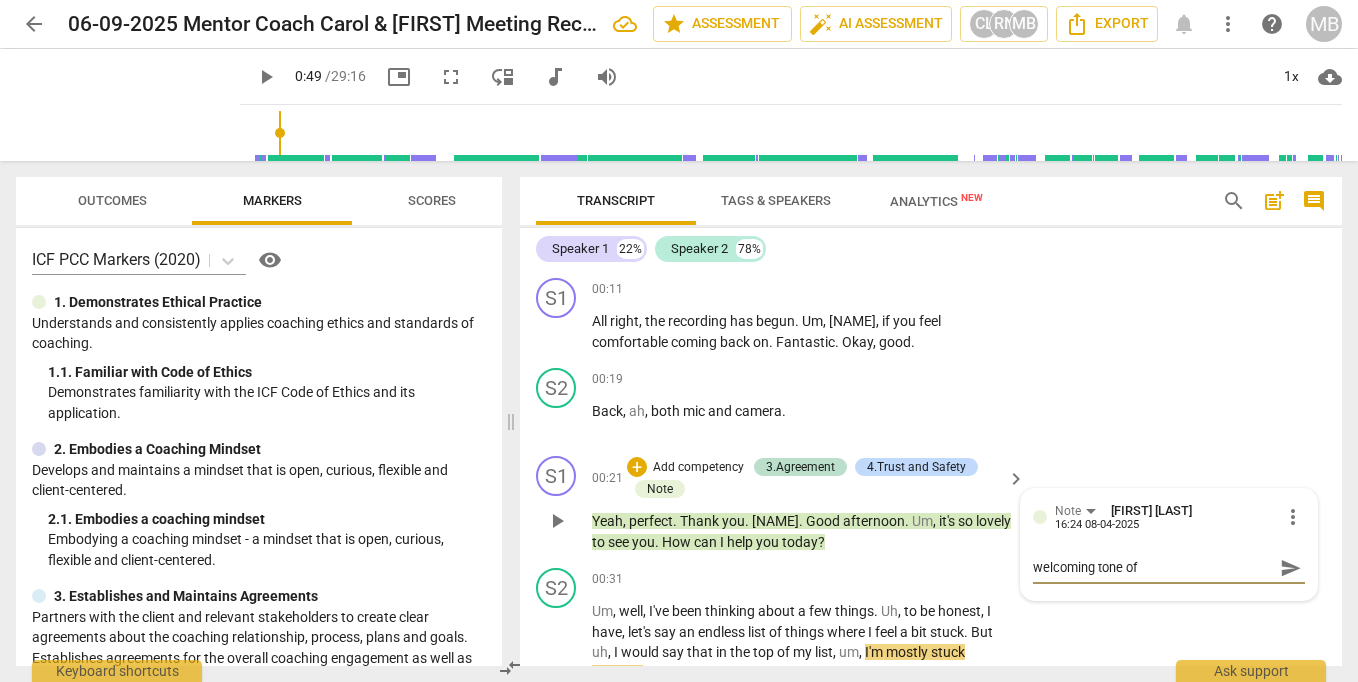 type on "welcoming tone of" 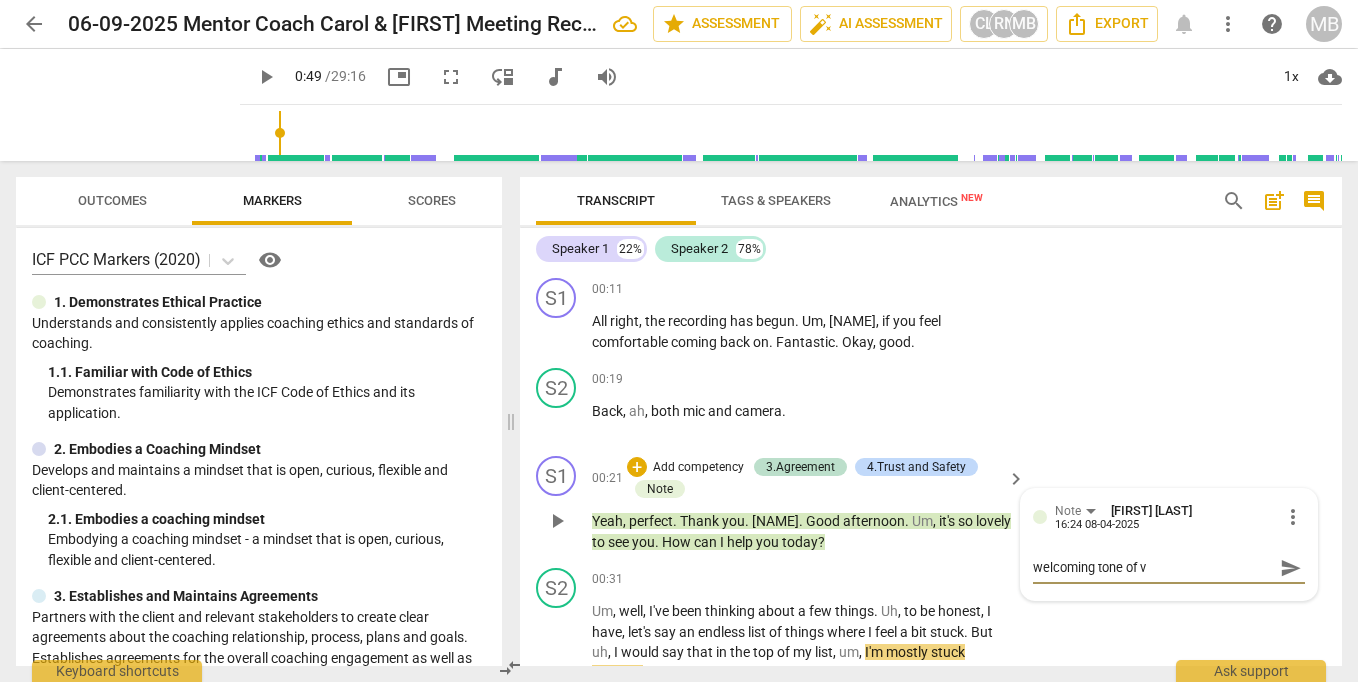 type on "welcoming tone of vo" 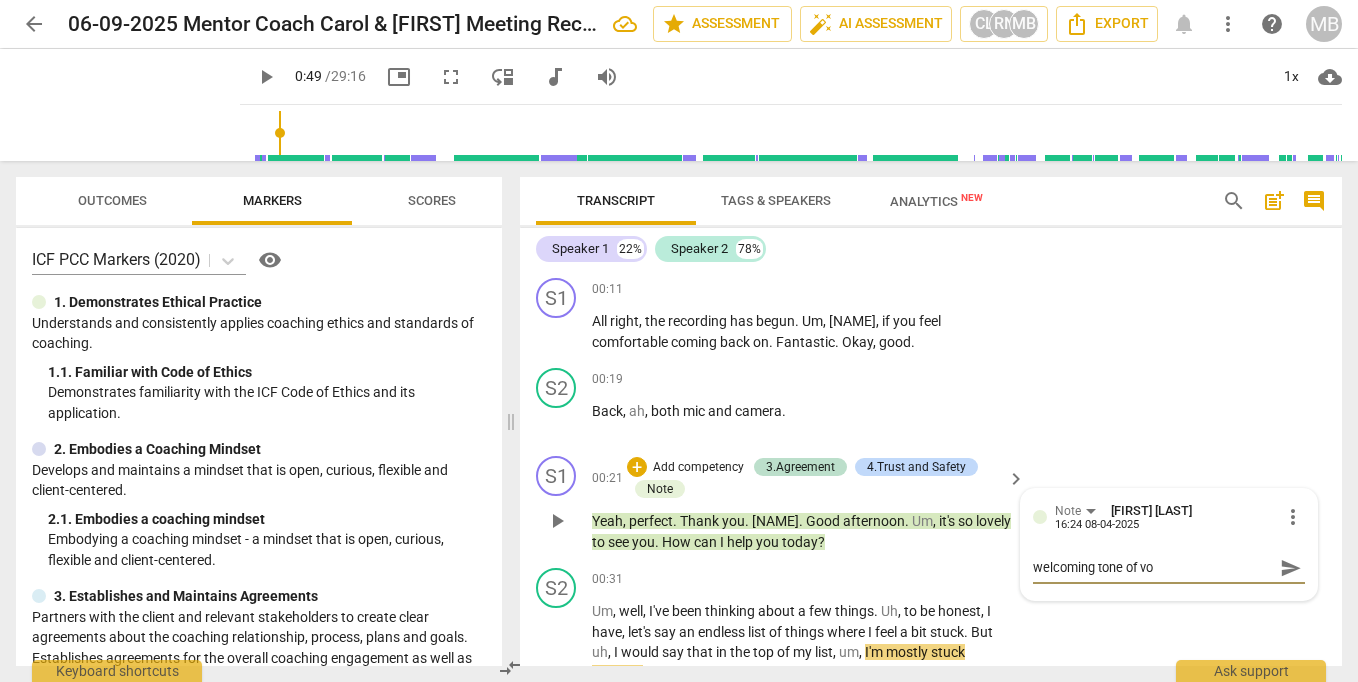 type on "welcoming tone of voi" 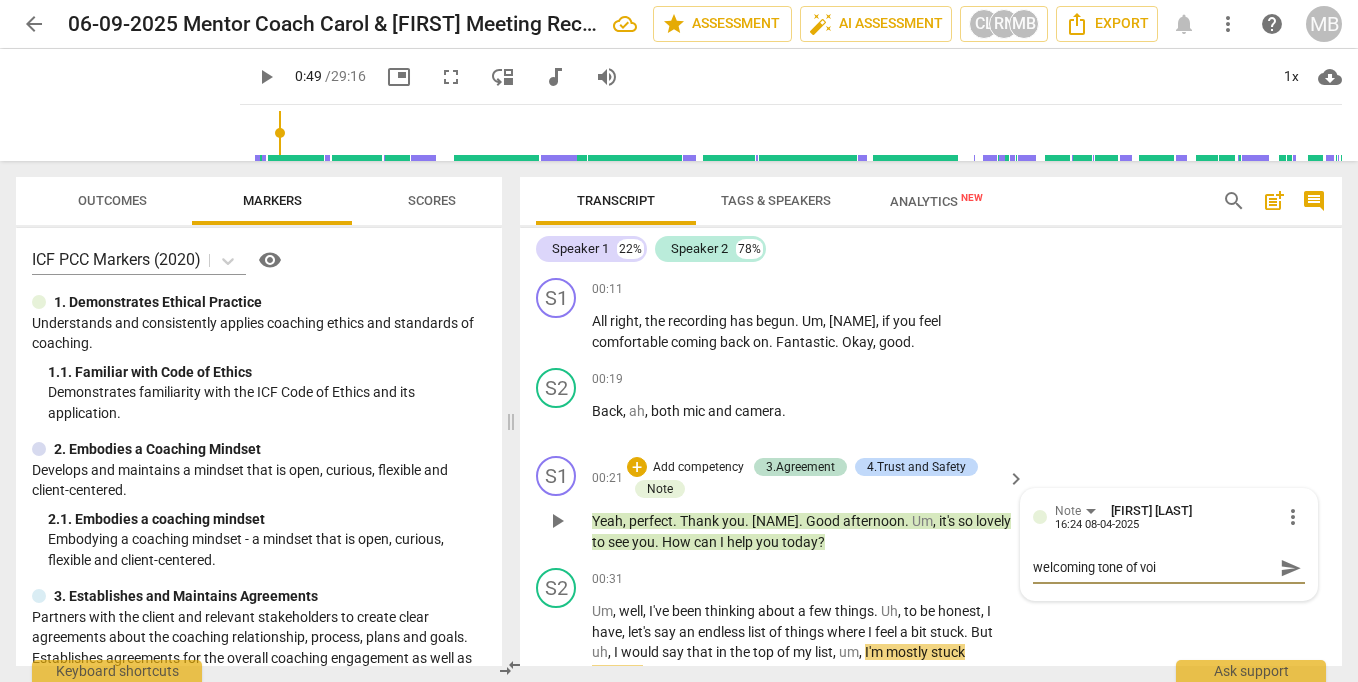 type on "welcoming tone of voic" 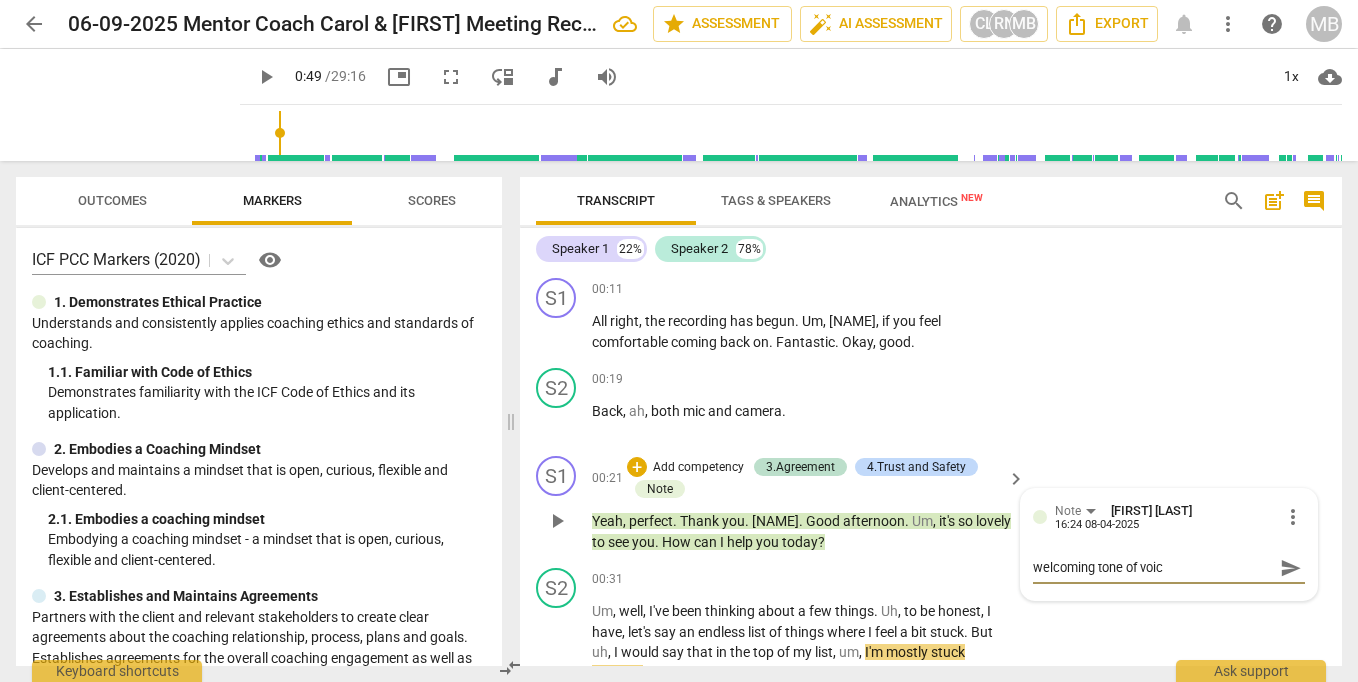 type on "welcoming tone of voice" 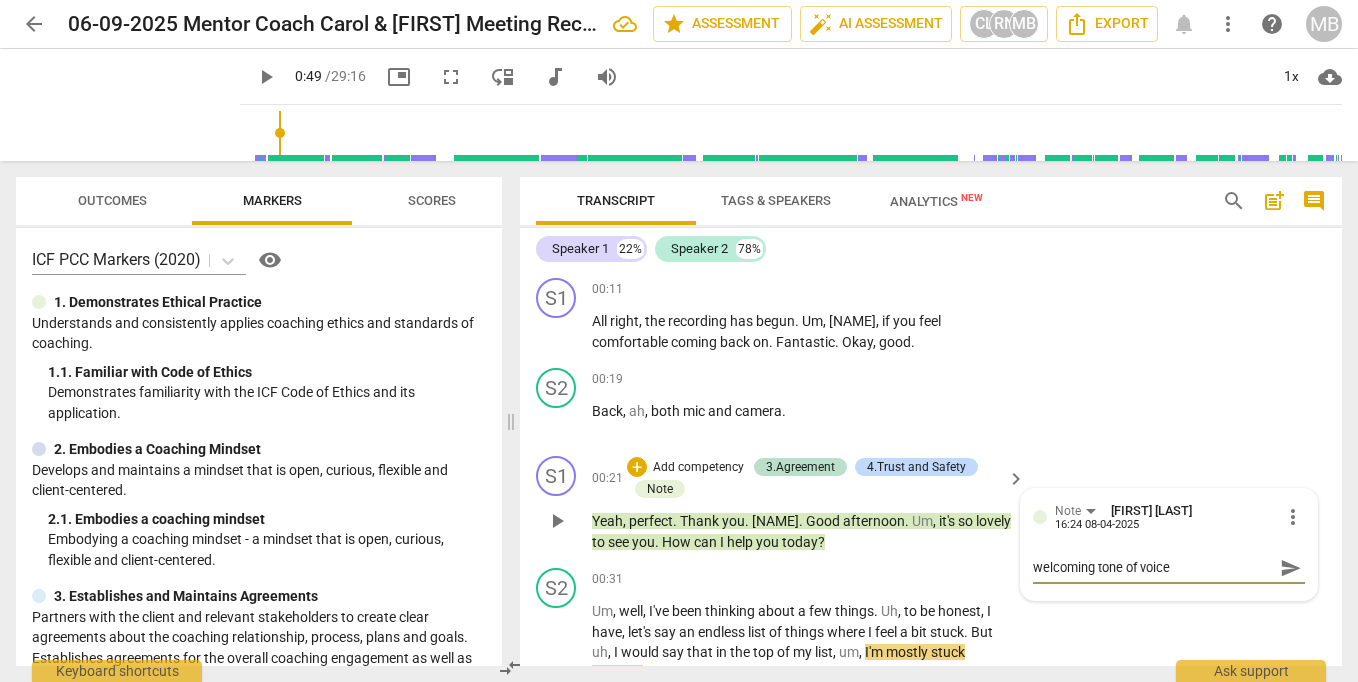 type on "welcoming tone of voice" 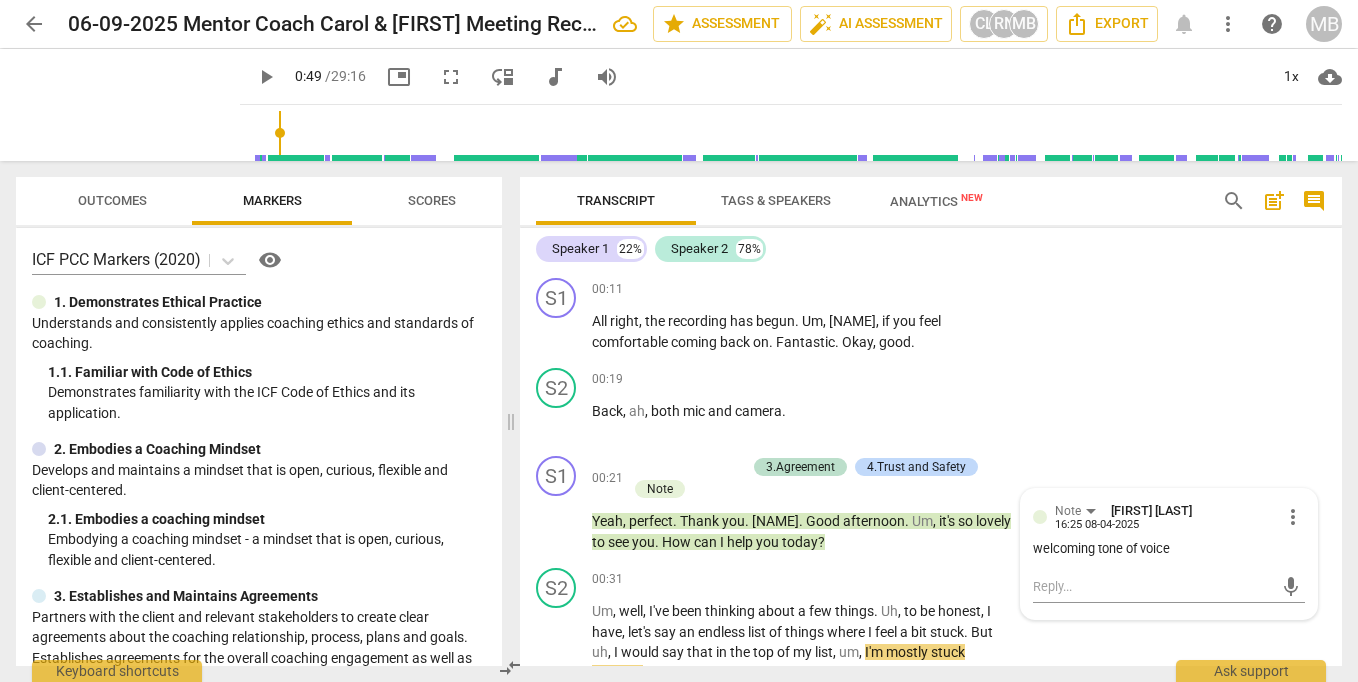 click on "play_arrow" at bounding box center (266, 77) 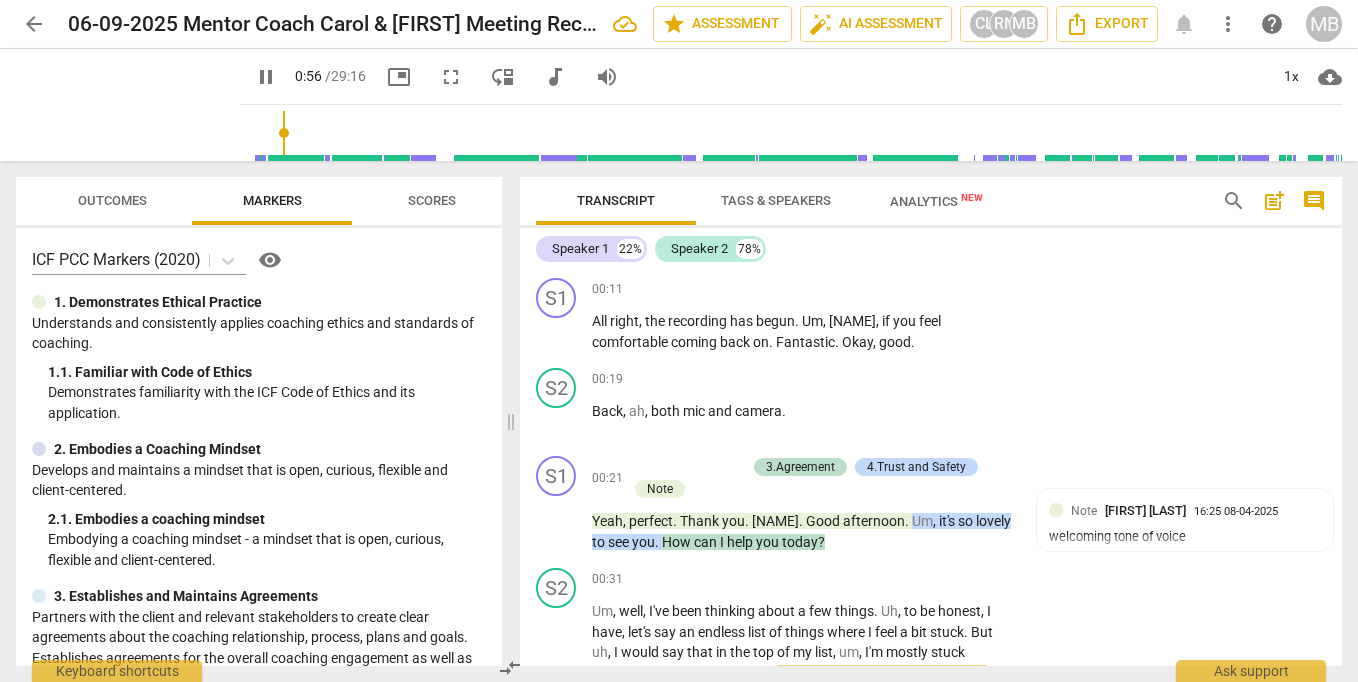 scroll, scrollTop: 411, scrollLeft: 0, axis: vertical 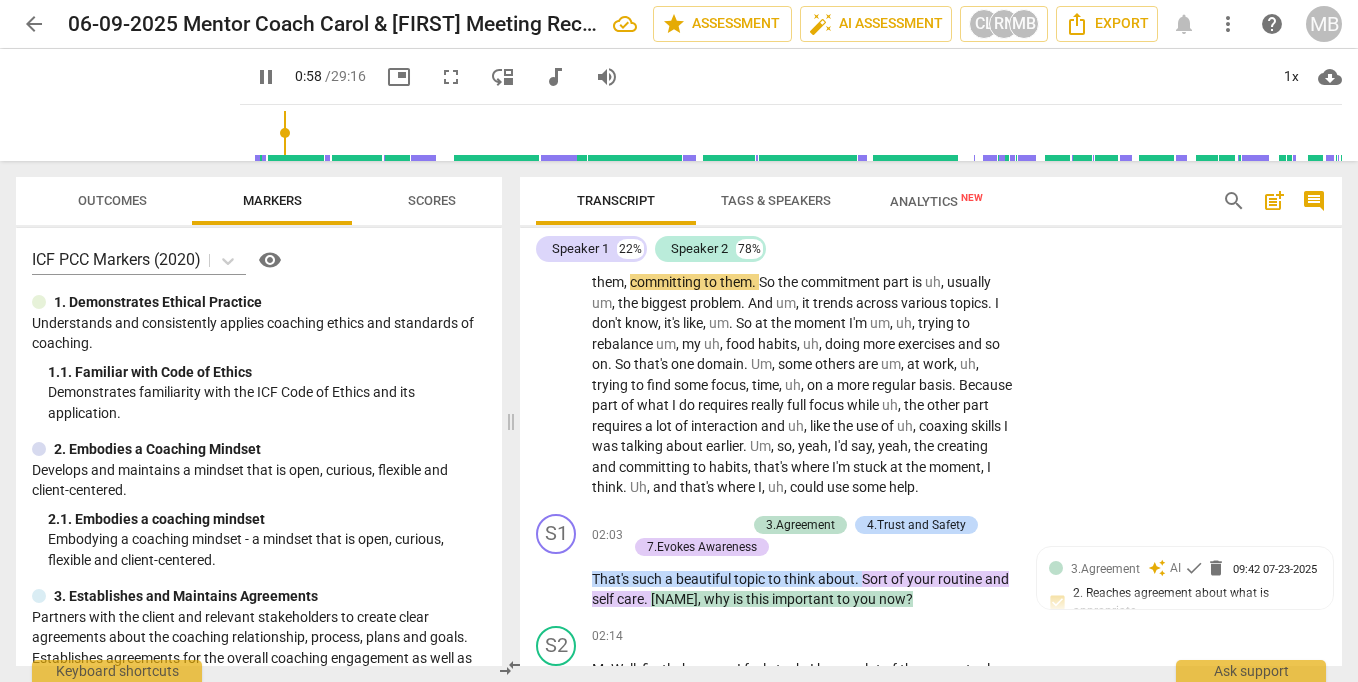 click on "pause" at bounding box center (266, 77) 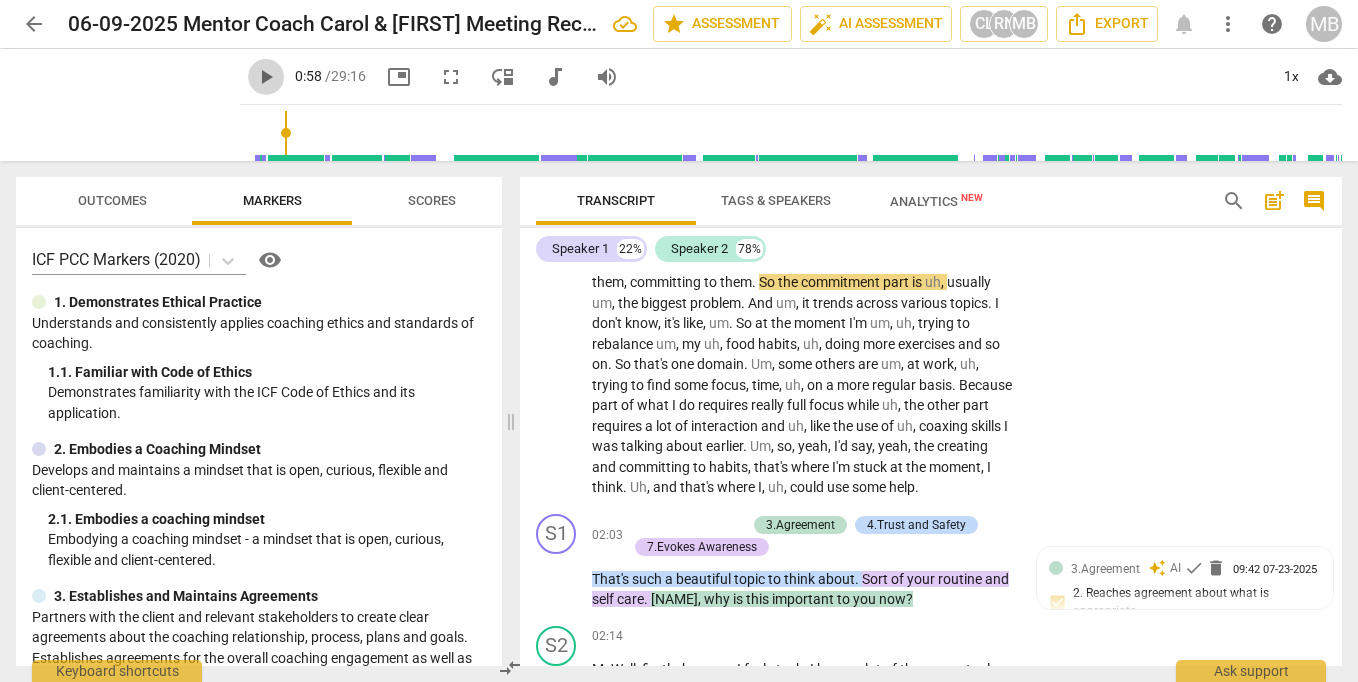 click on "play_arrow" at bounding box center [266, 77] 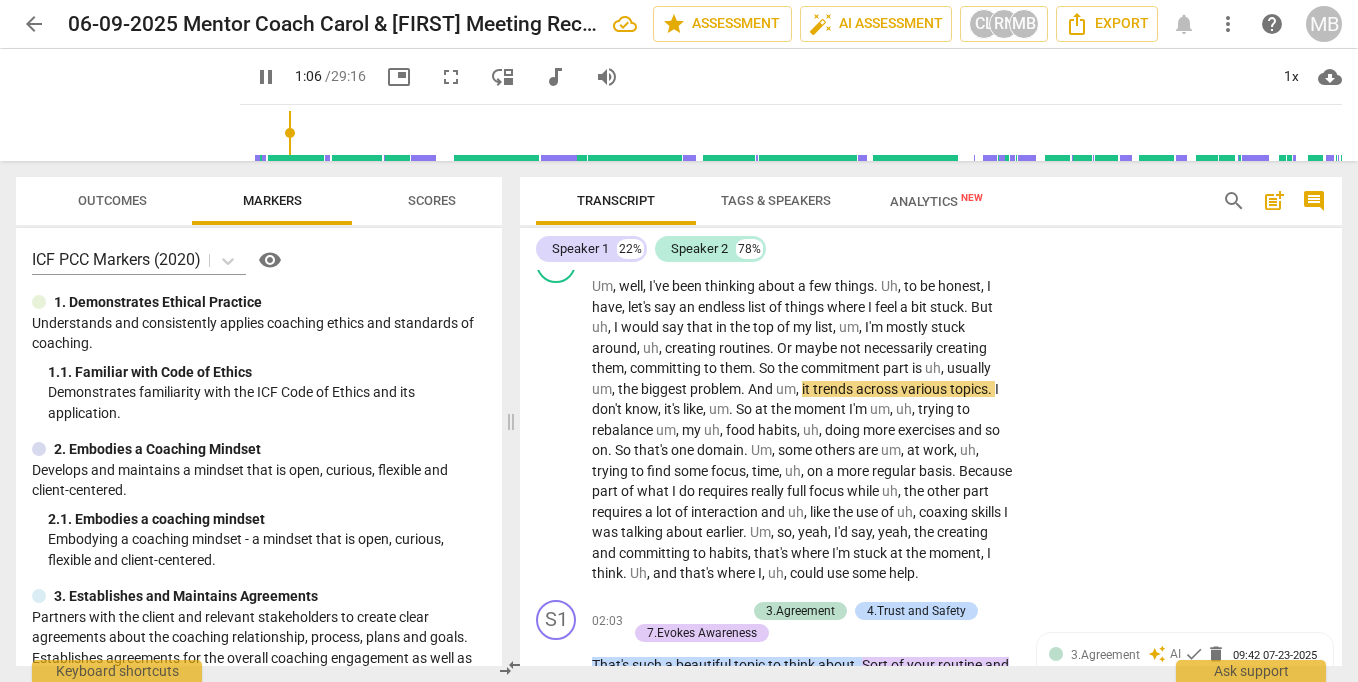 scroll, scrollTop: 264, scrollLeft: 0, axis: vertical 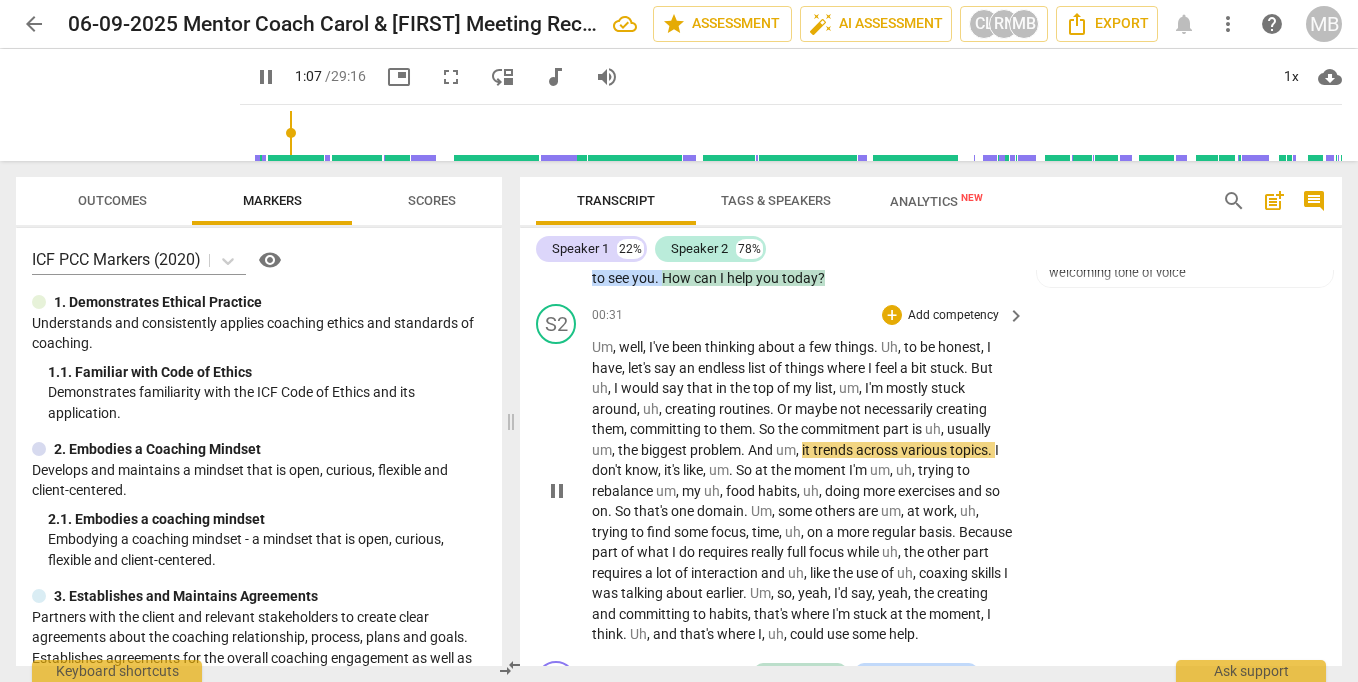 click on "," at bounding box center (616, 347) 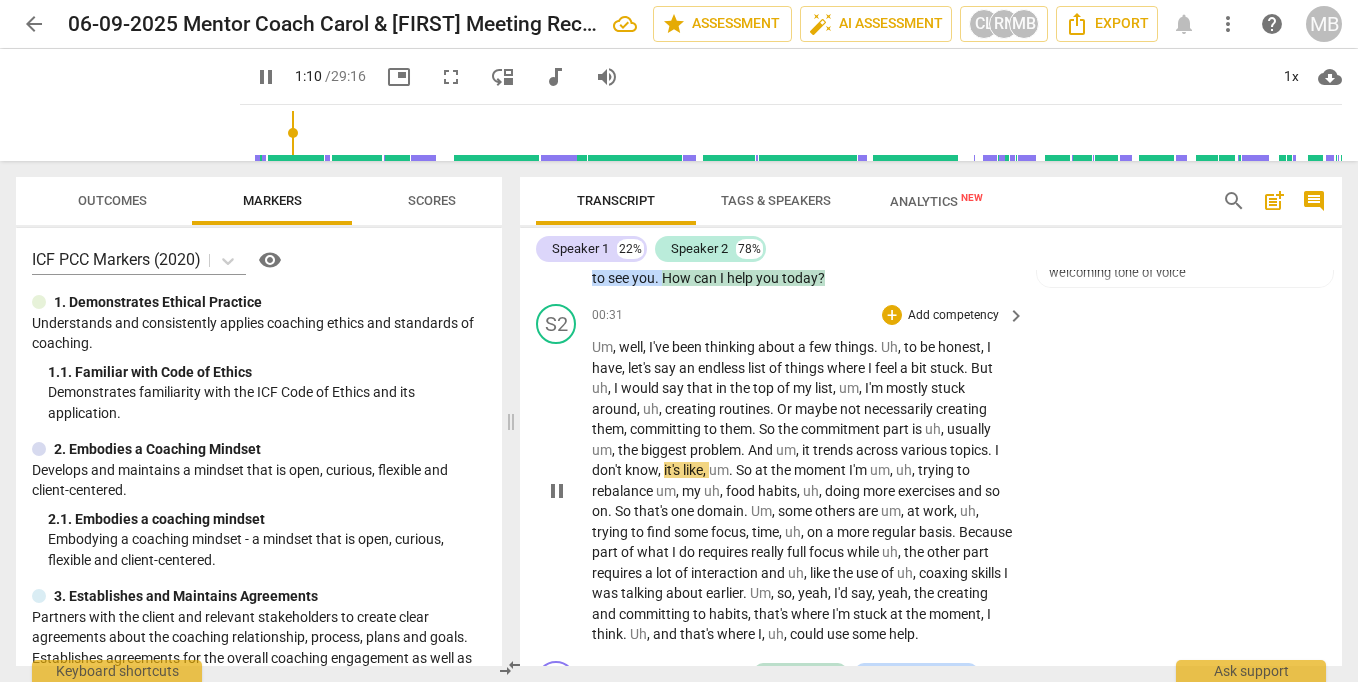 click on "well" at bounding box center [631, 347] 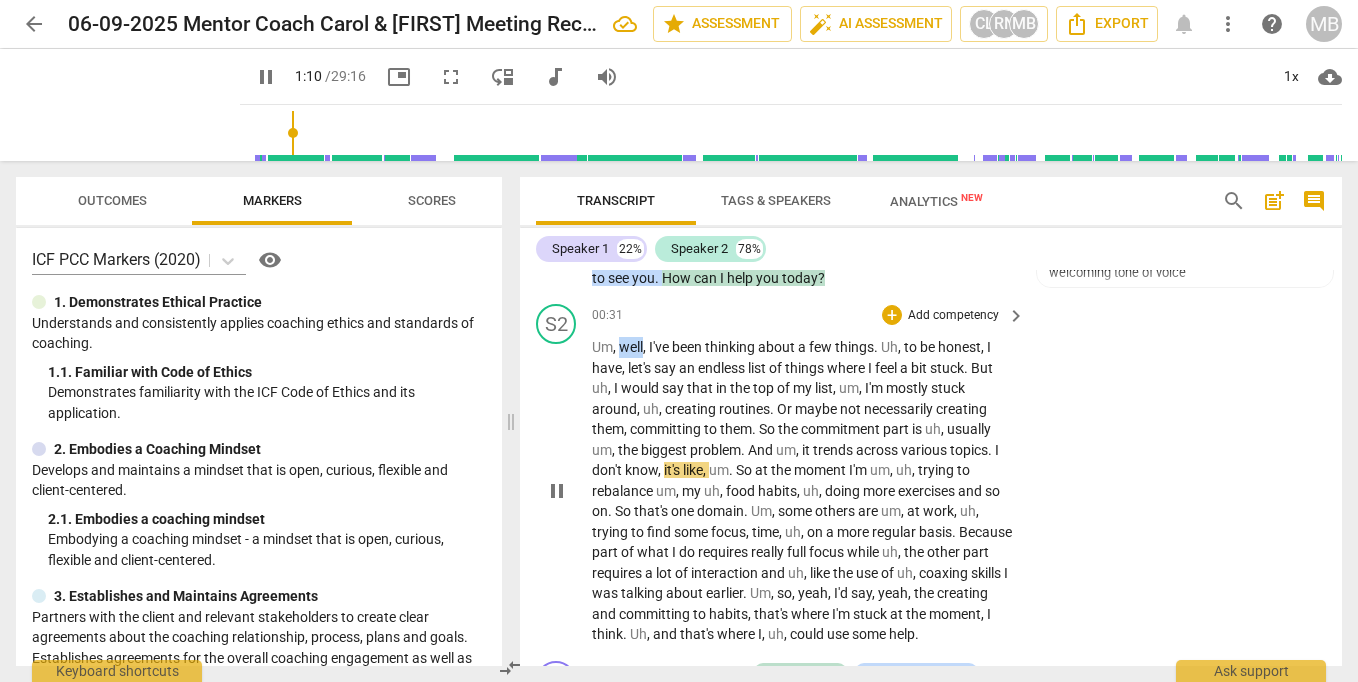 click on "well" at bounding box center [631, 347] 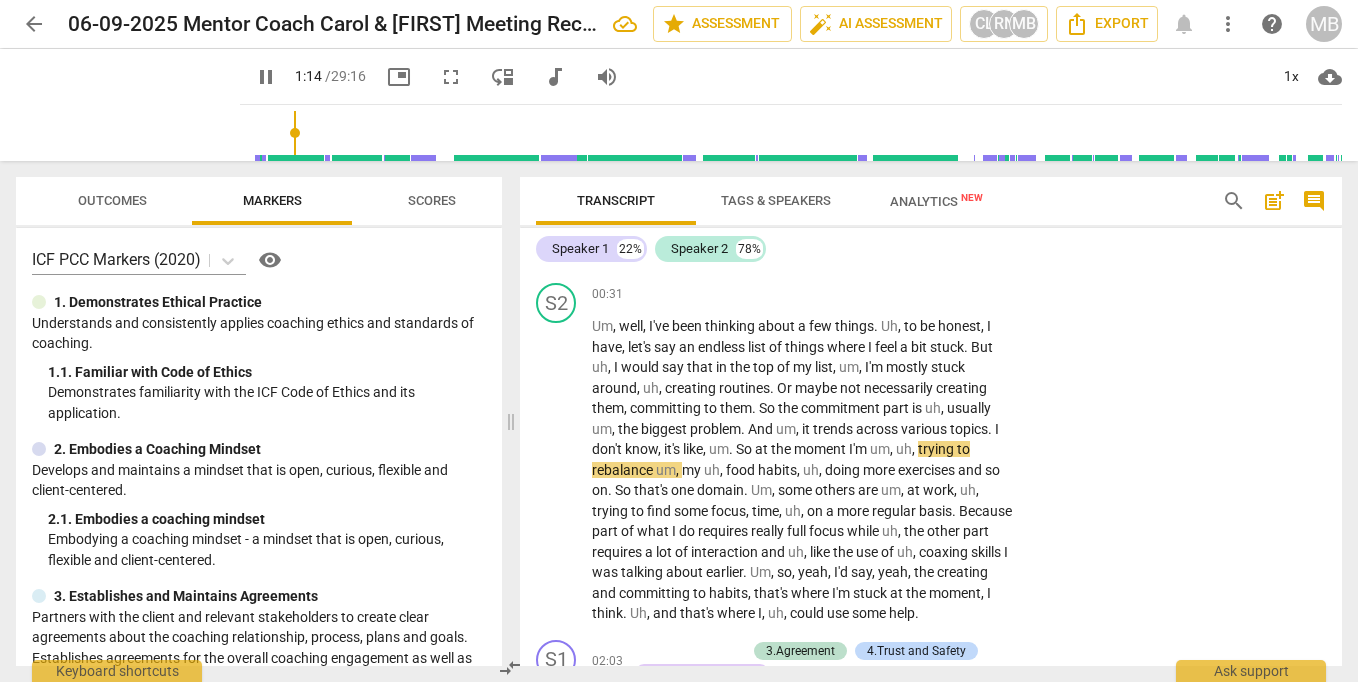 scroll, scrollTop: 305, scrollLeft: 0, axis: vertical 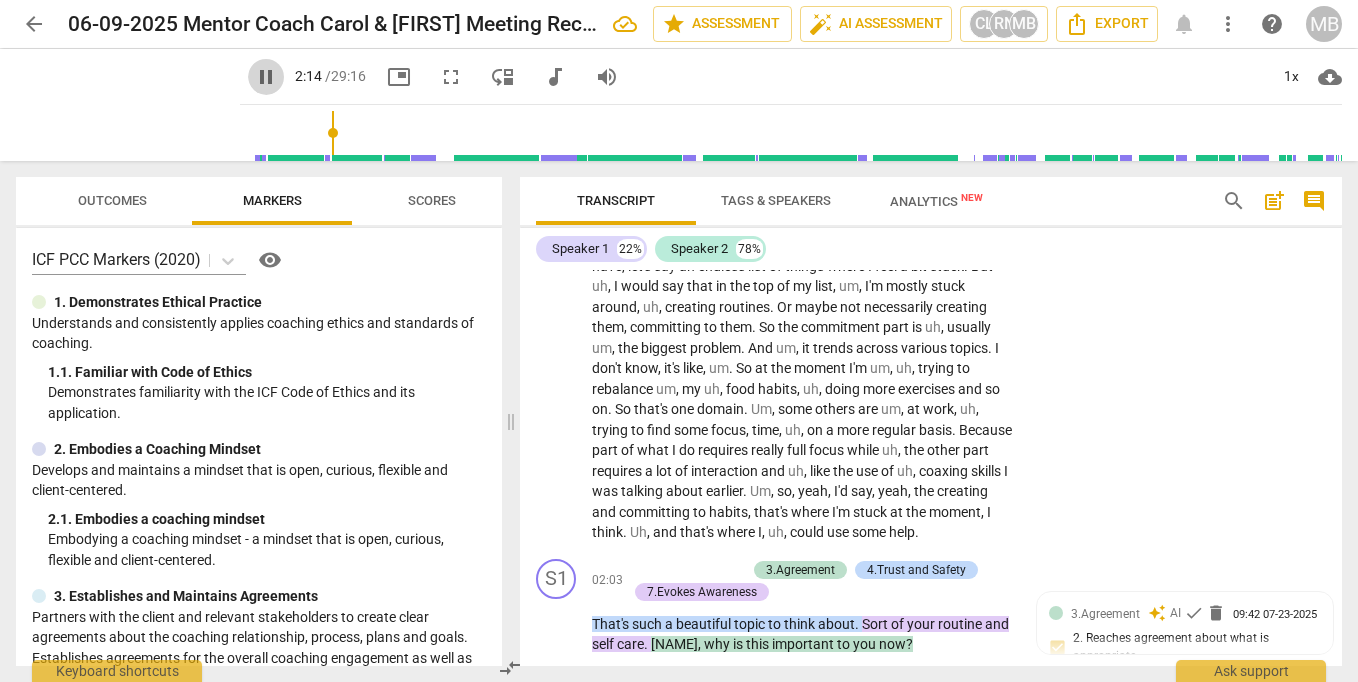 click on "pause" at bounding box center (266, 77) 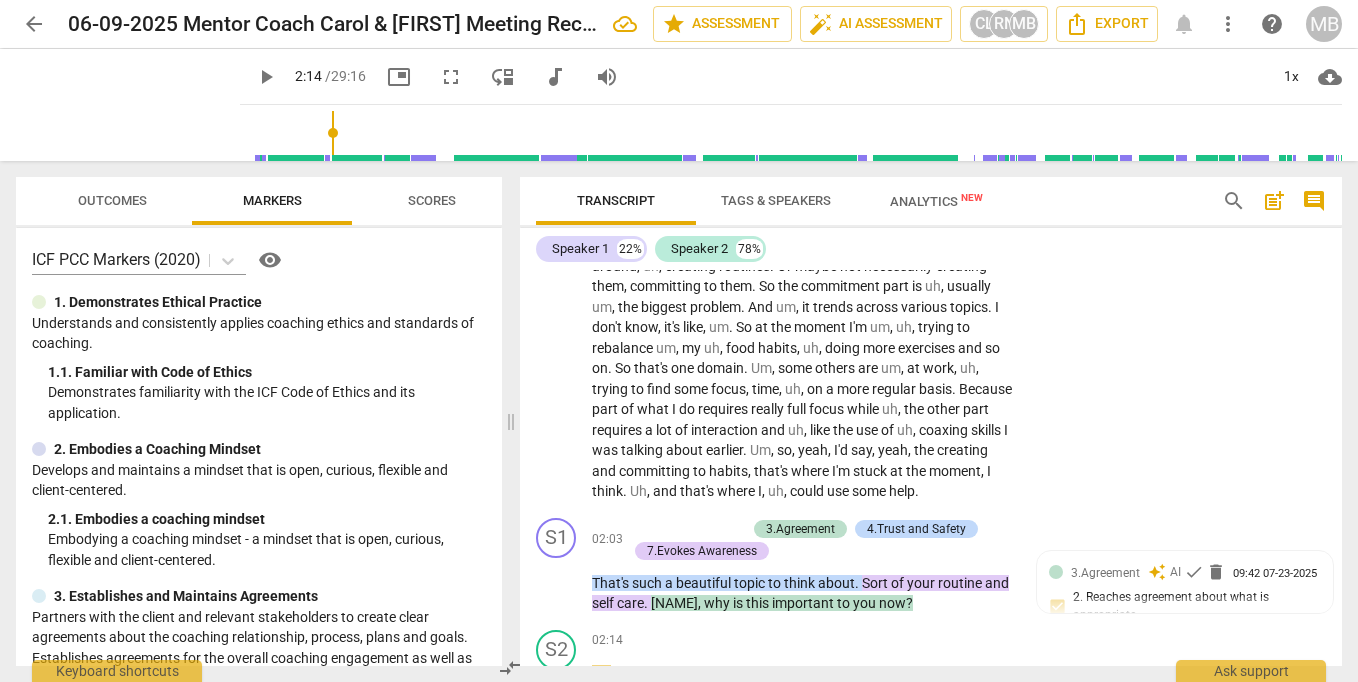 scroll, scrollTop: 427, scrollLeft: 0, axis: vertical 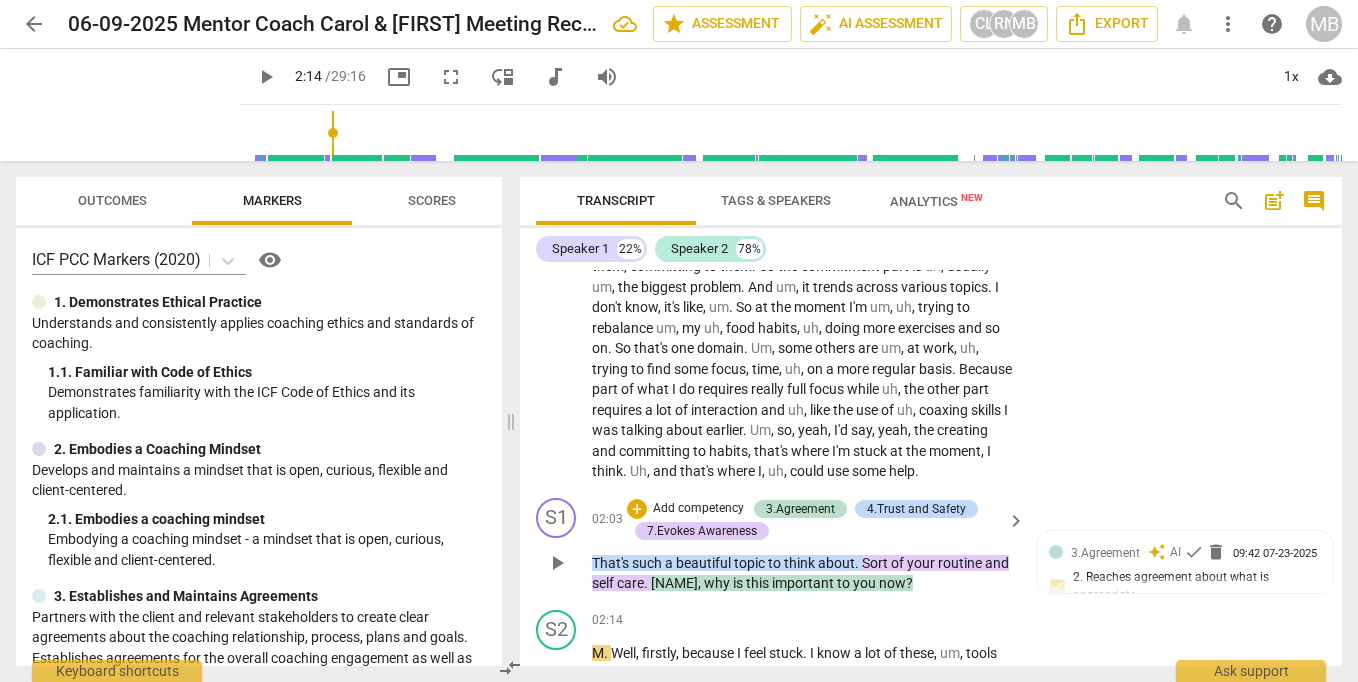 click on "play_arrow" at bounding box center (557, 563) 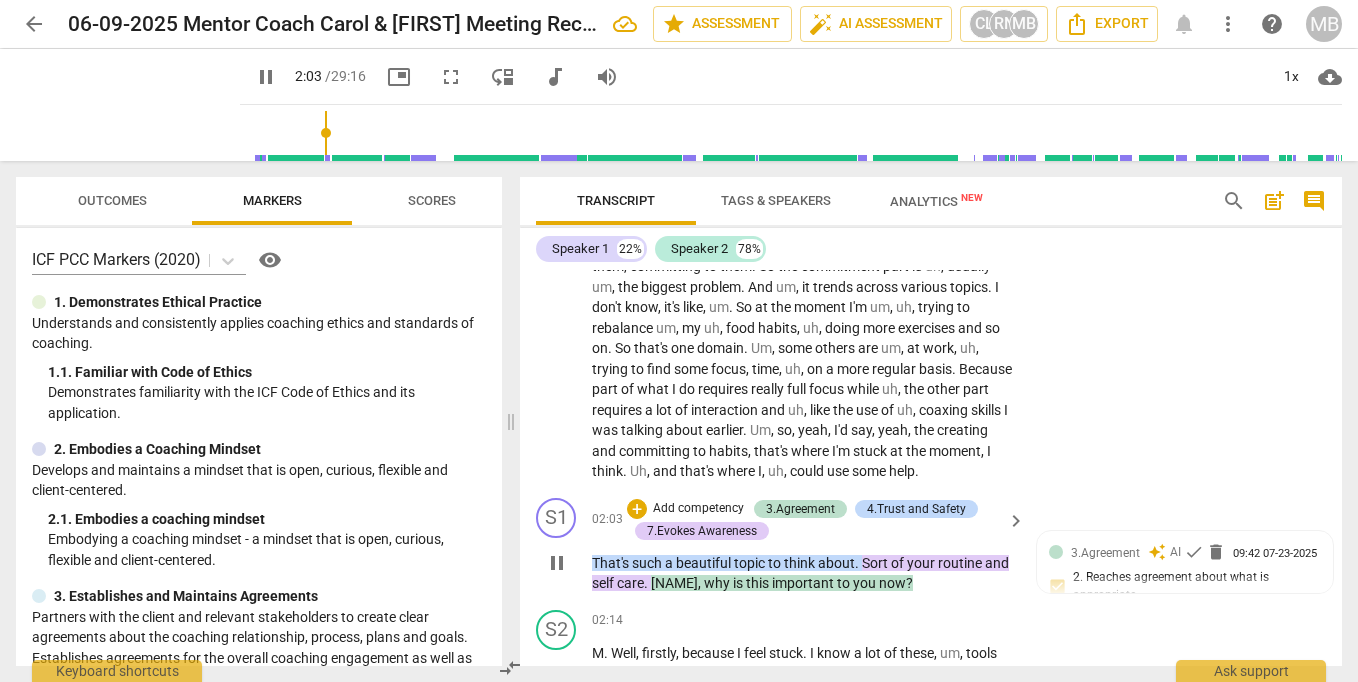 click on "pause" at bounding box center (557, 563) 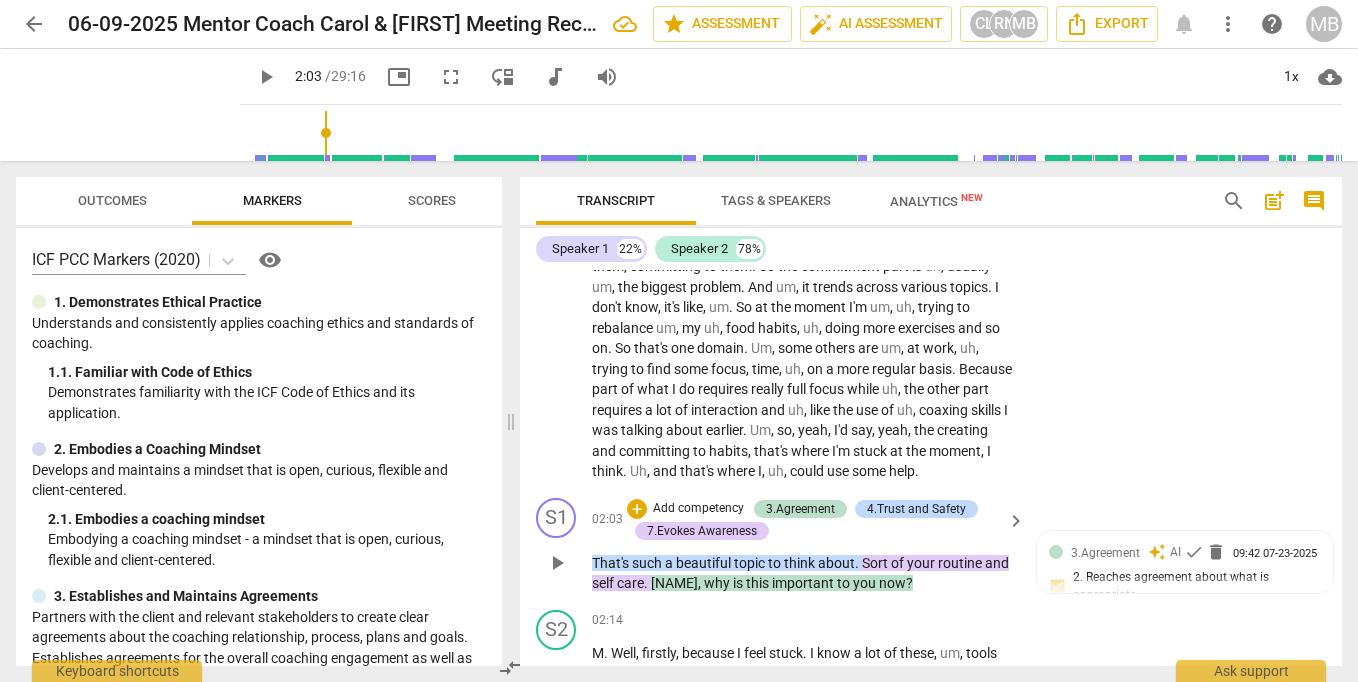 click on "play_arrow" at bounding box center [557, 563] 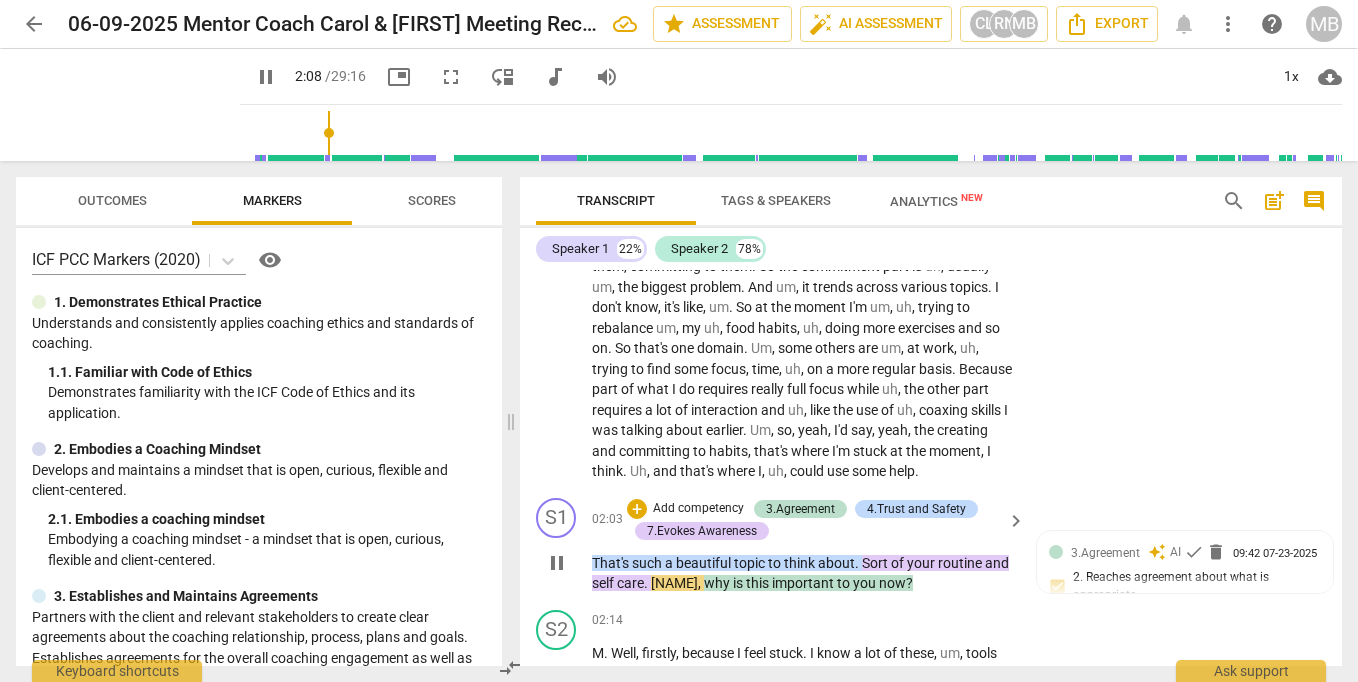 click on "pause" at bounding box center [557, 563] 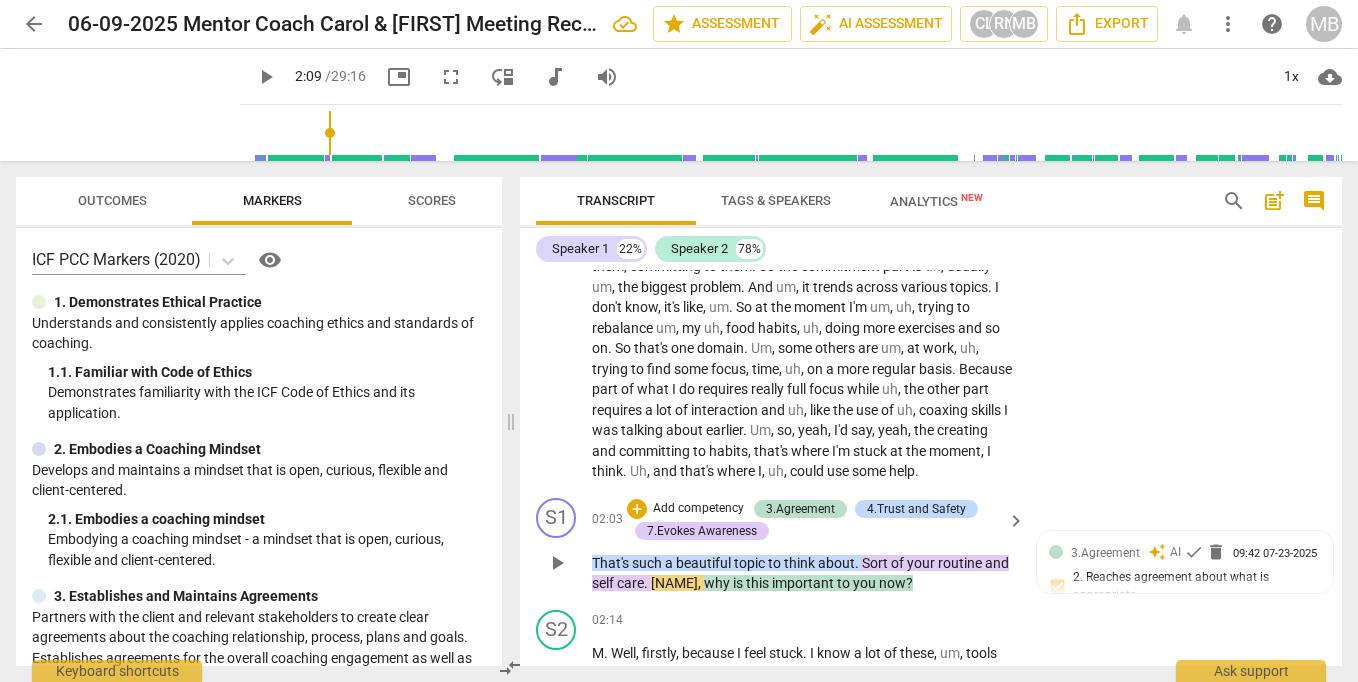 click on "Sort" at bounding box center [876, 563] 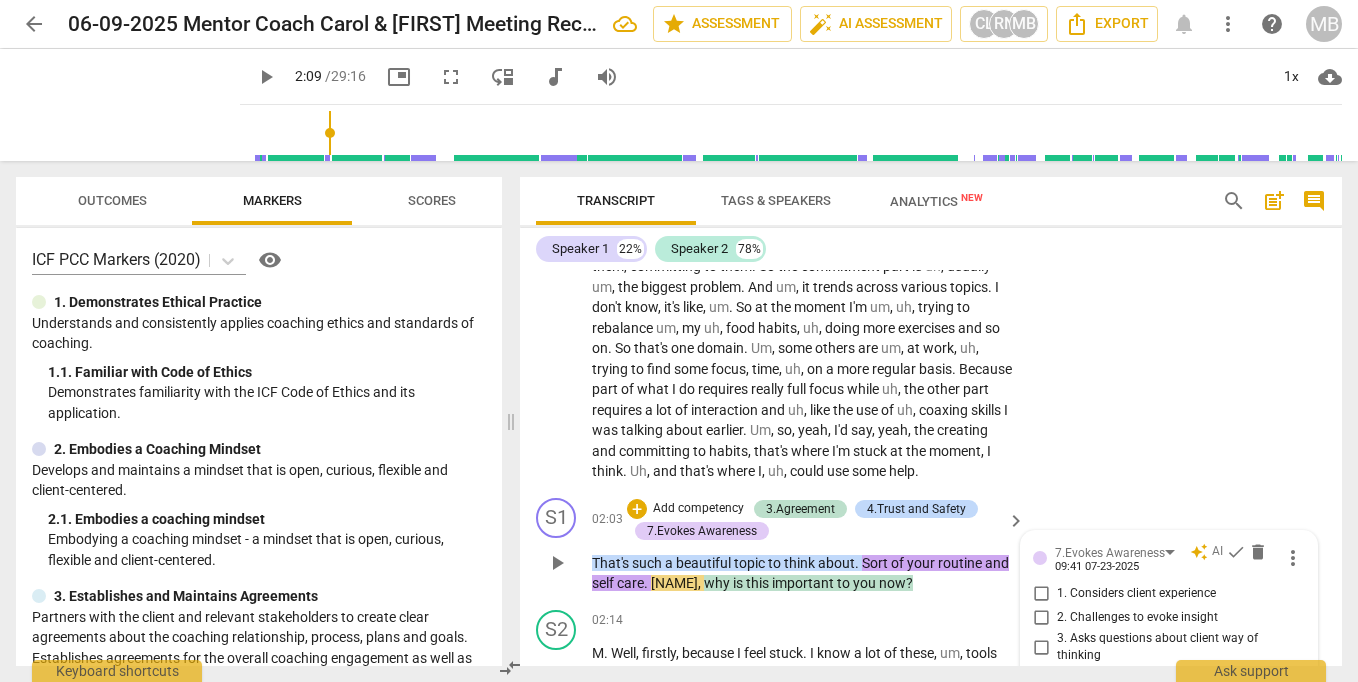 click on "there" at bounding box center (877, 1015) 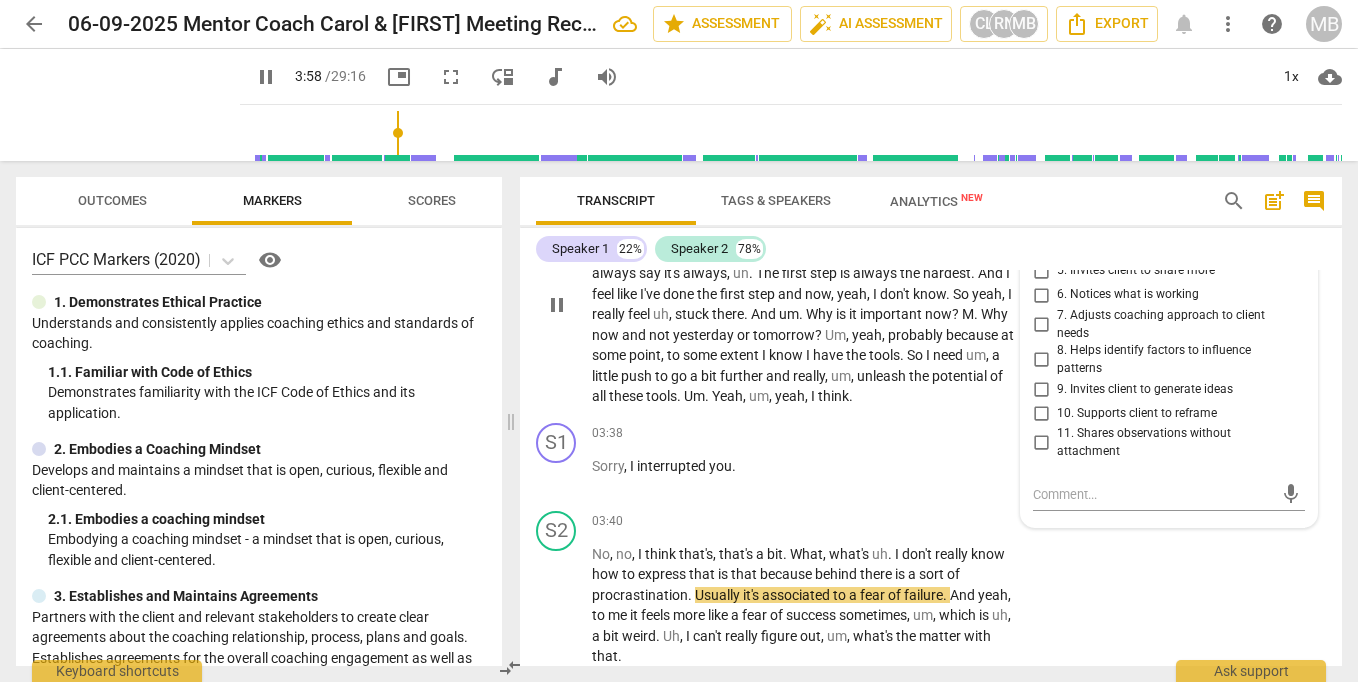 drag, startPoint x: 1330, startPoint y: 322, endPoint x: 1330, endPoint y: 303, distance: 19 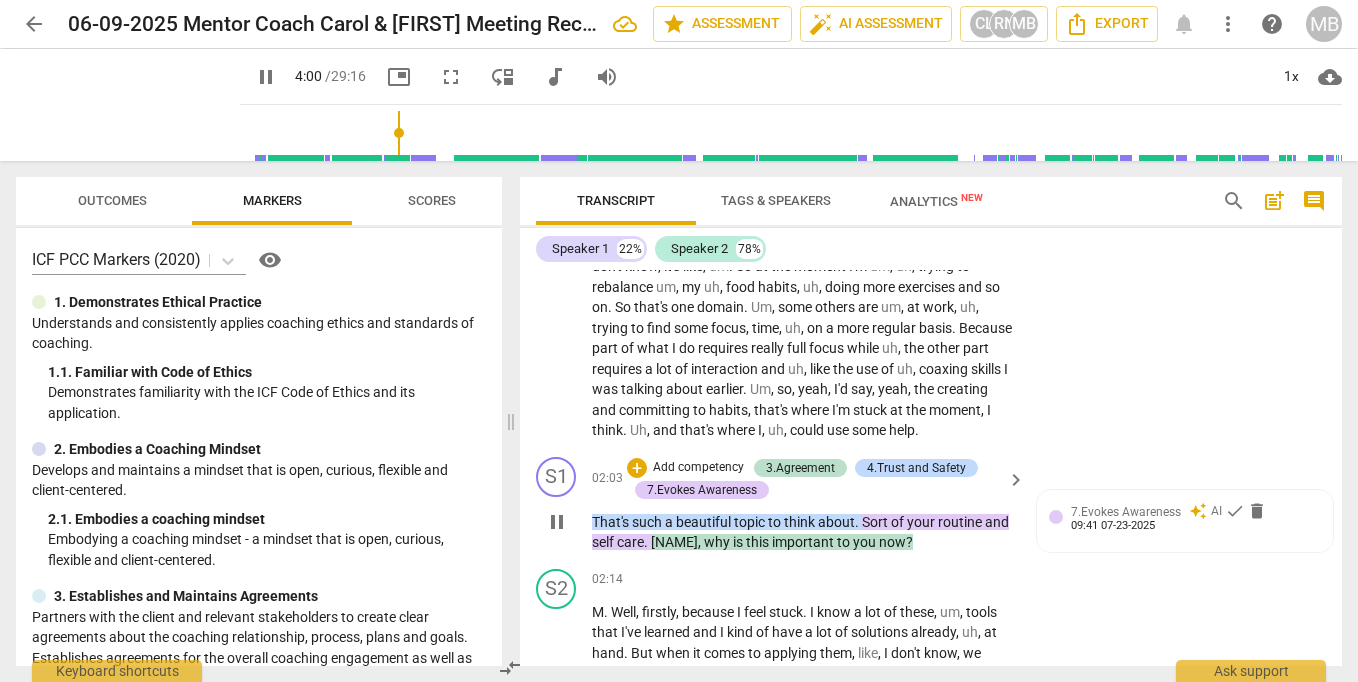 scroll, scrollTop: 386, scrollLeft: 0, axis: vertical 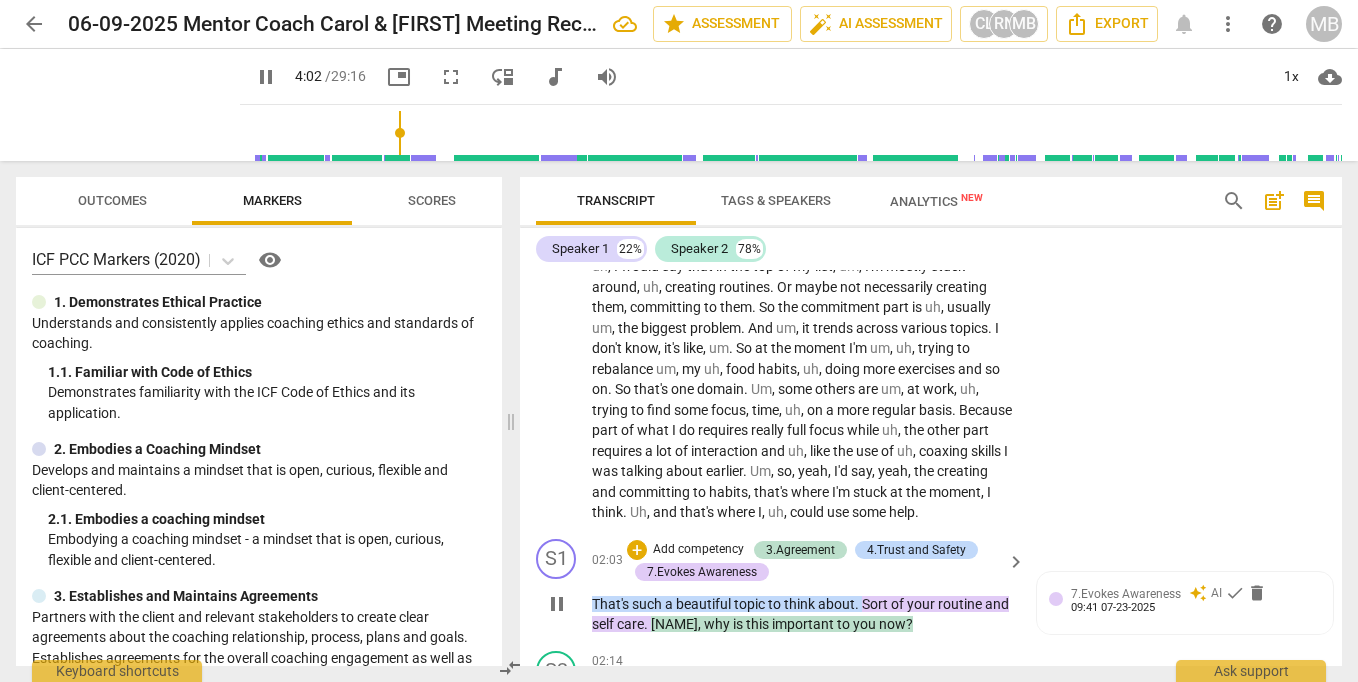 click on "Sort" at bounding box center (876, 604) 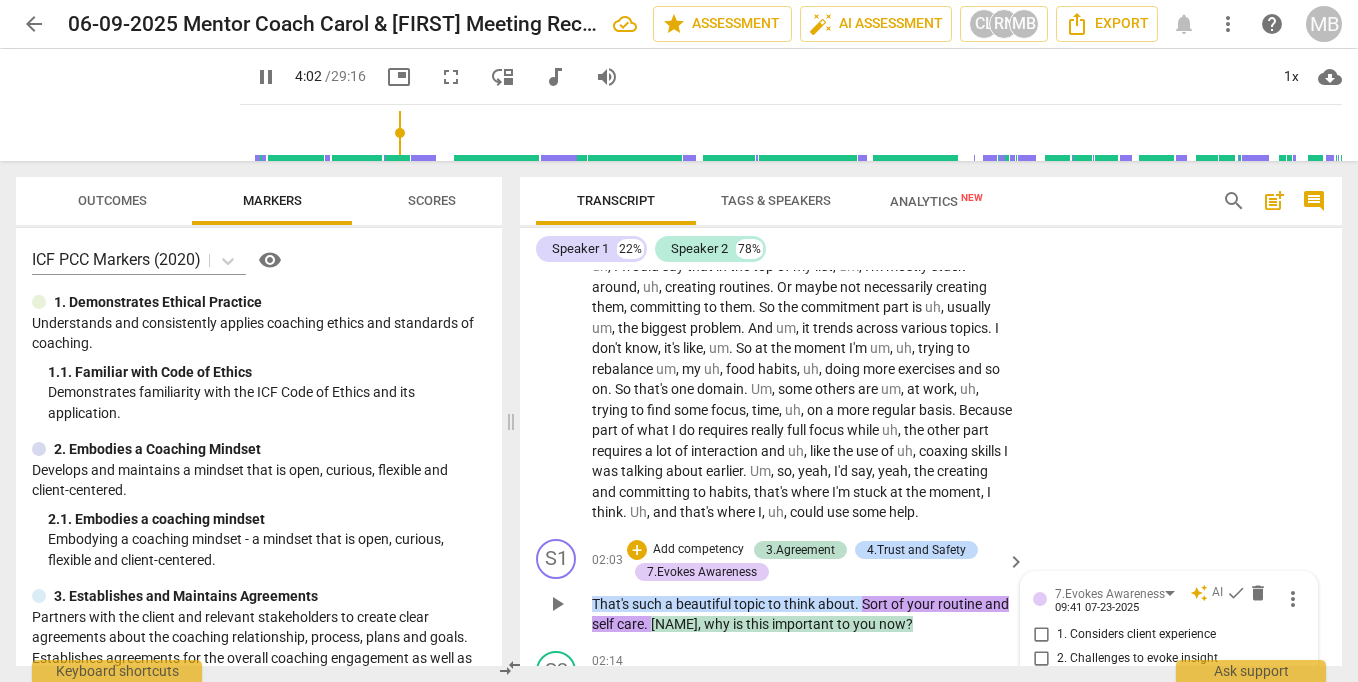 scroll, scrollTop: 868, scrollLeft: 0, axis: vertical 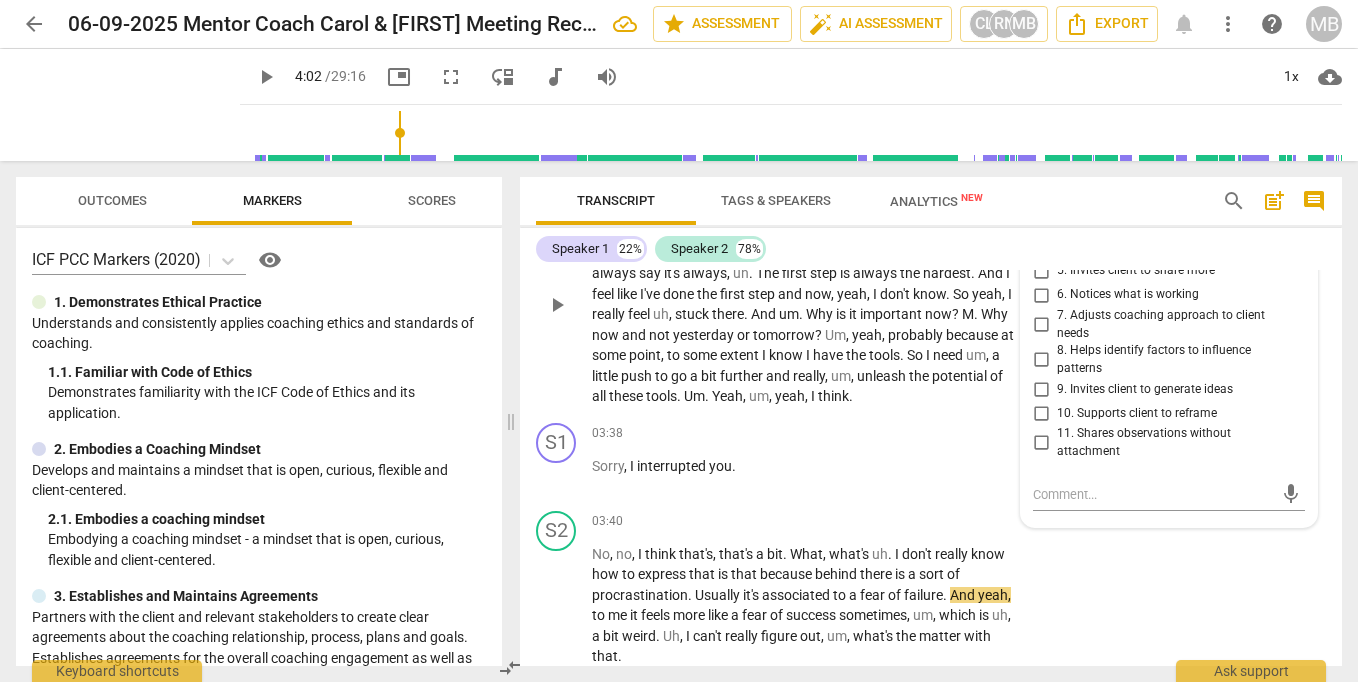 drag, startPoint x: 1334, startPoint y: 316, endPoint x: 1332, endPoint y: 298, distance: 18.110771 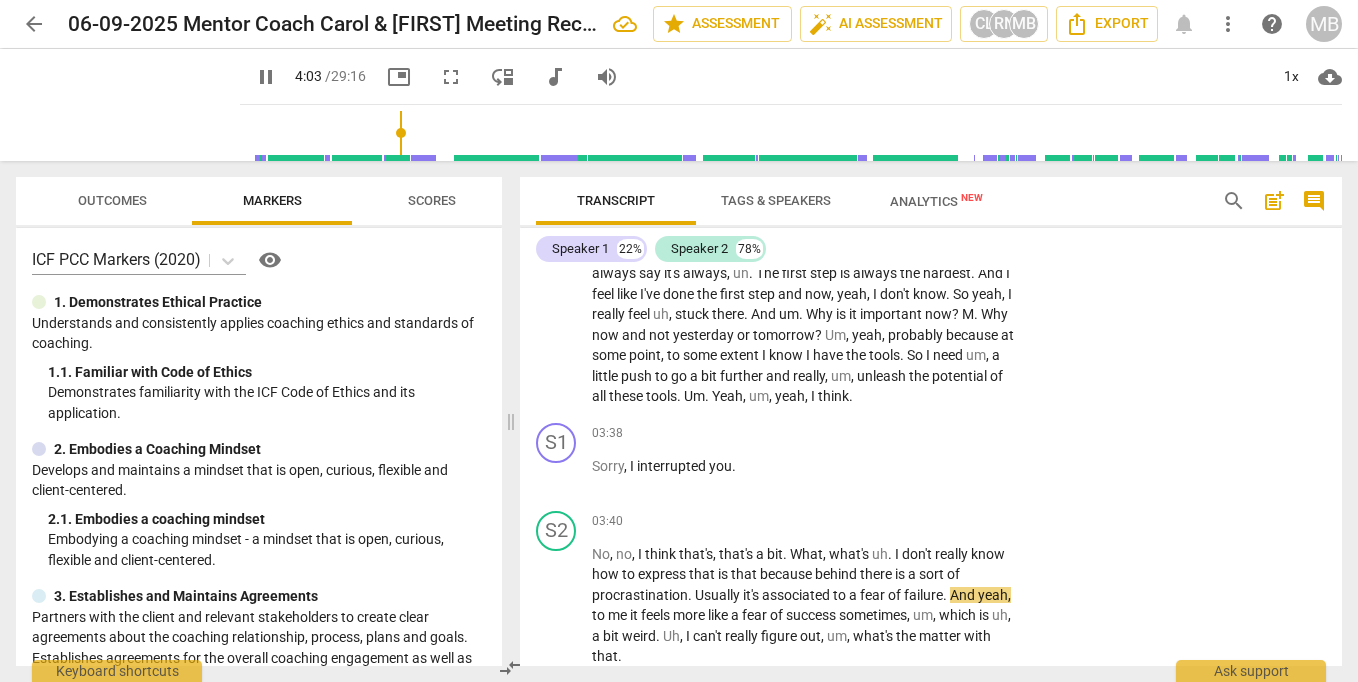drag, startPoint x: 1342, startPoint y: 322, endPoint x: 1342, endPoint y: 300, distance: 22 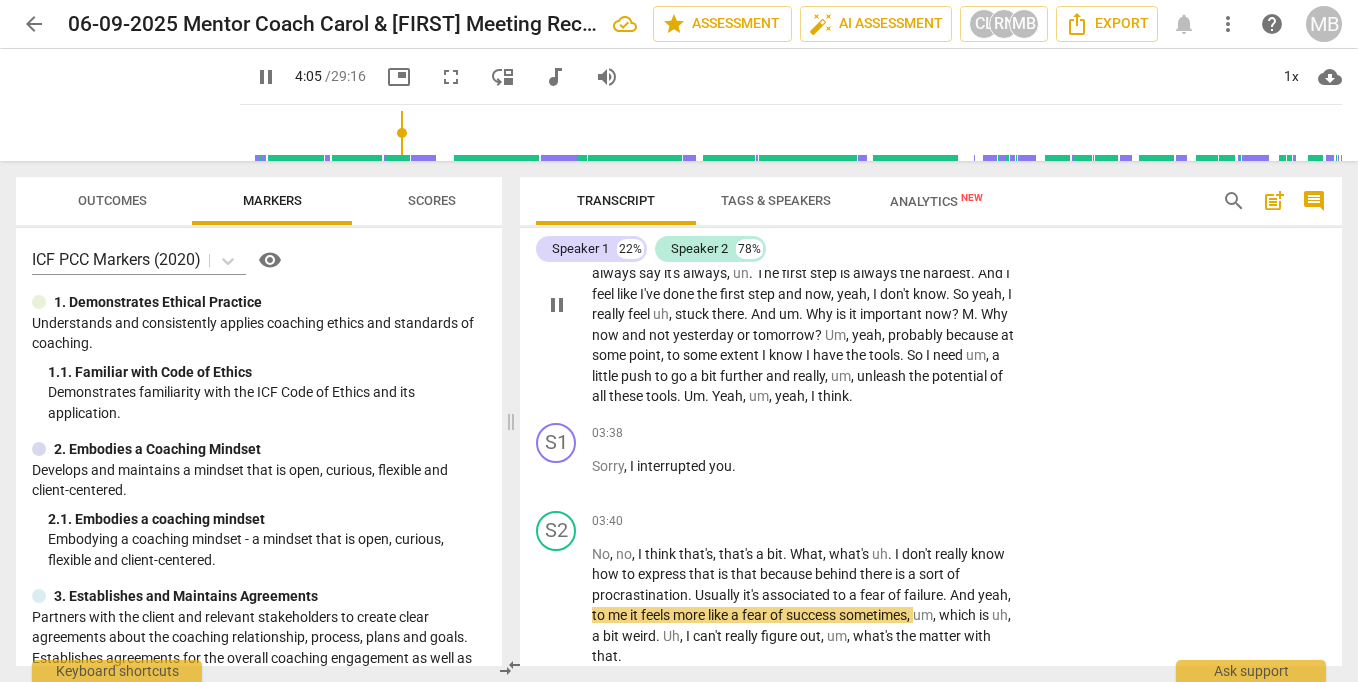 click on "S2 play_arrow pause 02:14 + Add competency keyboard_arrow_right M . Well , firstly , because I feel stuck . I know a lot of these , um , tools that I've learned and I kind of have a lot of solutions already , uh , at hand . But when it comes to applying them , like , I don't know , we always say it's always , uh . The first step is always the hardest . And I feel like I've done the first step and now , yeah , I don't know . So yeah , I really feel uh , stuck there . And um . Why is it important now ? M . Why now and not yesterday or tomorrow ? Um , yeah , probably because at some point , to some extent I know I have the tools . So I need um , a little push to go a bit further and really , um , unleash the potential of all these tools . Um . Yeah ." at bounding box center [931, 288] 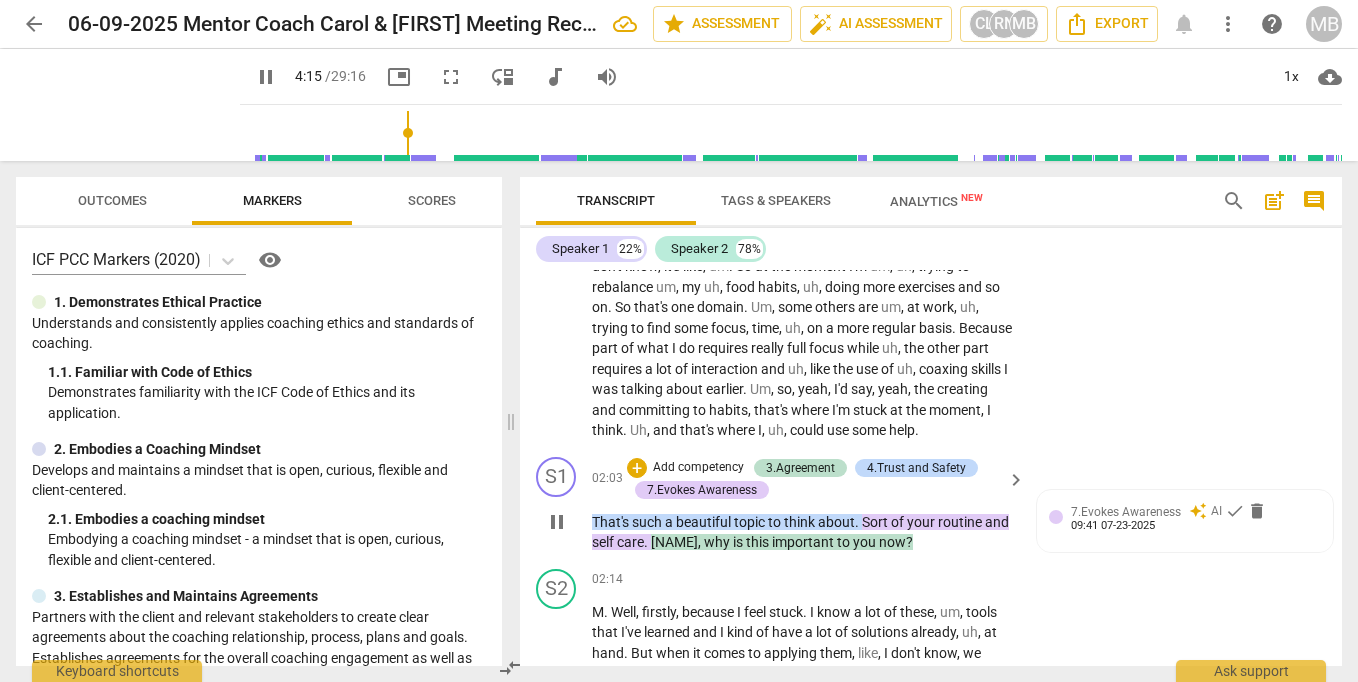 scroll, scrollTop: 488, scrollLeft: 0, axis: vertical 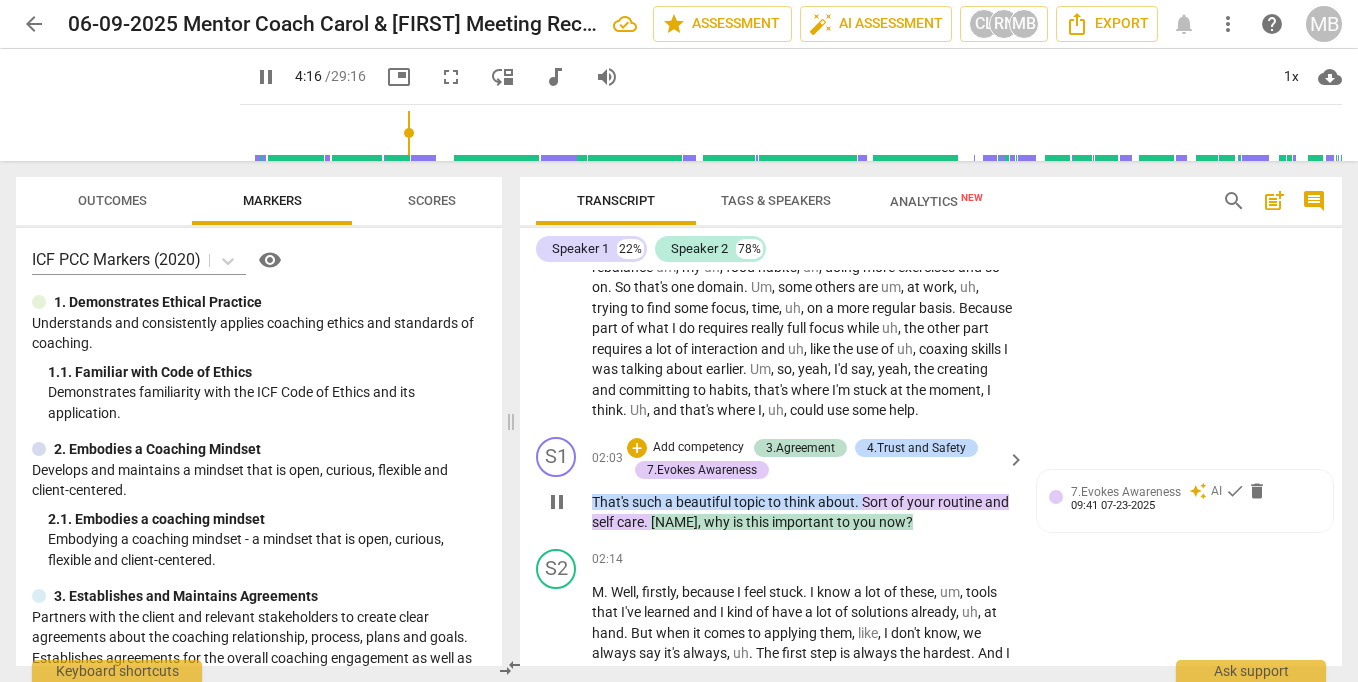 click on "Sort" at bounding box center (876, 502) 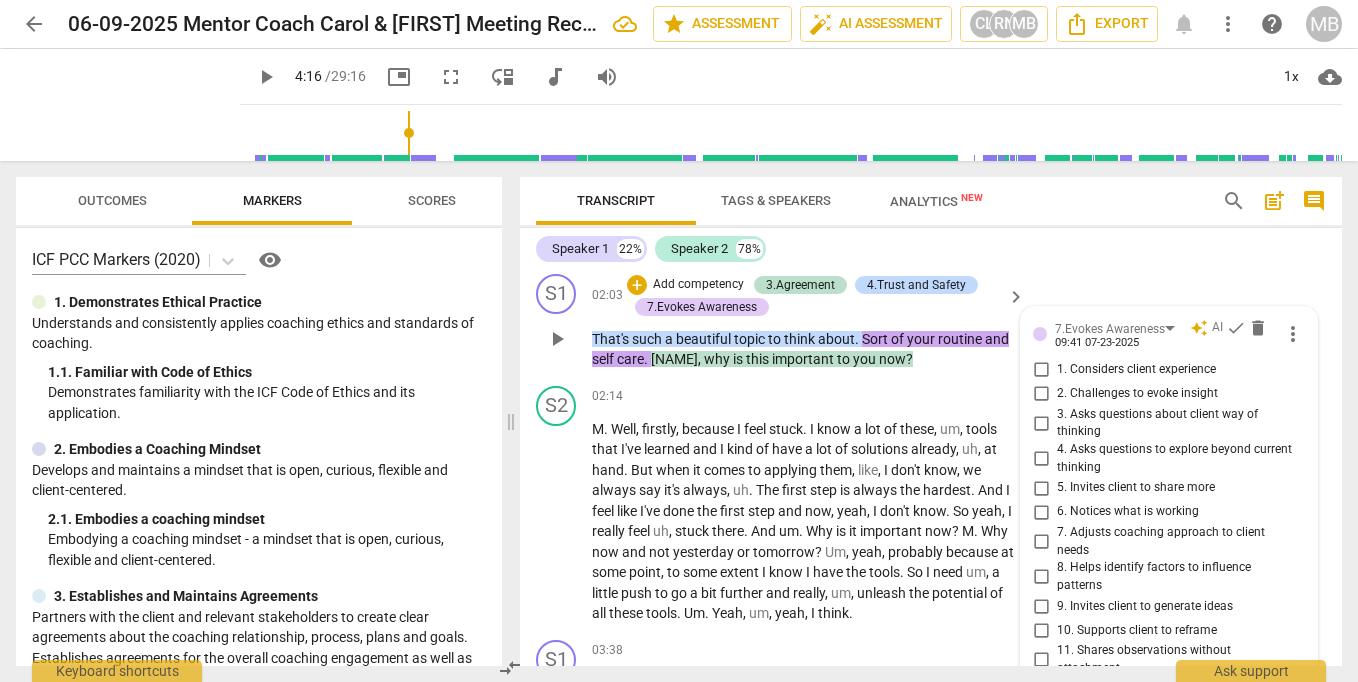 scroll, scrollTop: 630, scrollLeft: 0, axis: vertical 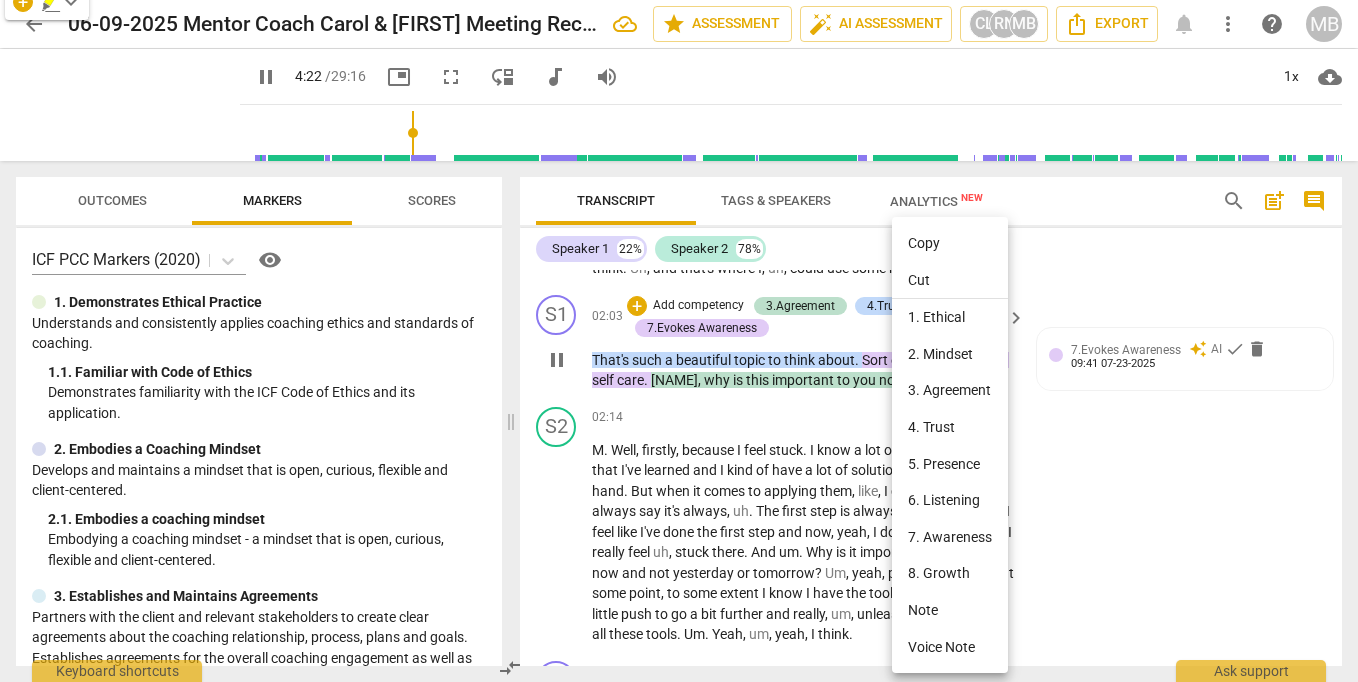 click at bounding box center (679, 341) 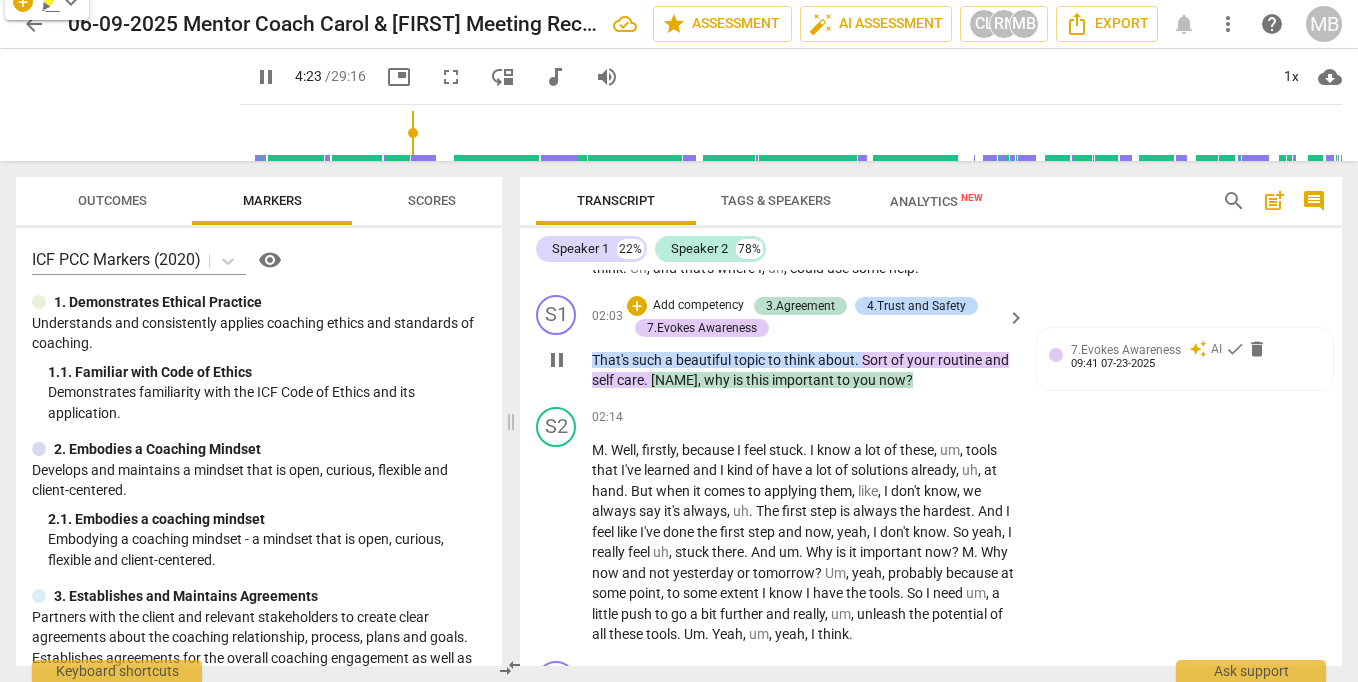 click on "." at bounding box center (858, 360) 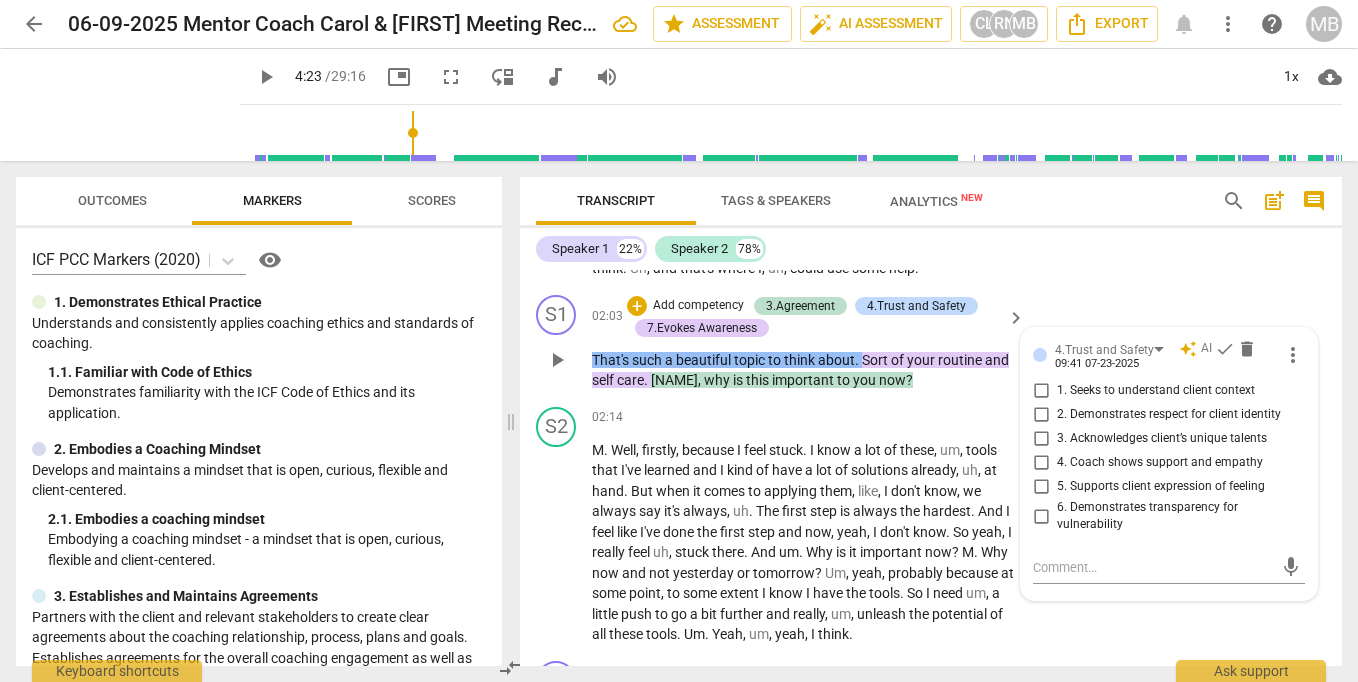 click on "Sort" at bounding box center (876, 360) 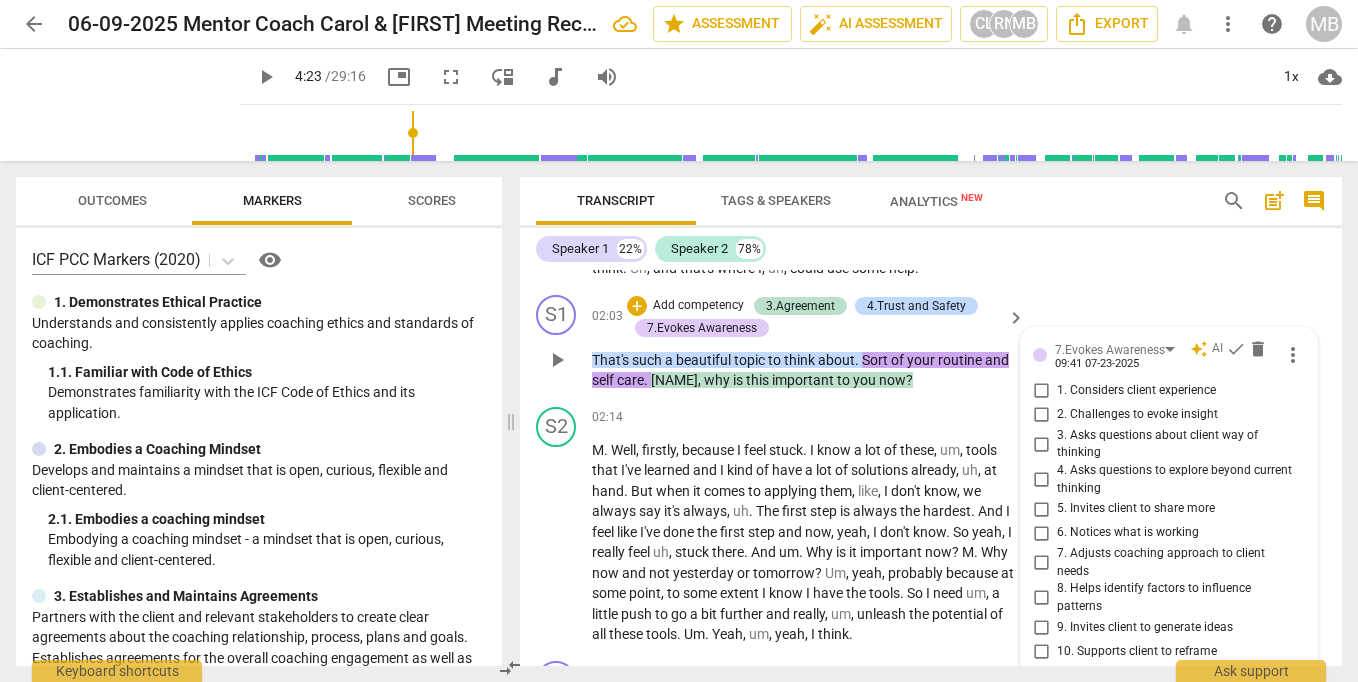 scroll, scrollTop: 590, scrollLeft: 0, axis: vertical 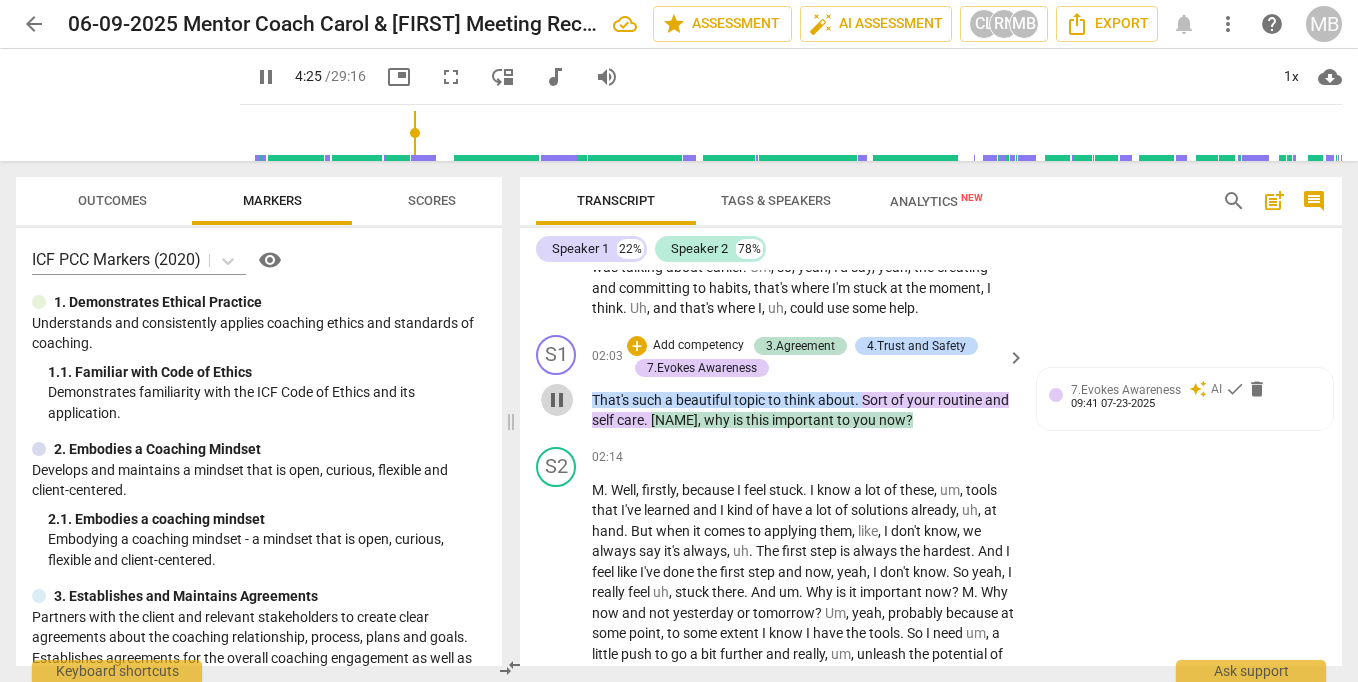 click on "pause" at bounding box center (557, 400) 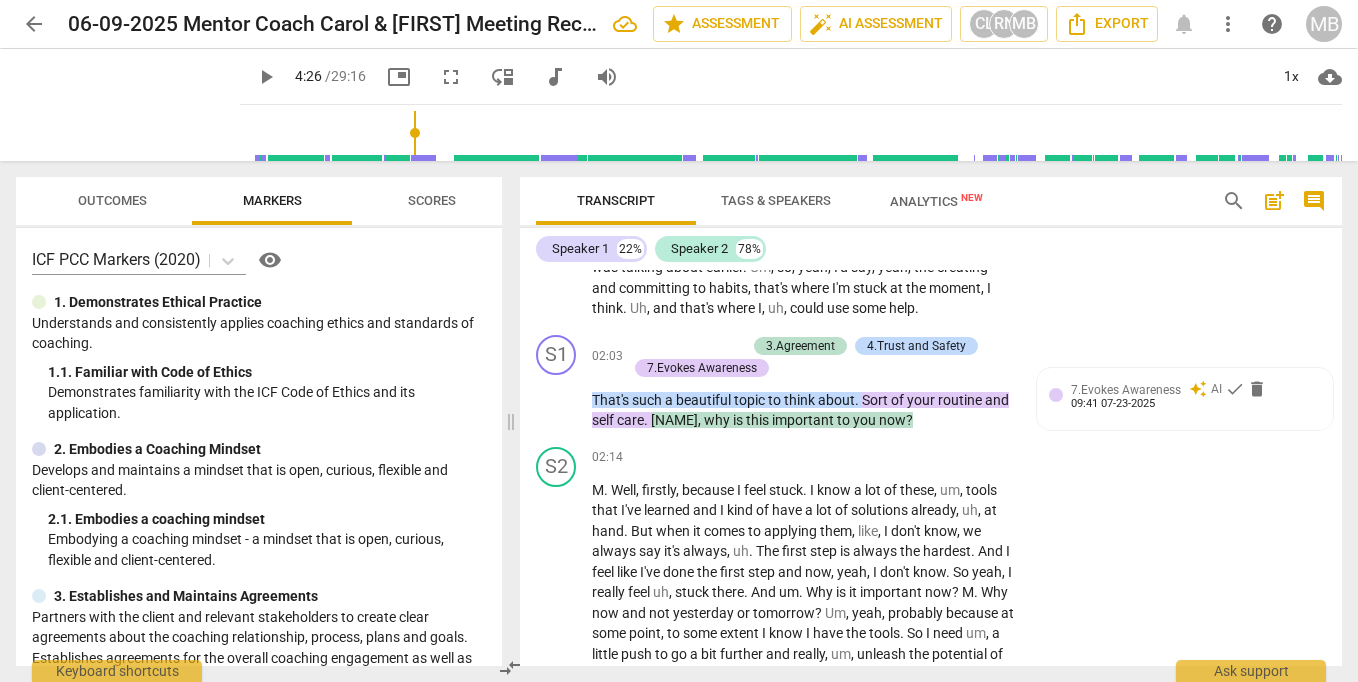 click on "keyboard_arrow_right" at bounding box center [1016, 358] 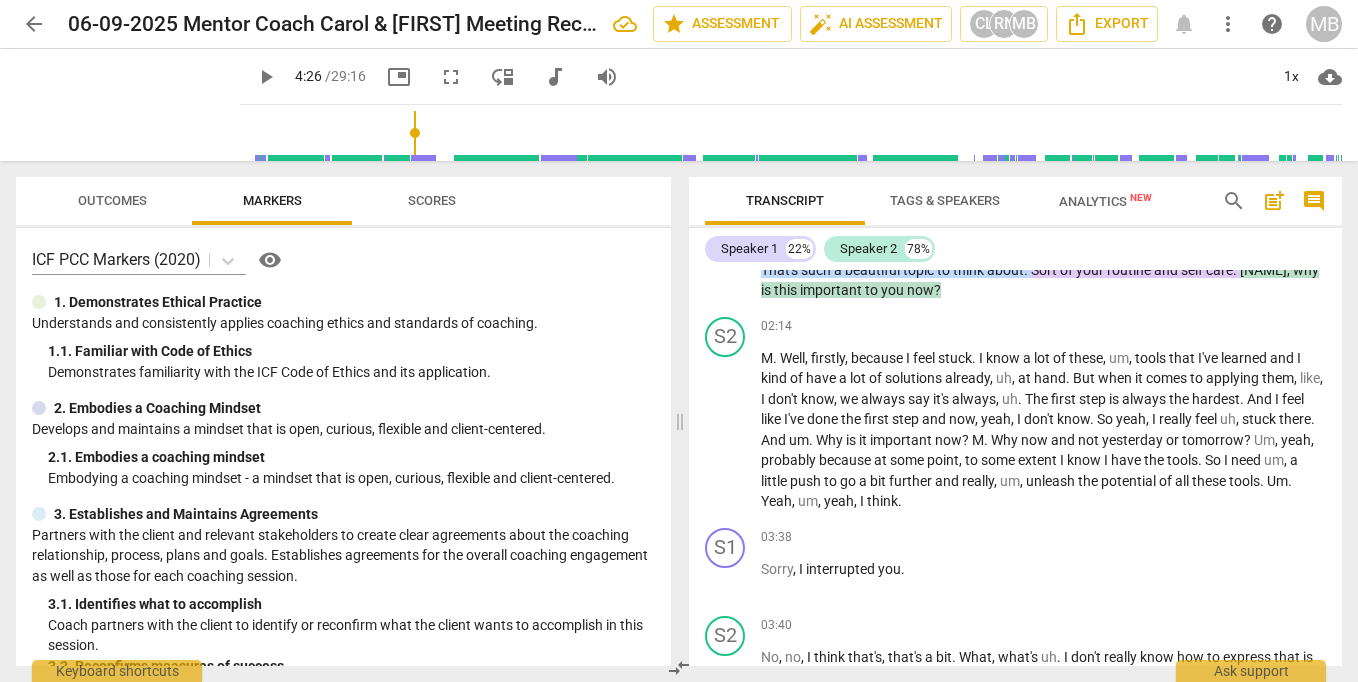 click on "Sort" at bounding box center [1045, 270] 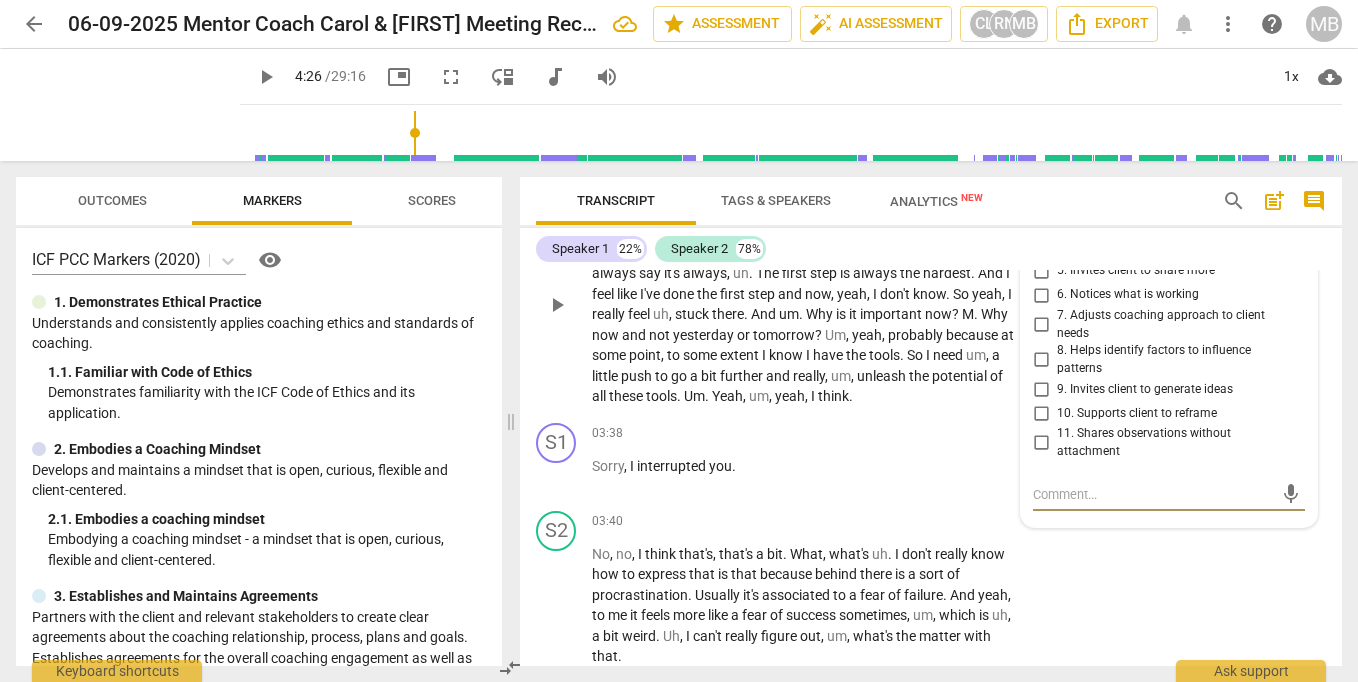 click on "." at bounding box center (949, 294) 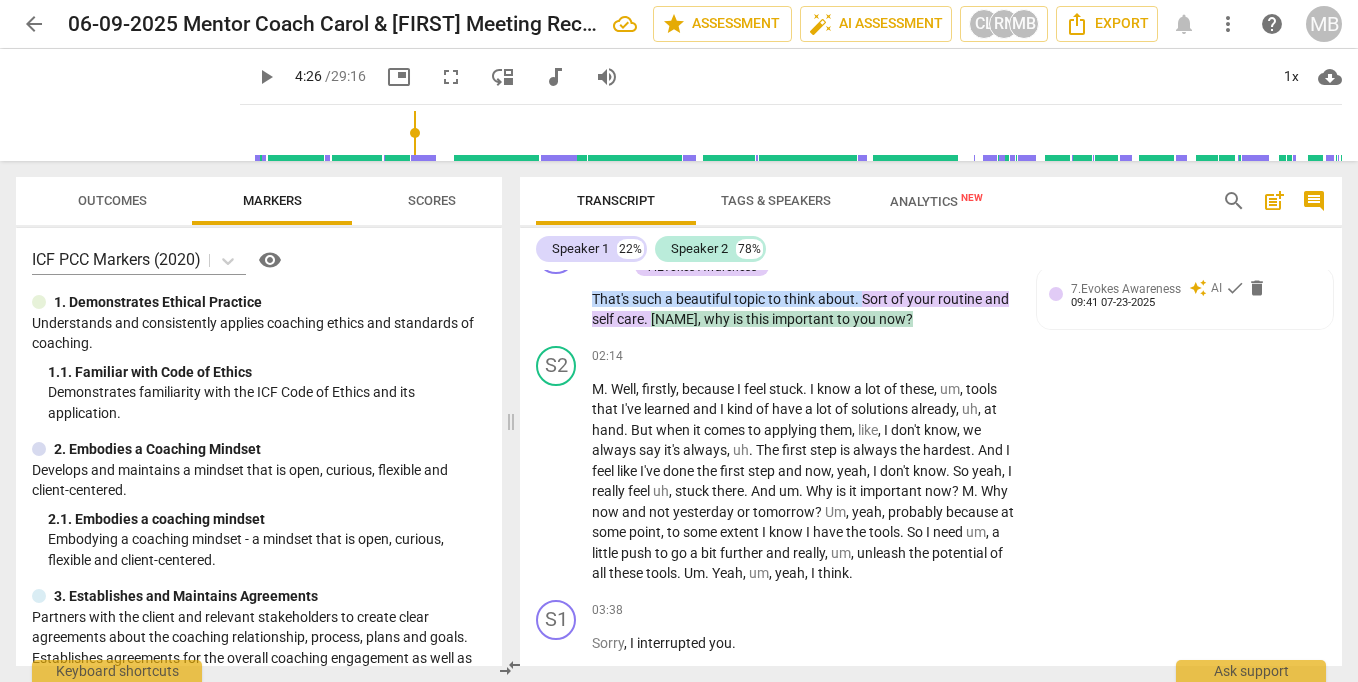 scroll, scrollTop: 651, scrollLeft: 0, axis: vertical 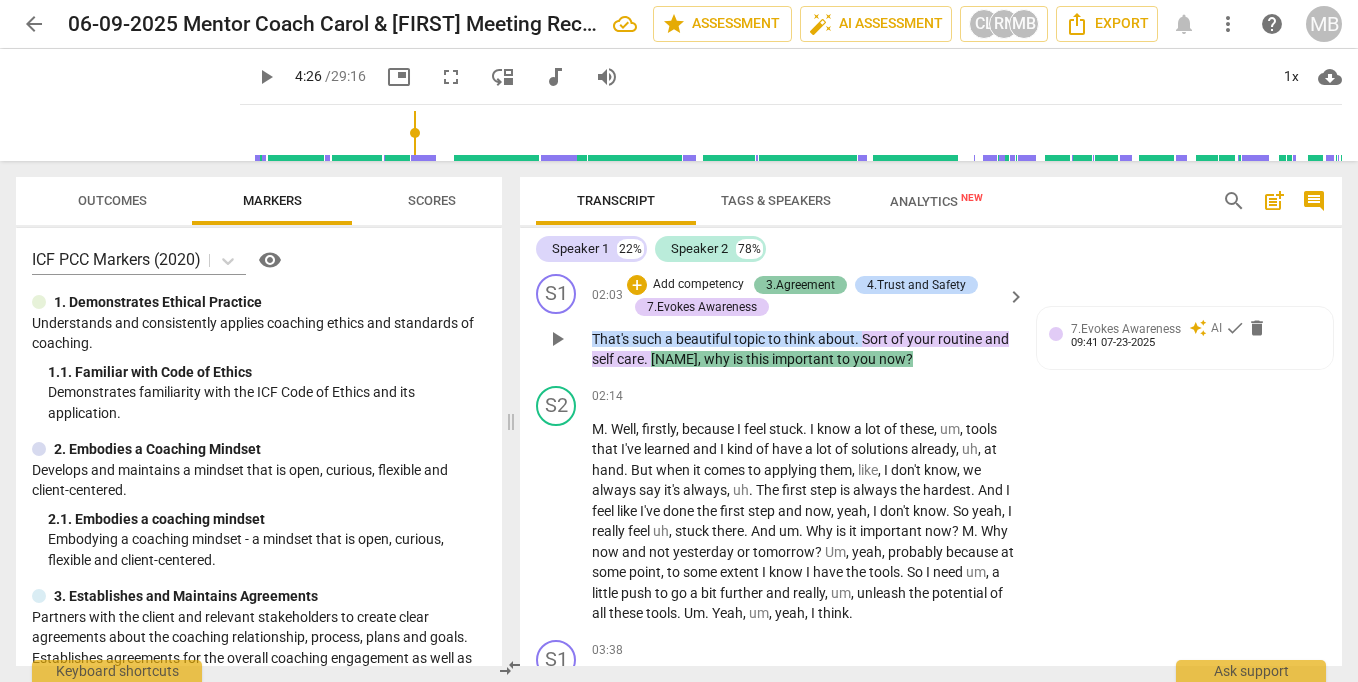 click on "3.Agreement" at bounding box center (800, 285) 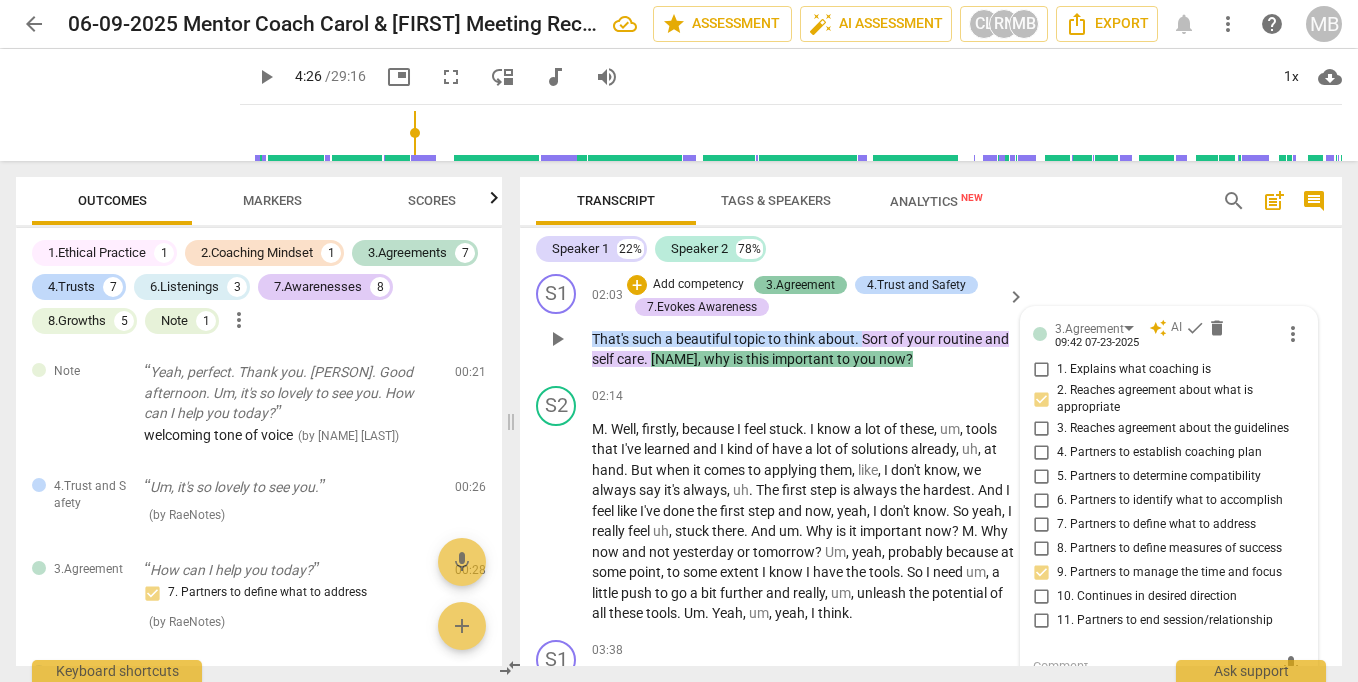 scroll, scrollTop: 368, scrollLeft: 0, axis: vertical 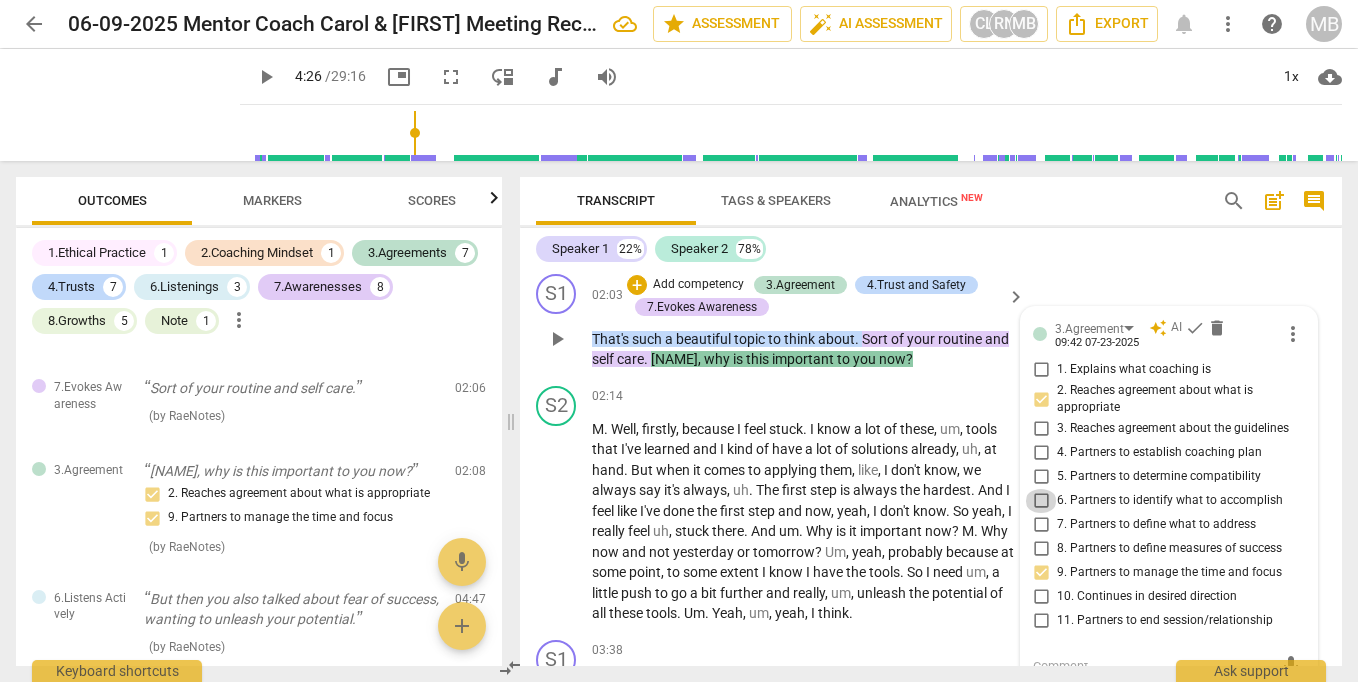 click on "6. Partners to identify what to accomplish" at bounding box center (1041, 501) 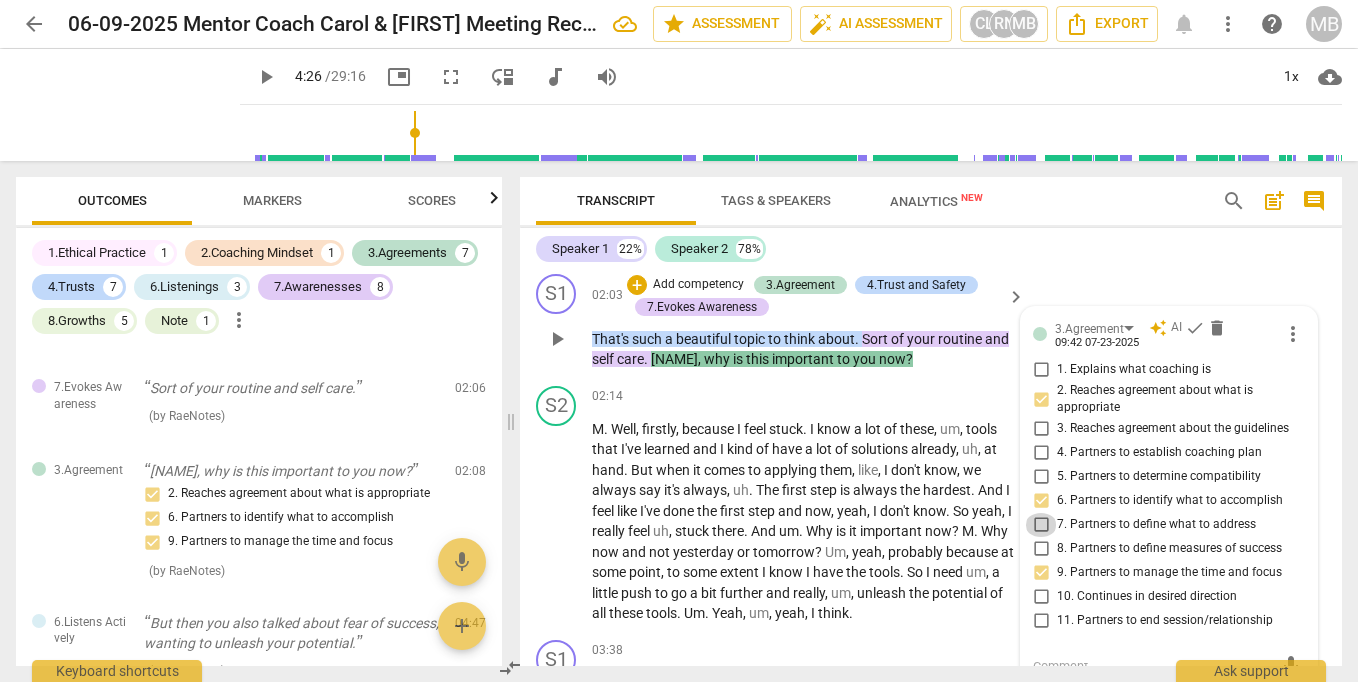 click on "7. Partners to define what to address" at bounding box center [1041, 525] 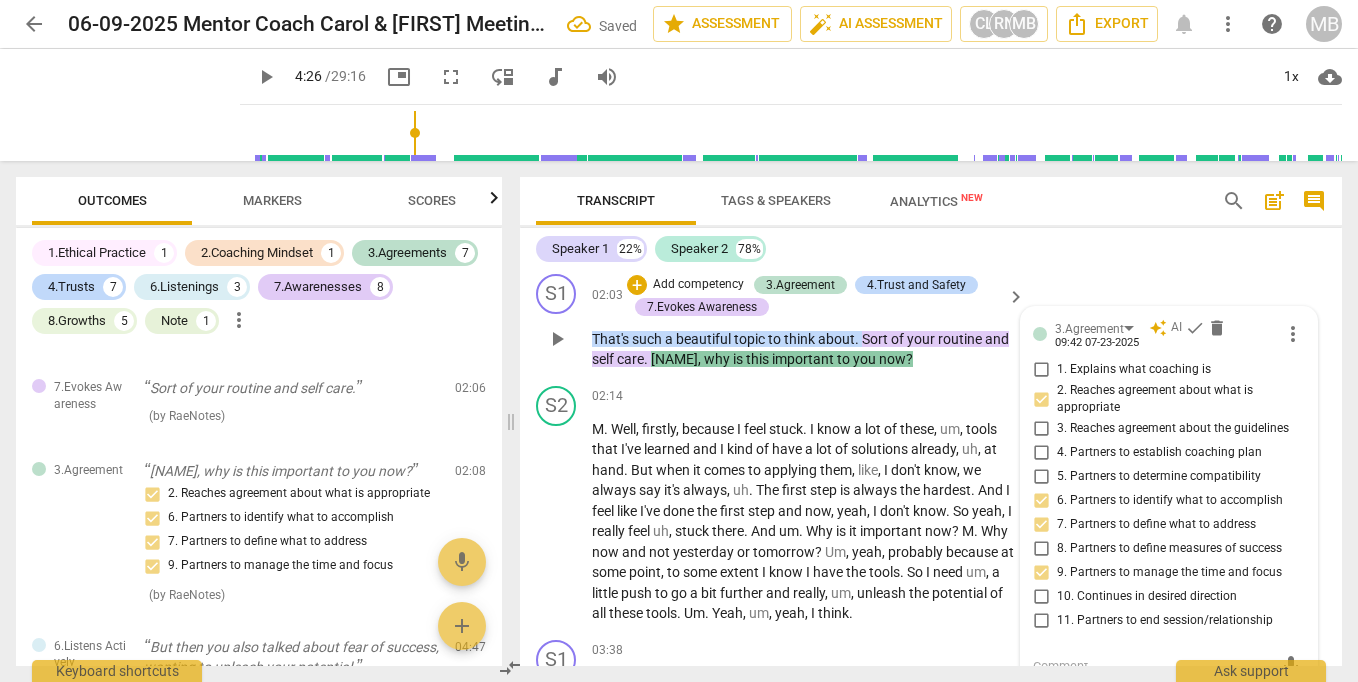 click on "mic" at bounding box center [1169, 667] 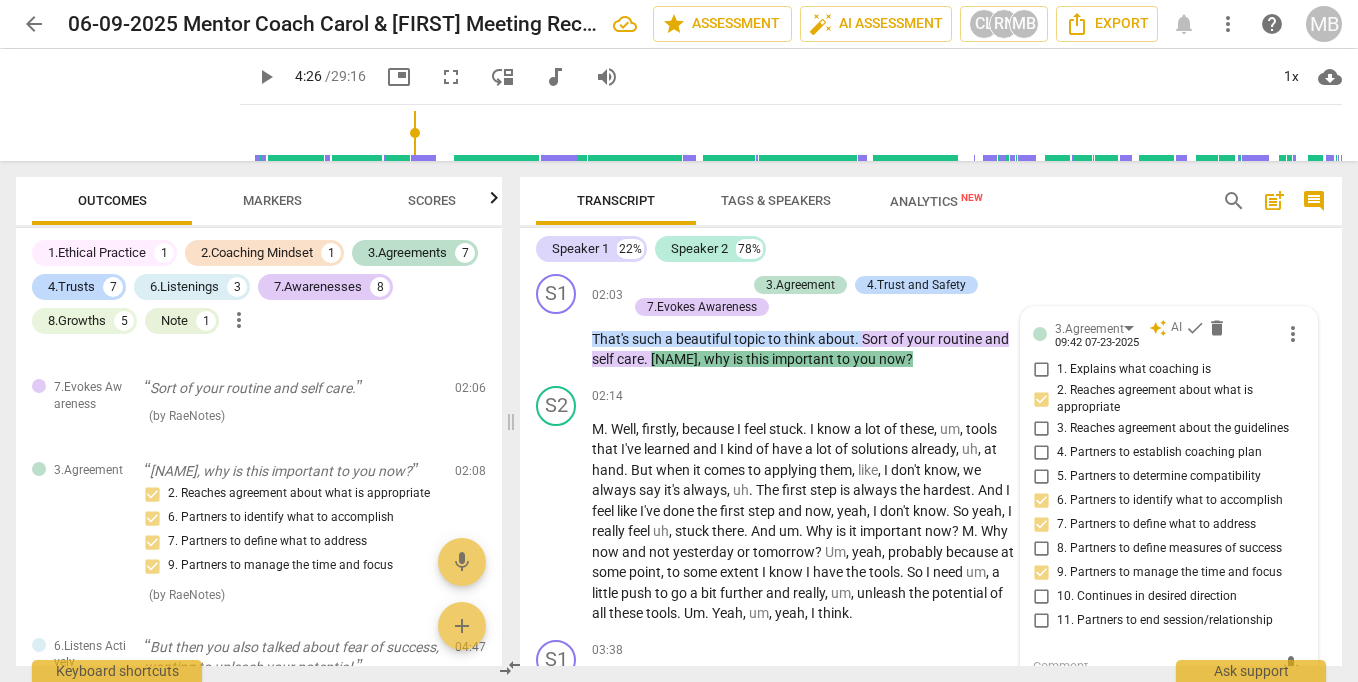 type on "i" 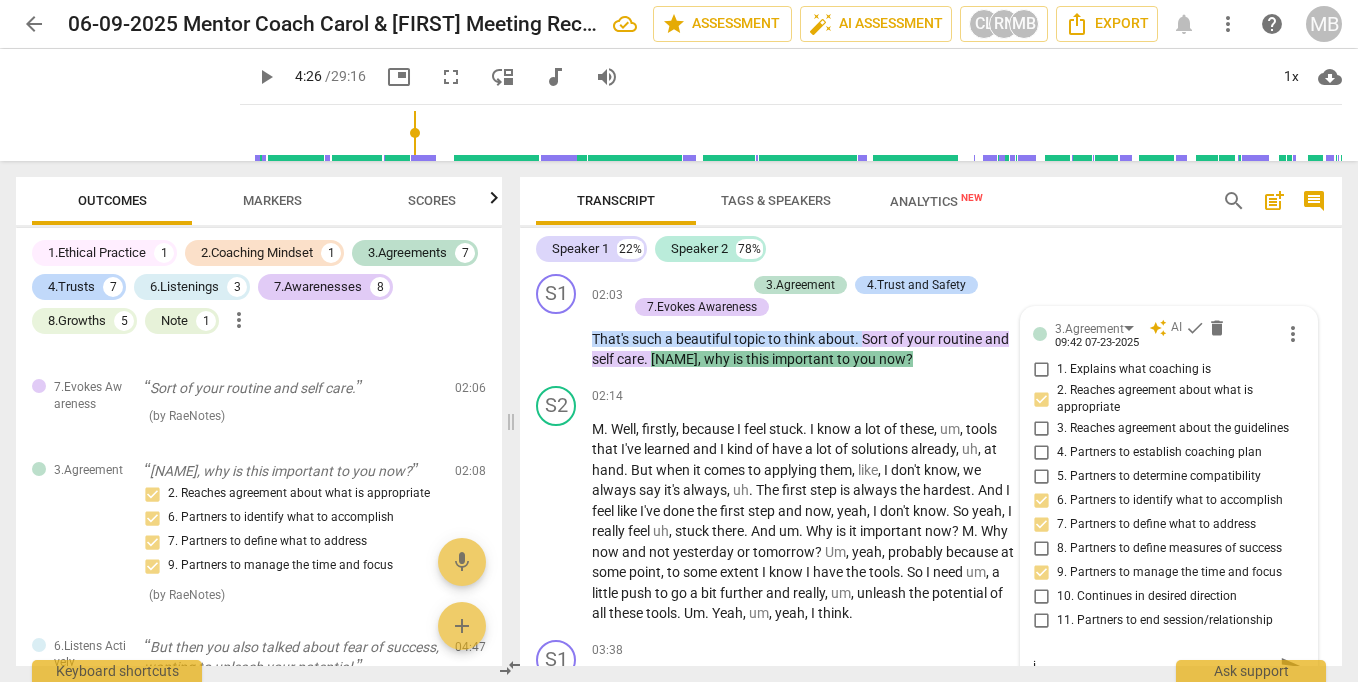 type on "is" 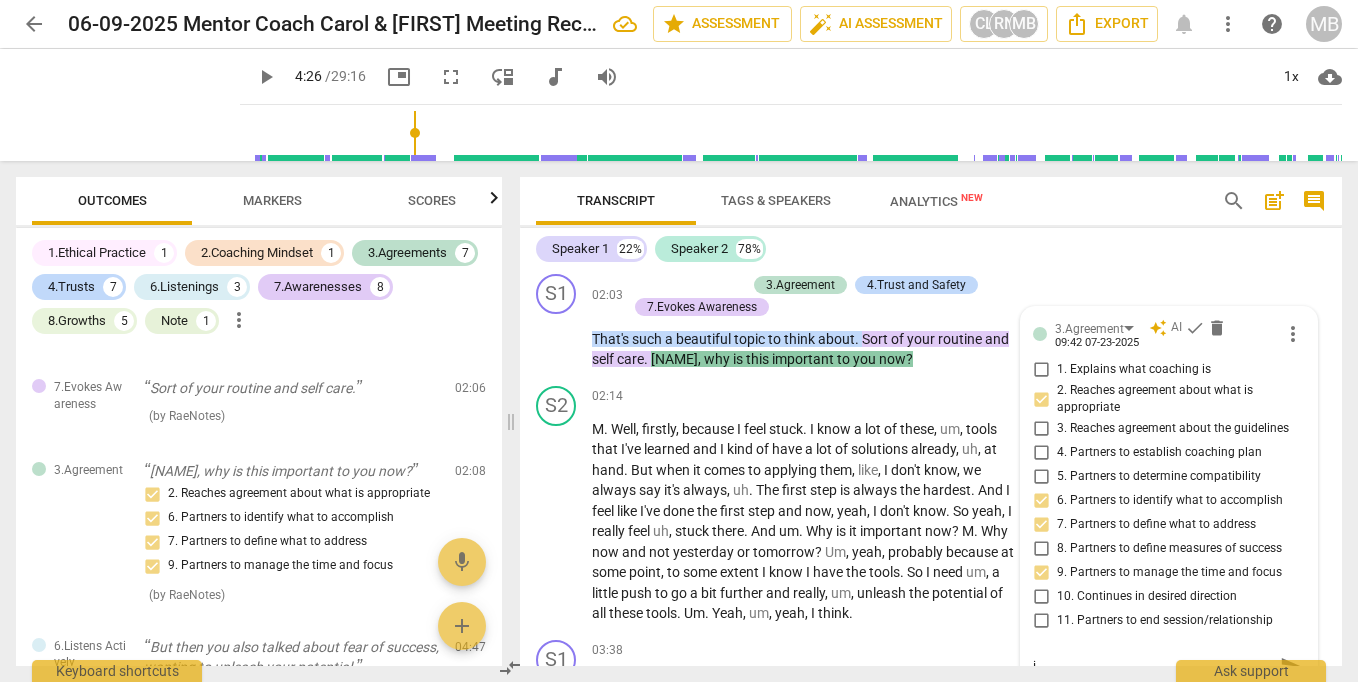 type on "is" 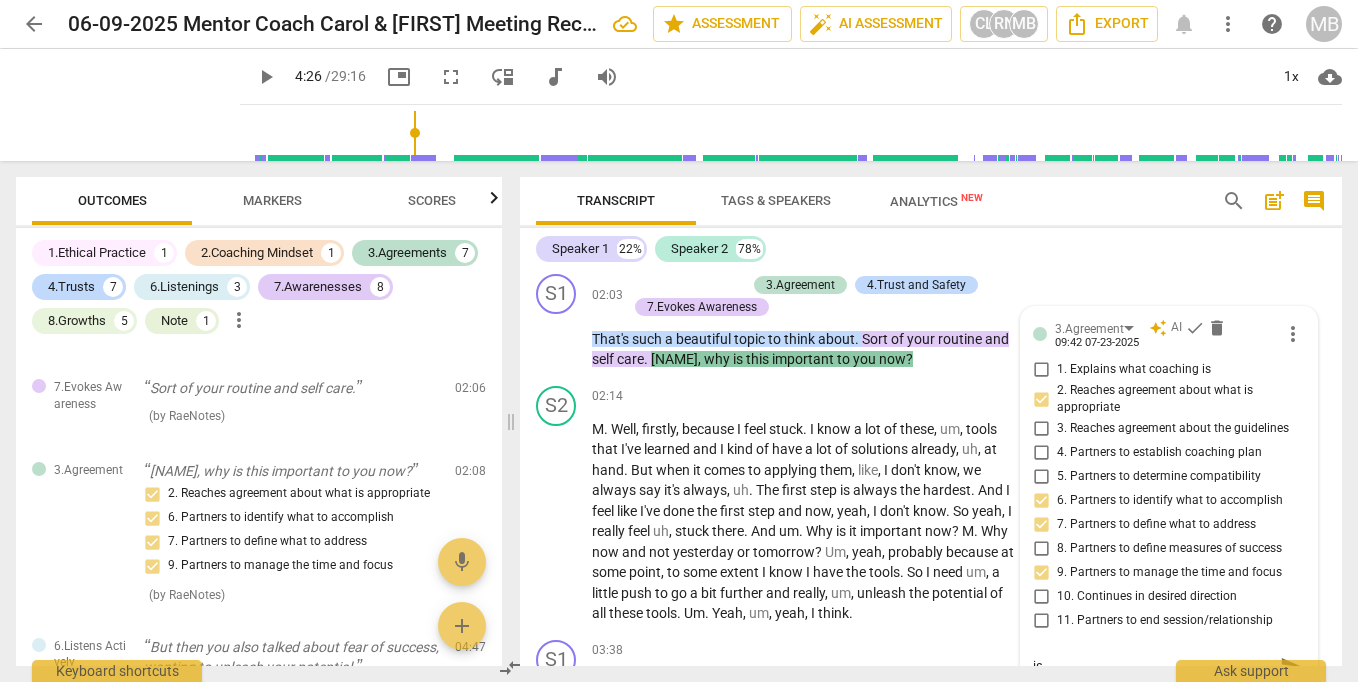 type on "is" 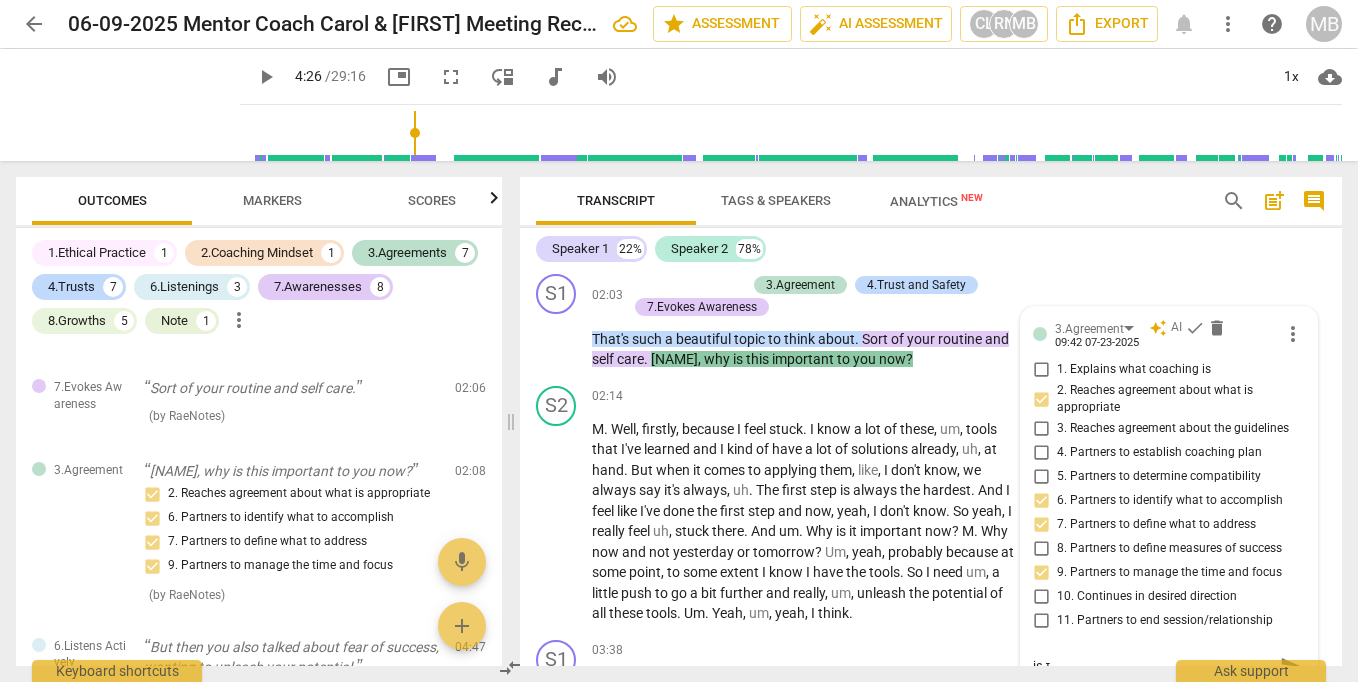 type on "is th" 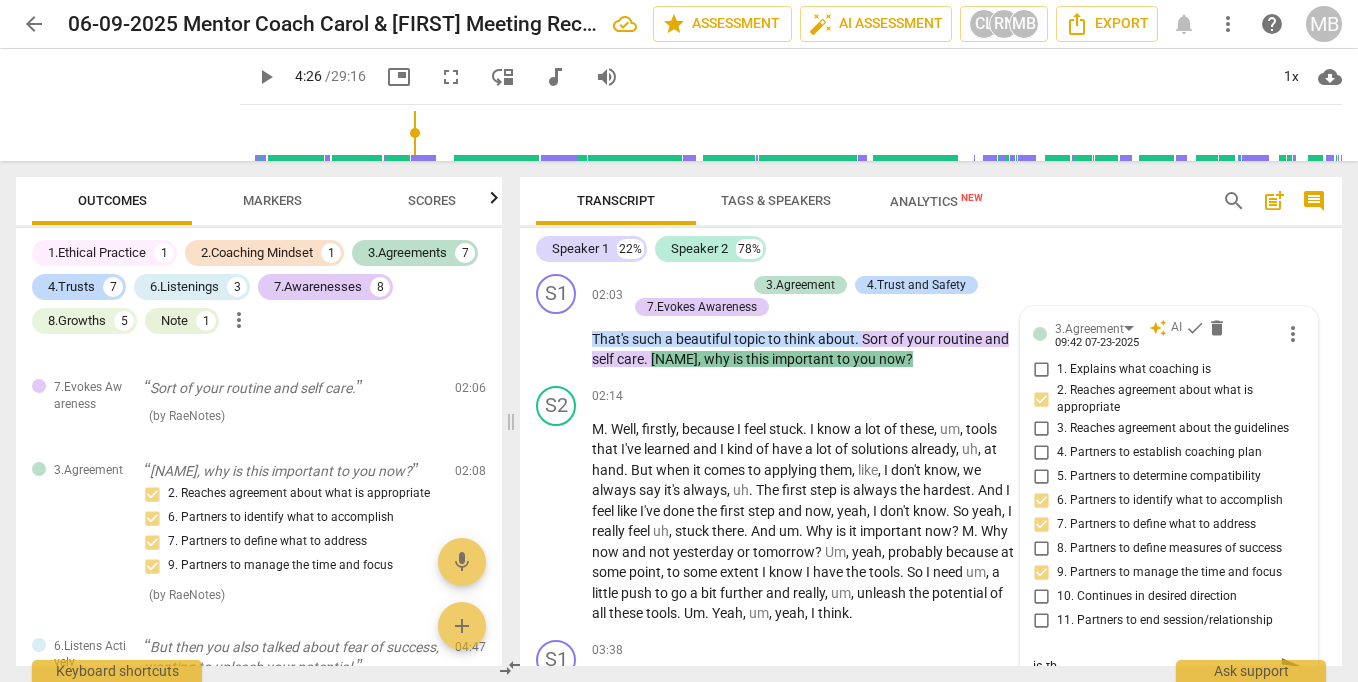 type on "is the" 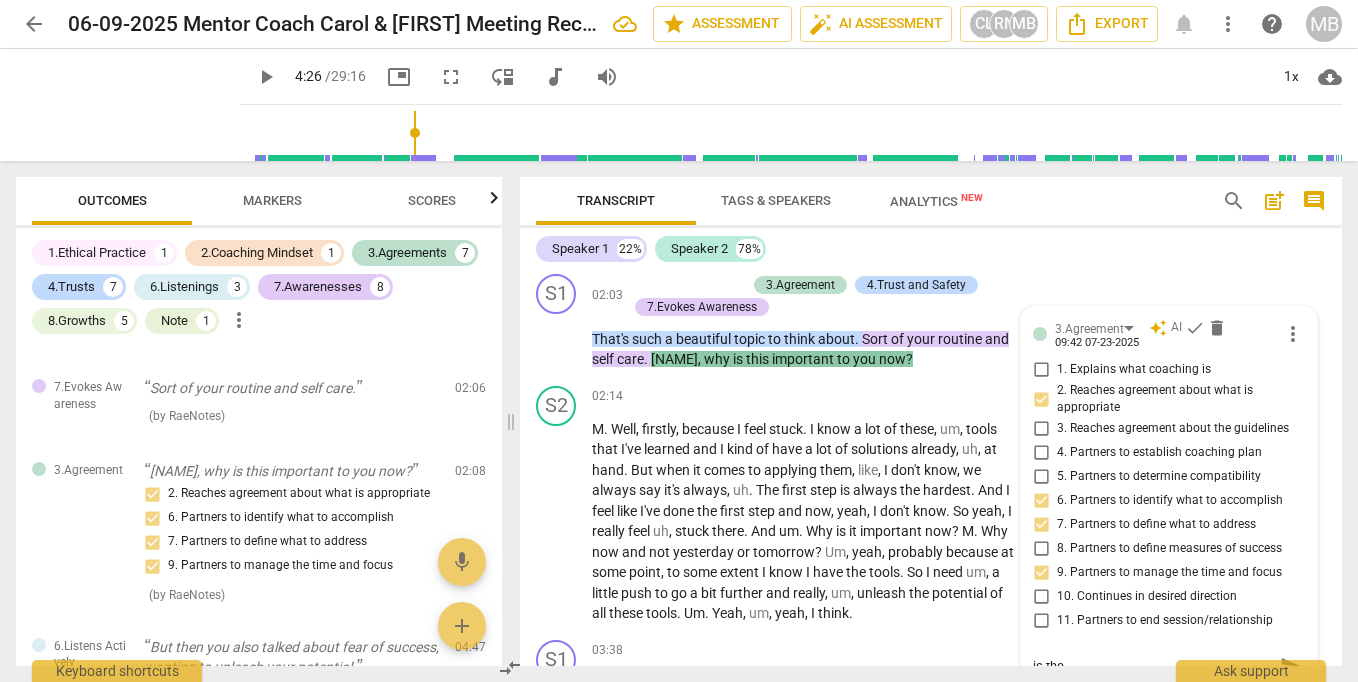 type on "is the" 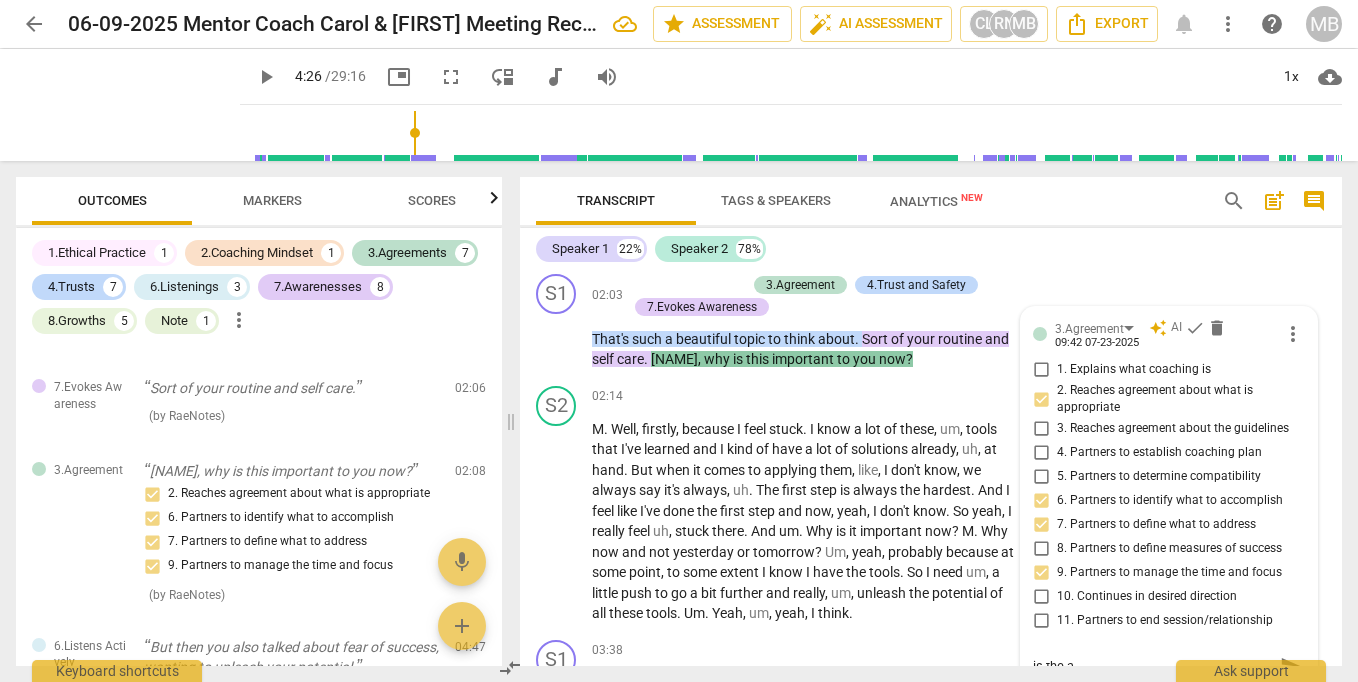 type on "is the ag" 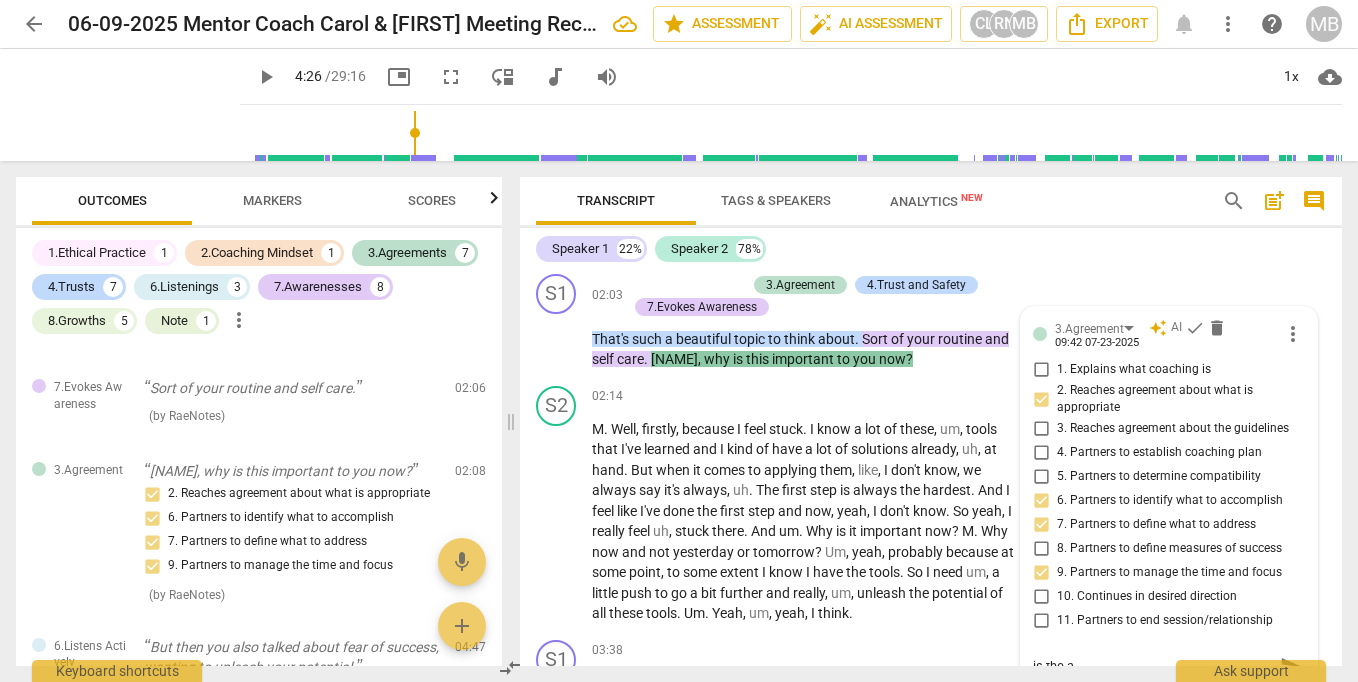 type on "is the ag" 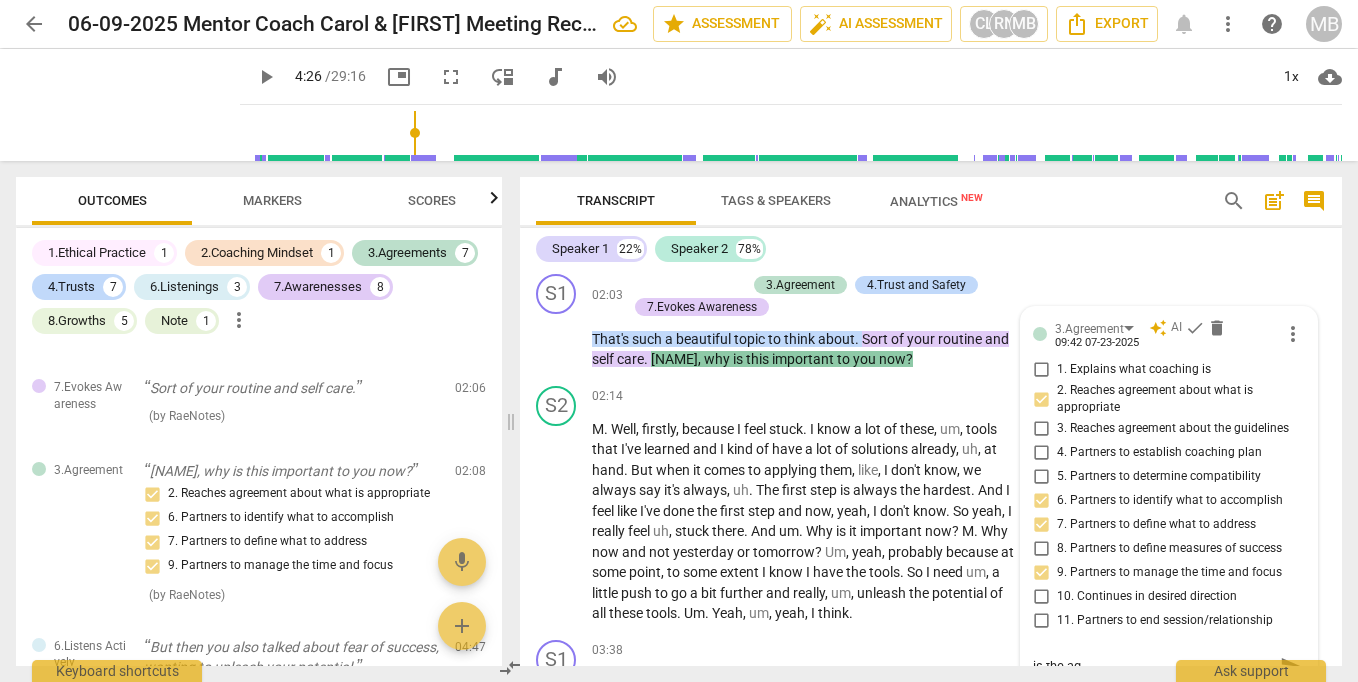 type on "is the agr" 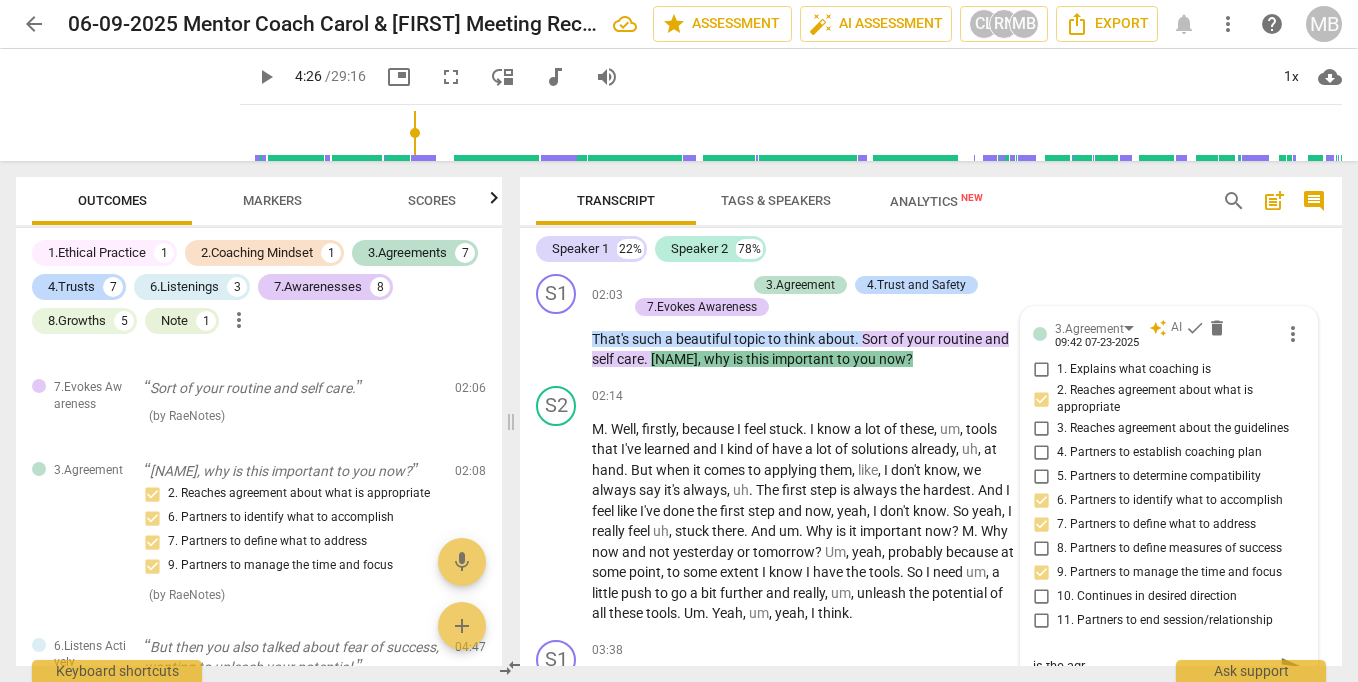 type on "is the agre" 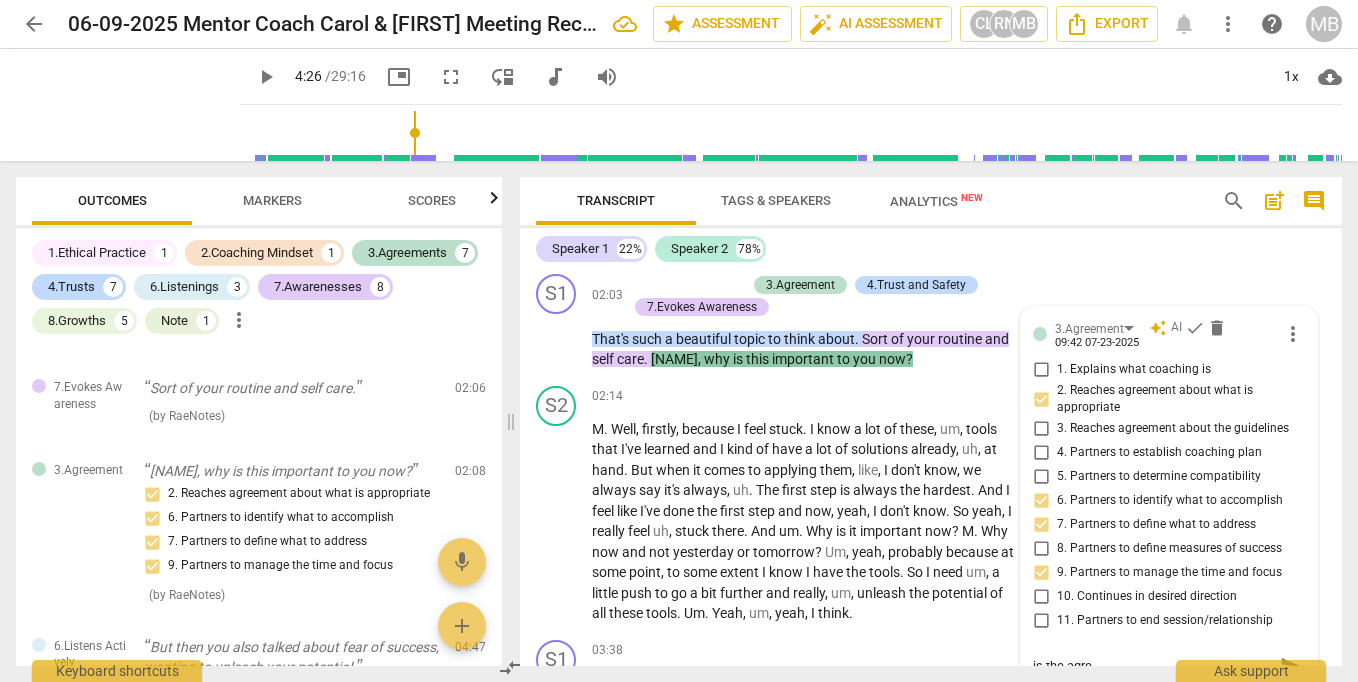 type on "is the agree" 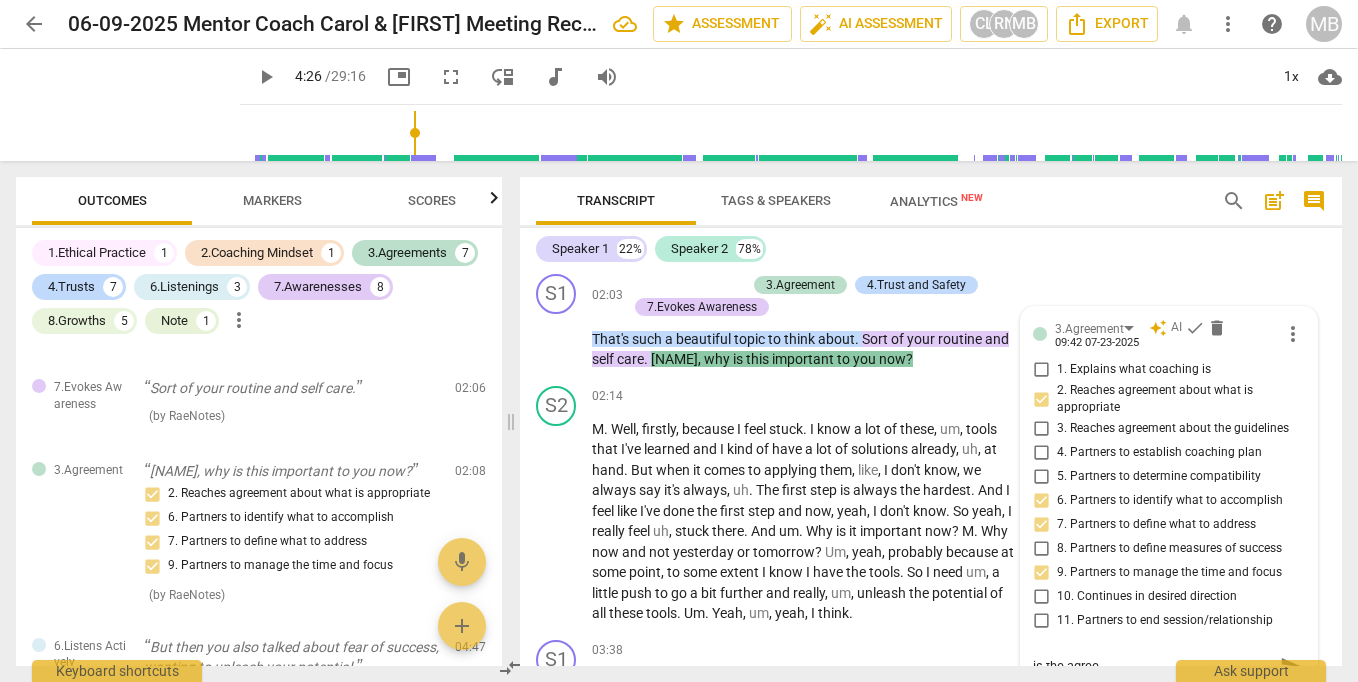 type on "is the agreem" 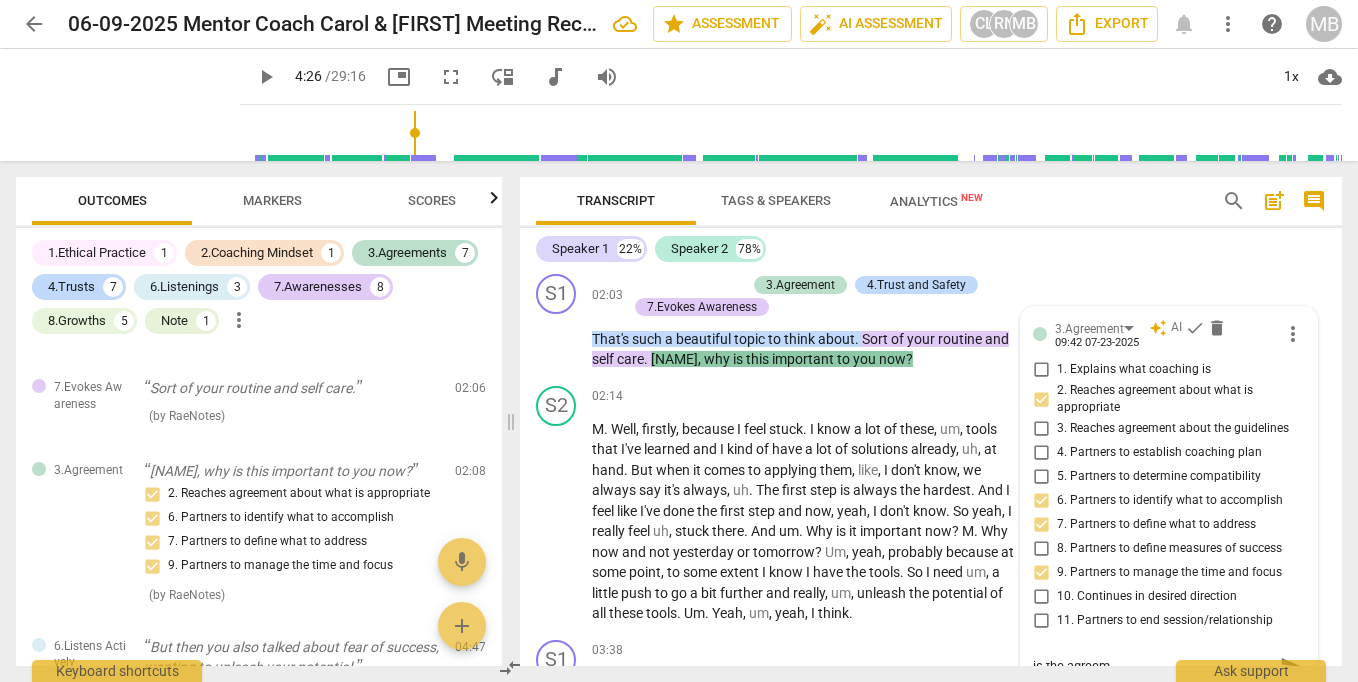 type on "is the agreeme" 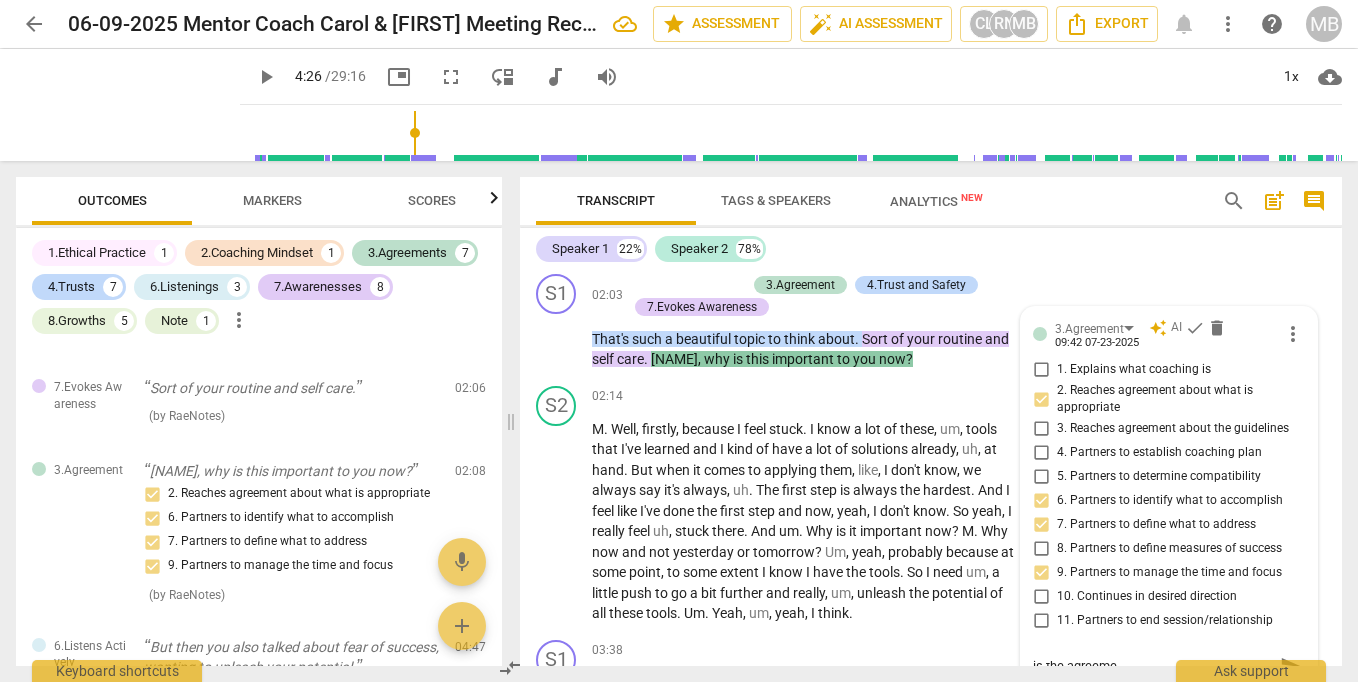 type on "is the agreemen" 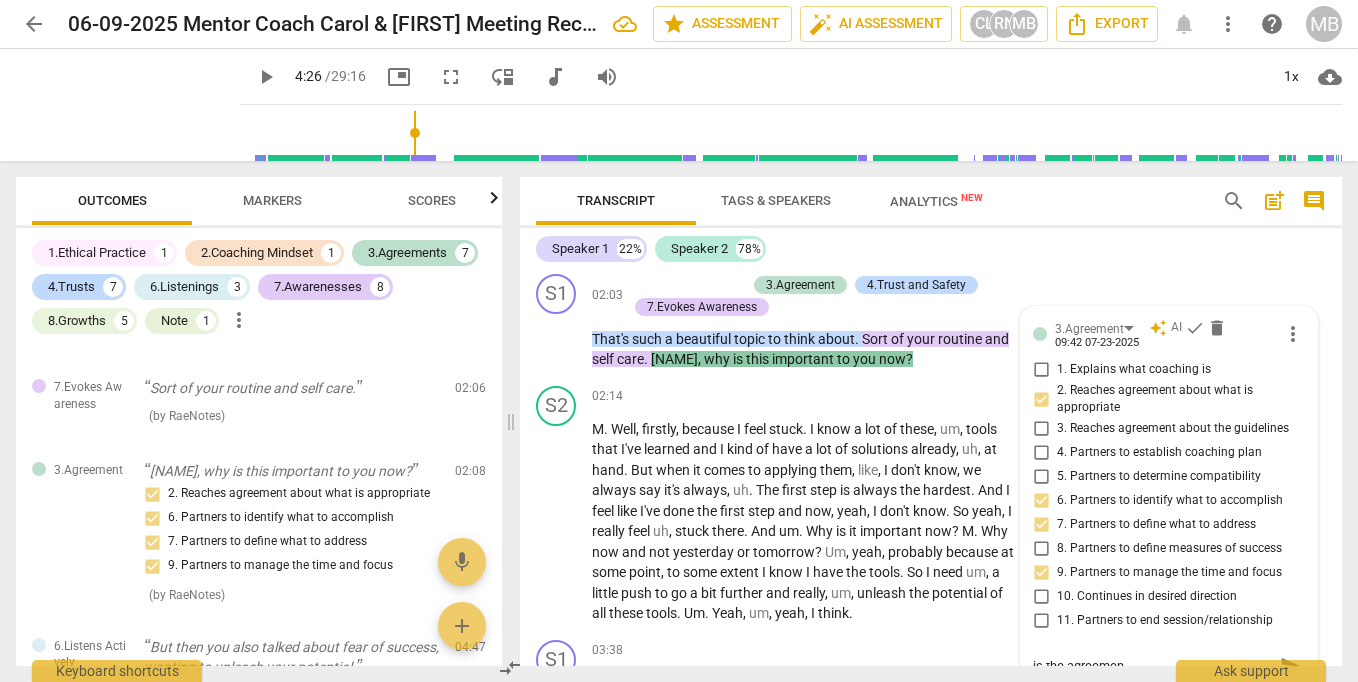 type on "is the agreement" 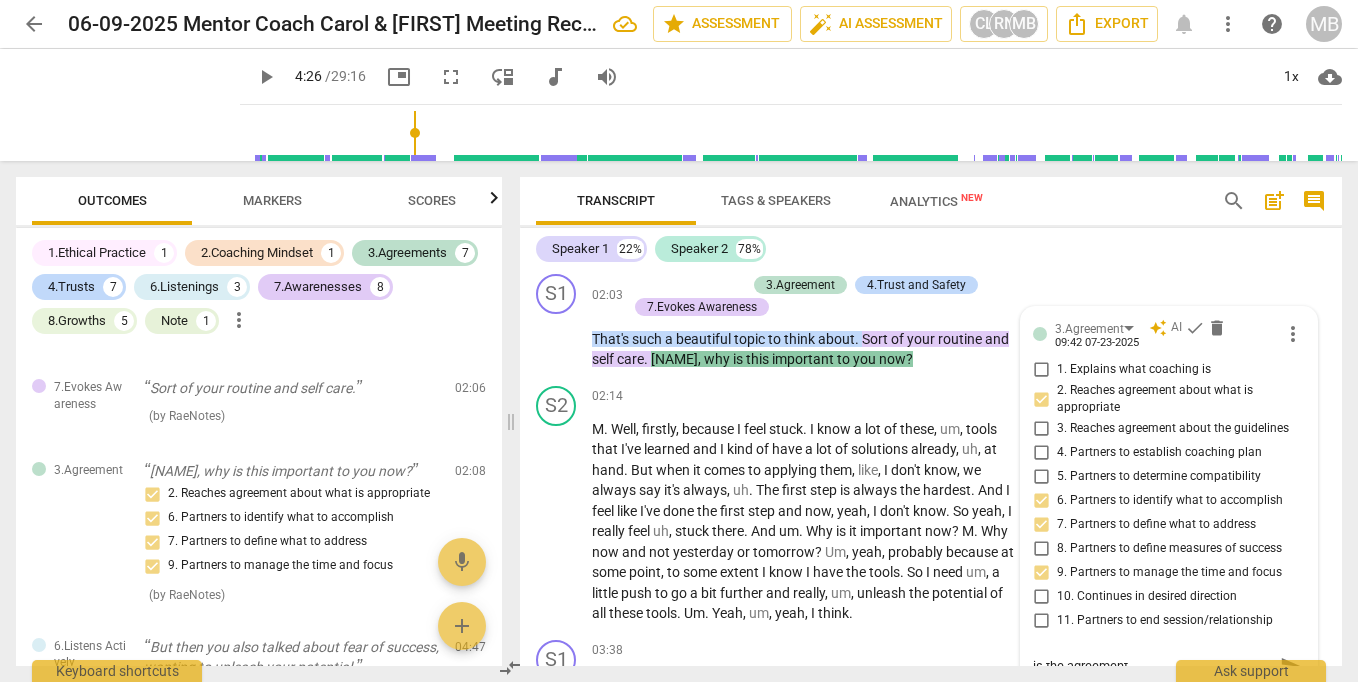 type on "is the agreement" 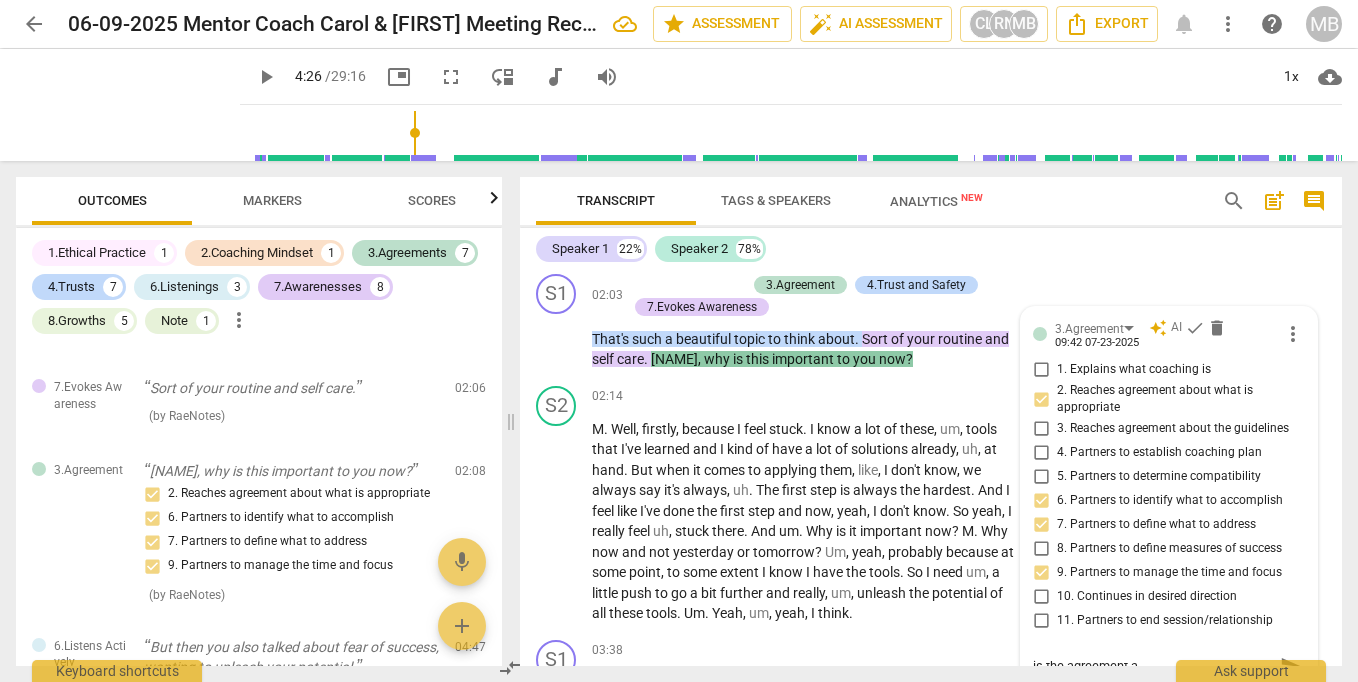 type on "is the agreement ab" 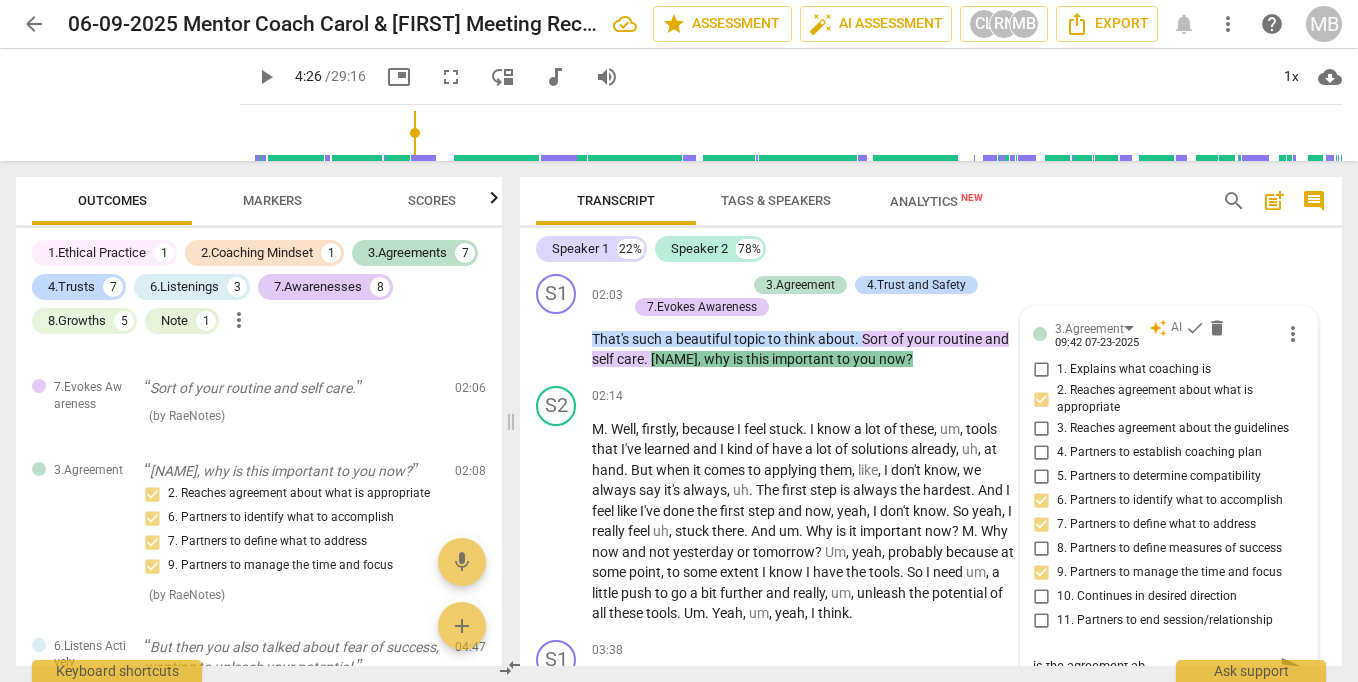 type on "is the agreement abo" 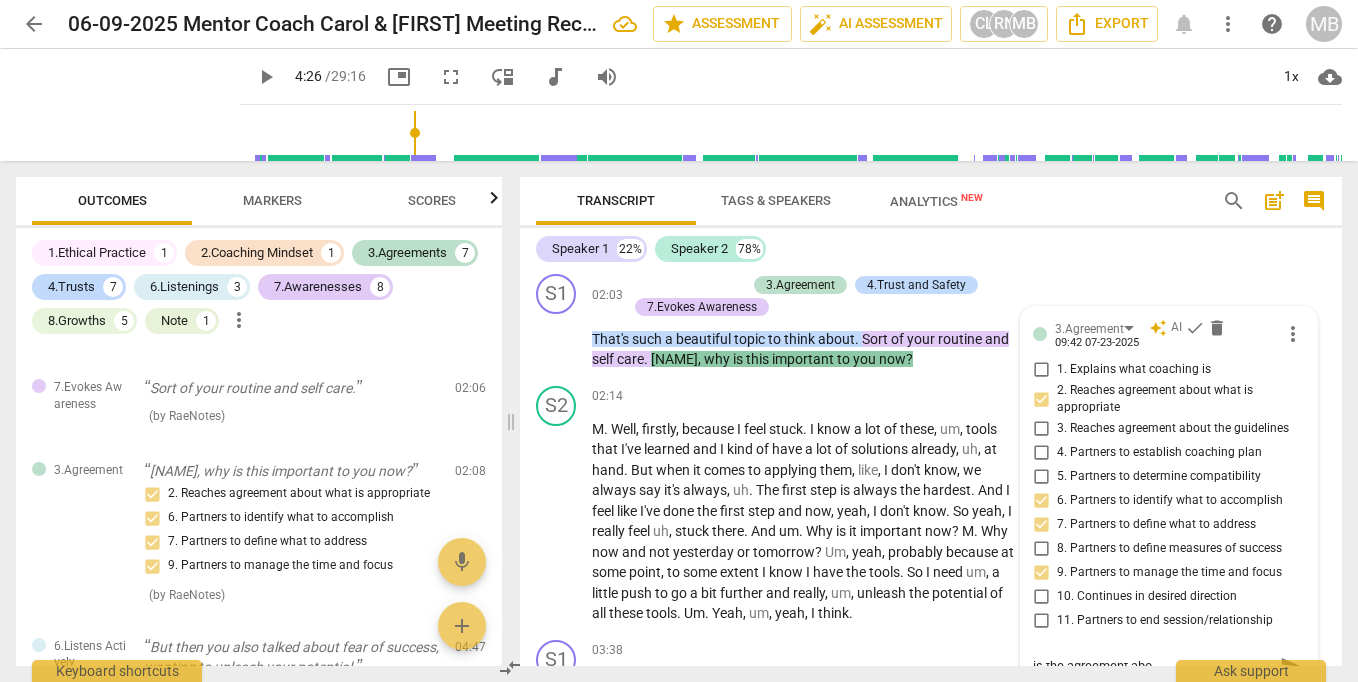 type on "is the agreement abou" 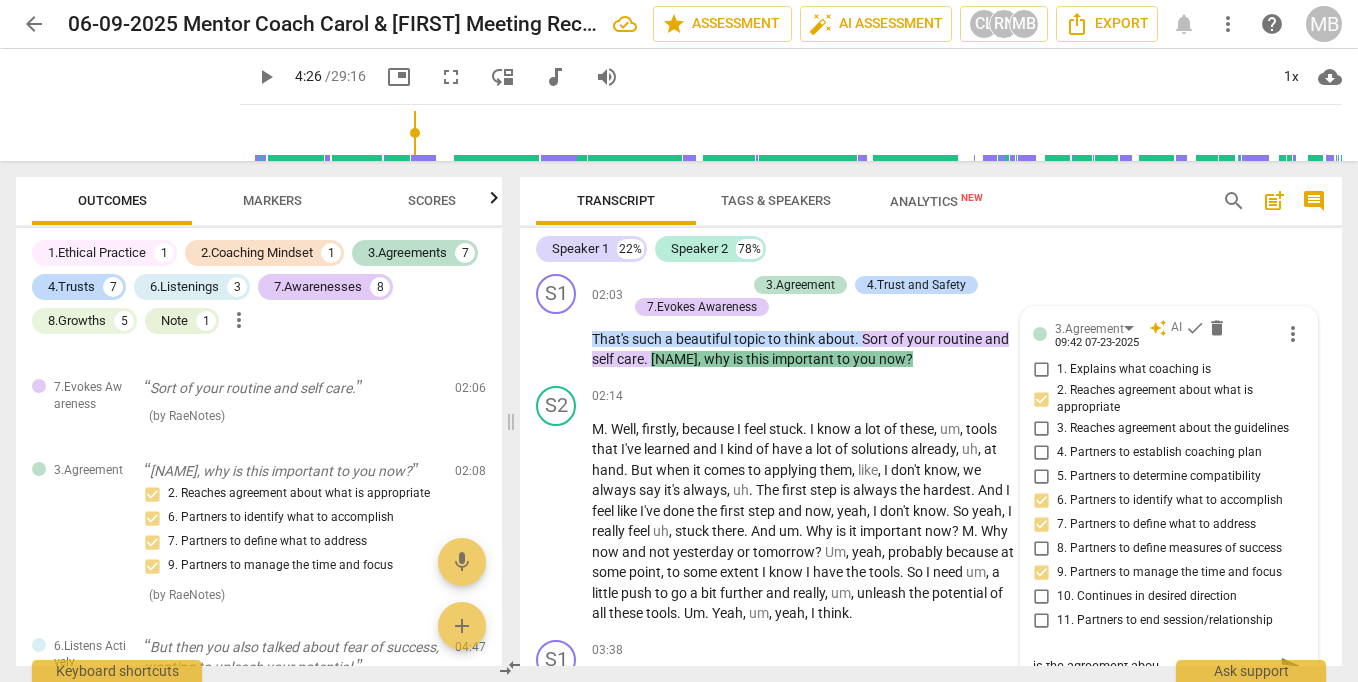 type on "is the agreement about" 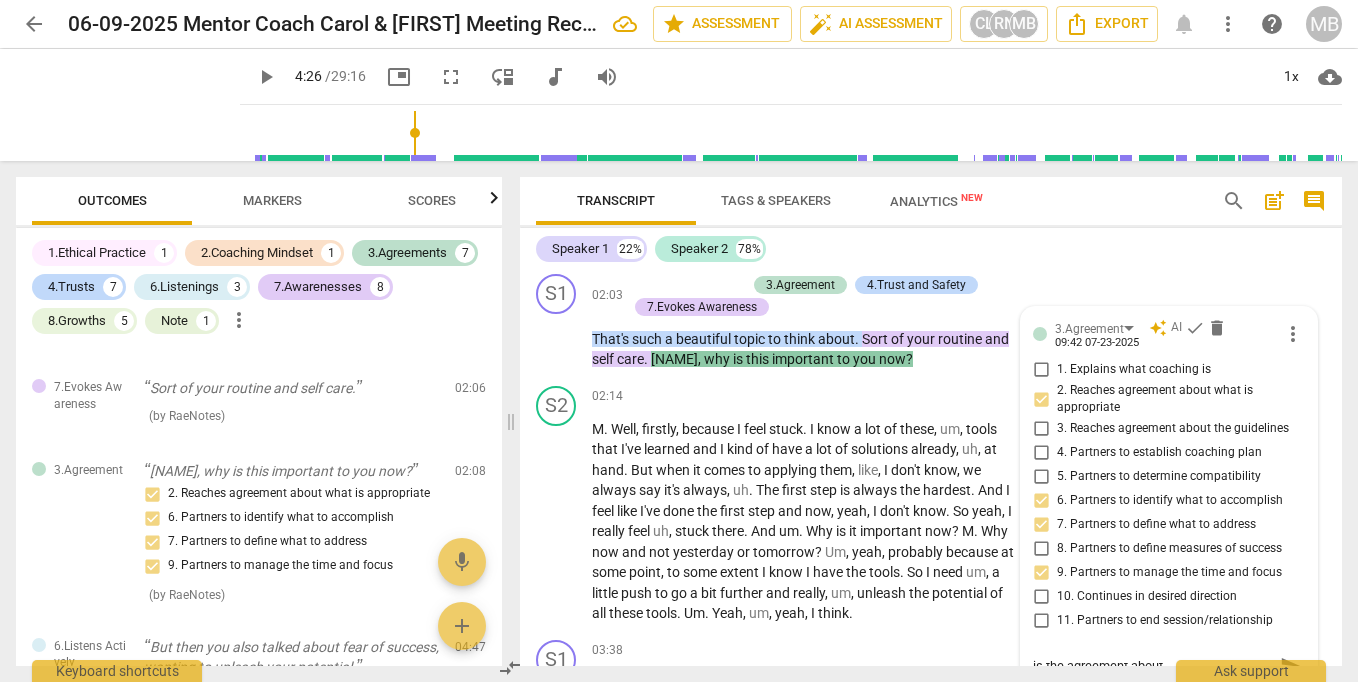 type on "is the agreement about" 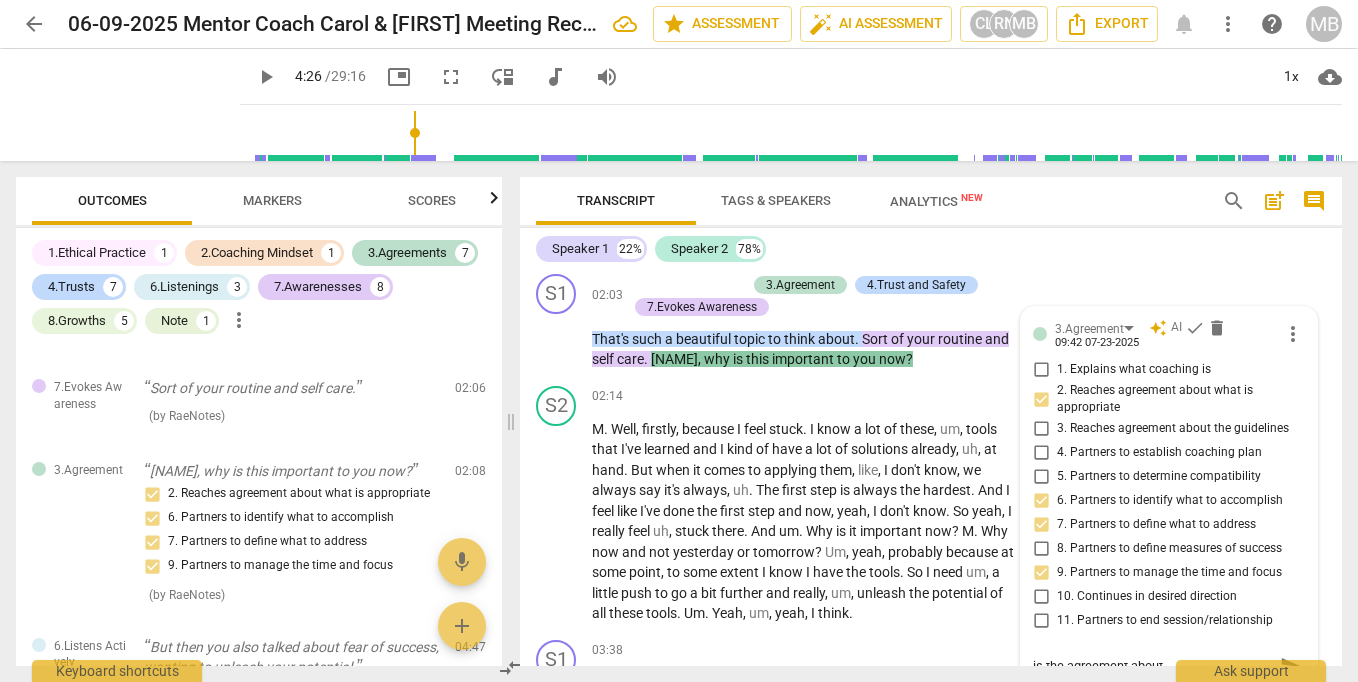 type on "is the agreement about" 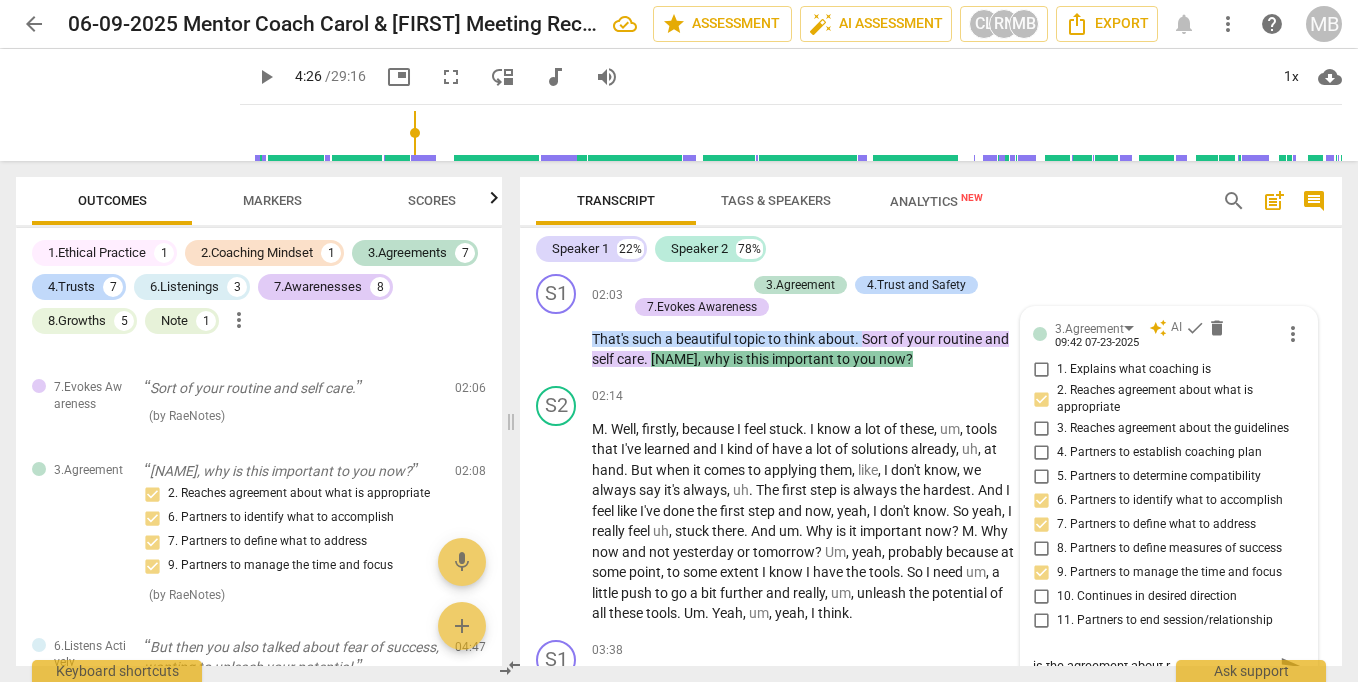 type on "is the agreement about ro" 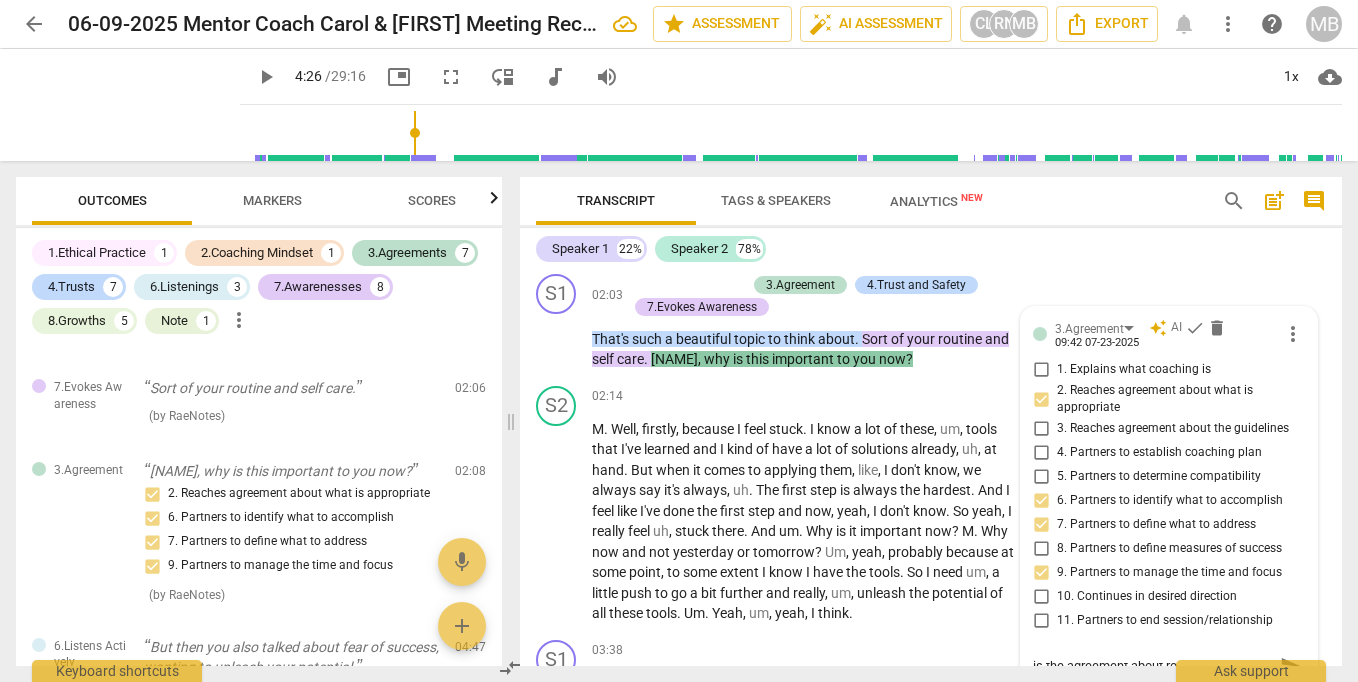 type on "is the agreement about rou" 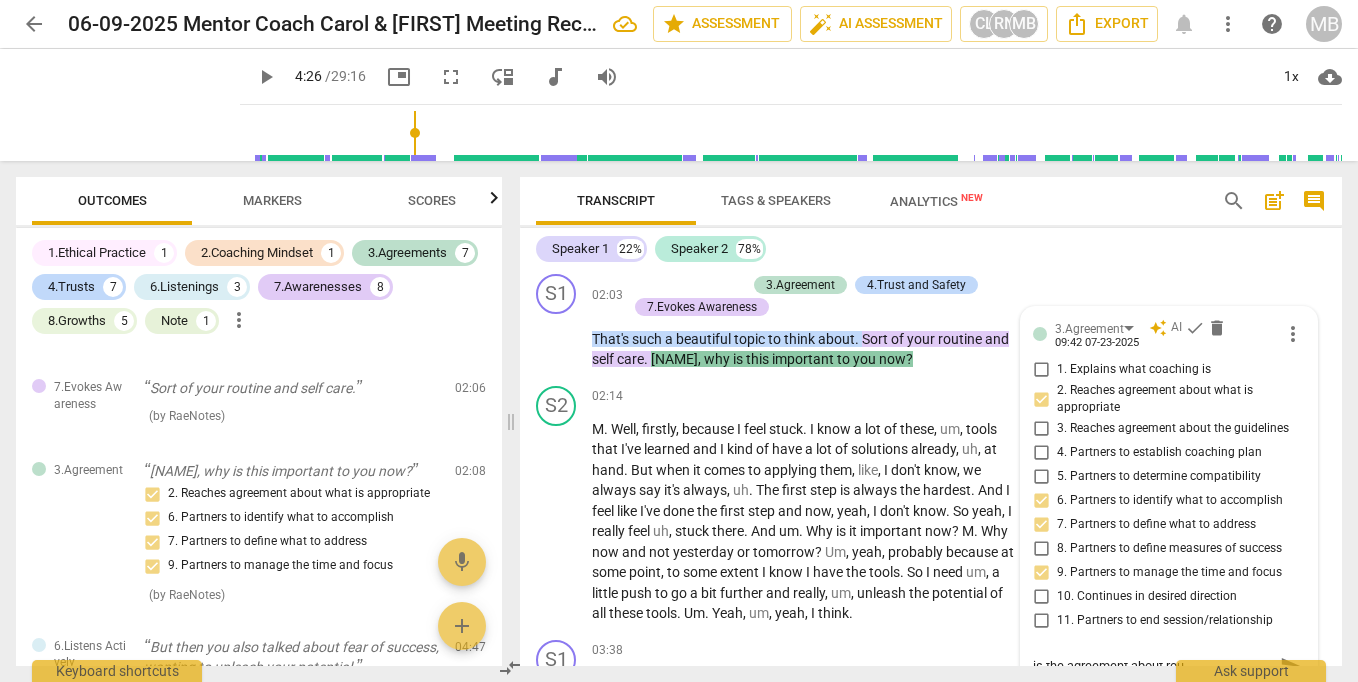 type on "is the agreement about rout" 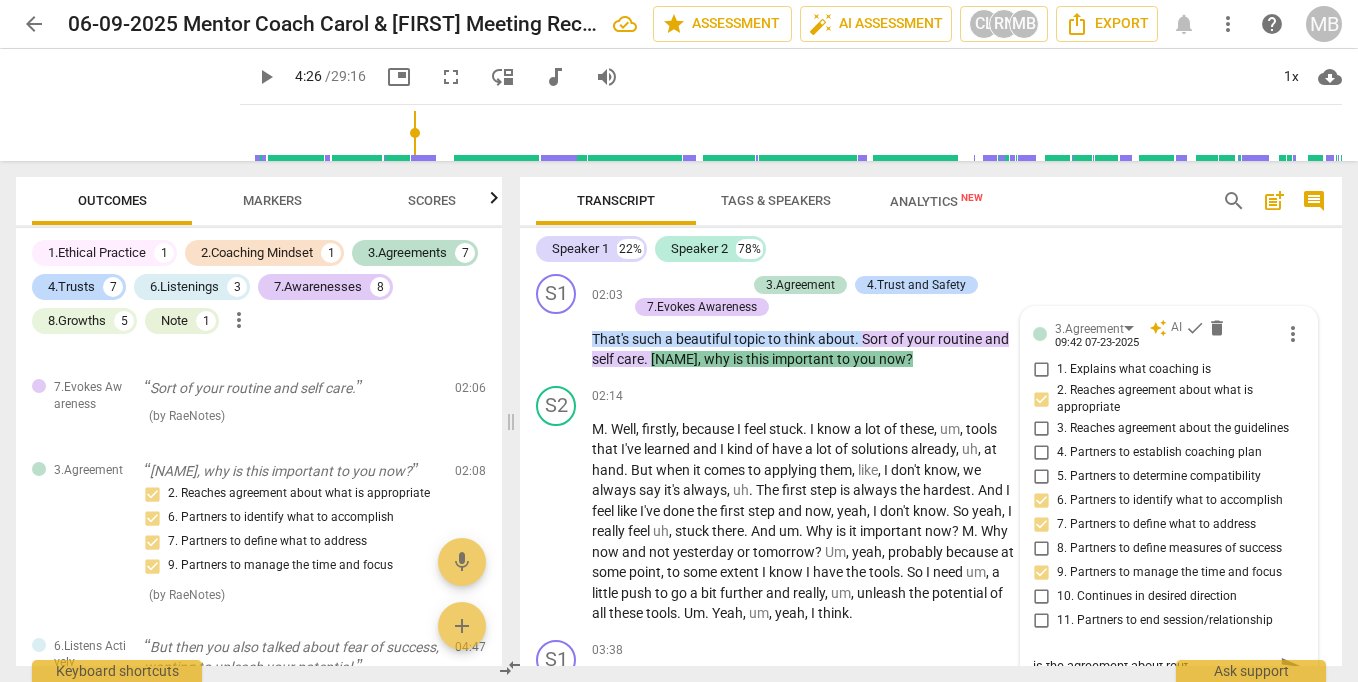 type on "is the agreement about routi" 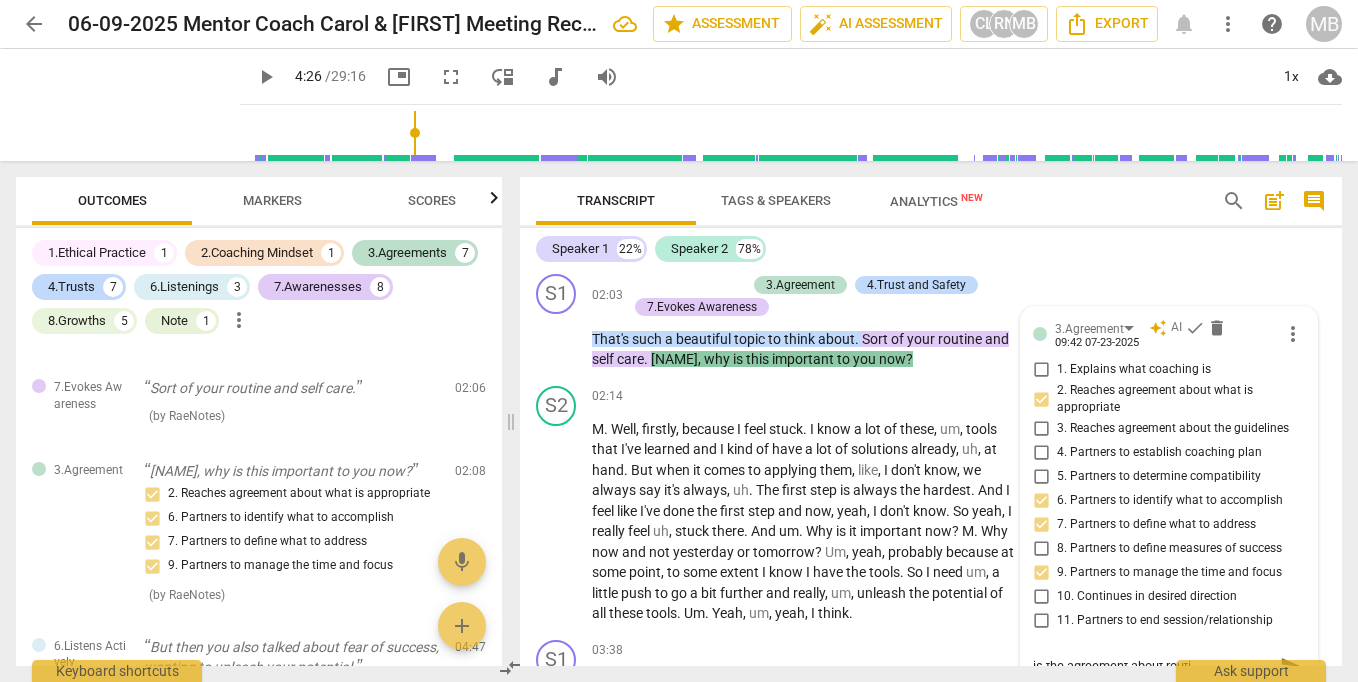 type on "is the agreement about routin" 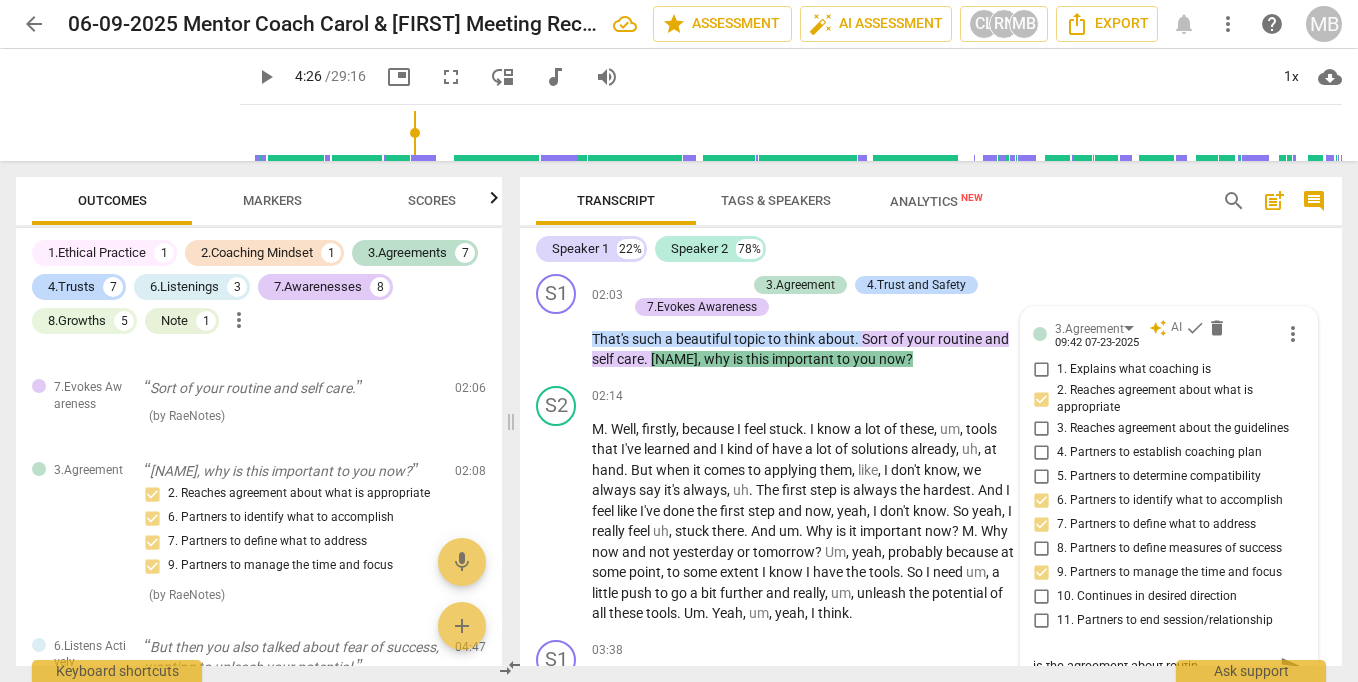type on "is the agreement about routine" 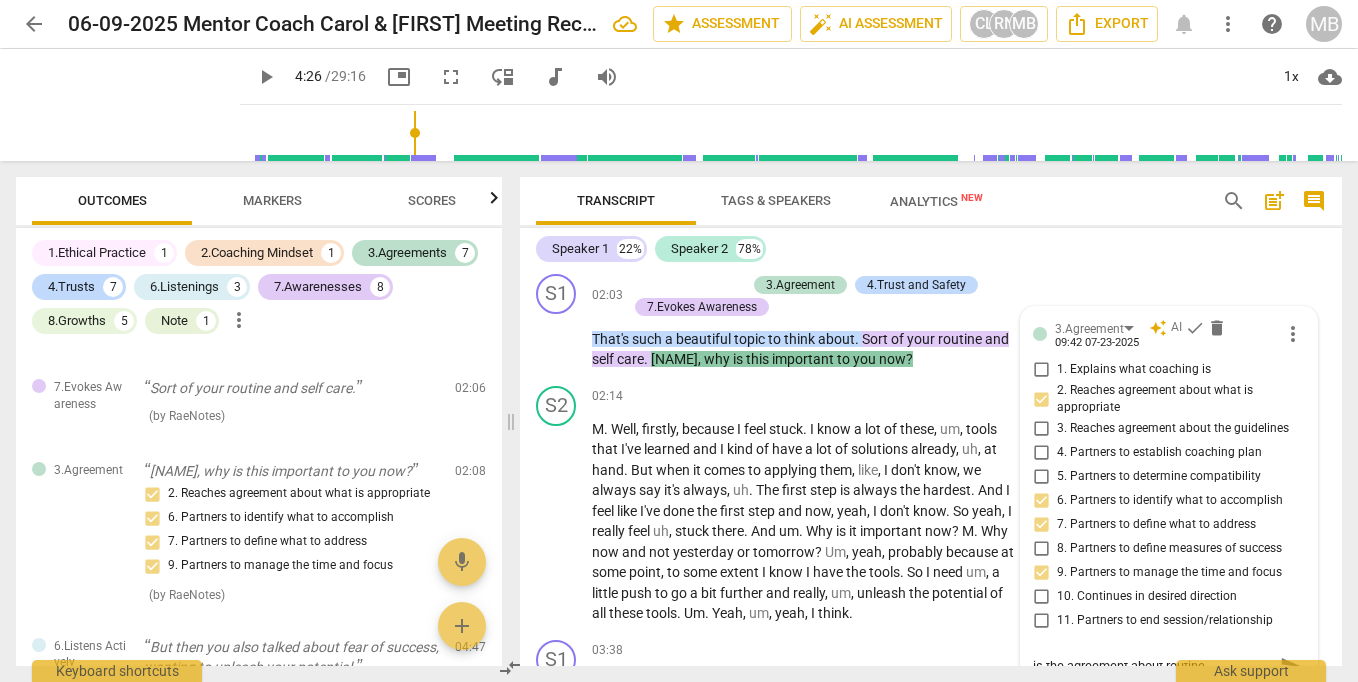 type on "is the agreement about routines" 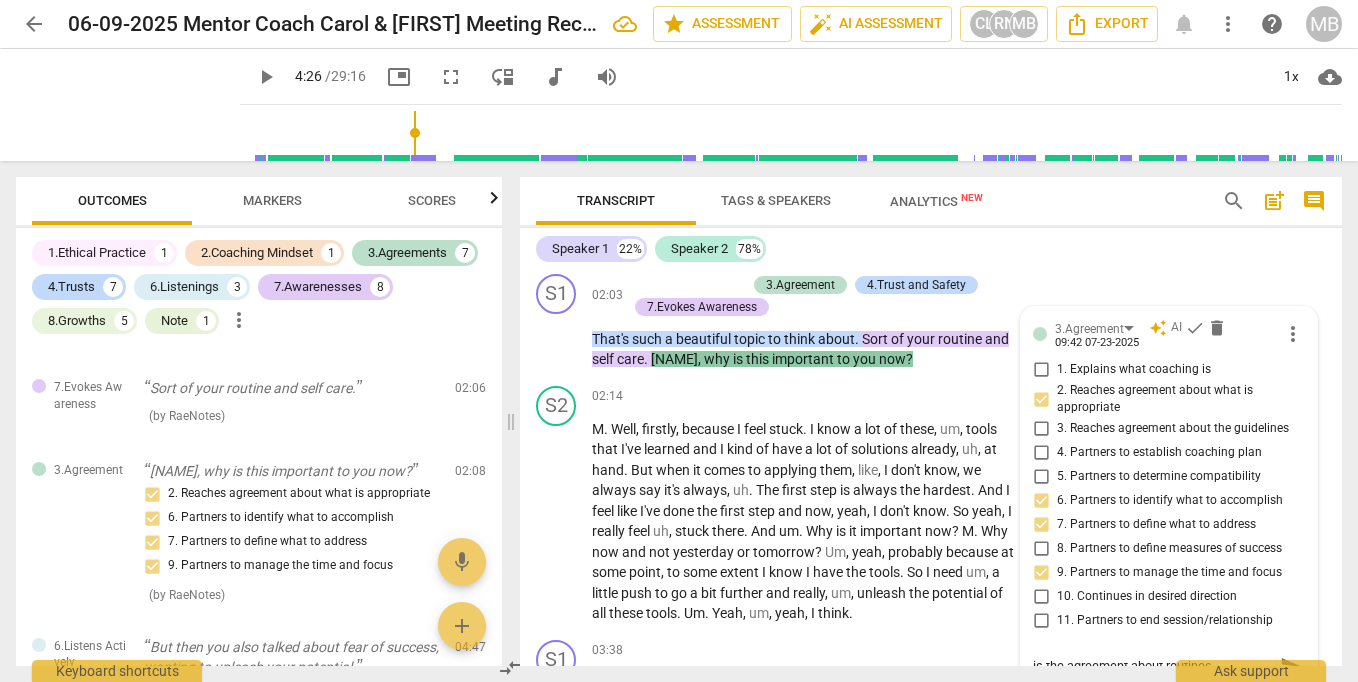 type on "is the agreement about routines" 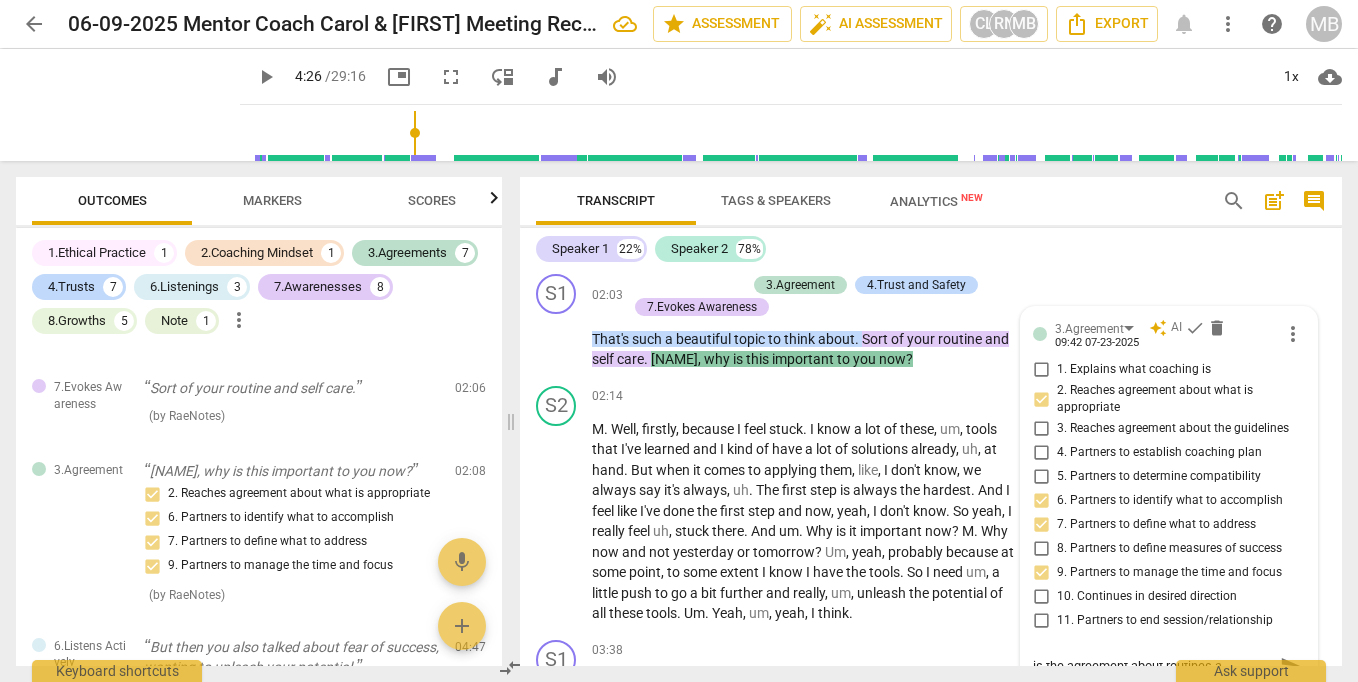 type on "is the agreement about routines an" 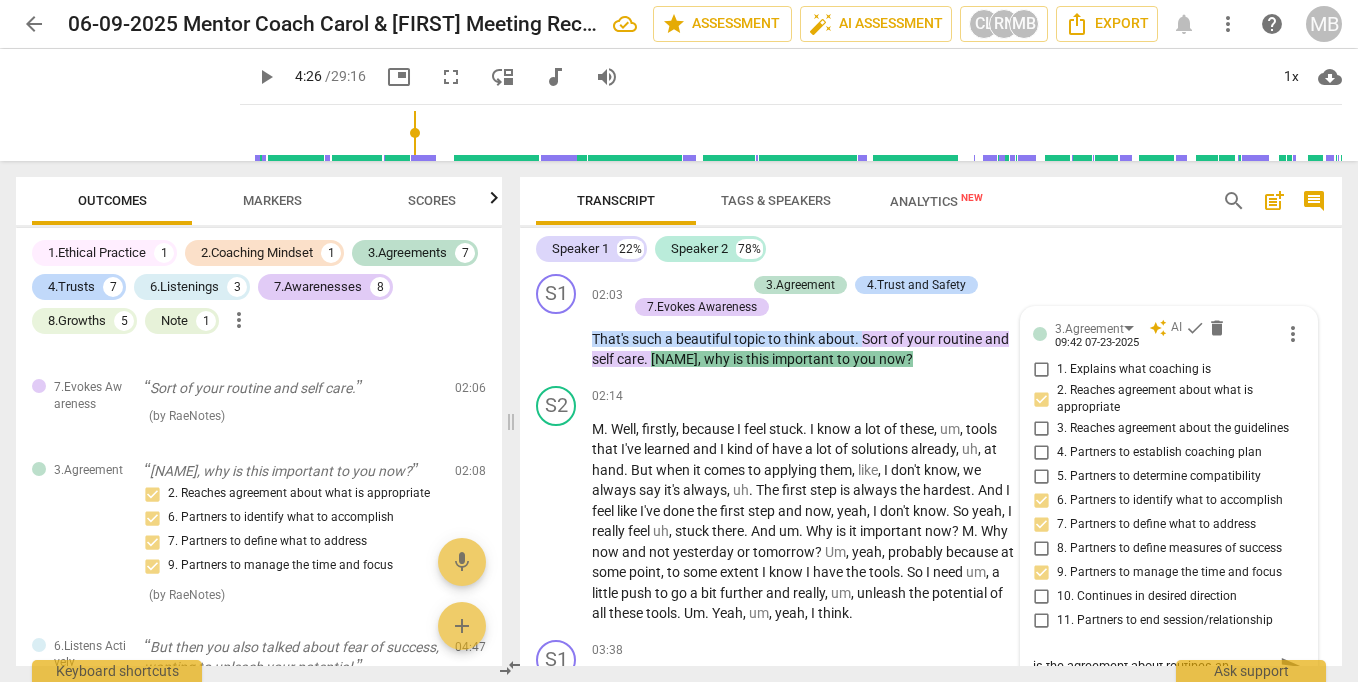 type on "is the agreement about routines and" 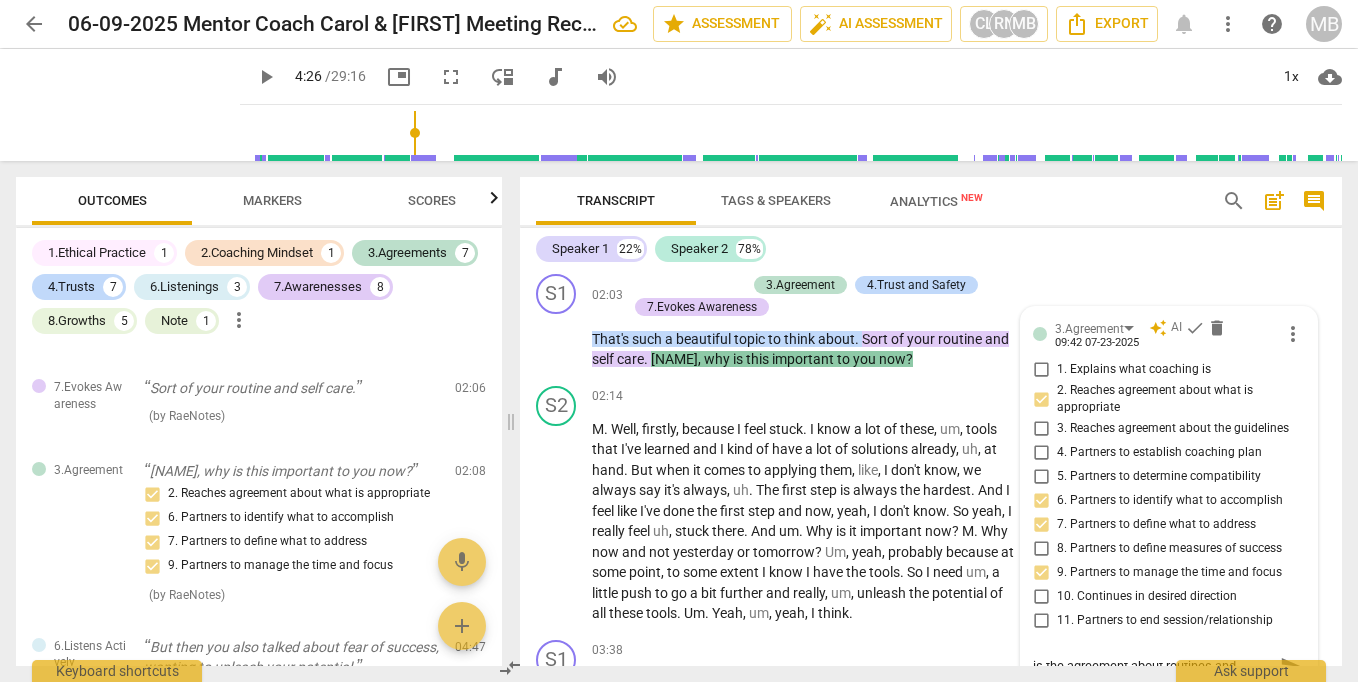 type on "is the agreement about routines and" 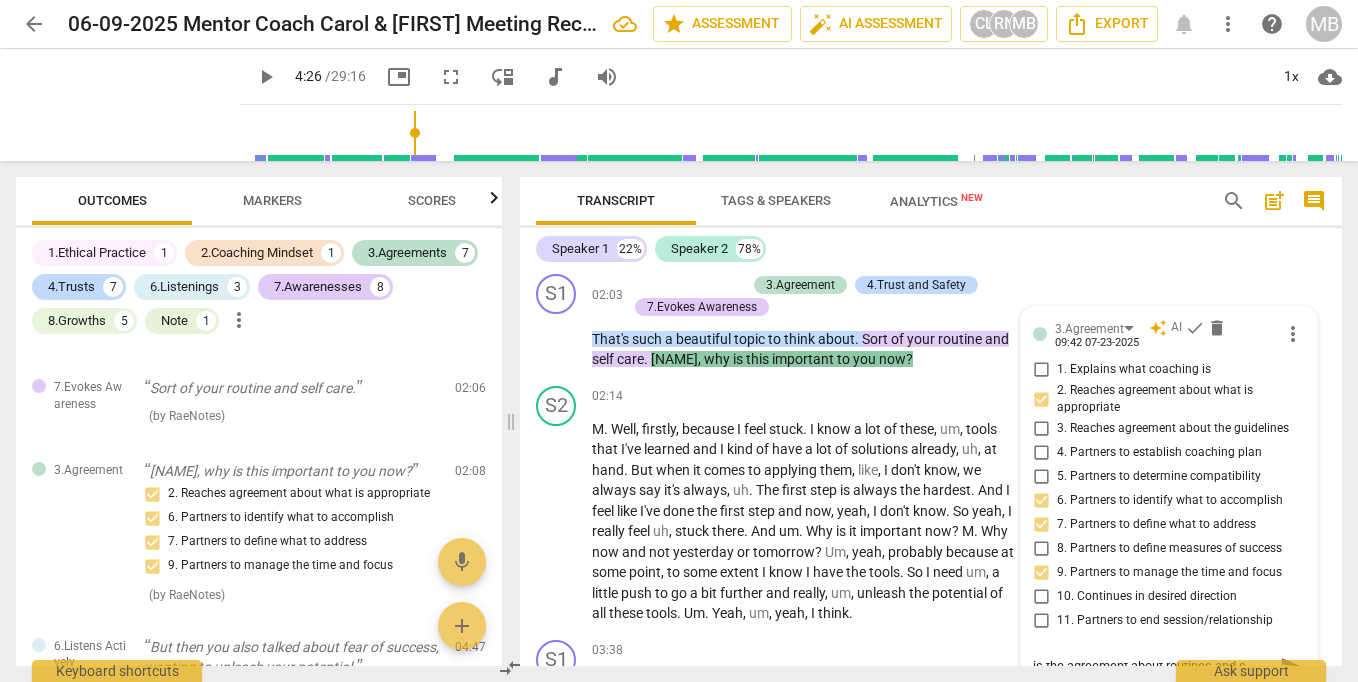 type on "is the agreement about routines and se" 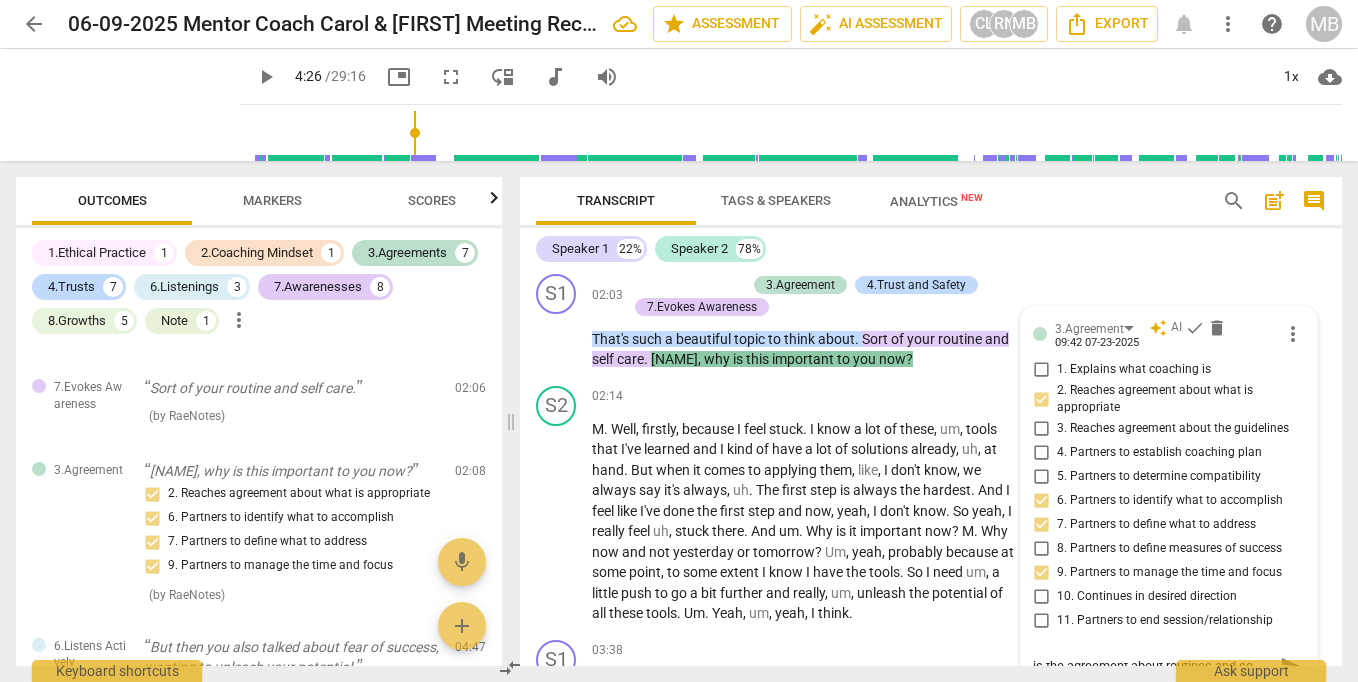 type on "is the agreement about routines and sel" 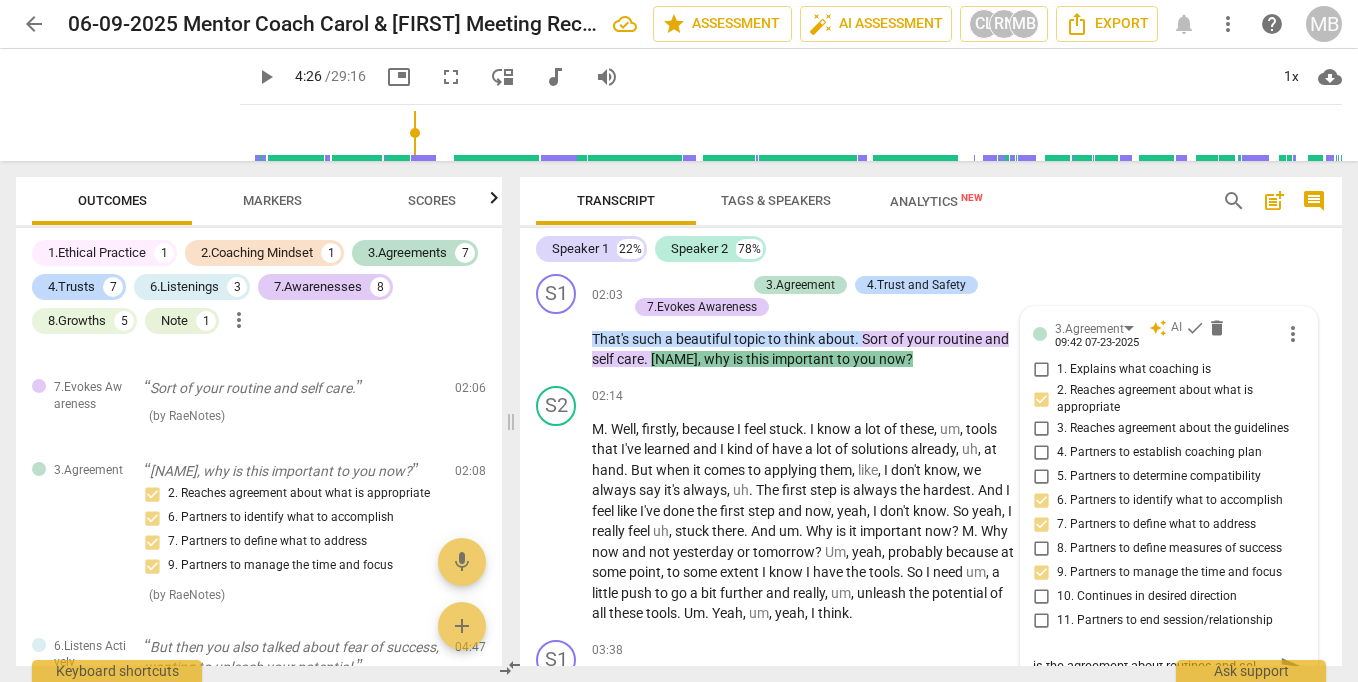type on "is the agreement about routines and self" 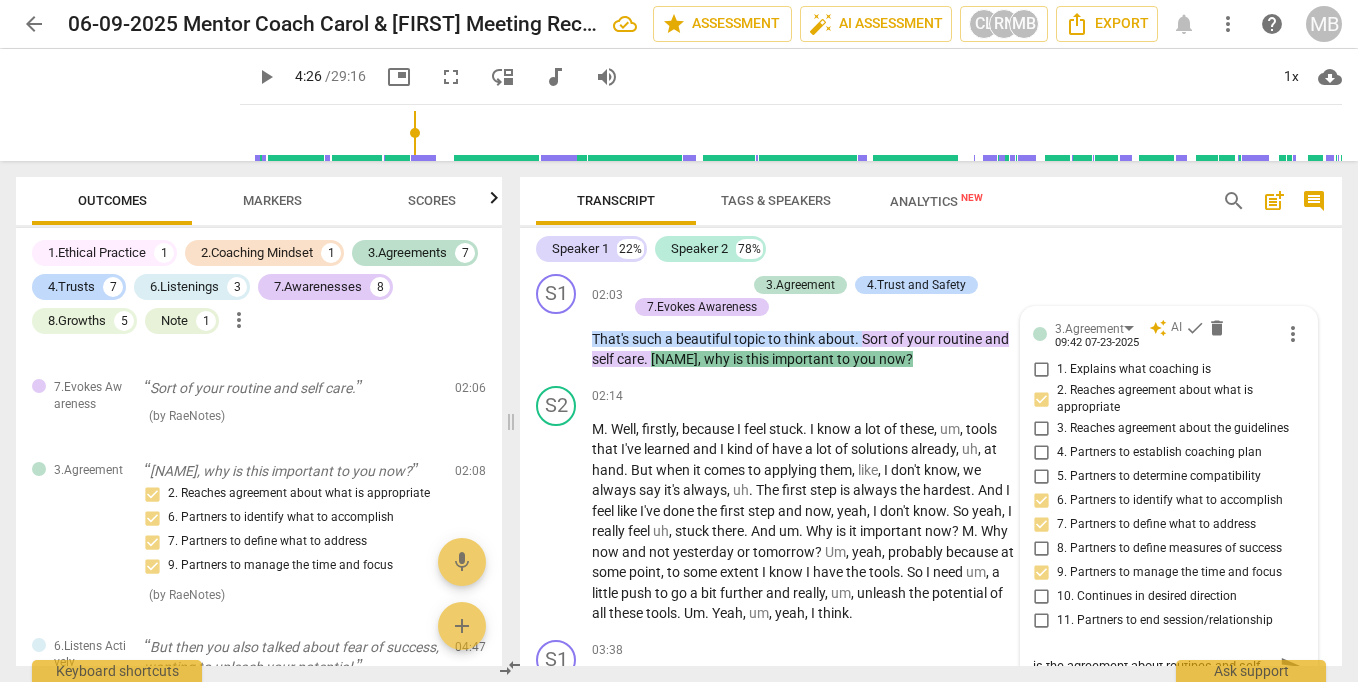 type on "is the agreement about routines and self-" 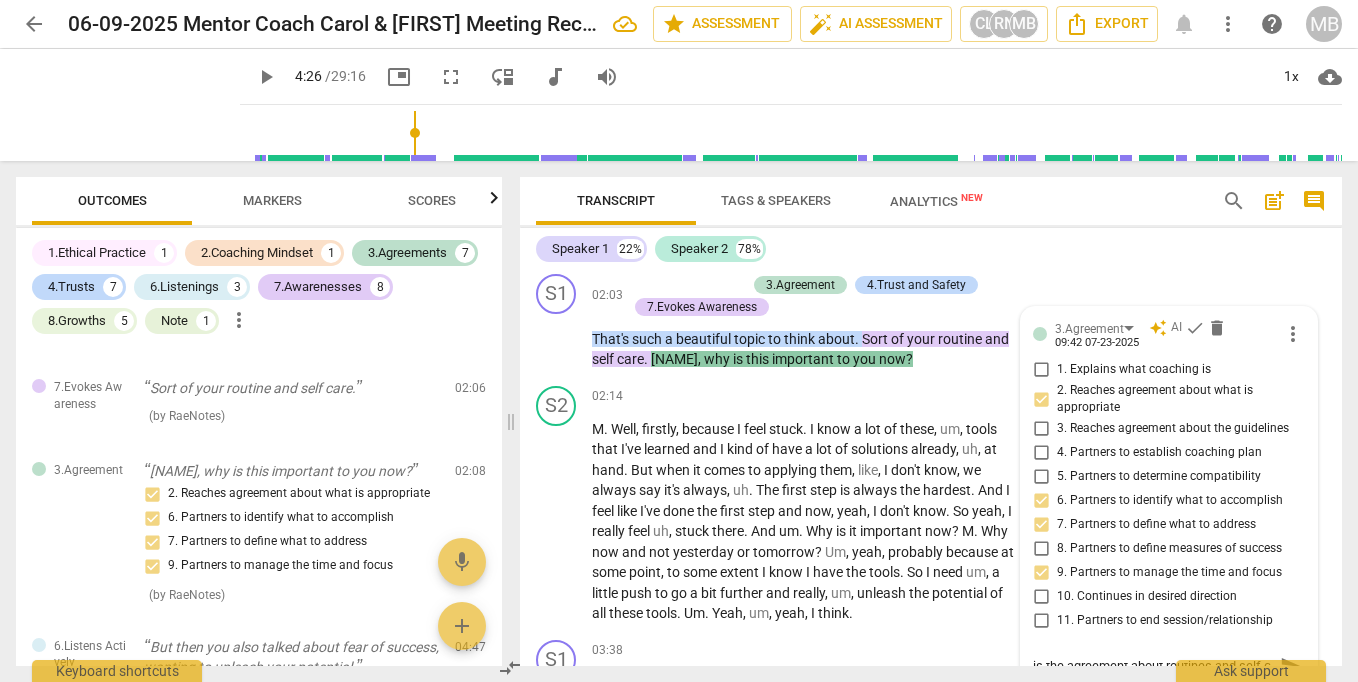scroll, scrollTop: 17, scrollLeft: 0, axis: vertical 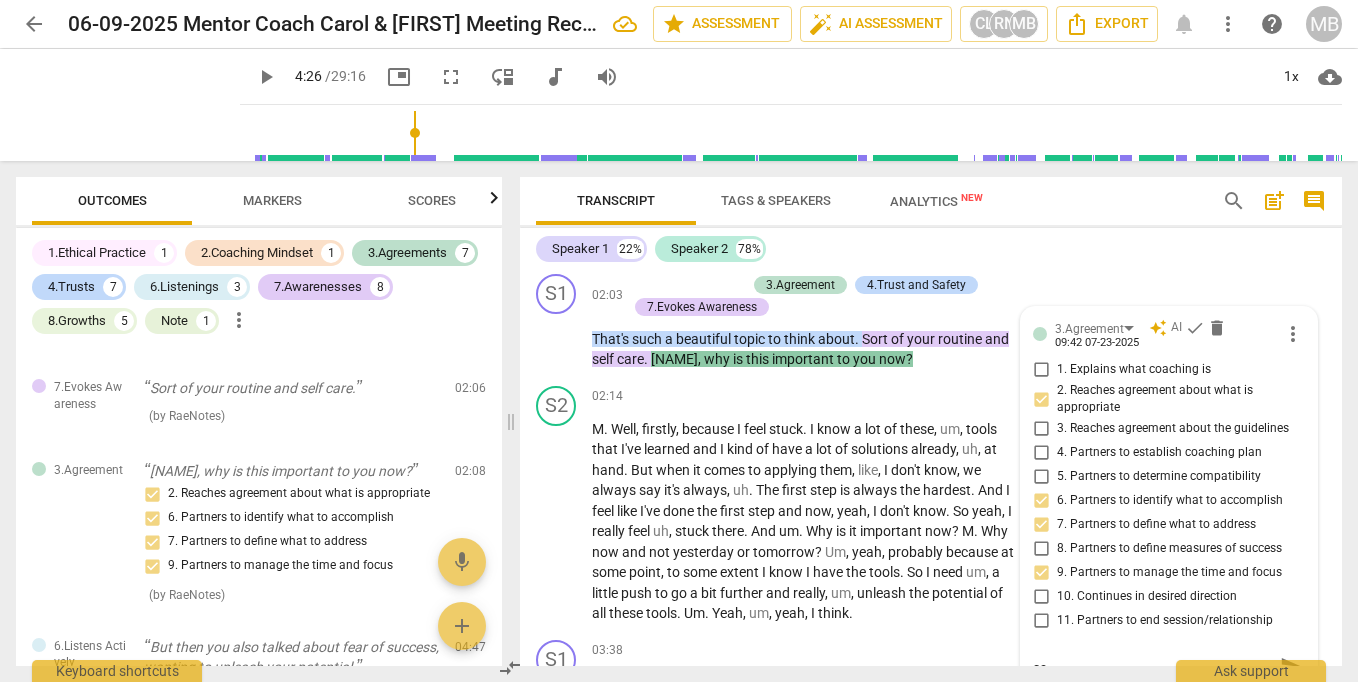 type on "is the agreement about routines and self-car" 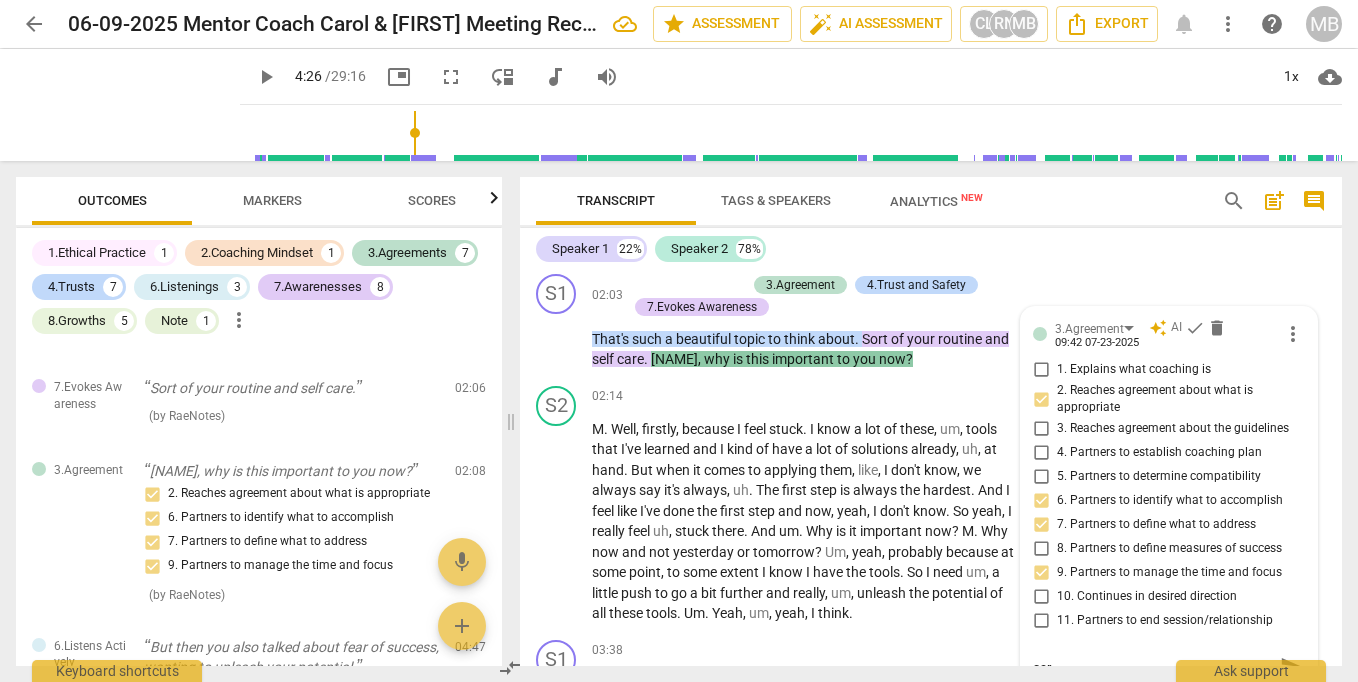 type on "is the agreement about routines and self-care" 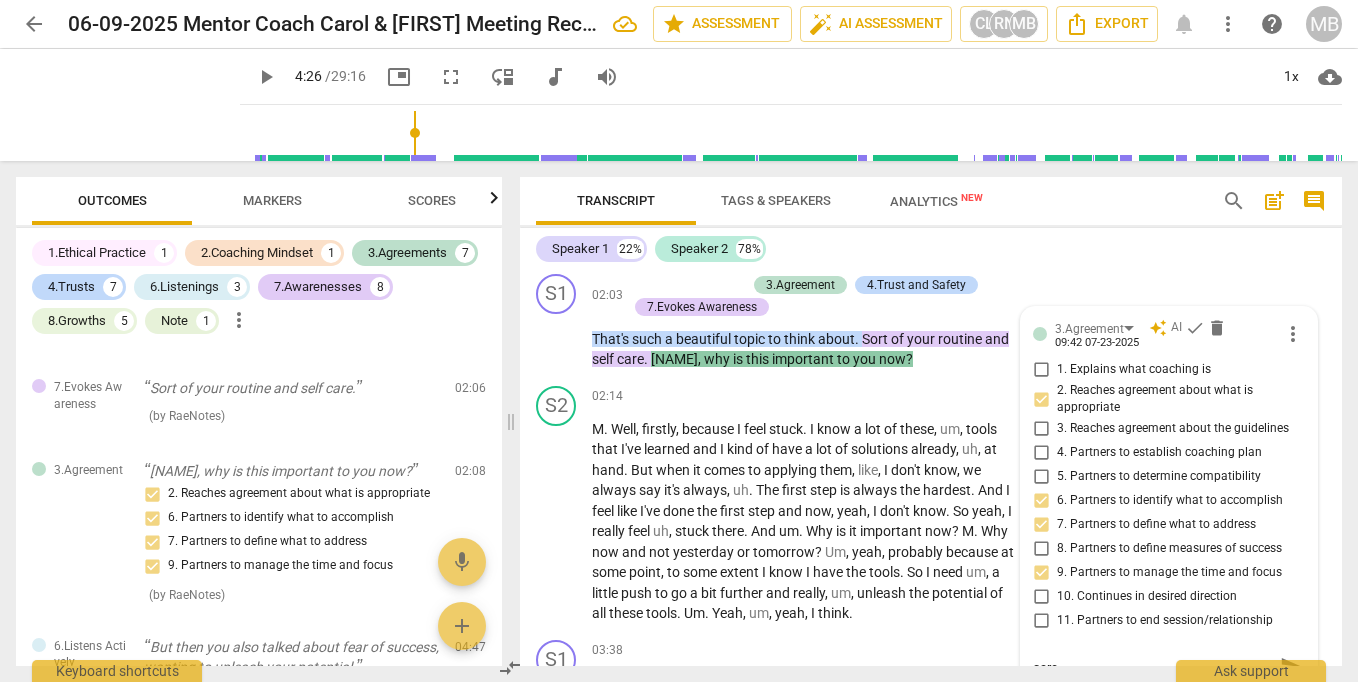 type on "is the agreement about routines and self-care?" 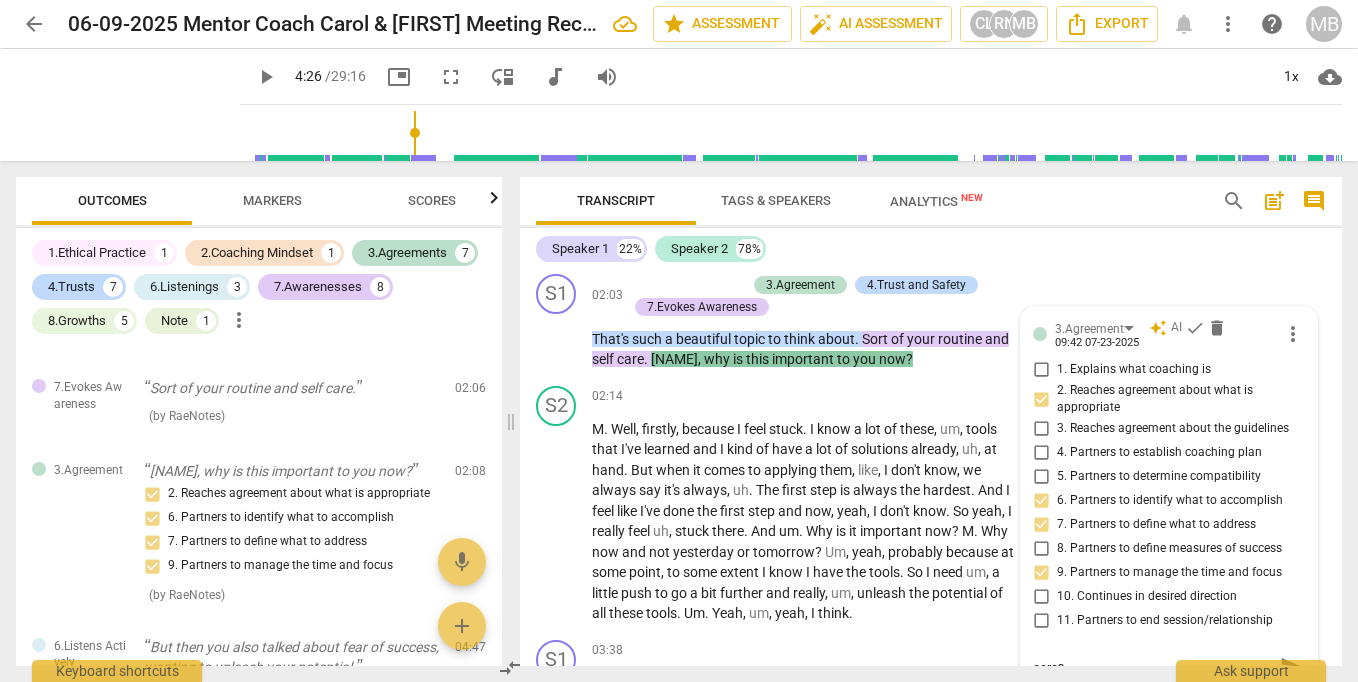 scroll, scrollTop: 671, scrollLeft: 0, axis: vertical 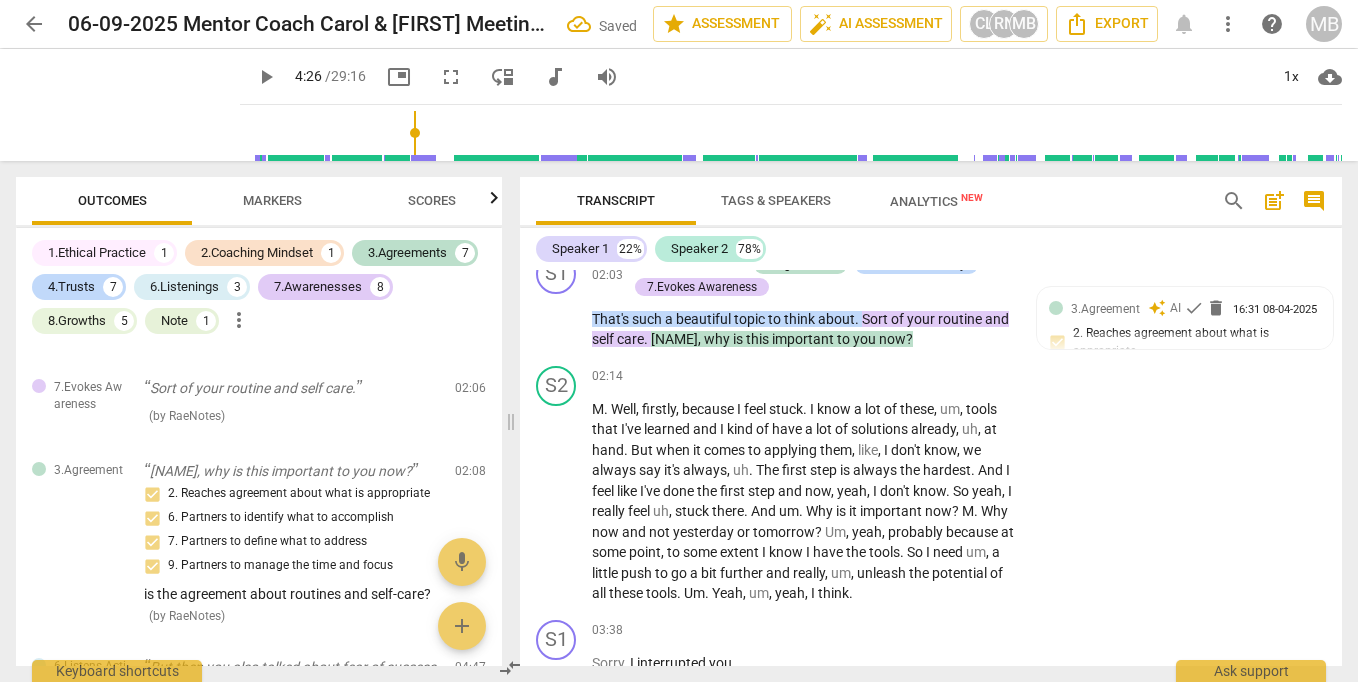 type on "267" 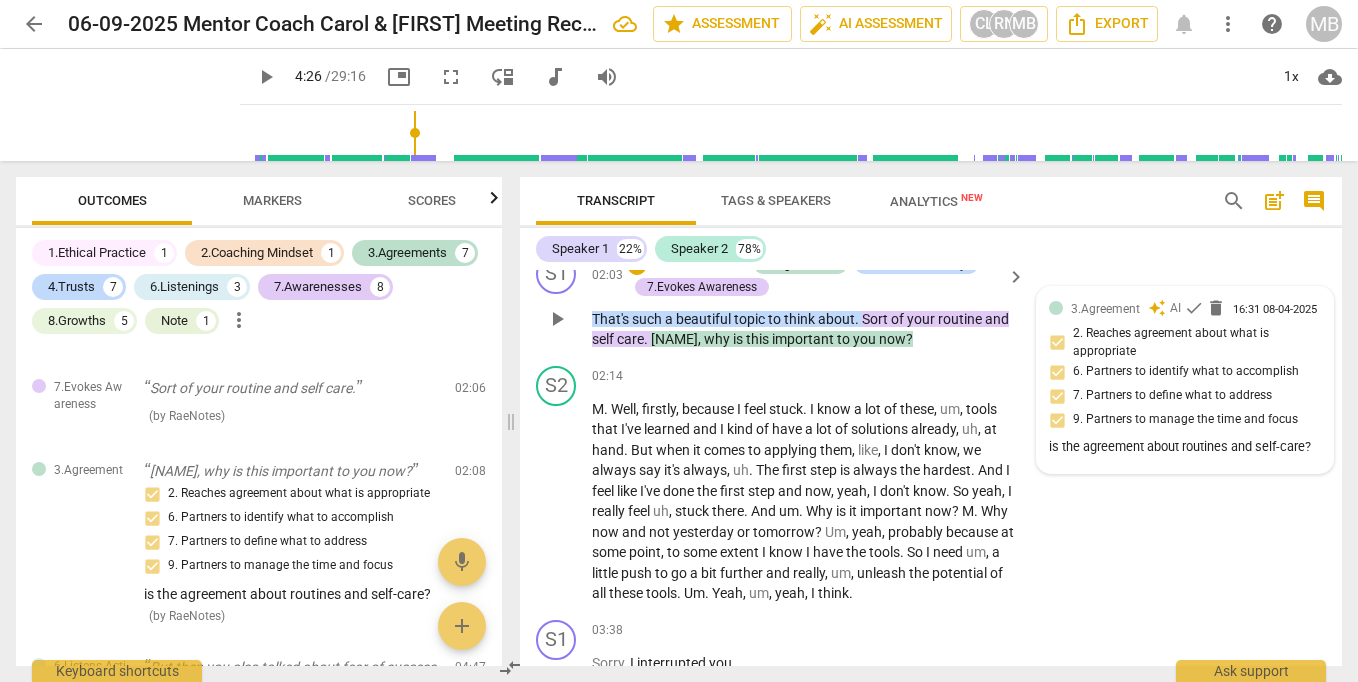 click on "3.Agreement" at bounding box center (1105, 309) 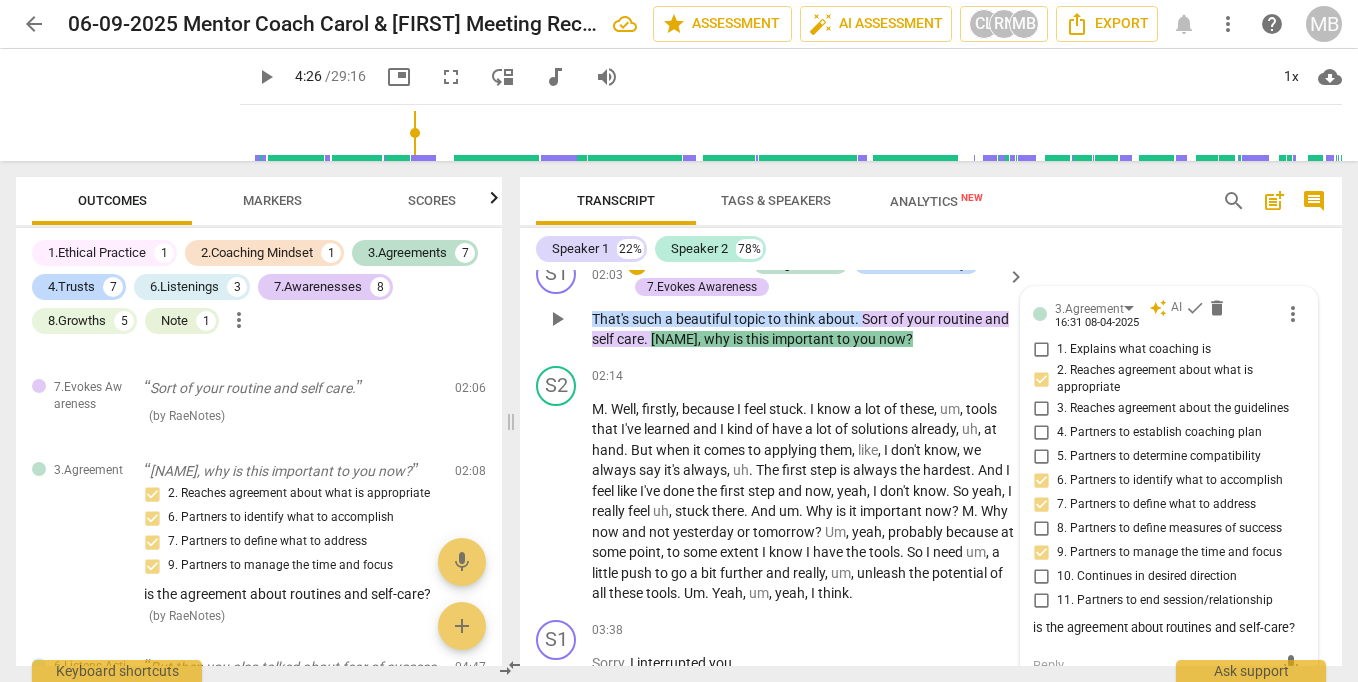 click on "is the agreement about routines and self-care?" at bounding box center [1169, 628] 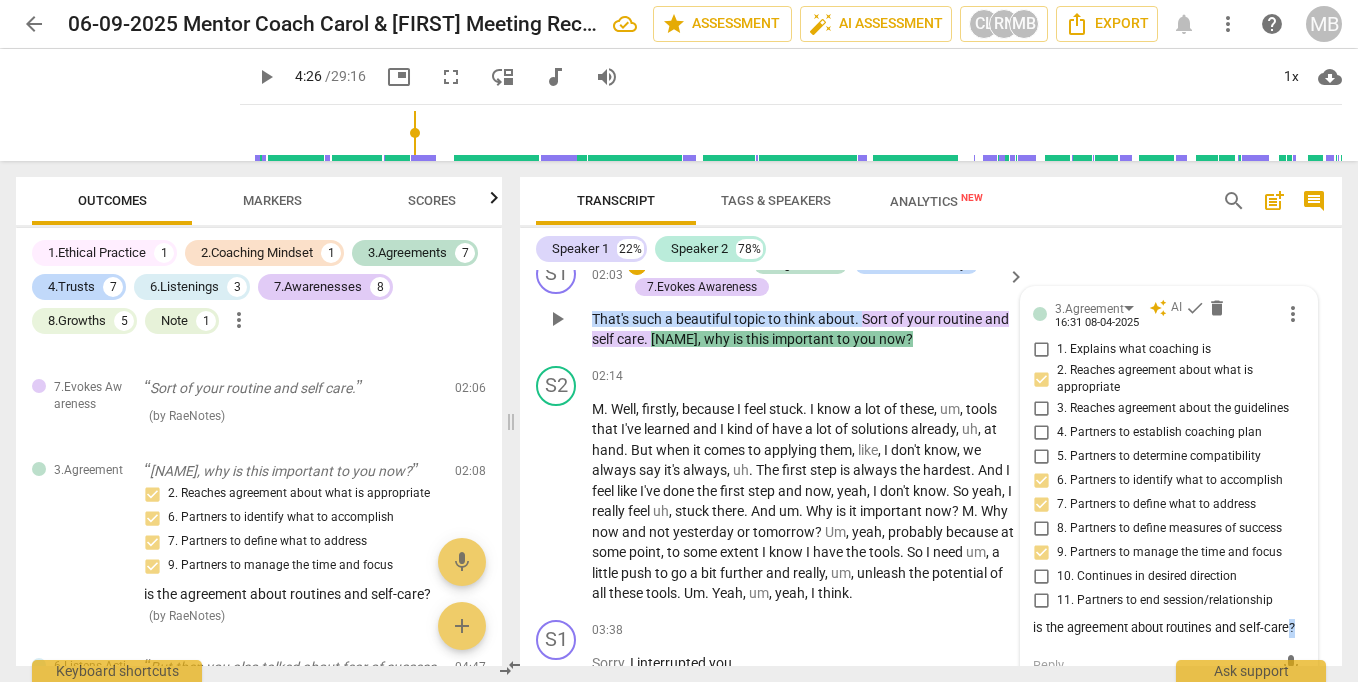 click on "is the agreement about routines and self-care?" at bounding box center (1169, 628) 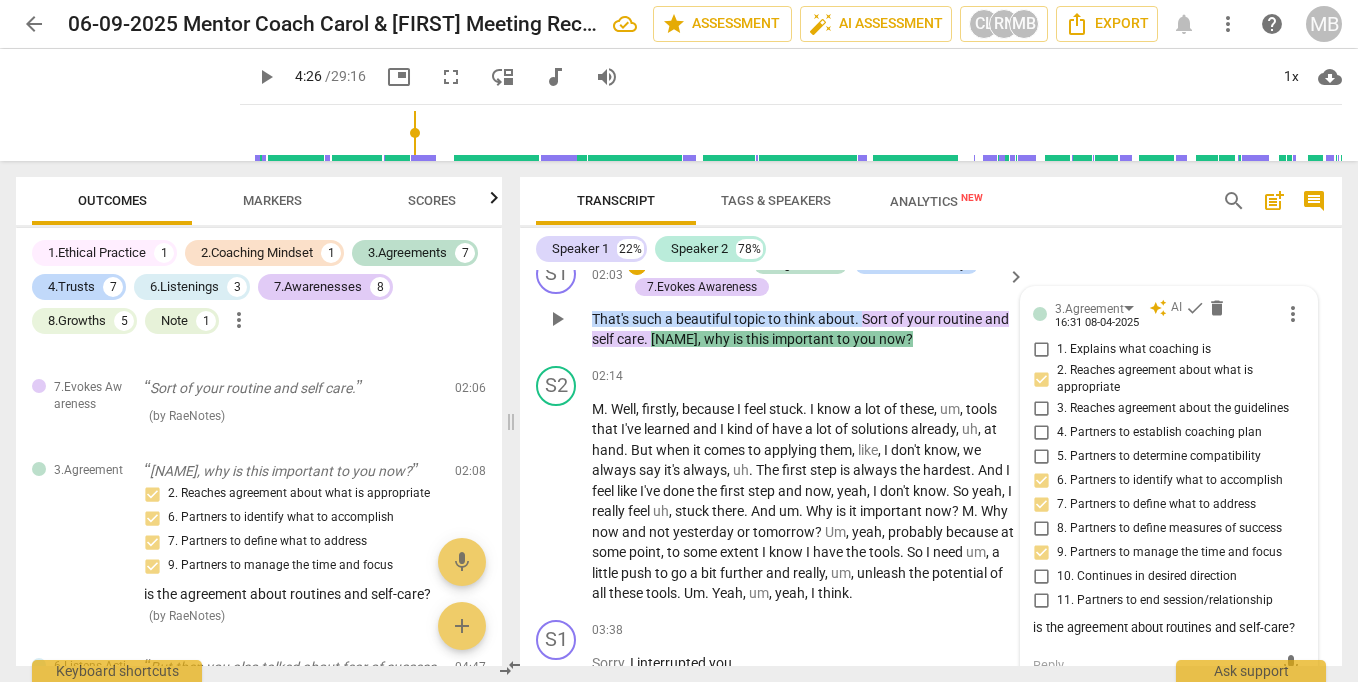 click on "is the agreement about routines and self-care?" at bounding box center [1169, 628] 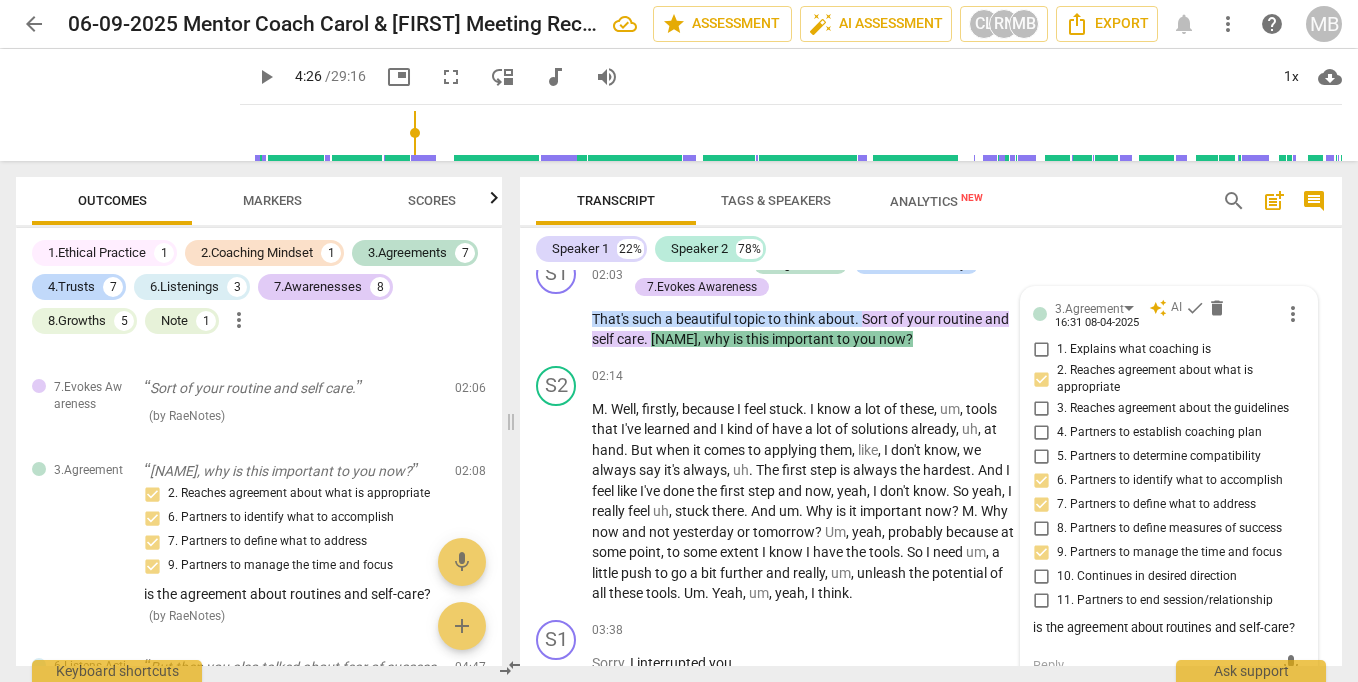 click on "more_vert" at bounding box center [1293, 314] 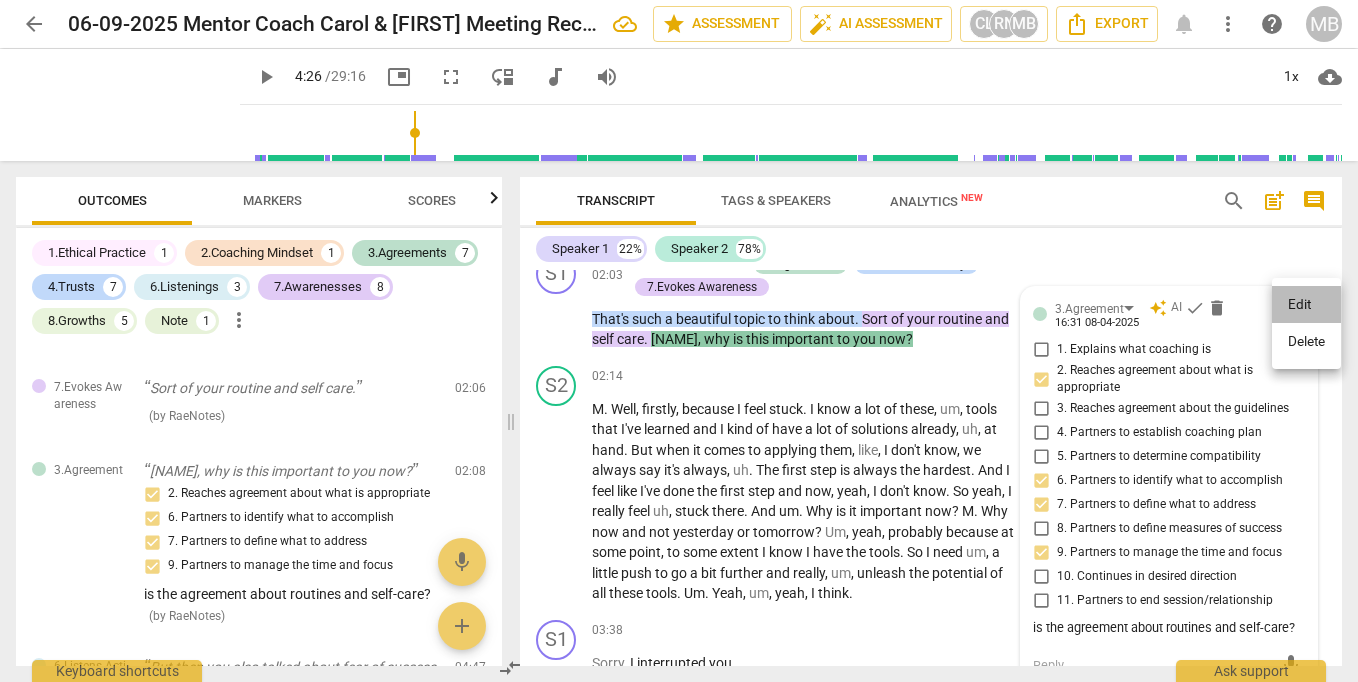 click on "Edit" at bounding box center [1306, 305] 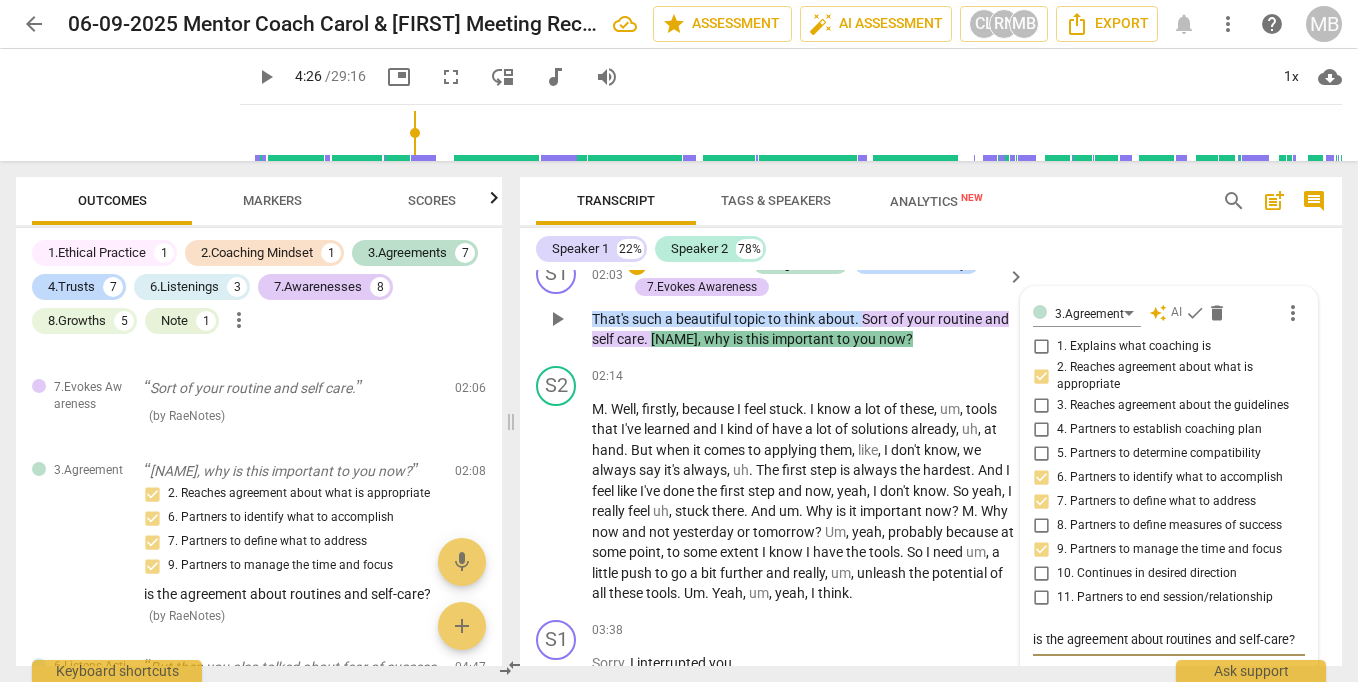 click on "is the agreement about routines and self-care?" at bounding box center [1169, 639] 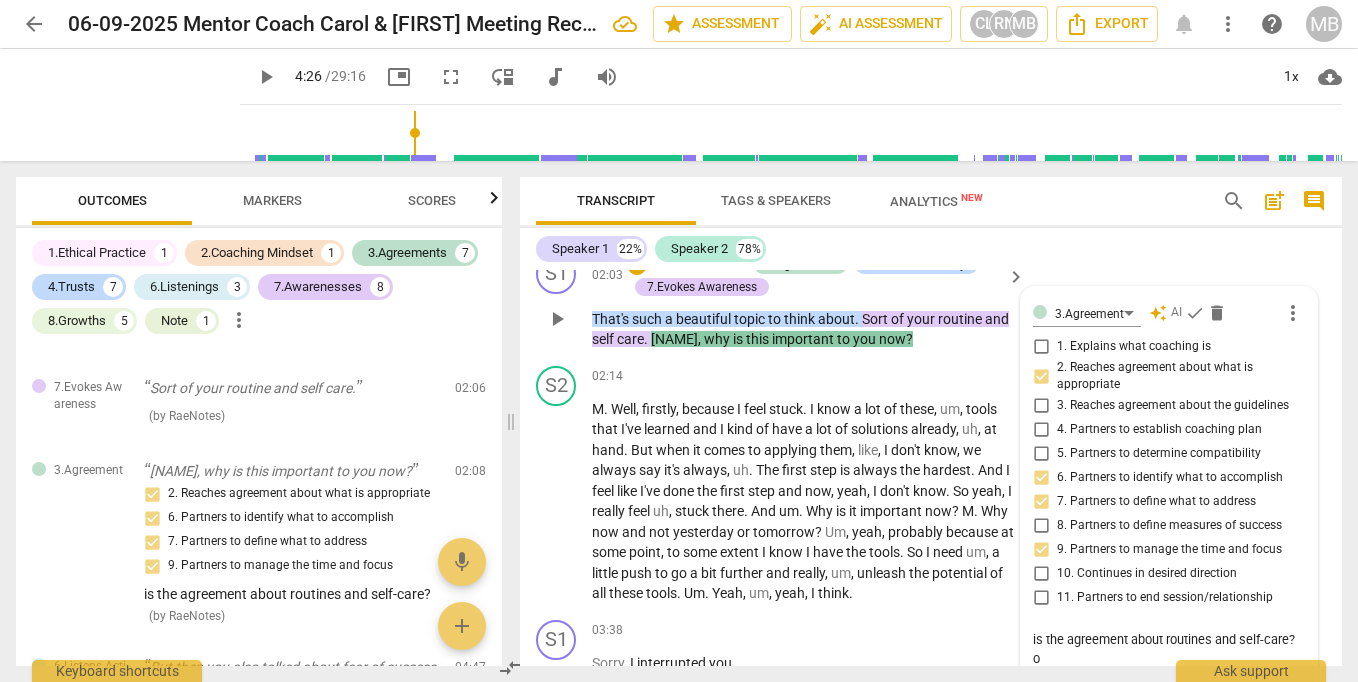 type on "is the agreement about routines and self-care? or" 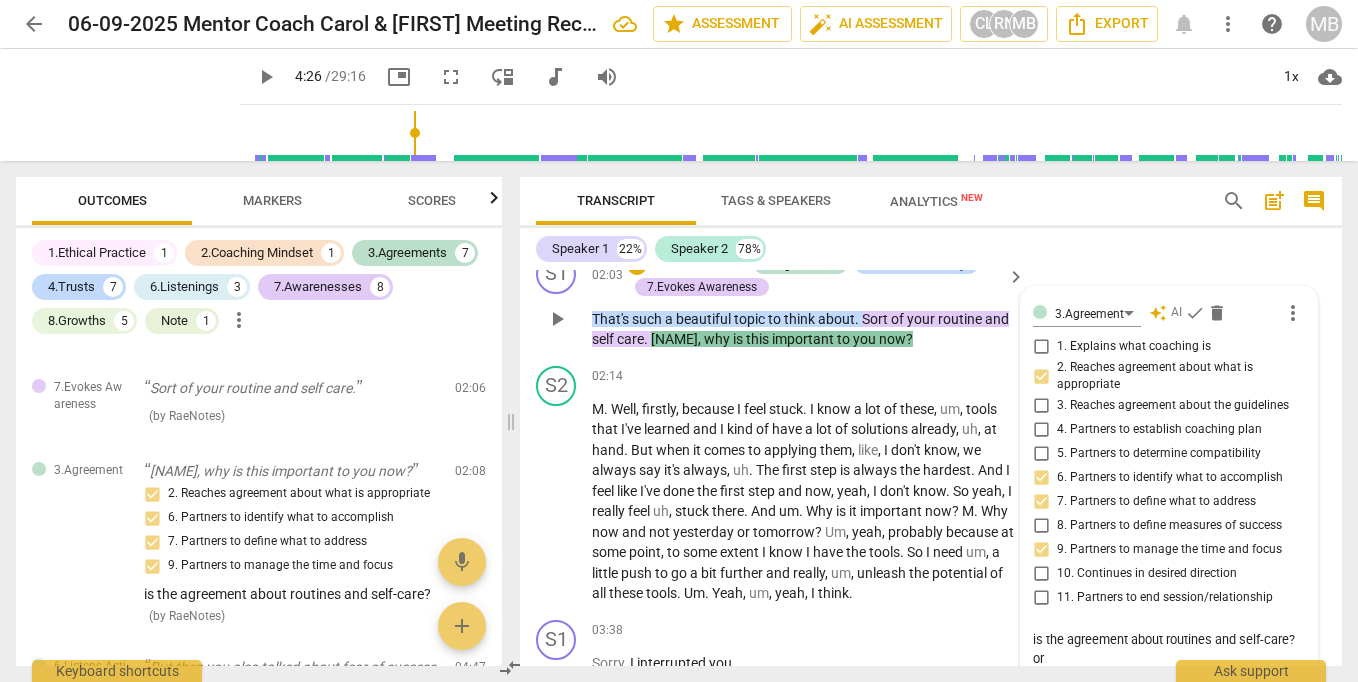 type on "is the agreement about routines and self-care? or" 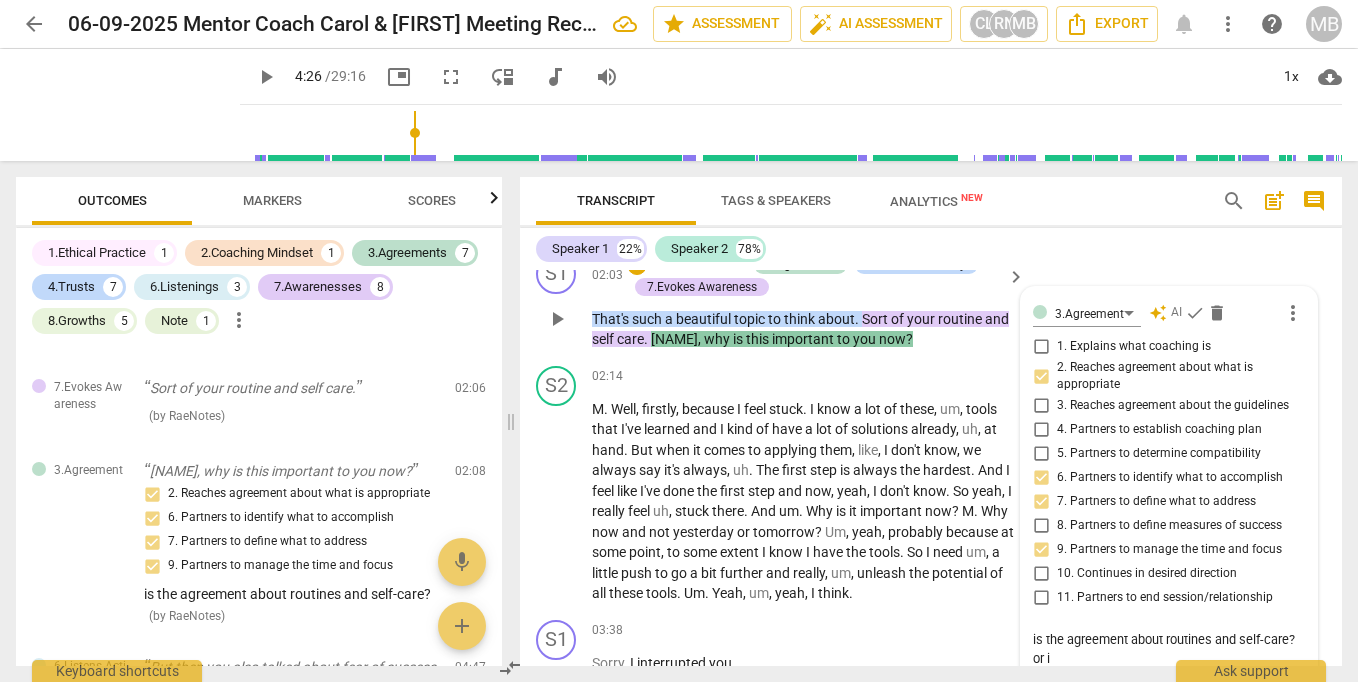 type on "is the agreement about routines and self-care? or it" 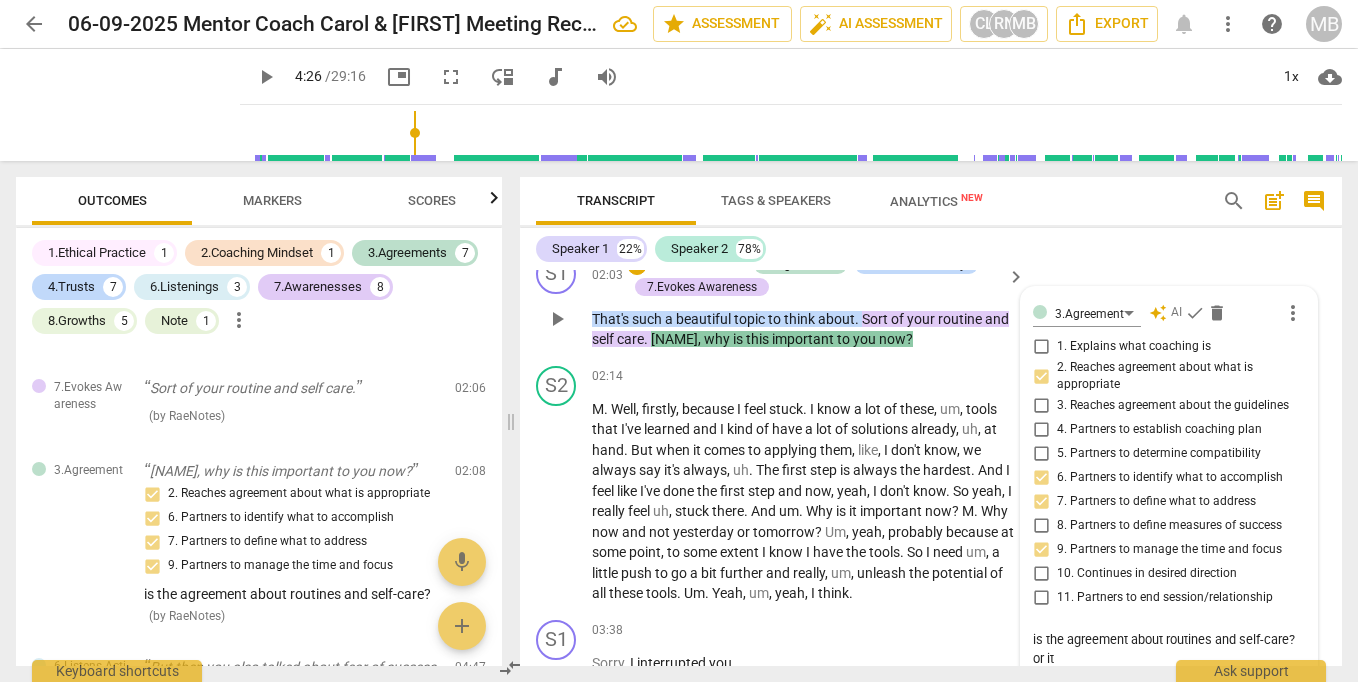 type on "is the agreement about routines and self-care? or it'" 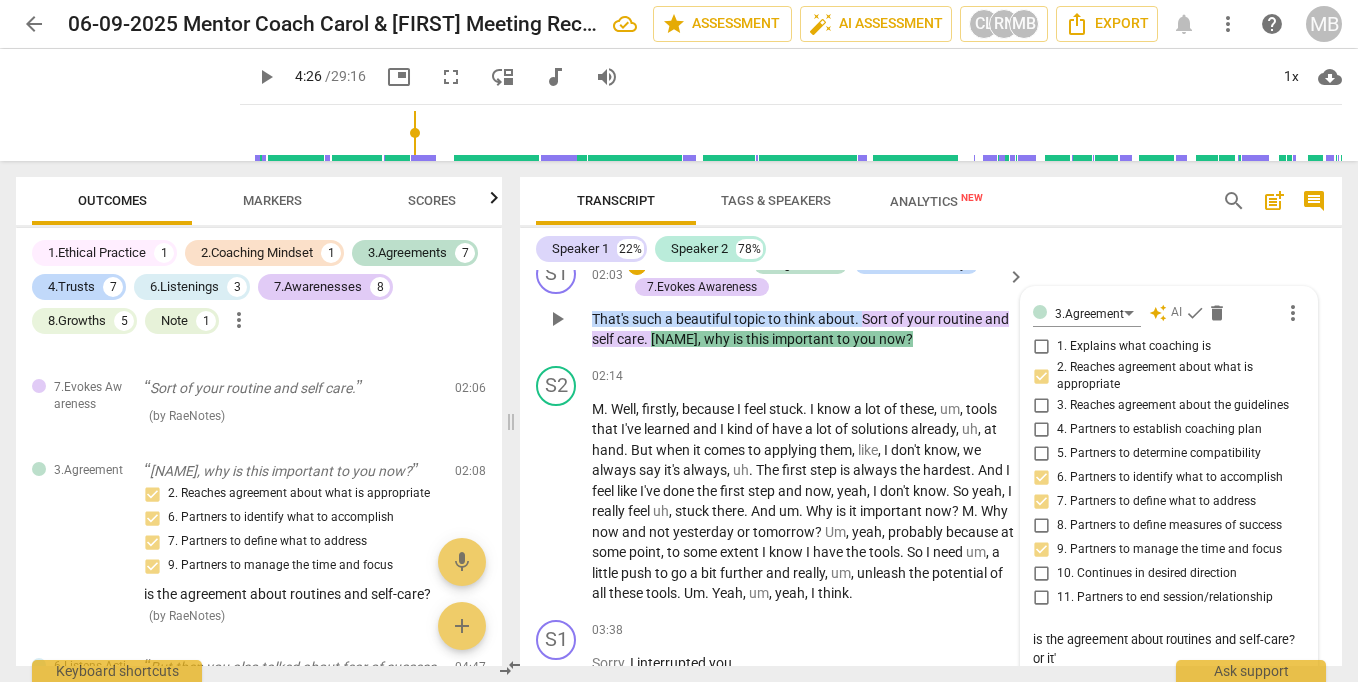 type on "is the agreement about routines and self-care? or it's" 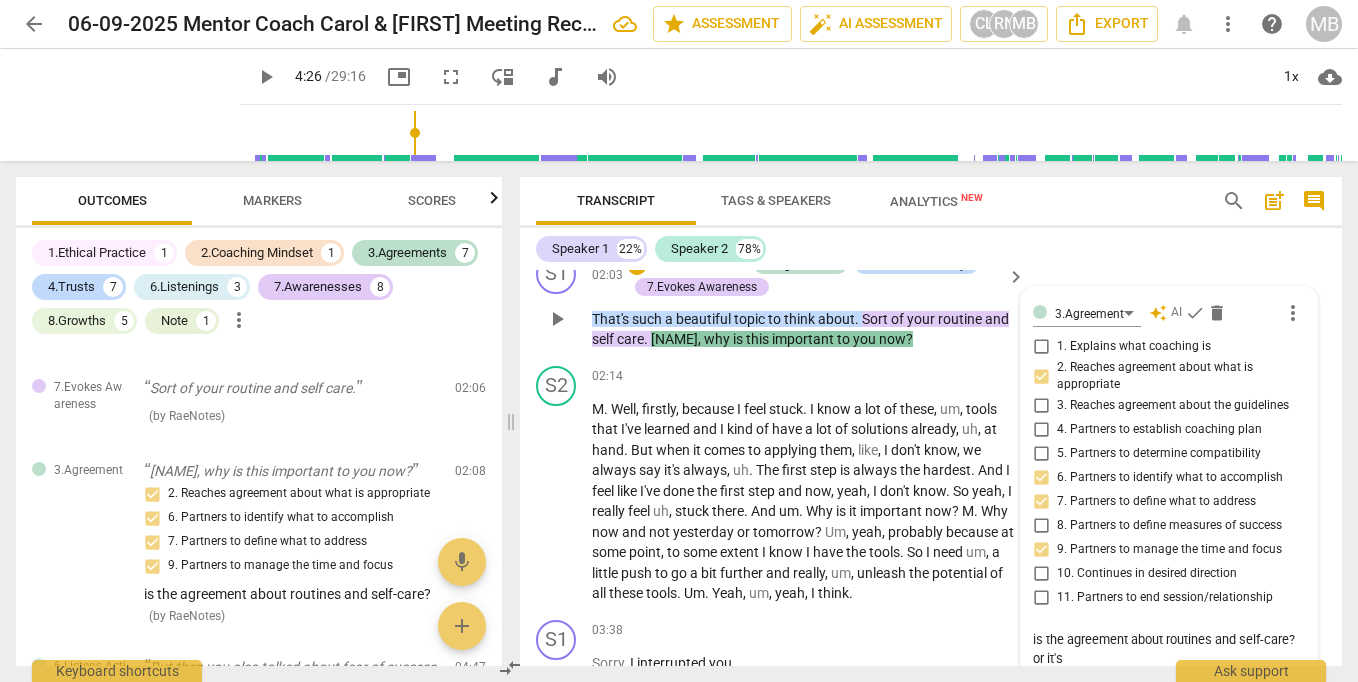 type on "is the agreement about routines and self-care? or it's" 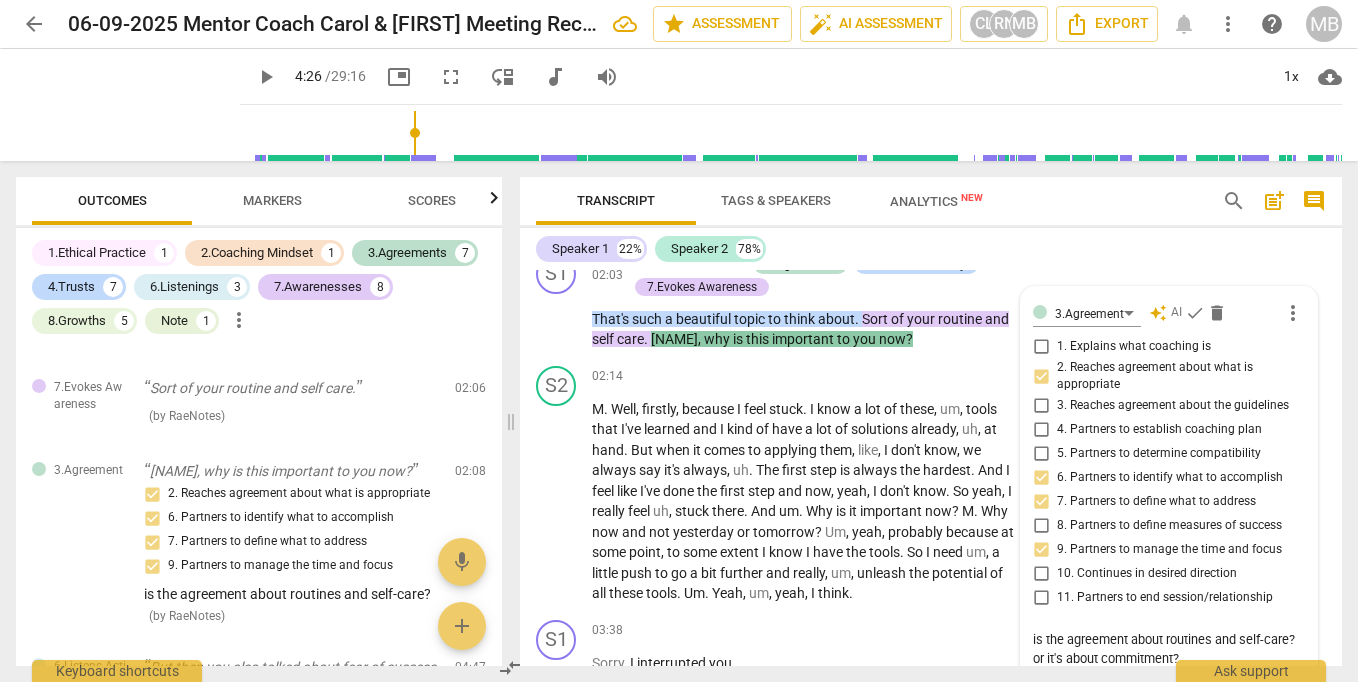 scroll, scrollTop: 679, scrollLeft: 0, axis: vertical 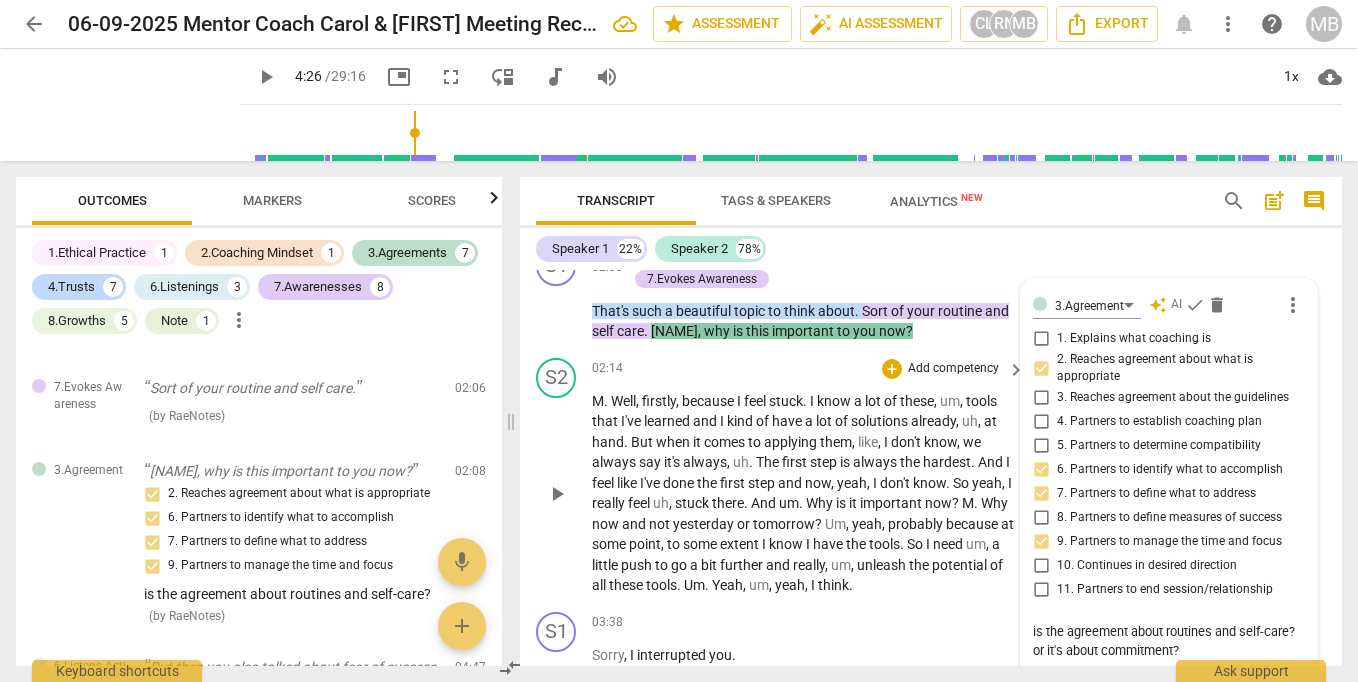 click on "02:14 + Add competency keyboard_arrow_right M .   Well ,   firstly ,   because   I   feel   stuck .   I   know   a   lot   of   these ,   um ,   tools   that   I've   learned   and   I   kind   of   have   a   lot   of   solutions   already ,   uh ,   at   hand .   But   when   it   comes   to   applying   them ,   like ,   I   don't   know ,   we   always   say   it's   always ,   uh .   The   first   step   is   always   the   hardest .   And   I   feel   like   I've   done   the   first   step   and   now ,   yeah ,   I   don't   know .   So   yeah ,   I   really   feel   uh ,   stuck   there .   And   um .   Why   is   it   important   now ?   M .   Why   now   and   not   yesterday   or   tomorrow ?   Um ,   yeah ,   probably   because   at   some   point ,   to   some   extent   I   know   I   have   the   tools .   So   I   need   um ,   a   little   push   to   go   a   bit   further   and   really ,   um ,   unleash   the   potential   of   all   these   tools .   Um .   Yeah ,   um ,   yeah ,   I" at bounding box center [809, 477] 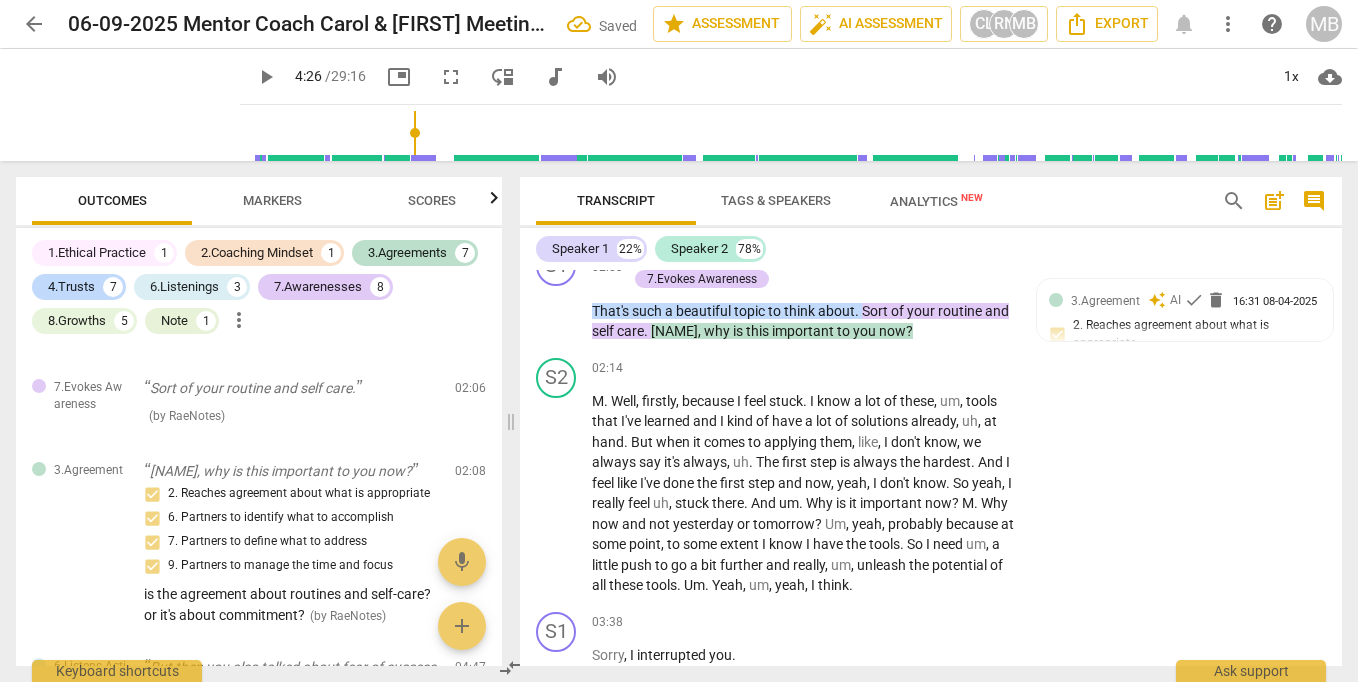 click on "[NAME]" at bounding box center (674, 331) 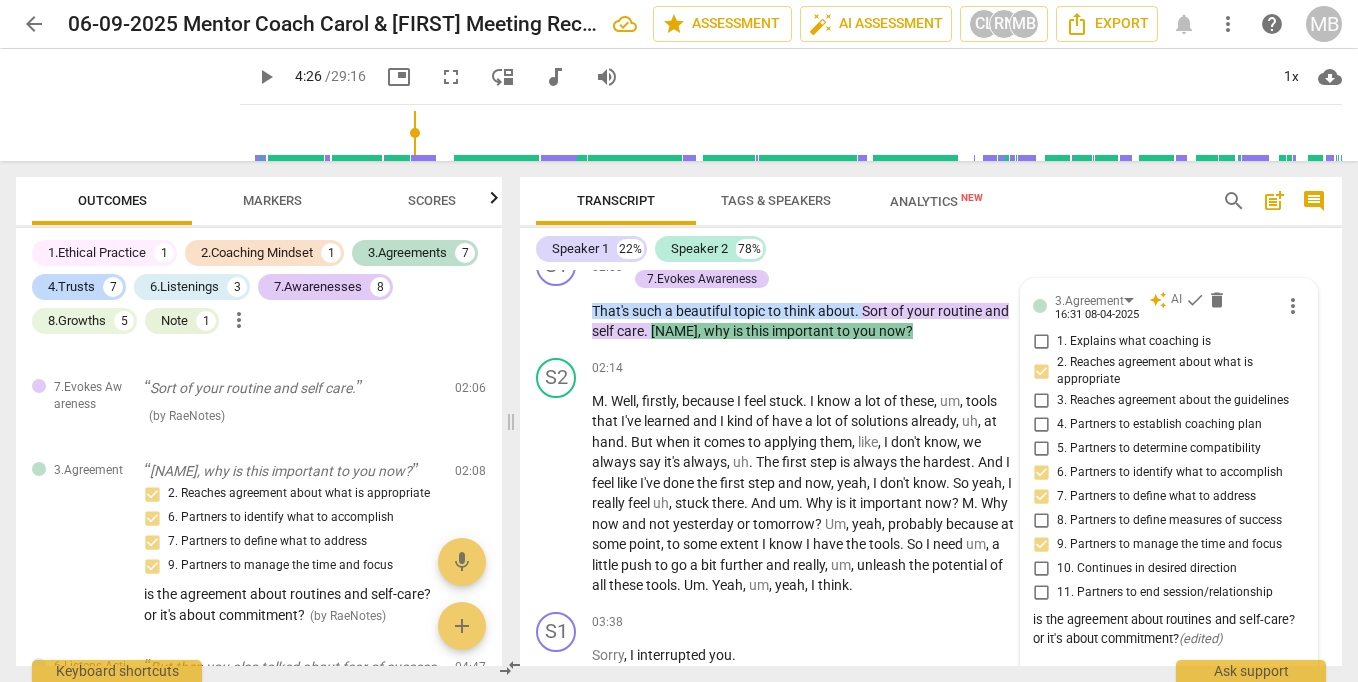 click on "why" at bounding box center (718, 331) 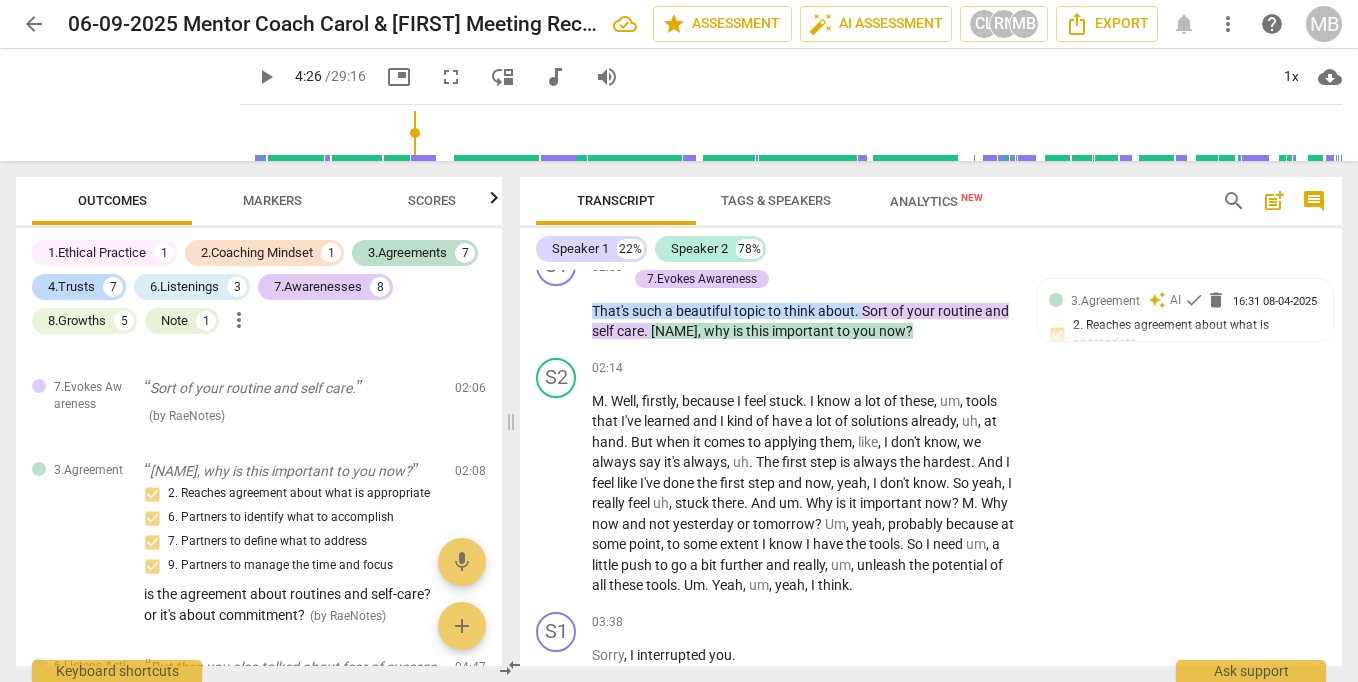 click on "your" at bounding box center (922, 311) 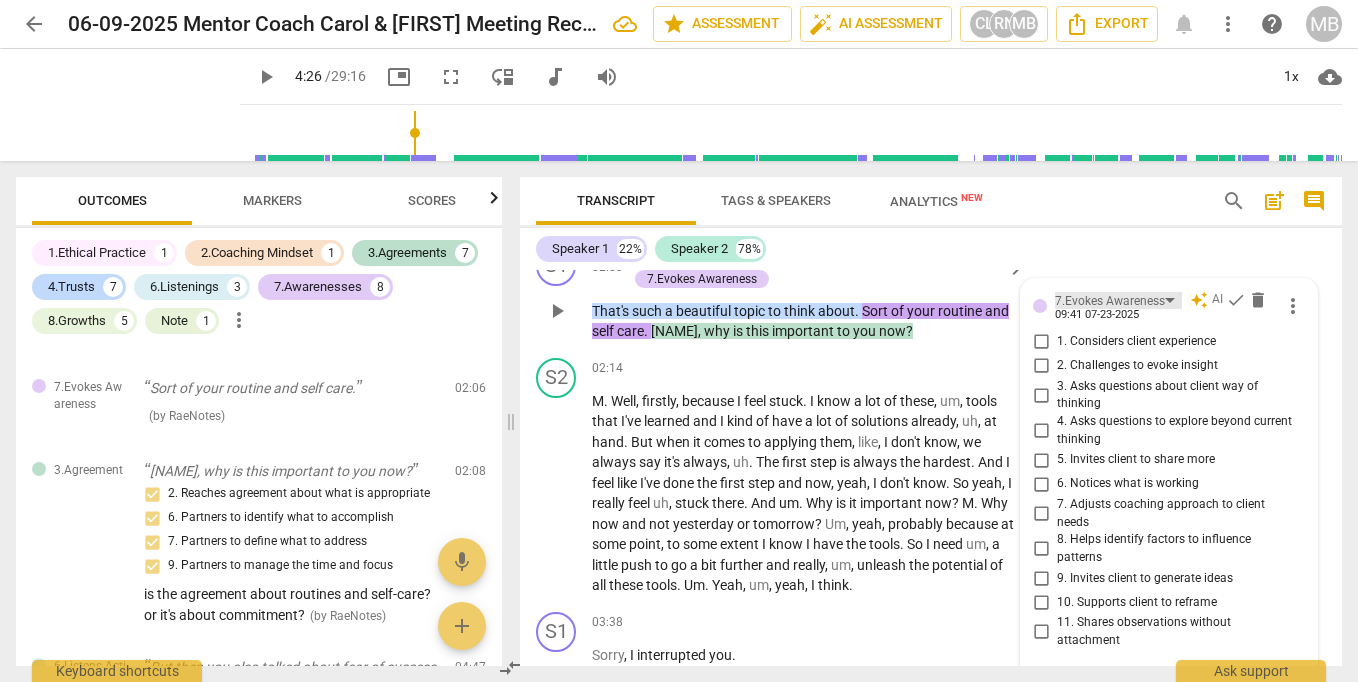 click on "7.Evokes Awareness" at bounding box center (1118, 300) 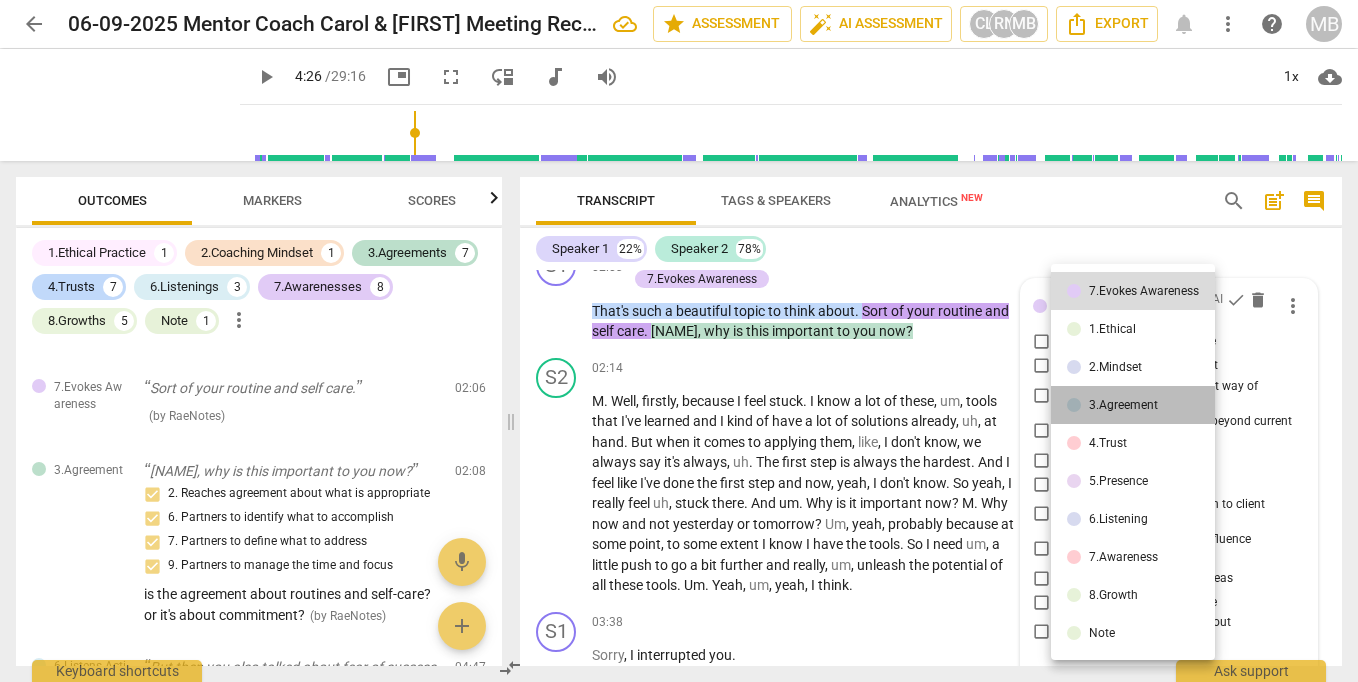 click on "3.Agreement" at bounding box center [1123, 405] 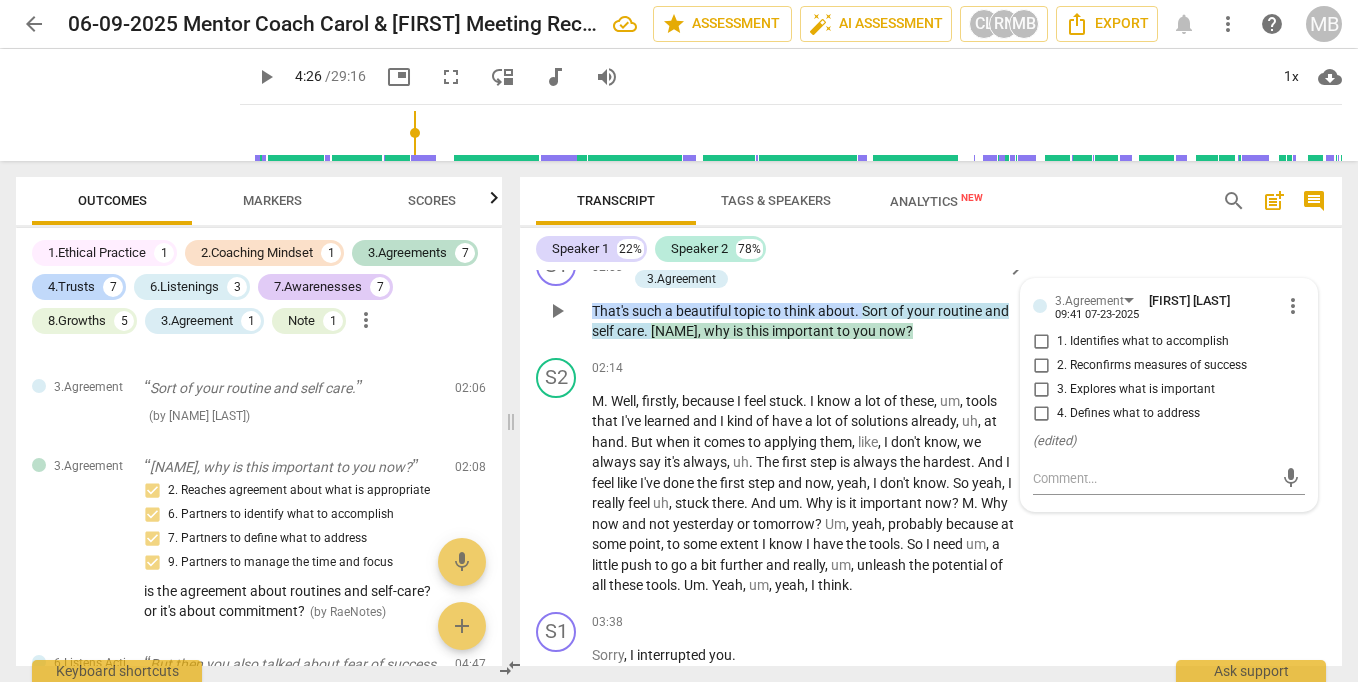 click on "1. Identifies what to accomplish" at bounding box center (1041, 342) 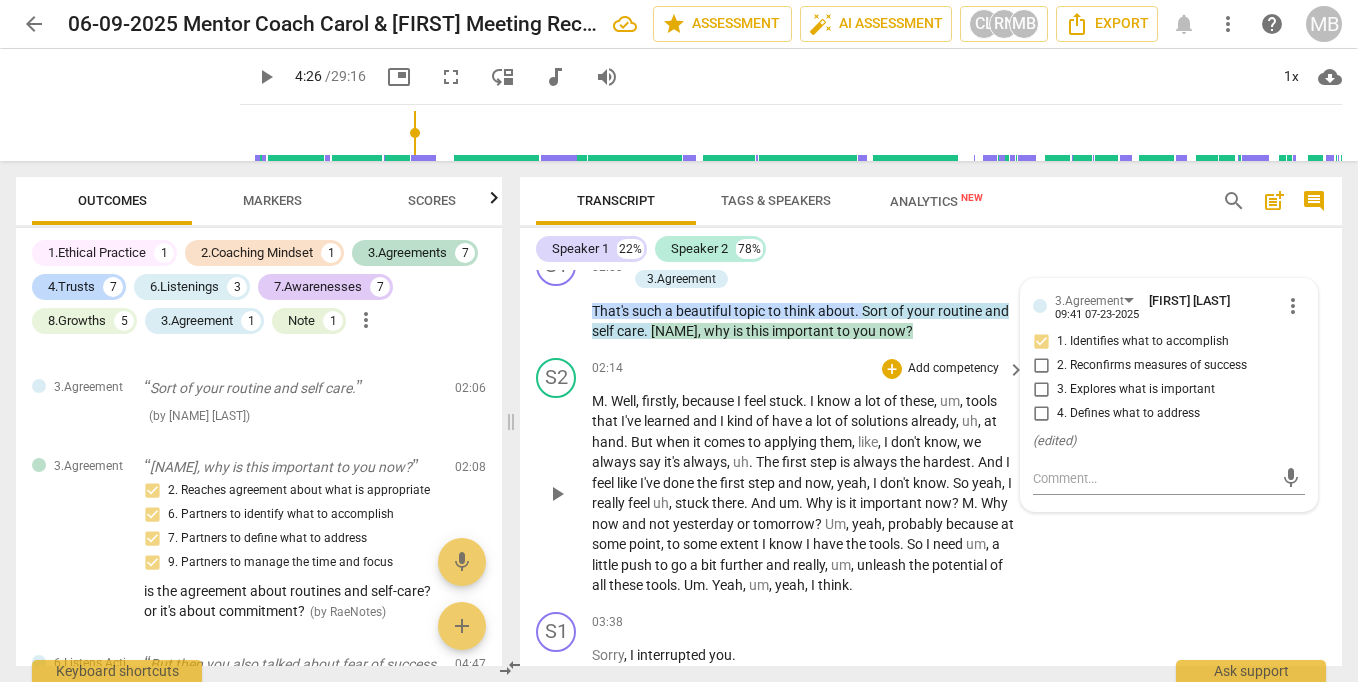 click on "02:14 + Add competency keyboard_arrow_right M .   Well ,   firstly ,   because   I   feel   stuck .   I   know   a   lot   of   these ,   um ,   tools   that   I've   learned   and   I   kind   of   have   a   lot   of   solutions   already ,   uh ,   at   hand .   But   when   it   comes   to   applying   them ,   like ,   I   don't   know ,   we   always   say   it's   always ,   uh .   The   first   step   is   always   the   hardest .   And   I   feel   like   I've   done   the   first   step   and   now ,   yeah ,   I   don't   know .   So   yeah ,   I   really   feel   uh ,   stuck   there .   And   um .   Why   is   it   important   now ?   M .   Why   now   and   not   yesterday   or   tomorrow ?   Um ,   yeah ,   probably   because   at   some   point ,   to   some   extent   I   know   I   have   the   tools .   So   I   need   um ,   a   little   push   to   go   a   bit   further   and   really ,   um ,   unleash   the   potential   of   all   these   tools .   Um .   Yeah ,   um ,   yeah ,   I" at bounding box center [809, 477] 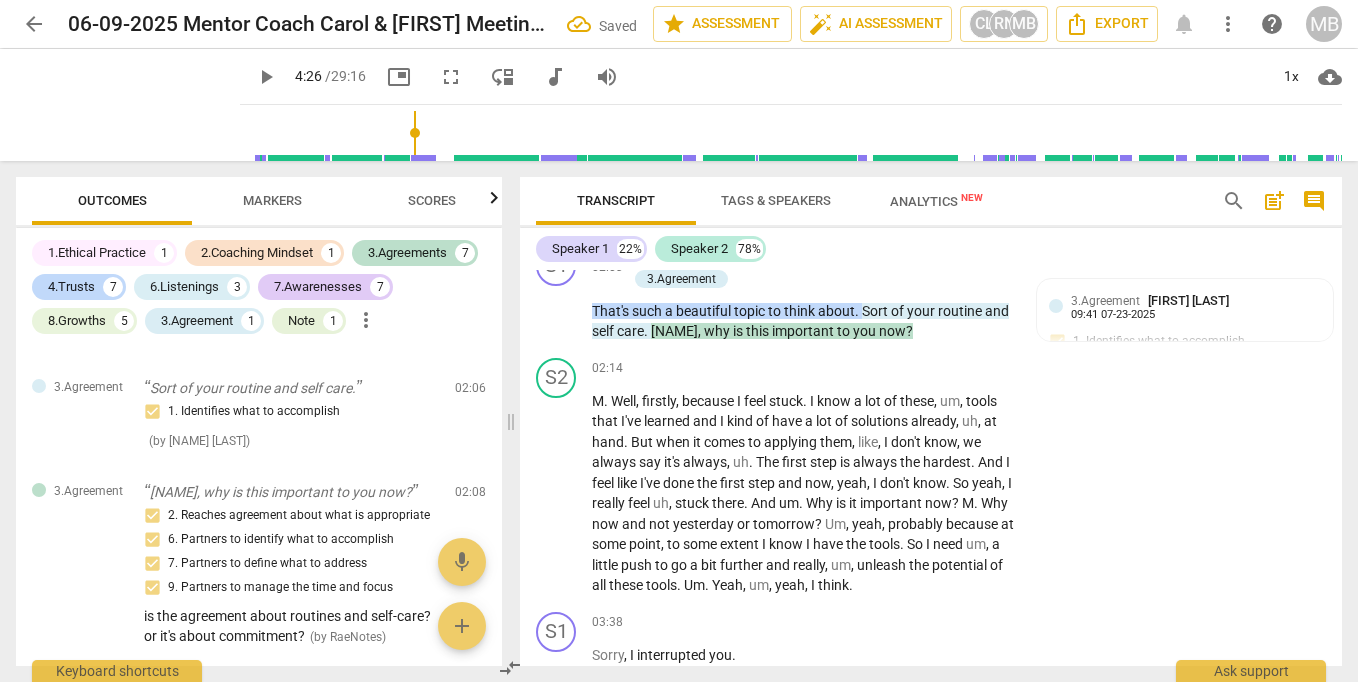 click on "important" at bounding box center (804, 331) 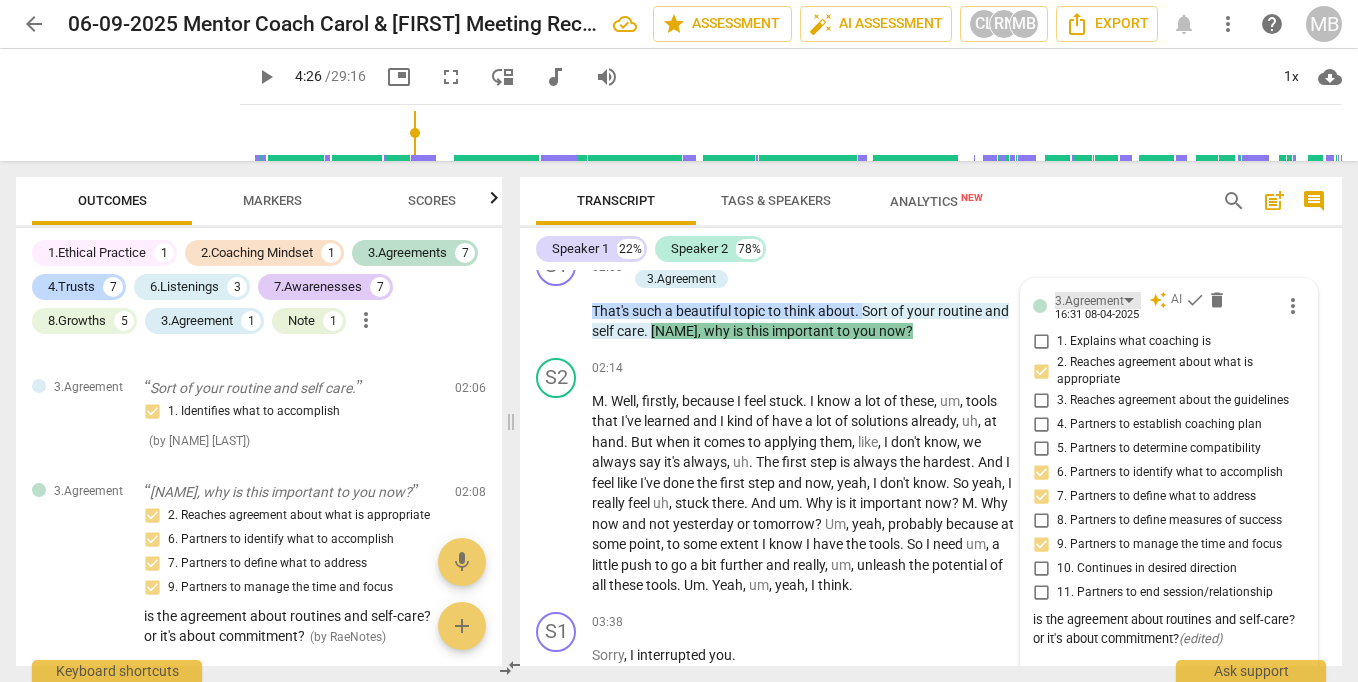click on "3.Agreement" at bounding box center [1098, 300] 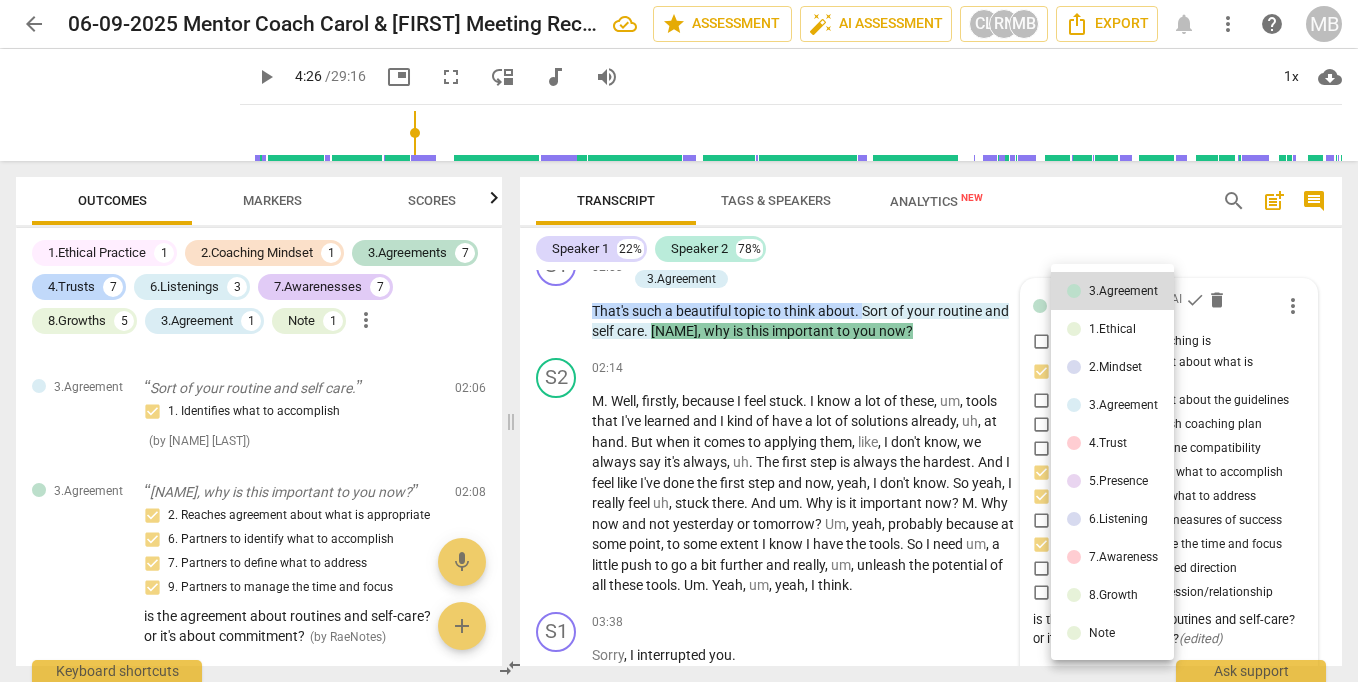 click at bounding box center [679, 341] 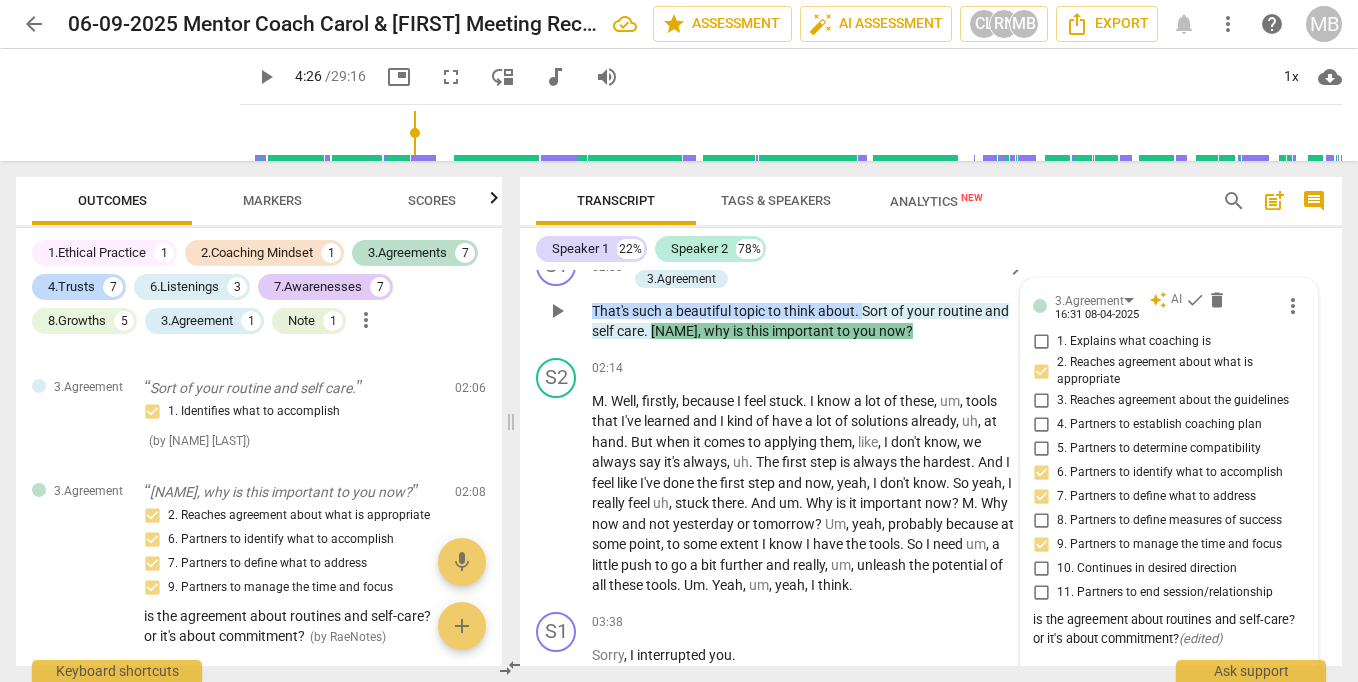 click on "S1 play_arrow pause [TIME] [DATE] + Add competency 3.Agreement 4.Trust and Safety 3.Agreement keyboard_arrow_right That's such a beautiful topic to think about . Sort of your routine and self care . [NAME], why is this important to you now ? 3.Agreement auto_awesome AI check delete [TIME] more_vert 1. Explains what coaching is 2. Reaches agreement about what is appropriate 3. Reaches agreement about the guidelines 4. Partners to establish coaching plan 5. Partners to determine compatibility 6. Partners to identify what to accomplish 7. Partners to define what to address 8. Partners to define measures of success 9. Partners to manage the time and focus 10. Continues in desired direction 11. Partners to end session/relationship is the agreement about routines and self-care? or it's about commitment?
( edited ) mic" at bounding box center [931, 294] 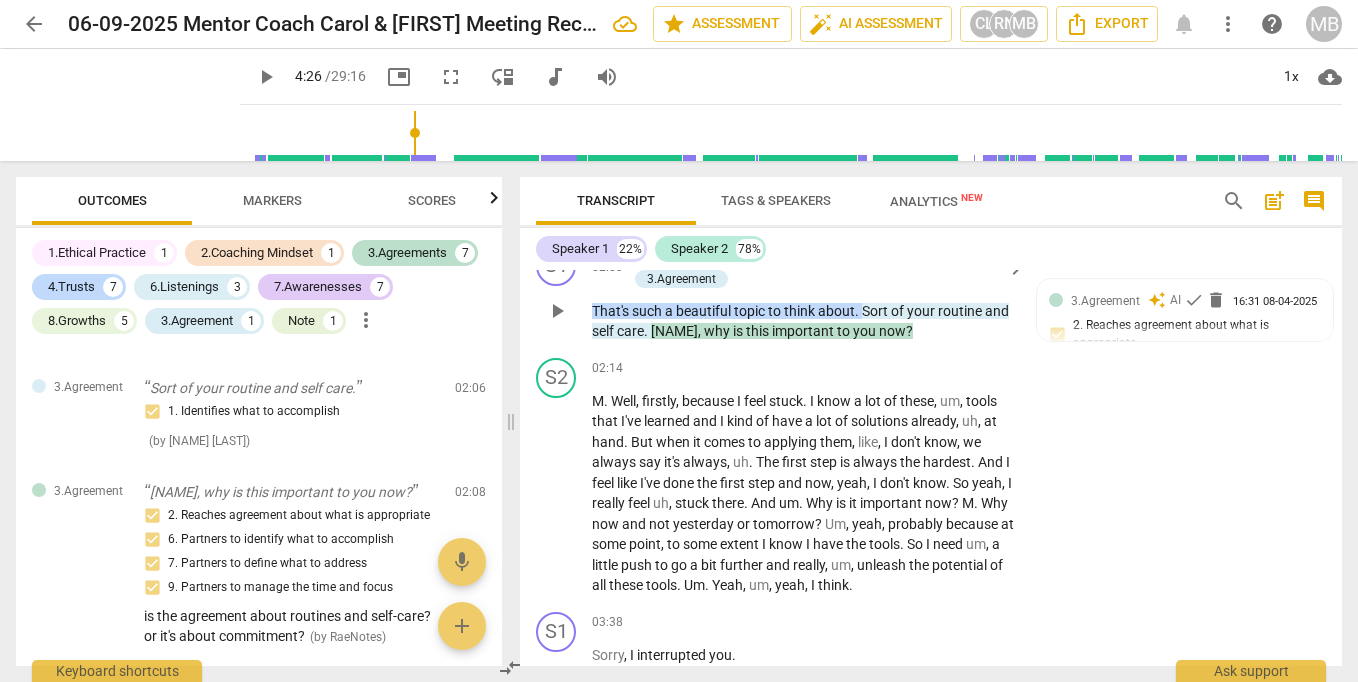 click on "about" at bounding box center (836, 311) 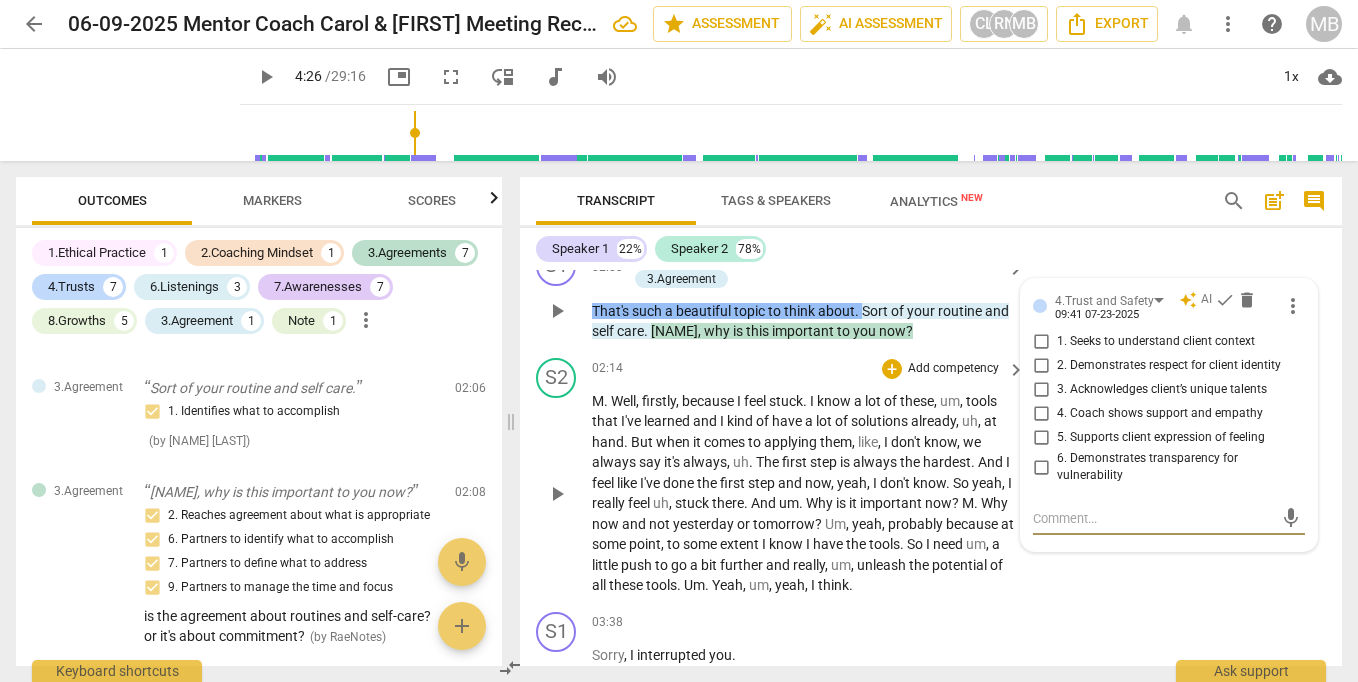 click on "02:14 + Add competency keyboard_arrow_right" at bounding box center [809, 369] 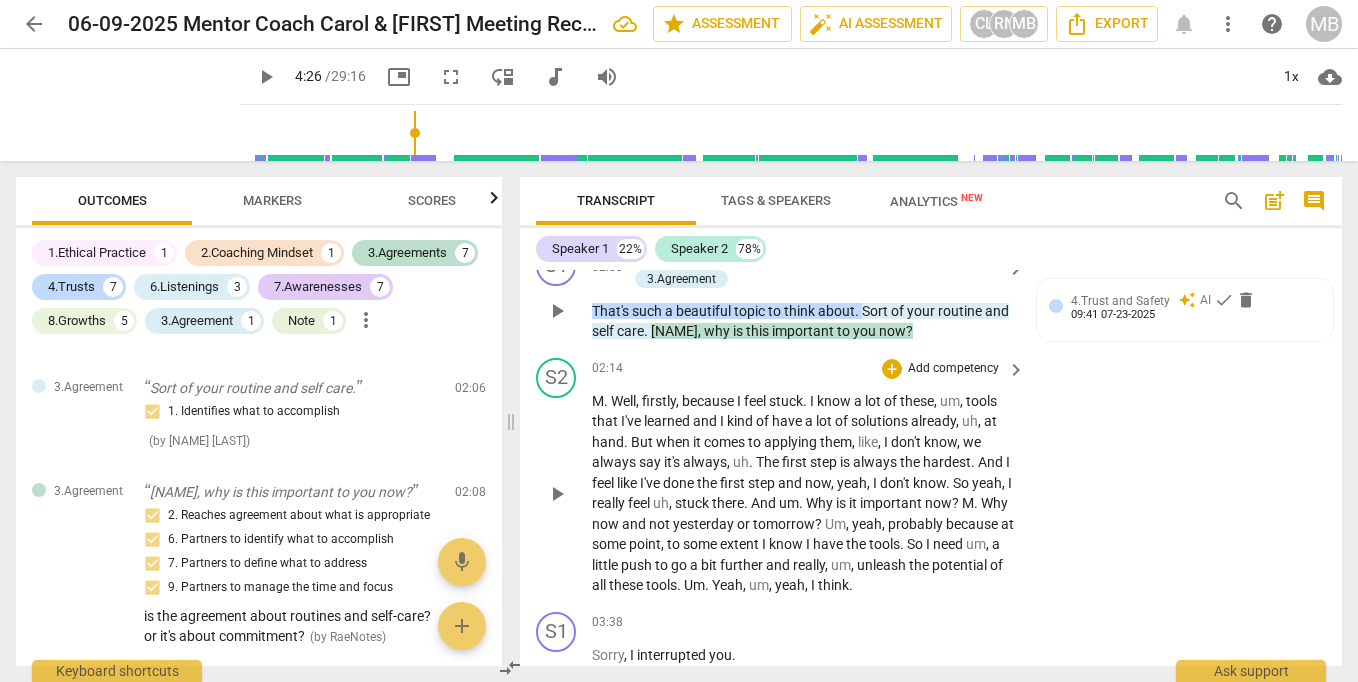 click on "M" at bounding box center [598, 401] 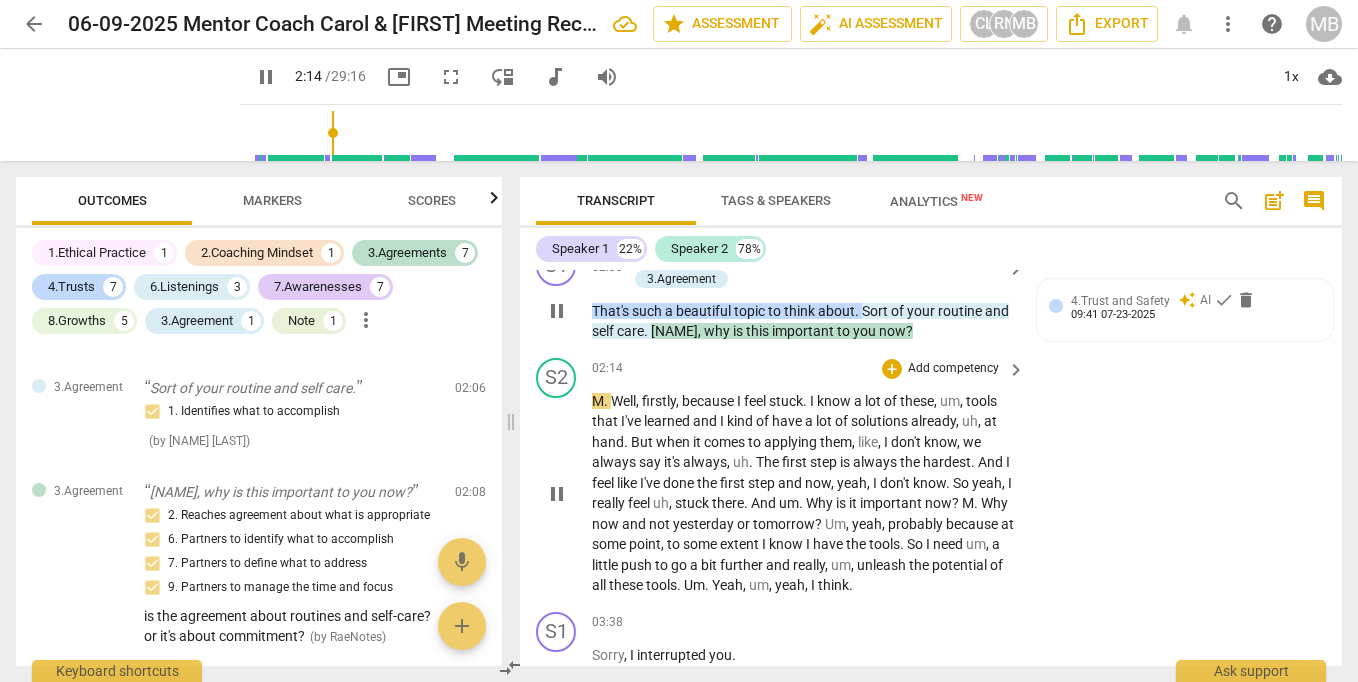 click on "M" at bounding box center [598, 401] 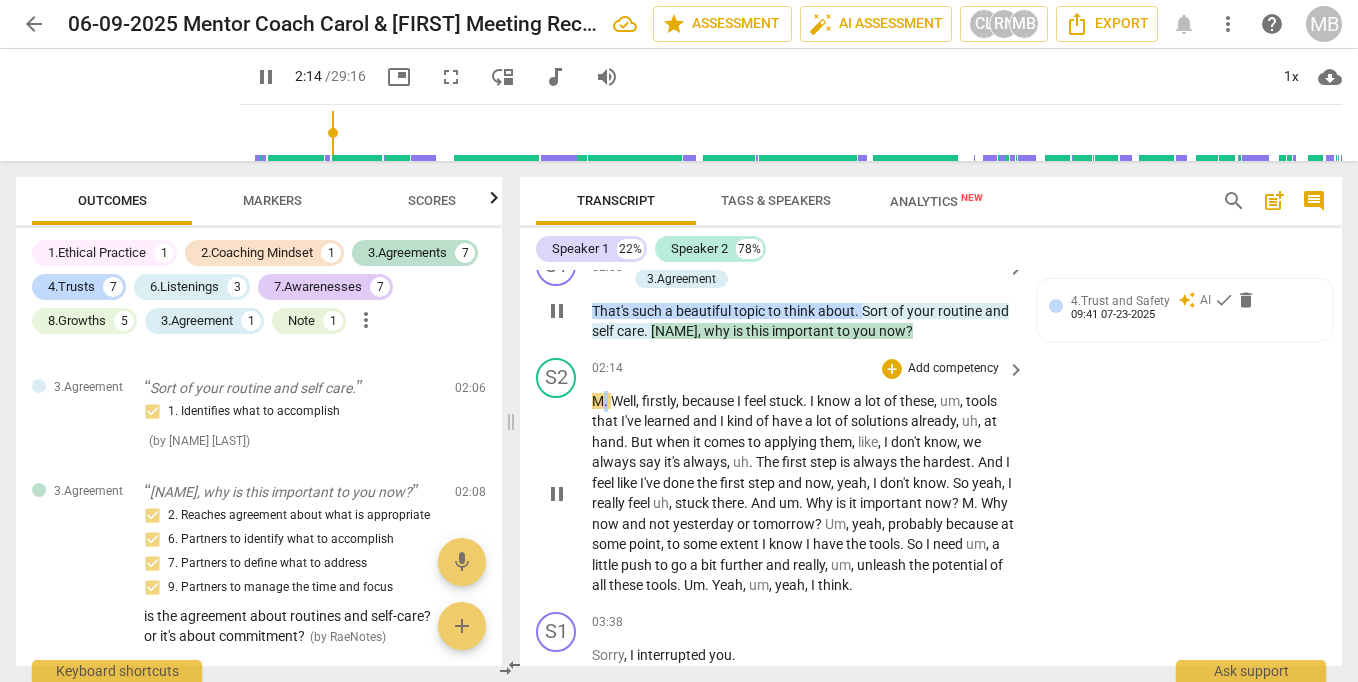 click on "M" at bounding box center [598, 401] 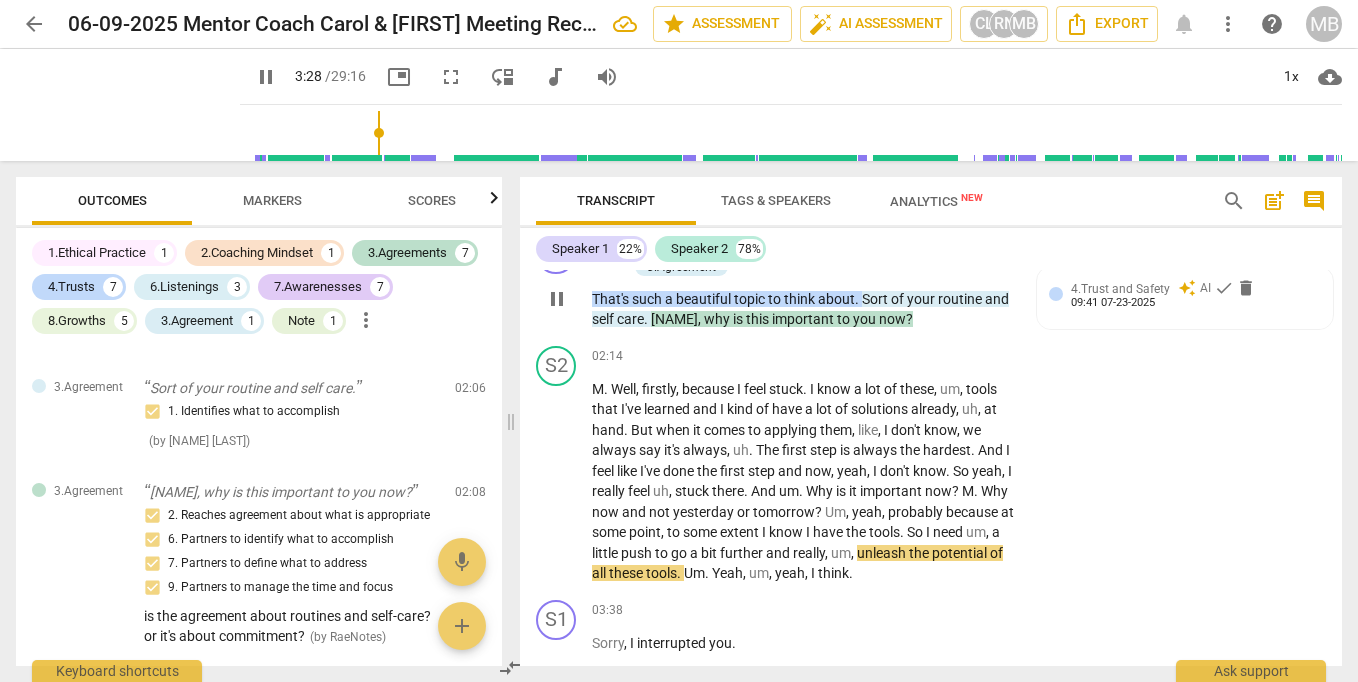 scroll, scrollTop: 712, scrollLeft: 0, axis: vertical 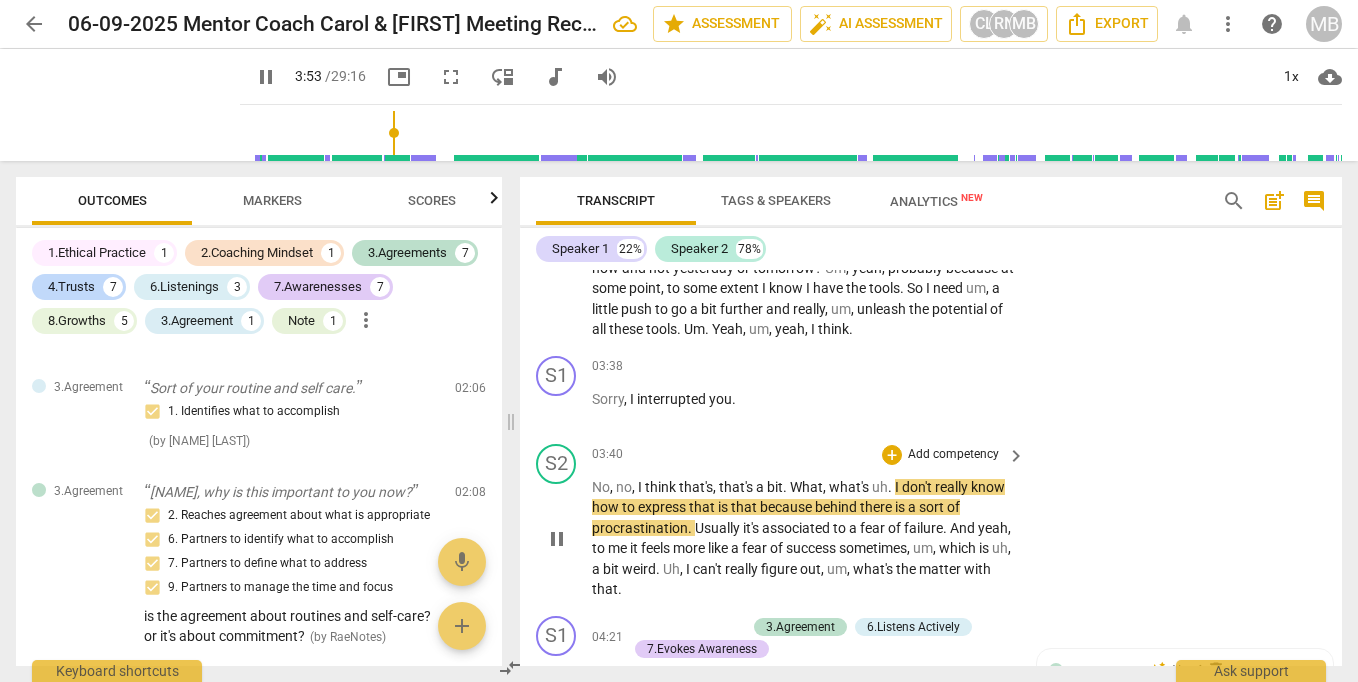 click on "." at bounding box center [891, 487] 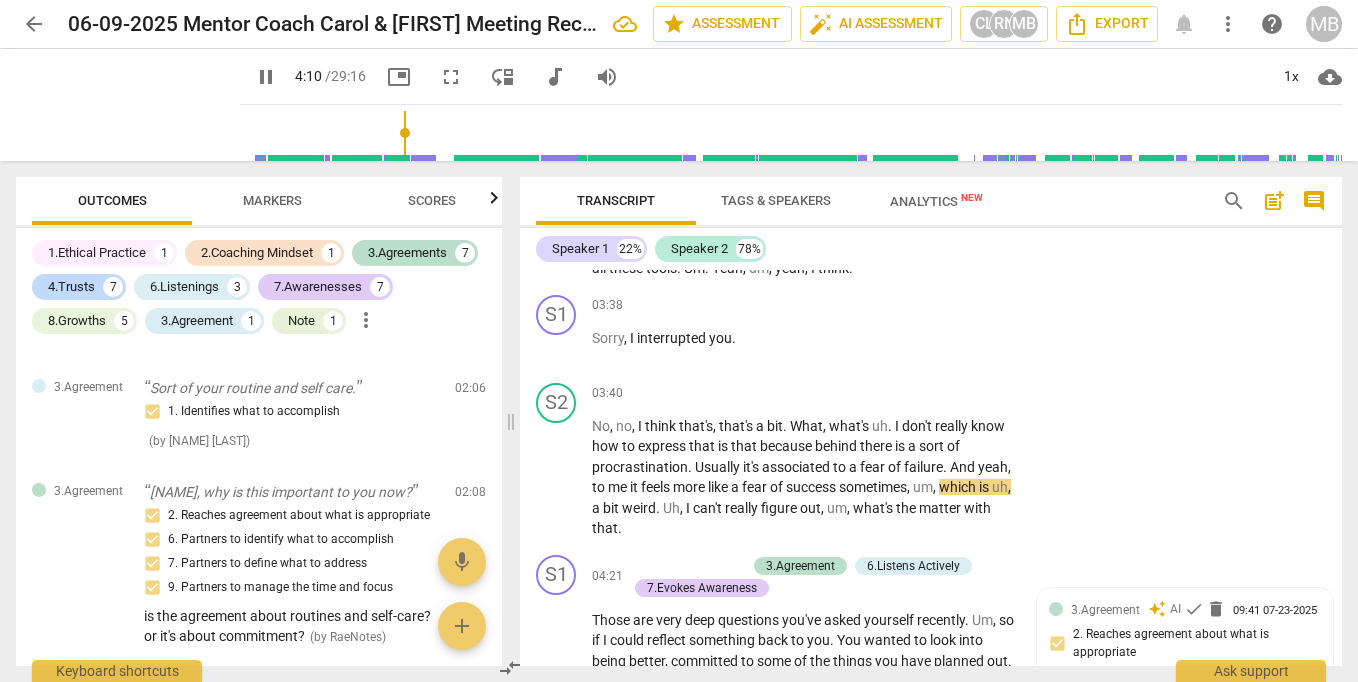 scroll, scrollTop: 1016, scrollLeft: 0, axis: vertical 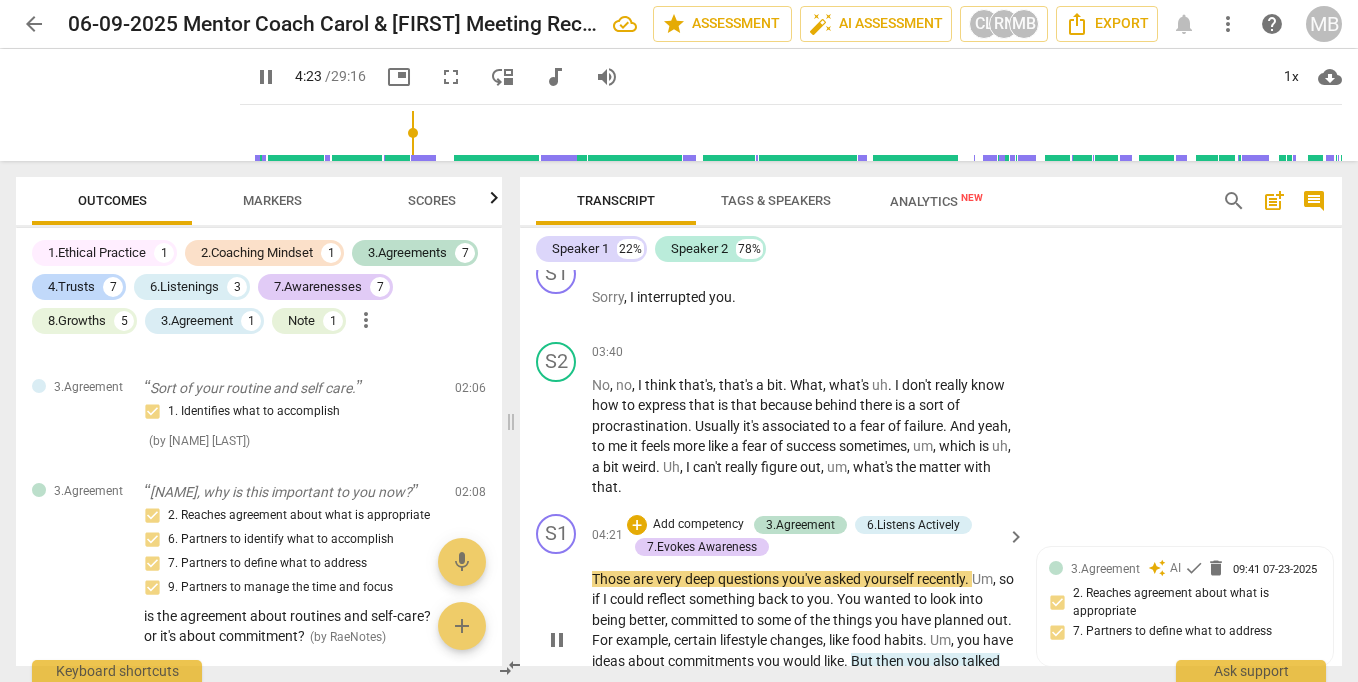 click on "pause" at bounding box center [557, 640] 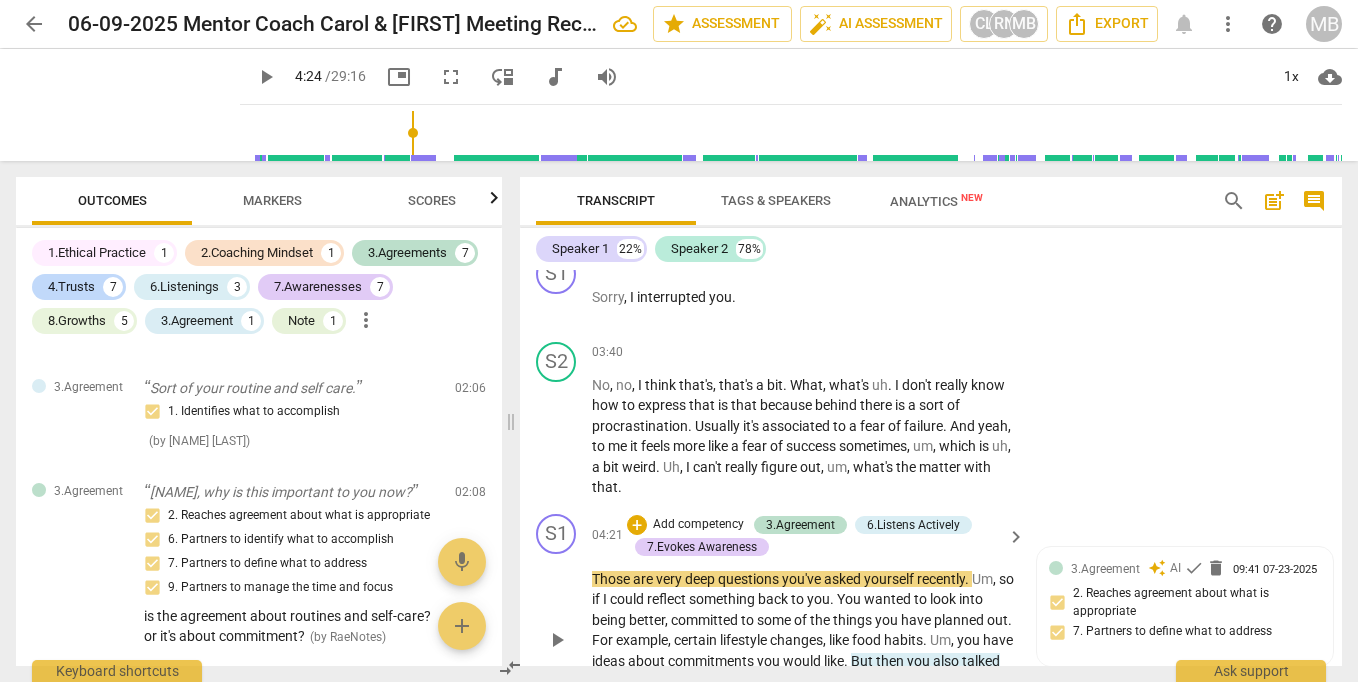 click on "play_arrow" at bounding box center (557, 640) 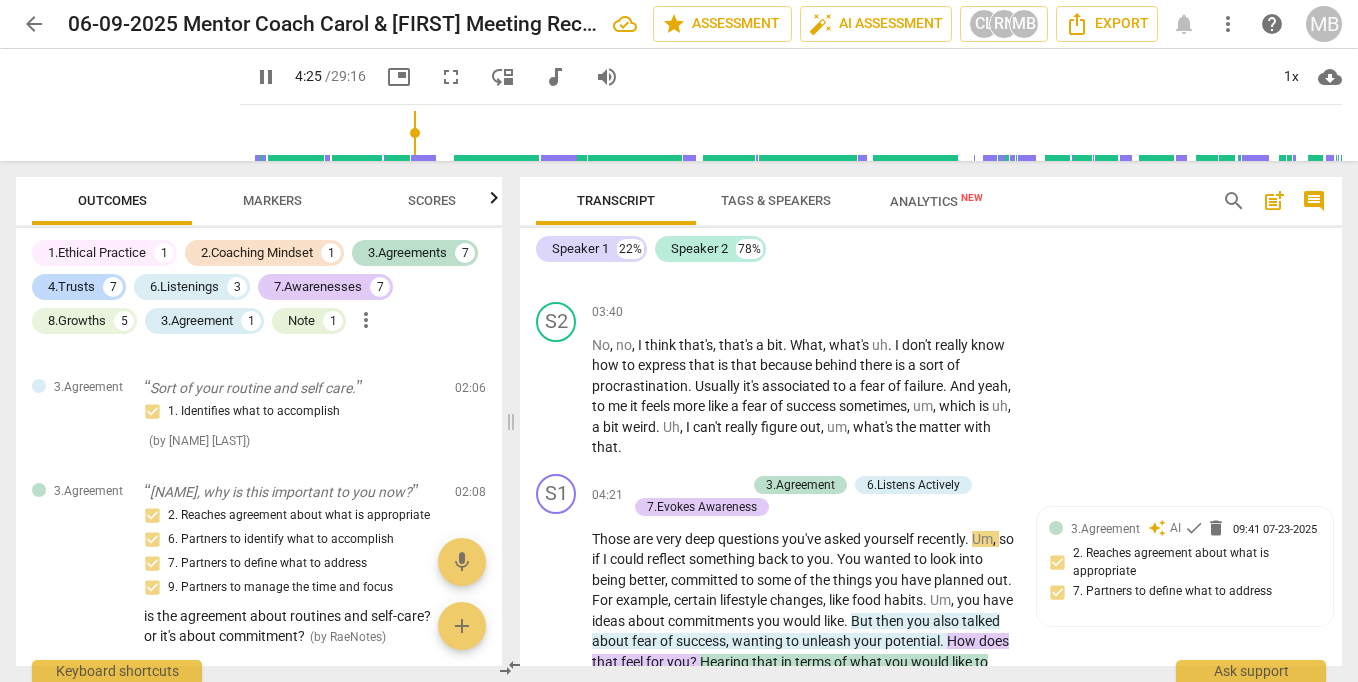 scroll, scrollTop: 1098, scrollLeft: 0, axis: vertical 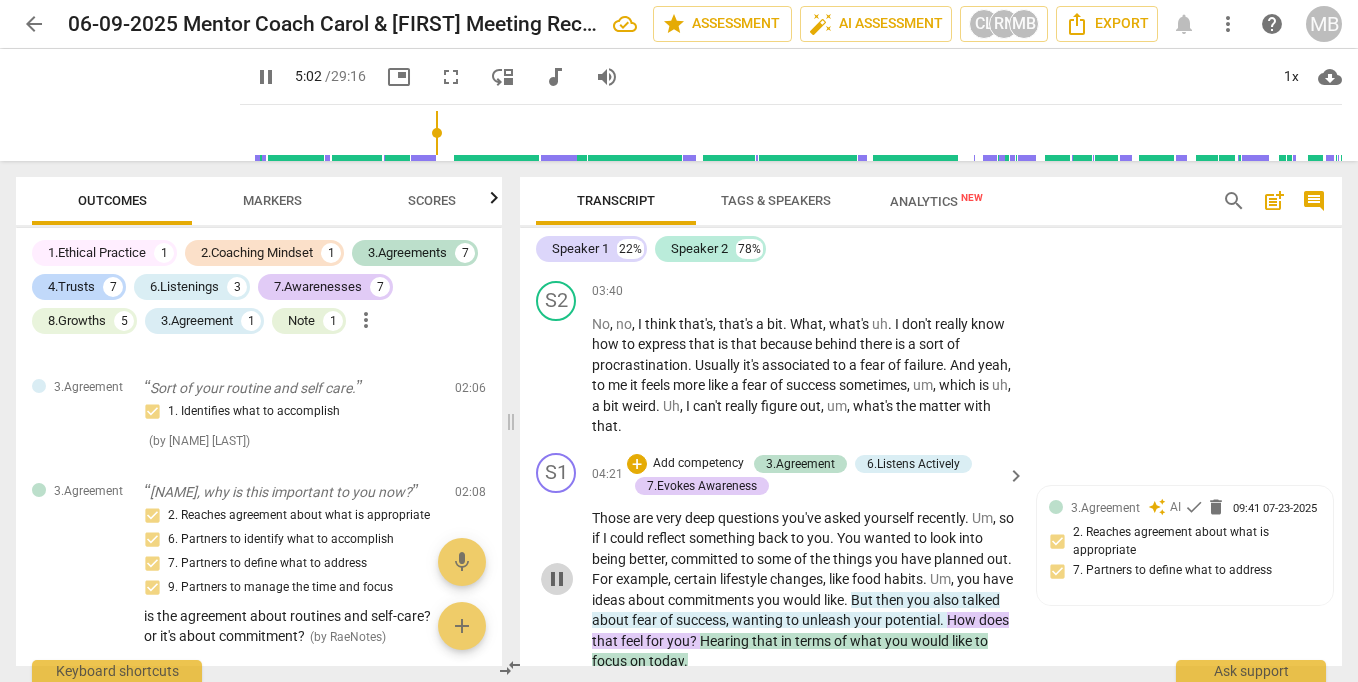 click on "pause" at bounding box center [557, 579] 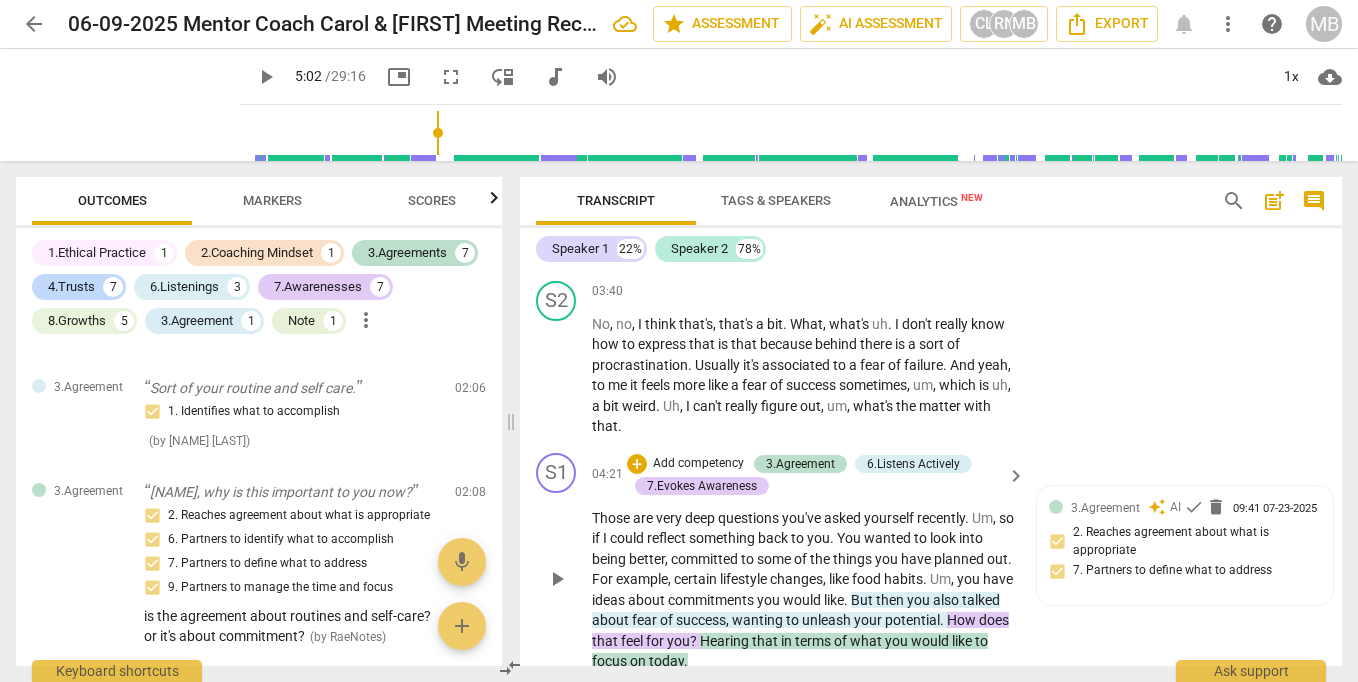 click on "some" at bounding box center (775, 559) 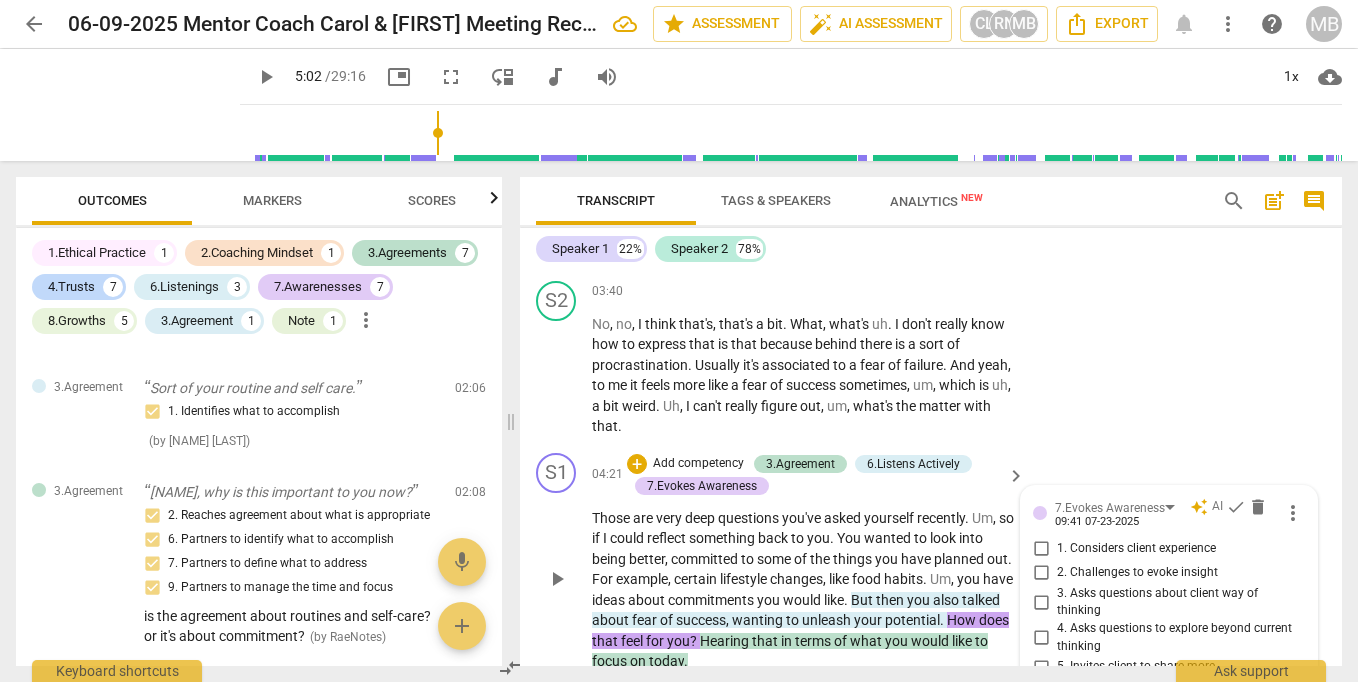 scroll, scrollTop: 1485, scrollLeft: 0, axis: vertical 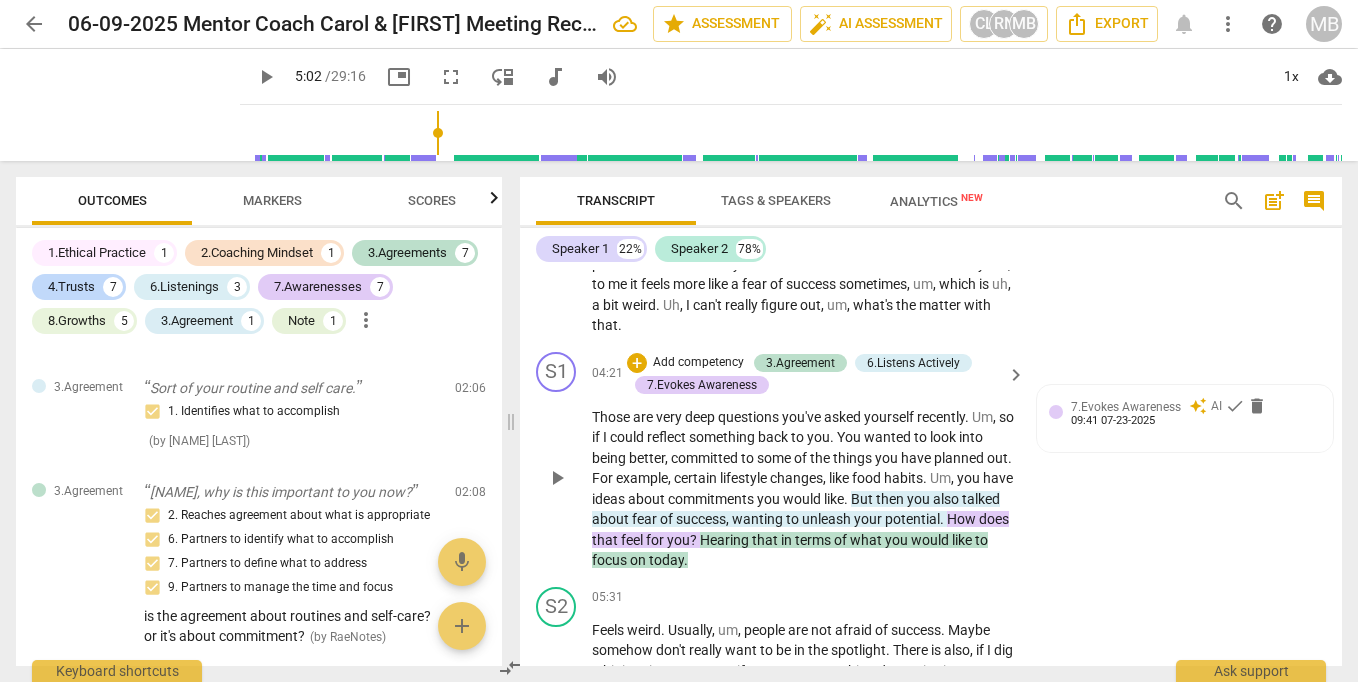 click on "Those   are   very   deep   questions   you've   asked   yourself   recently .   Um ,   so   if   I   could   reflect   something   back   to   you .   You   wanted   to   look   into   being   better ,   committed   to   some   of   the   things   you   have   planned   out .   For   example ,   certain   lifestyle   changes ,   like   food   habits .   Um ,   you   have   ideas   about   commitments   you   would   like .   But   then   you   also   talked   about   fear   of   success ,   wanting   to   unleash   your   potential .   How   does   that   feel   for   you ?   Hearing   that   in   terms   of   what   you   would   like   to   focus   on   today ." at bounding box center (803, 489) 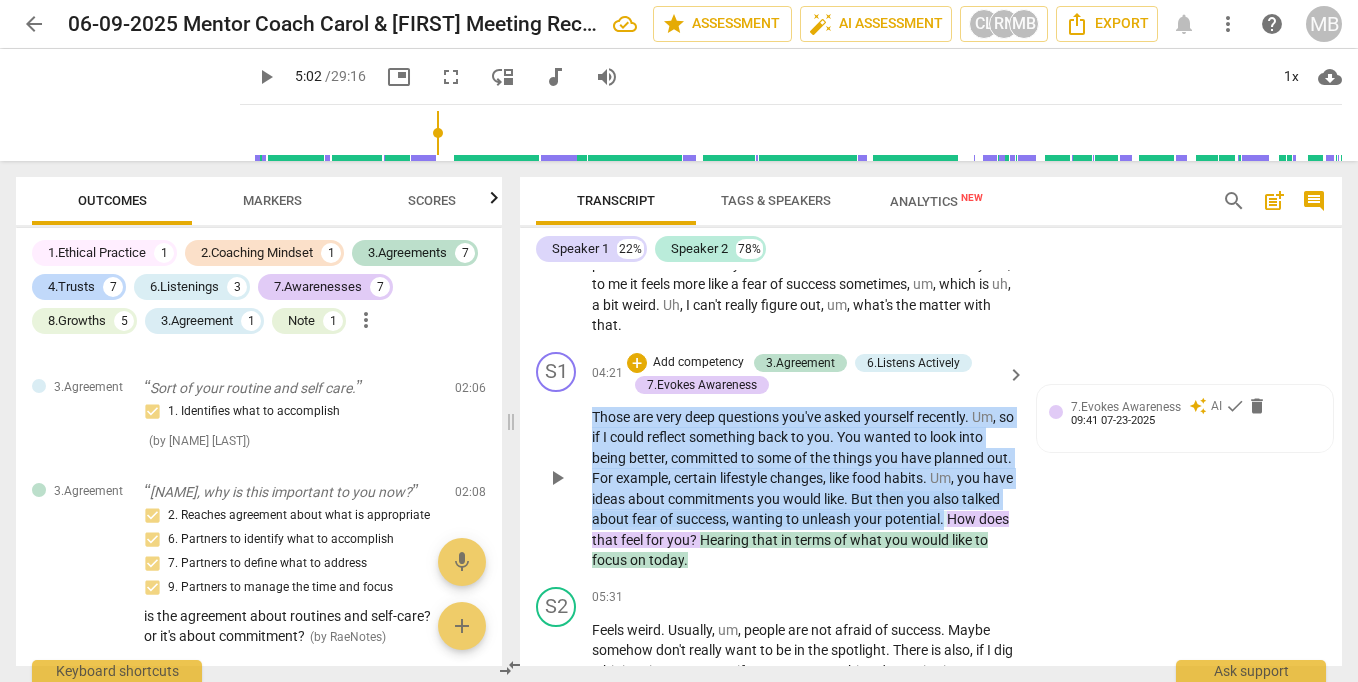 drag, startPoint x: 587, startPoint y: 394, endPoint x: 649, endPoint y: 520, distance: 140.42792 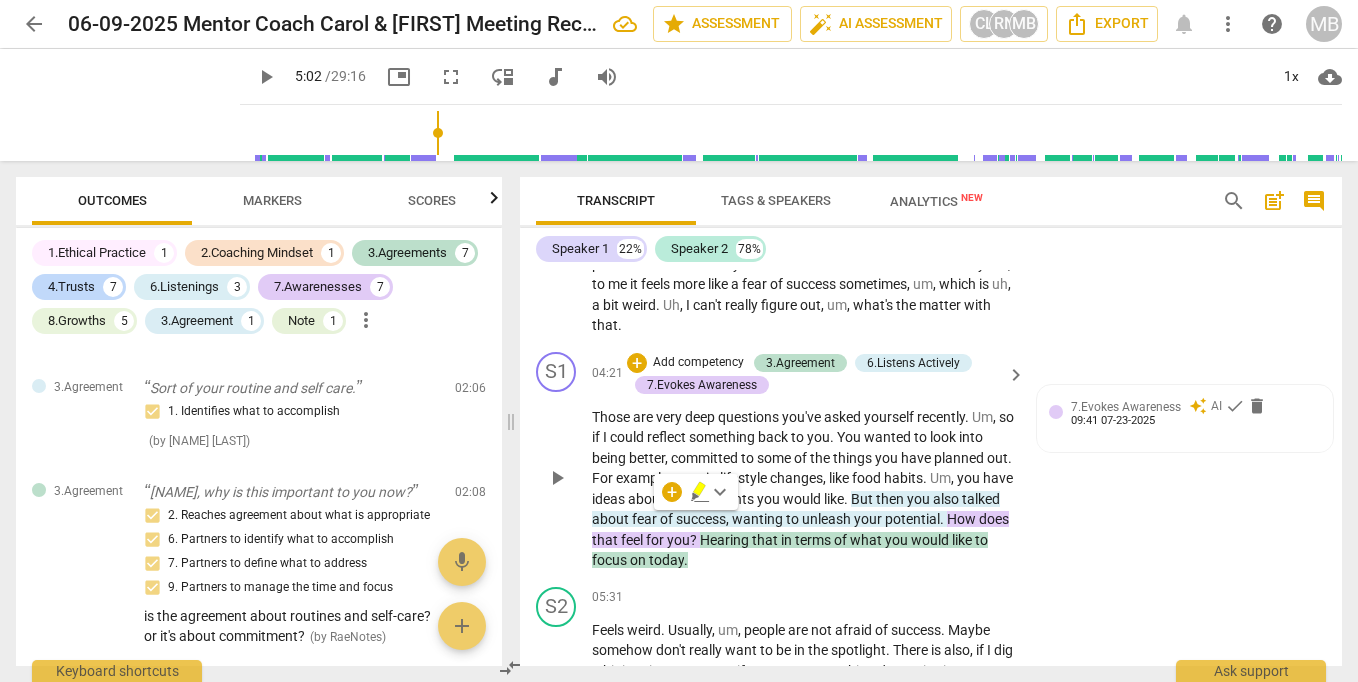 click on "Add competency" at bounding box center [698, 363] 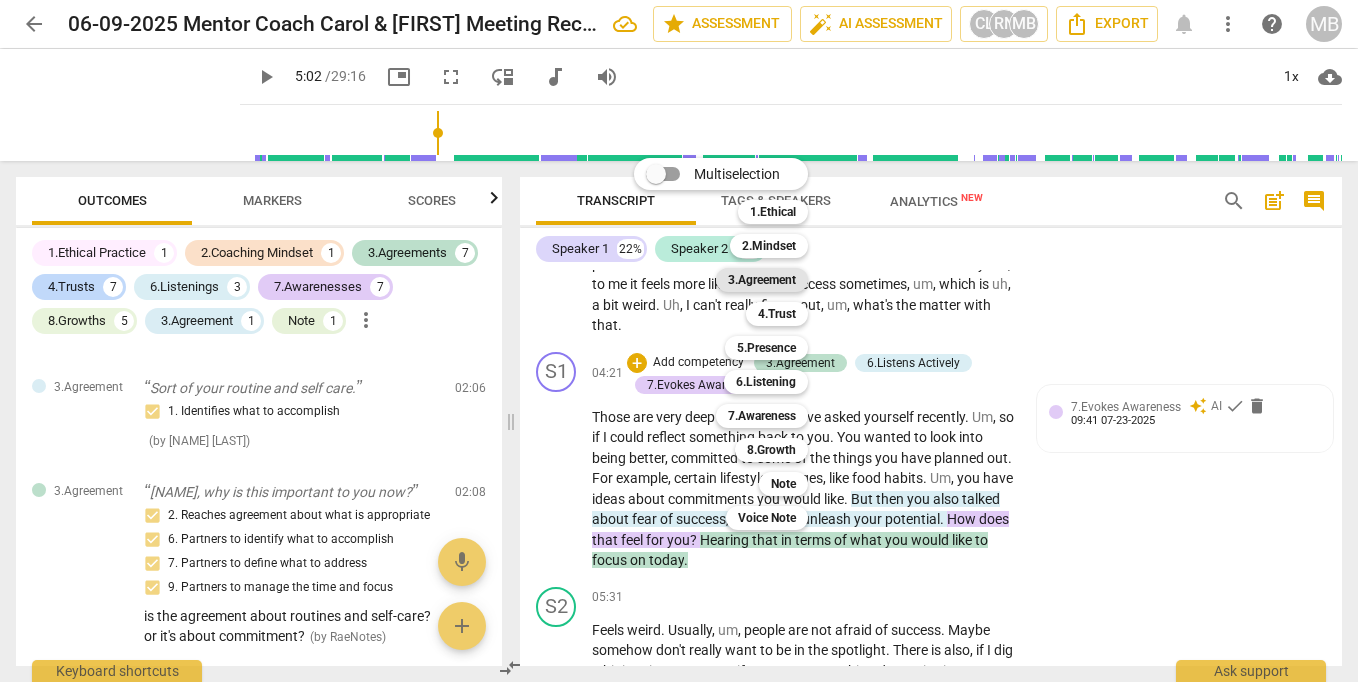 click on "3.Agreement" at bounding box center [762, 280] 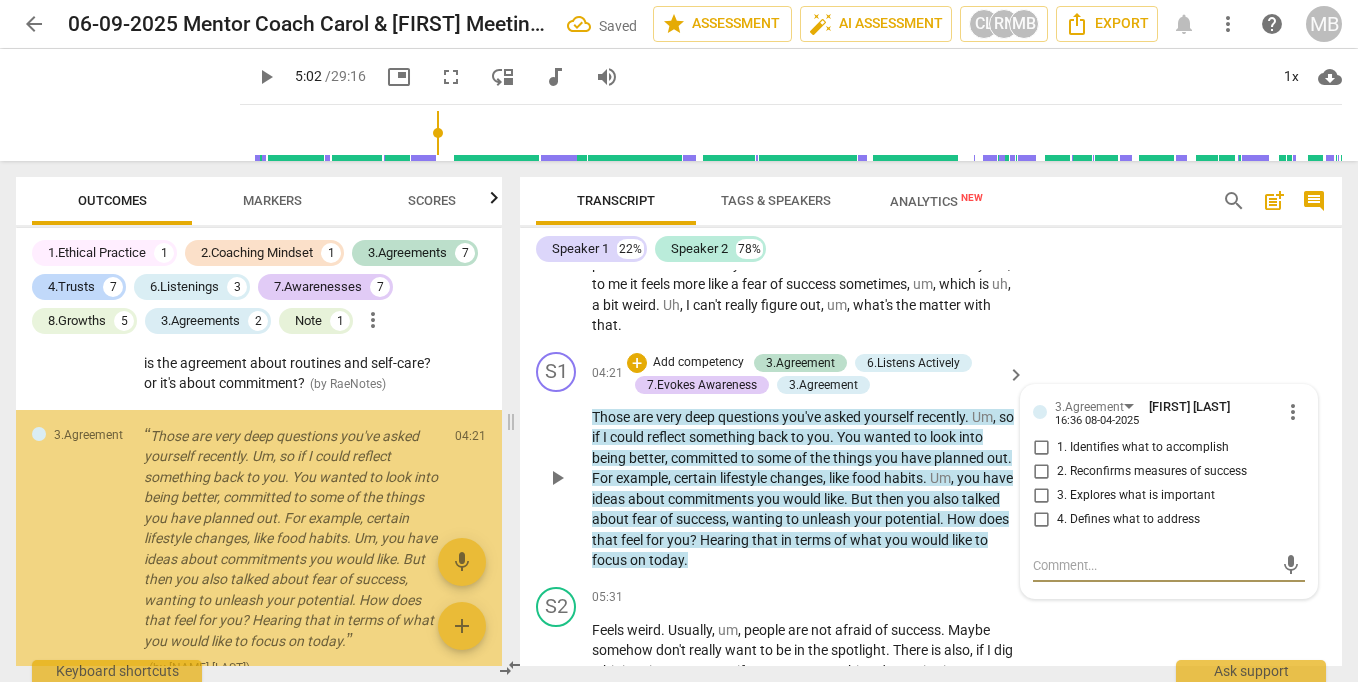 scroll, scrollTop: 675, scrollLeft: 0, axis: vertical 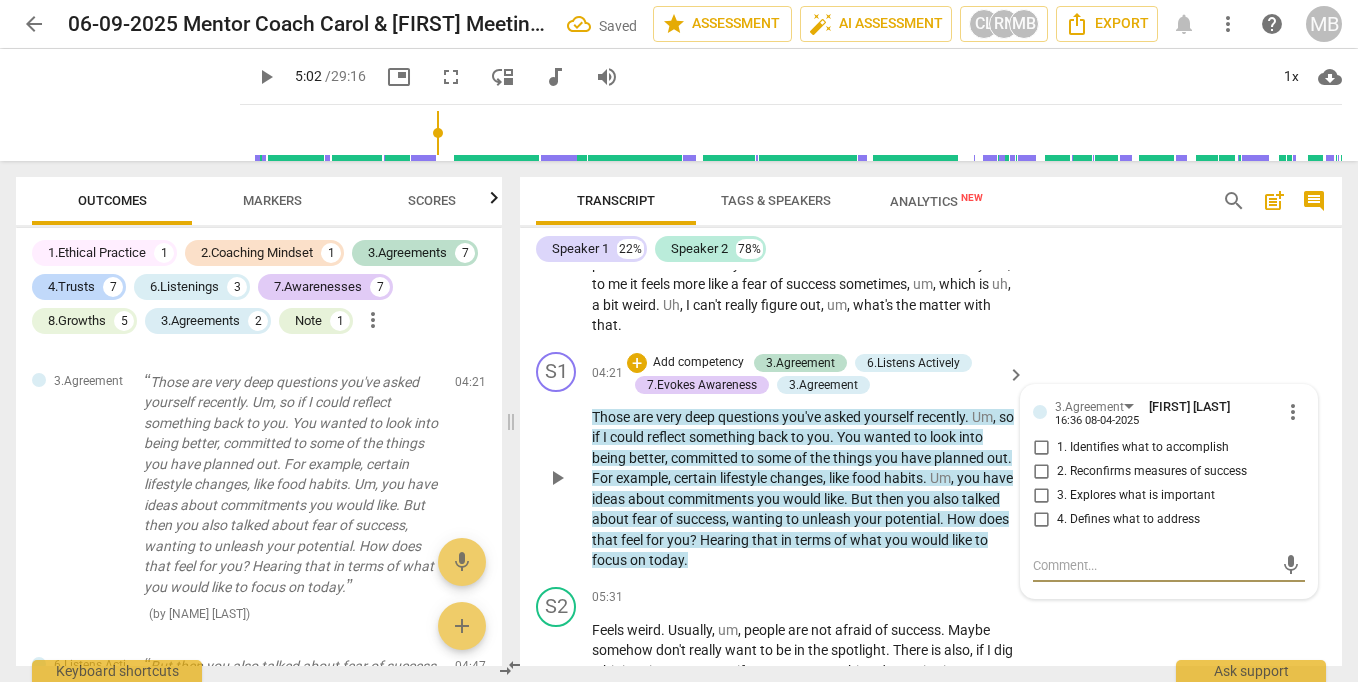 click on "3. Explores what is important" at bounding box center (1041, 496) 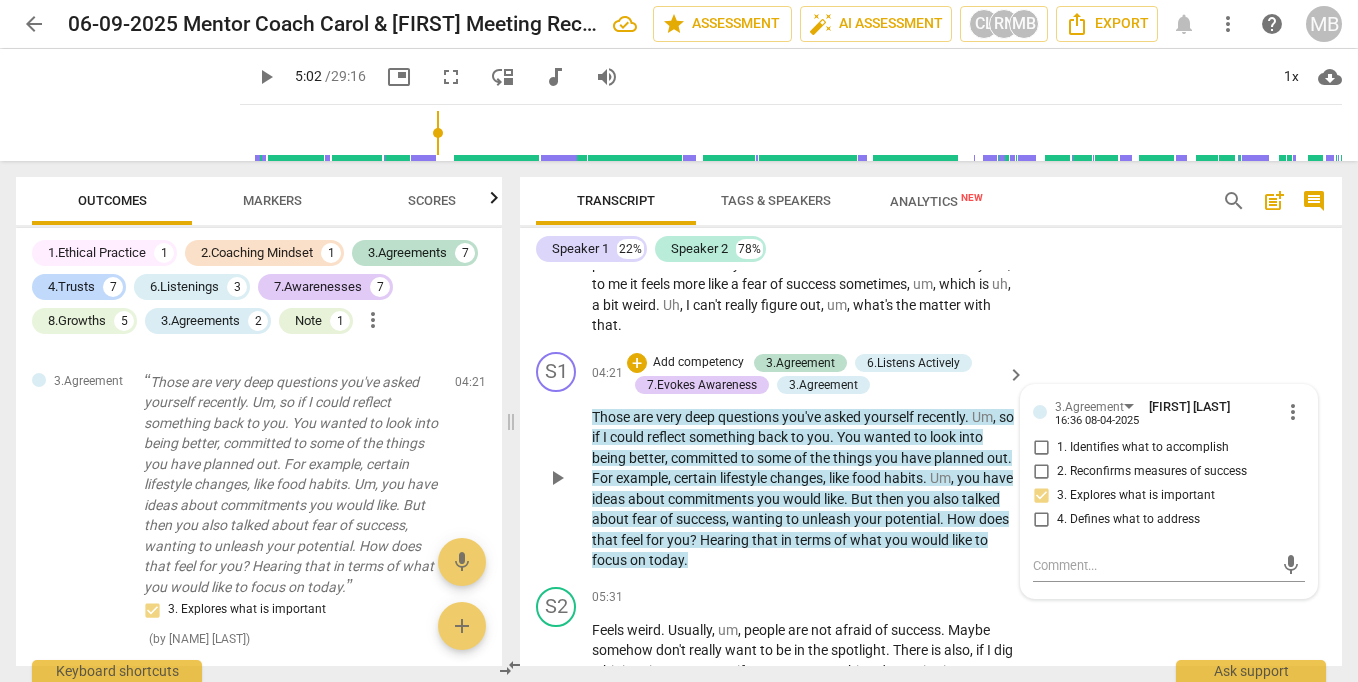 click on "1. Identifies what to accomplish" at bounding box center [1041, 448] 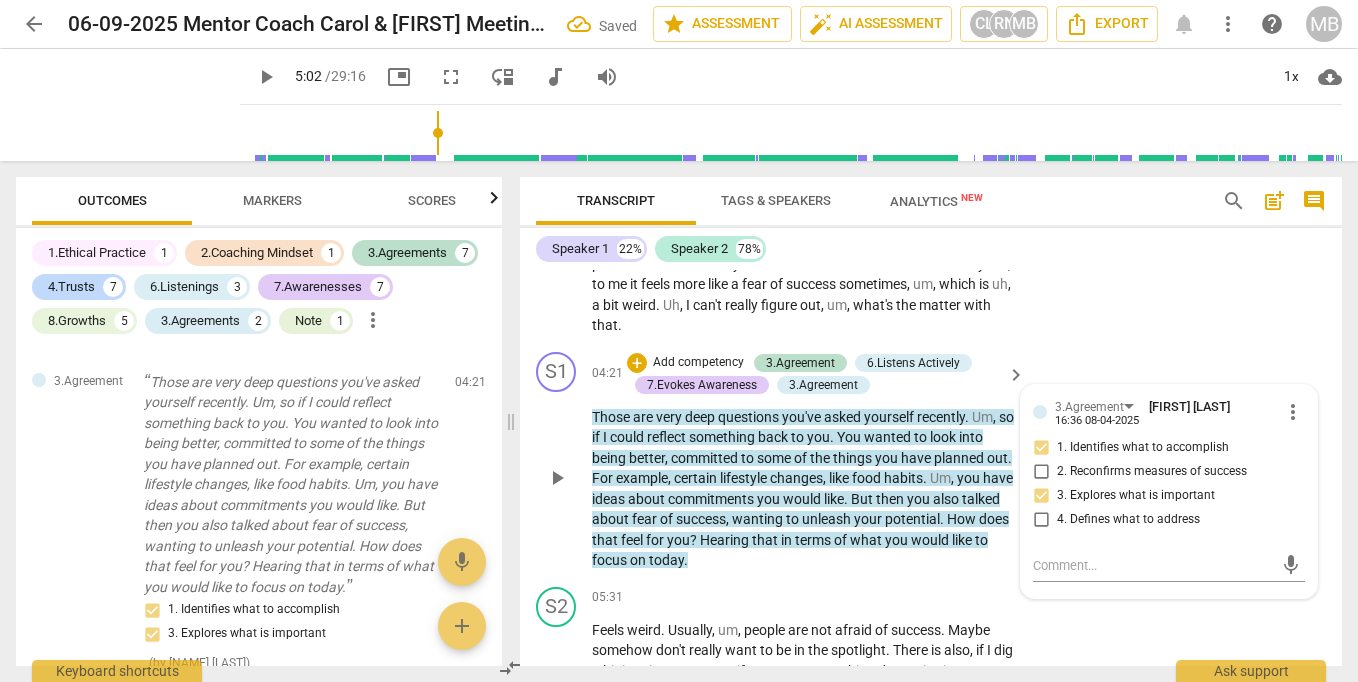 click on "4. Defines what to address" at bounding box center (1041, 520) 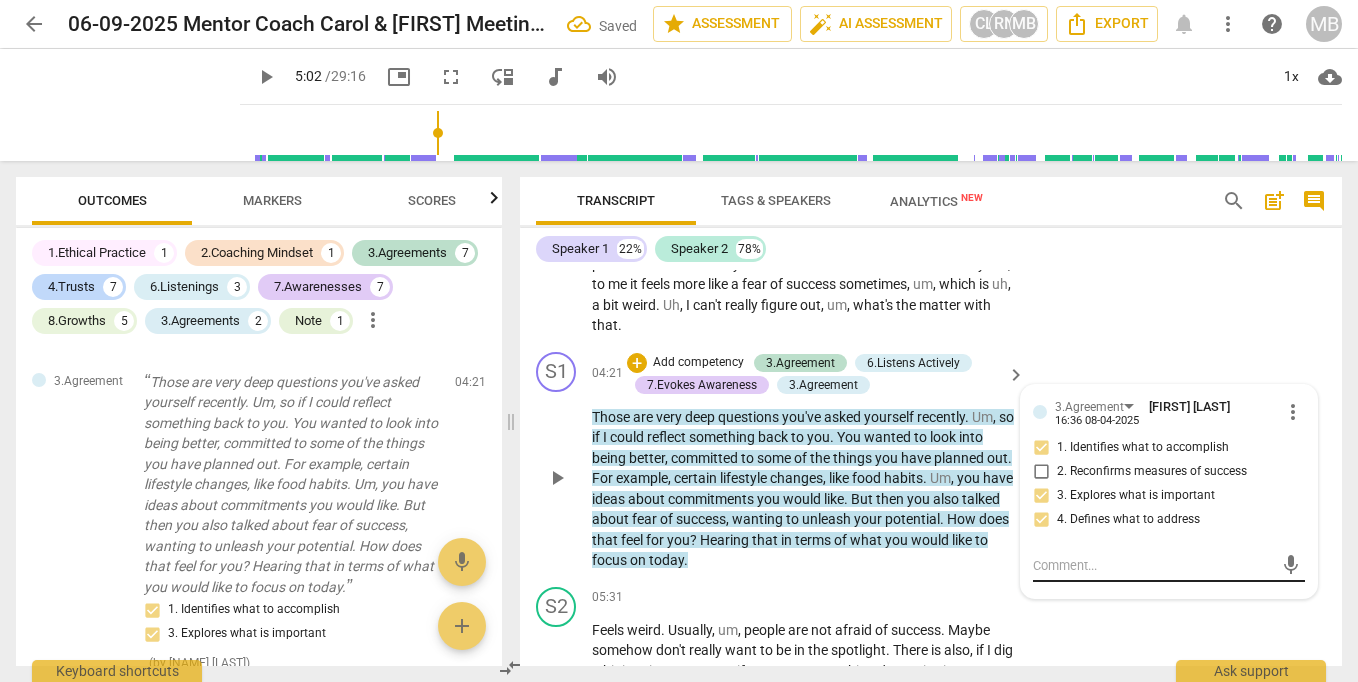 click at bounding box center (1153, 565) 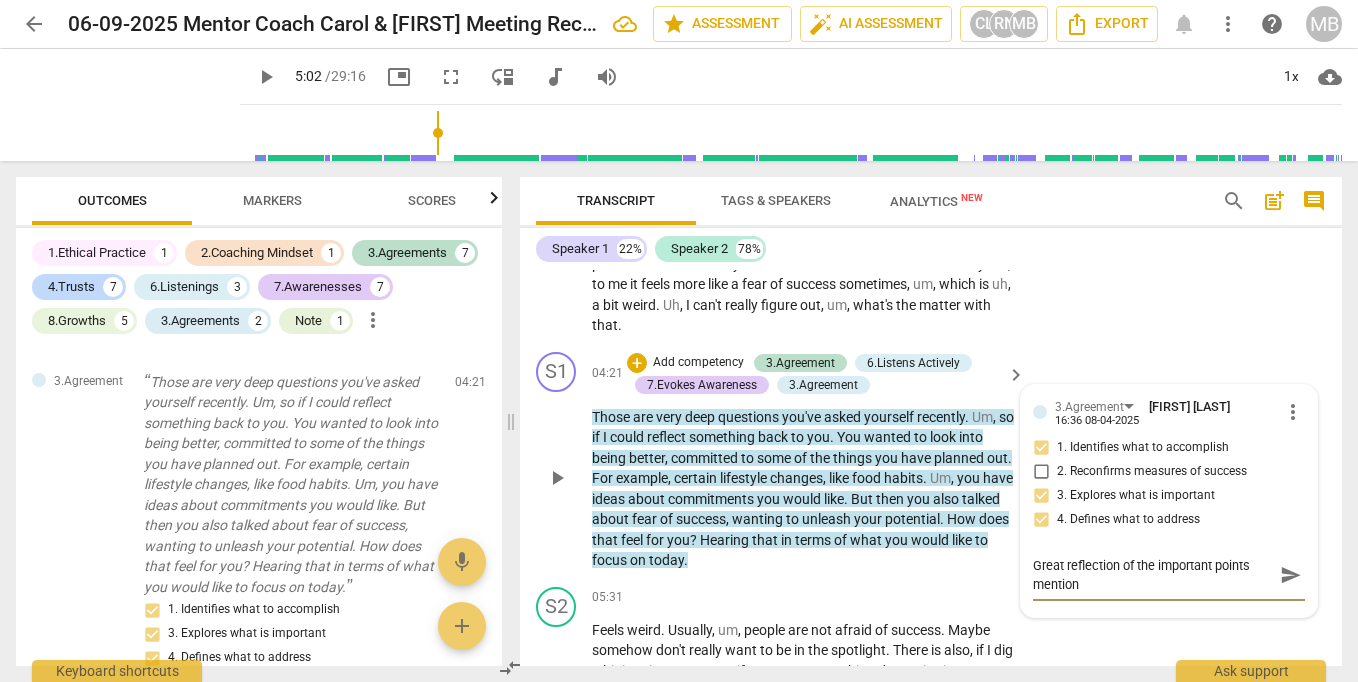scroll, scrollTop: 0, scrollLeft: 0, axis: both 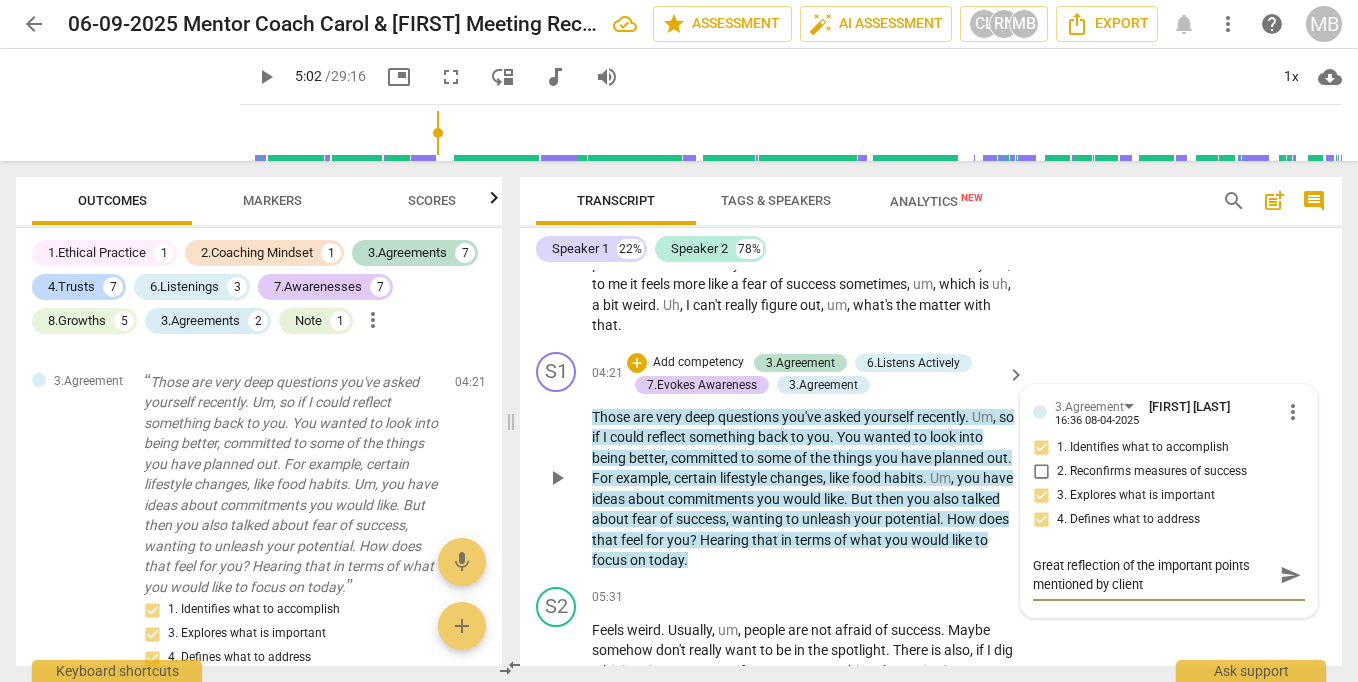 click on "send" at bounding box center (1291, 575) 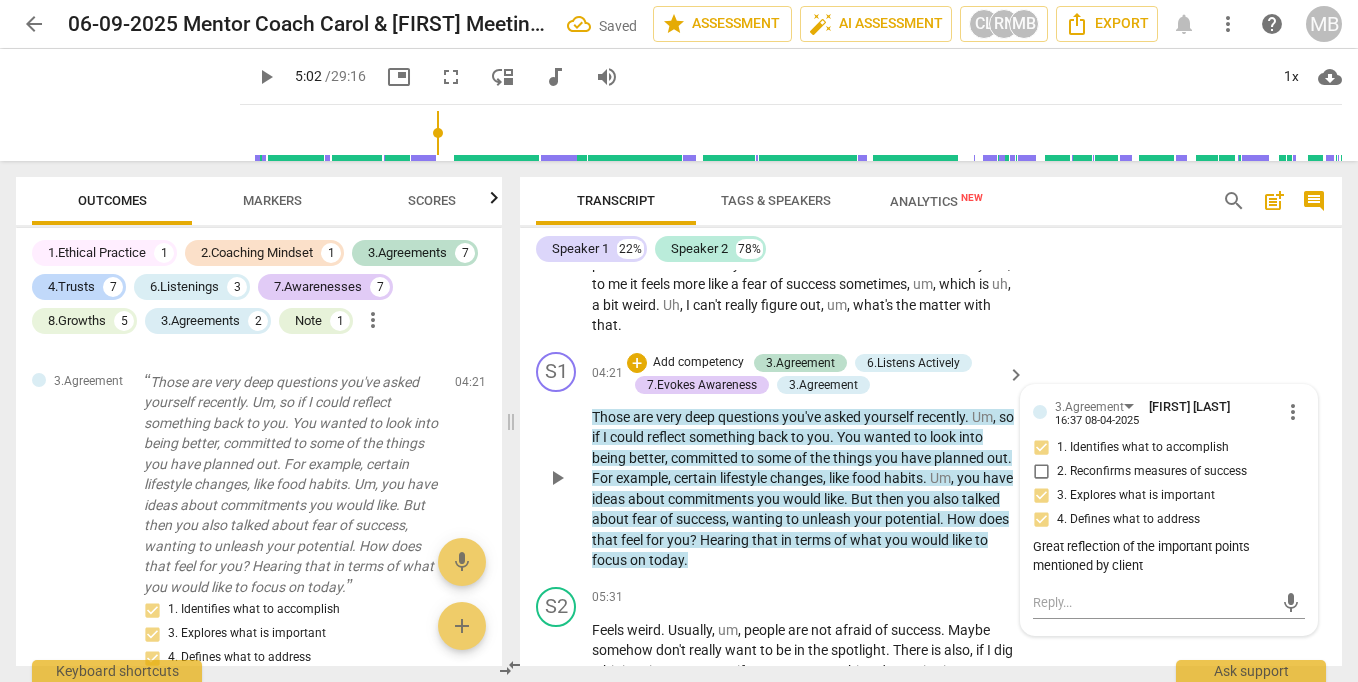 click on "Those   are   very   deep   questions   you've   asked   yourself   recently .   Um ,   so   if   I   could   reflect   something   back   to   you .   You   wanted   to   look   into   being   better ,   committed   to   some   of   the   things   you   have   planned   out .   For   example ,   certain   lifestyle   changes ,   like   food   habits .   Um ,   you   have   ideas   about   commitments   you   would   like .   But   then   you   also   talked   about   fear   of   success ,   wanting   to   unleash   your   potential .   How   does   that   feel   for   you ?   Hearing   that   in   terms   of   what   you   would   like   to   focus   on   today ." at bounding box center [803, 489] 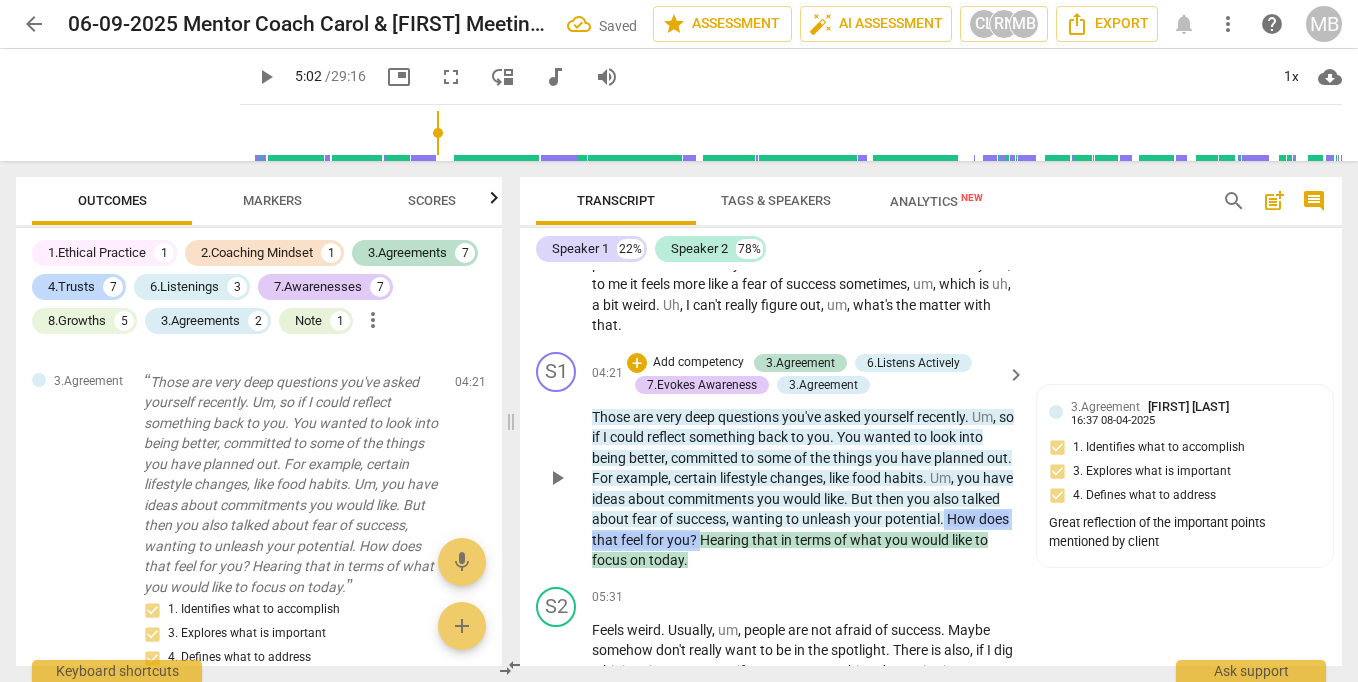 drag, startPoint x: 652, startPoint y: 515, endPoint x: 826, endPoint y: 518, distance: 174.02586 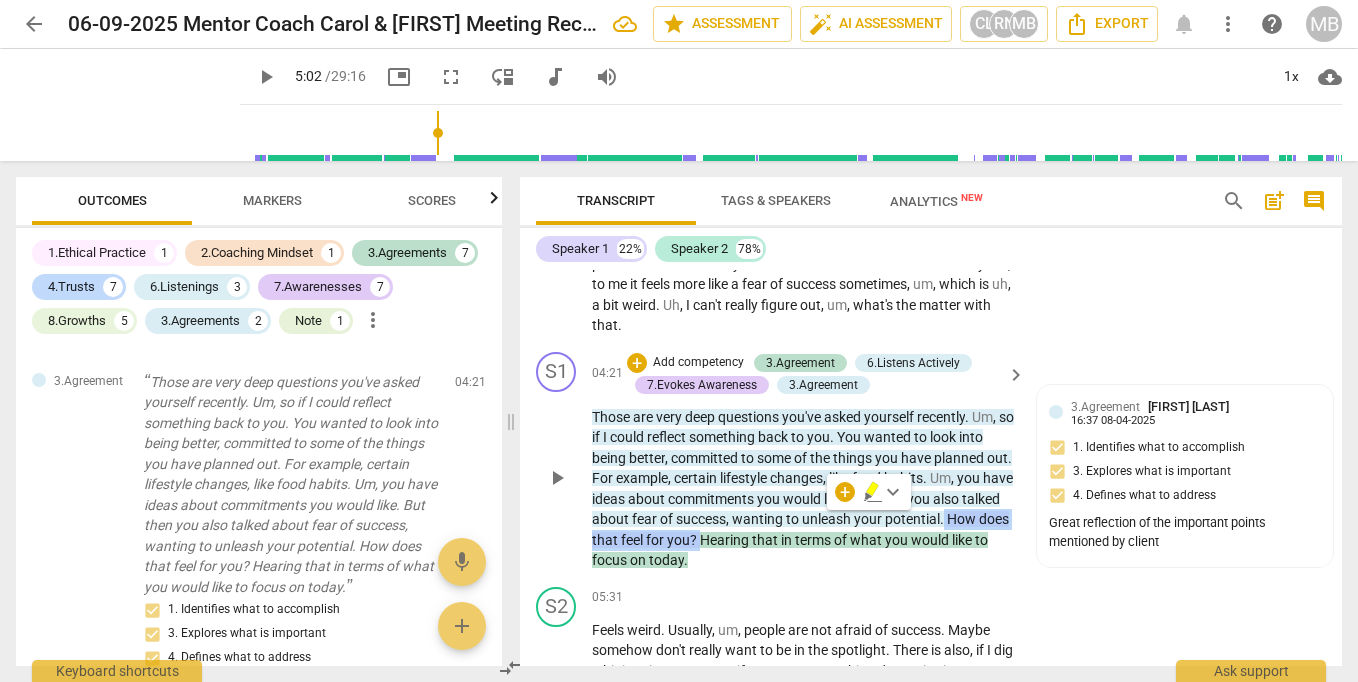click on "Add competency" at bounding box center [698, 363] 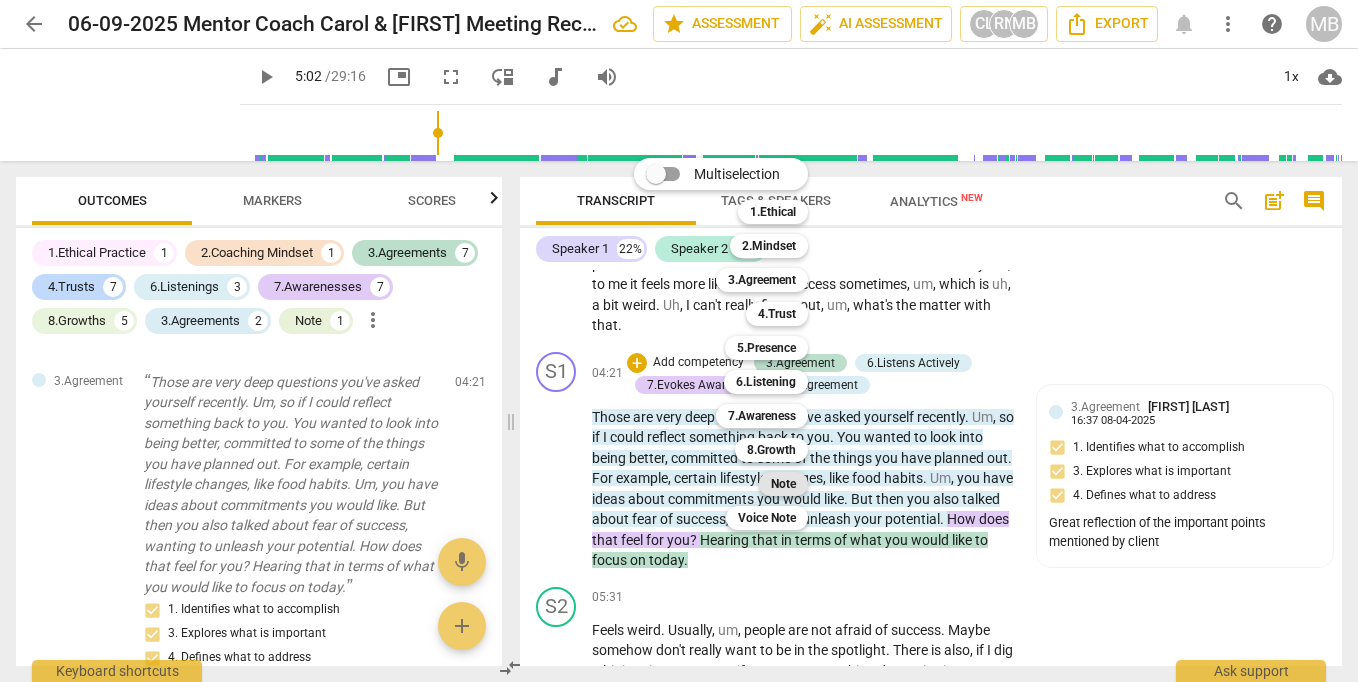 click on "Note" at bounding box center (783, 484) 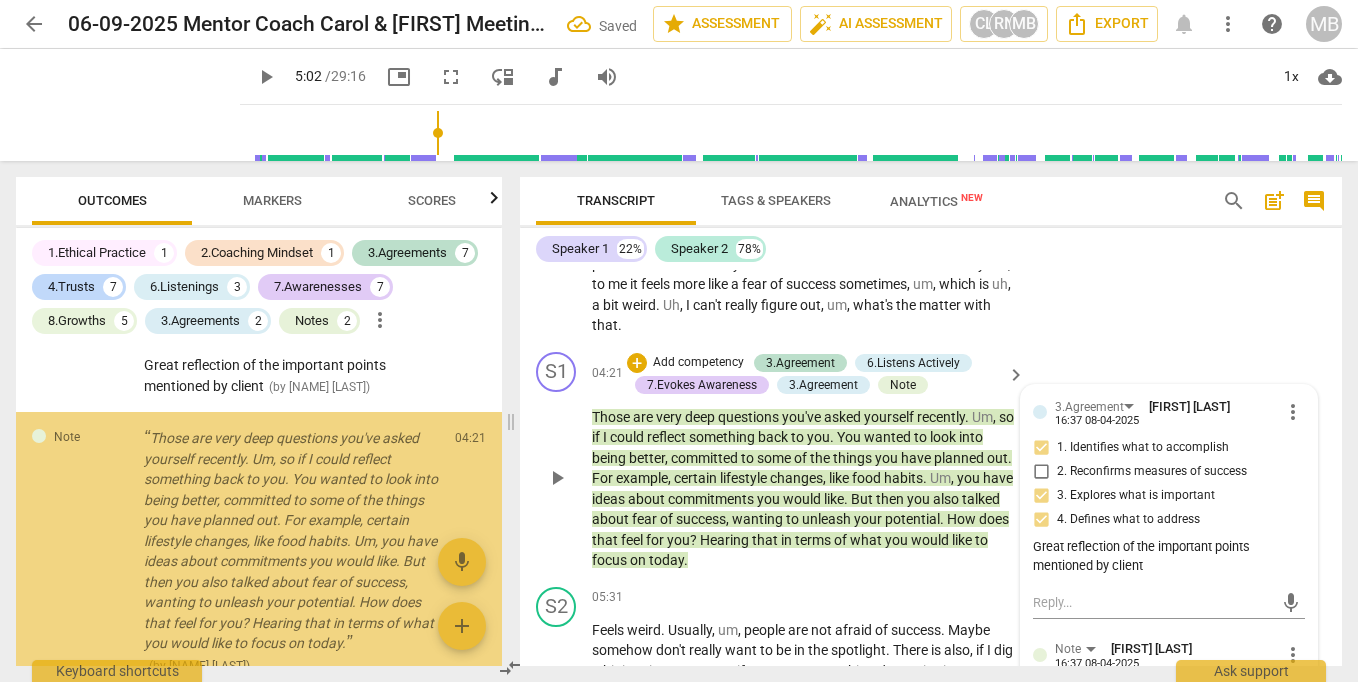 scroll, scrollTop: 1064, scrollLeft: 0, axis: vertical 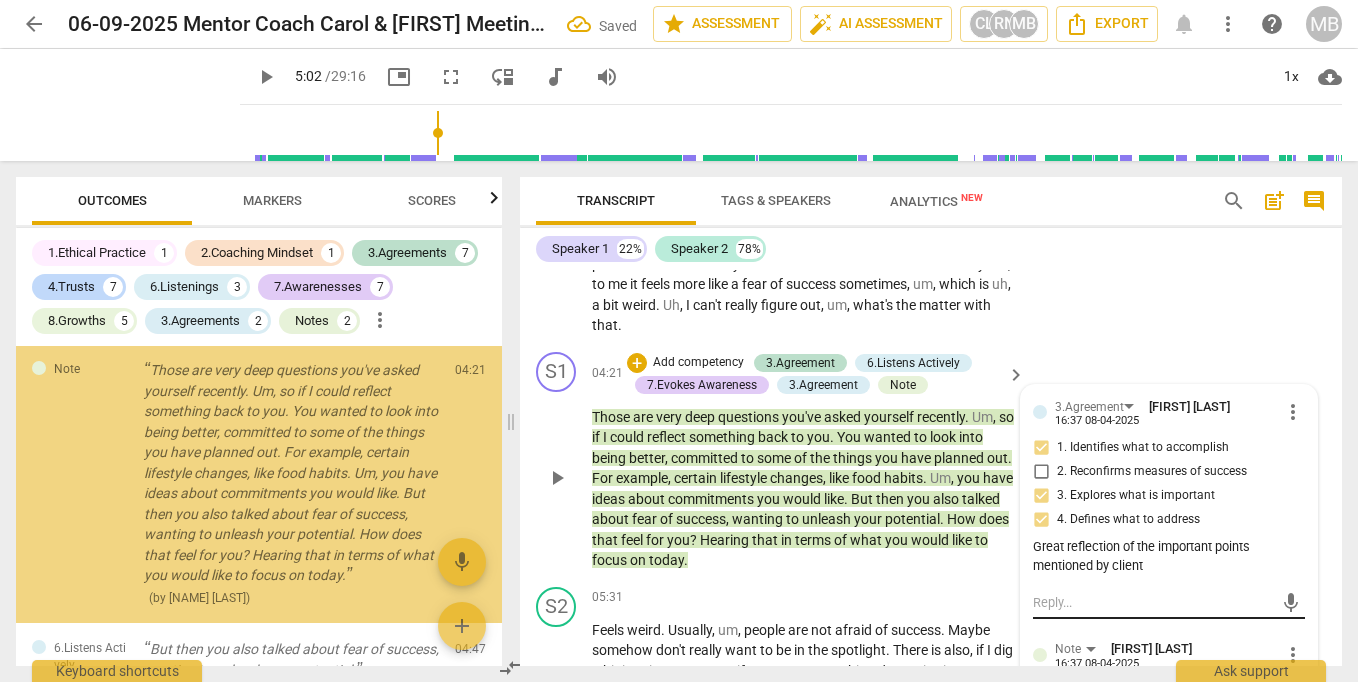 click at bounding box center (1153, 602) 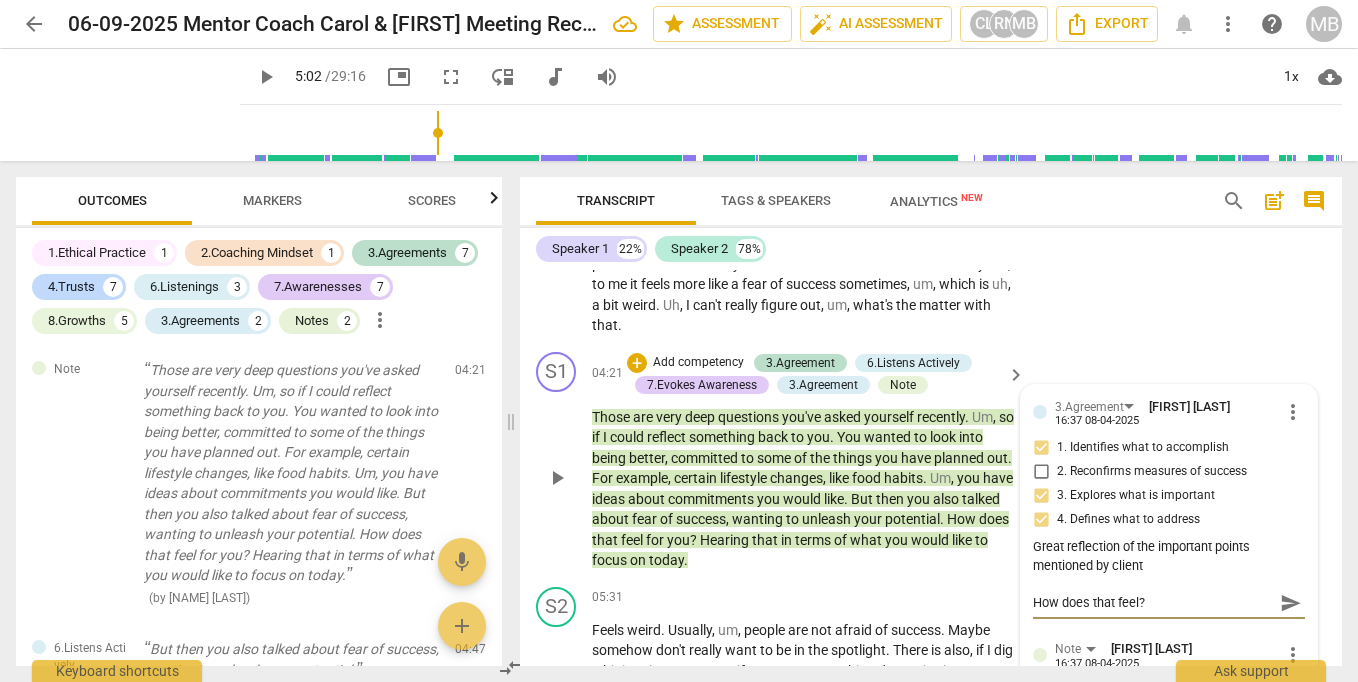 click on "How does that feel?" at bounding box center (1153, 602) 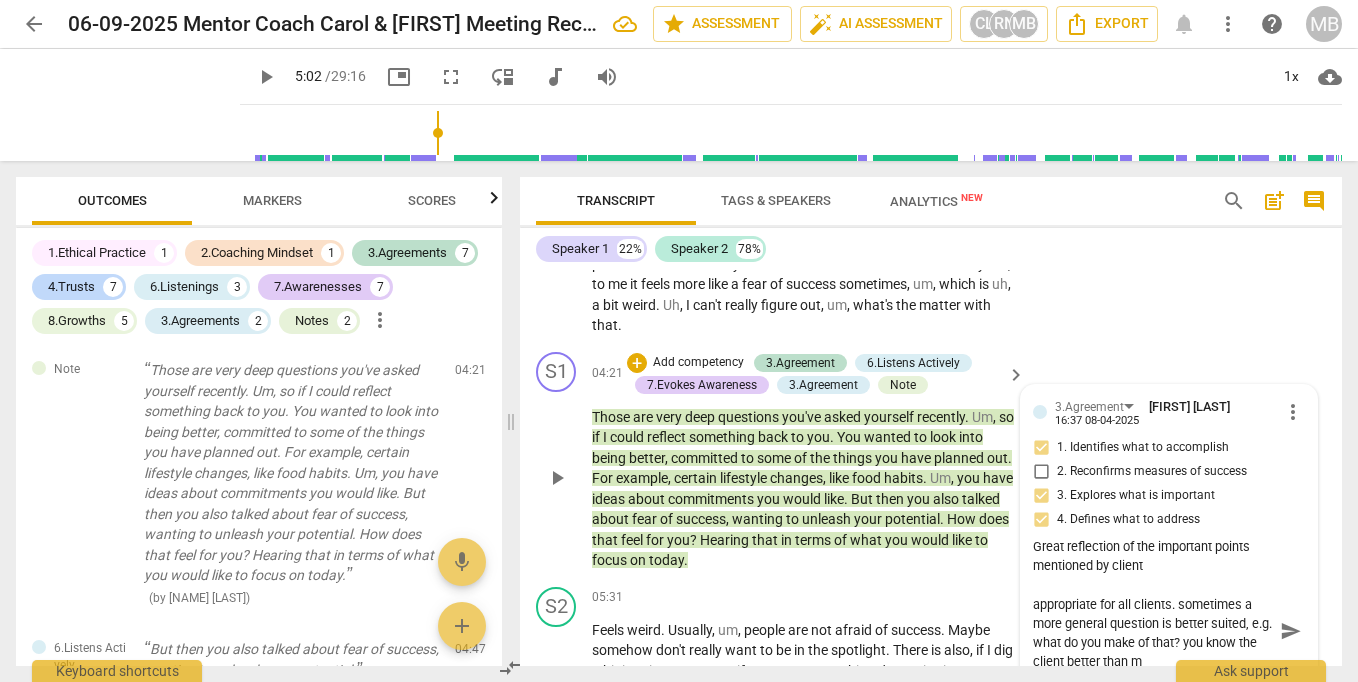 scroll, scrollTop: 0, scrollLeft: 0, axis: both 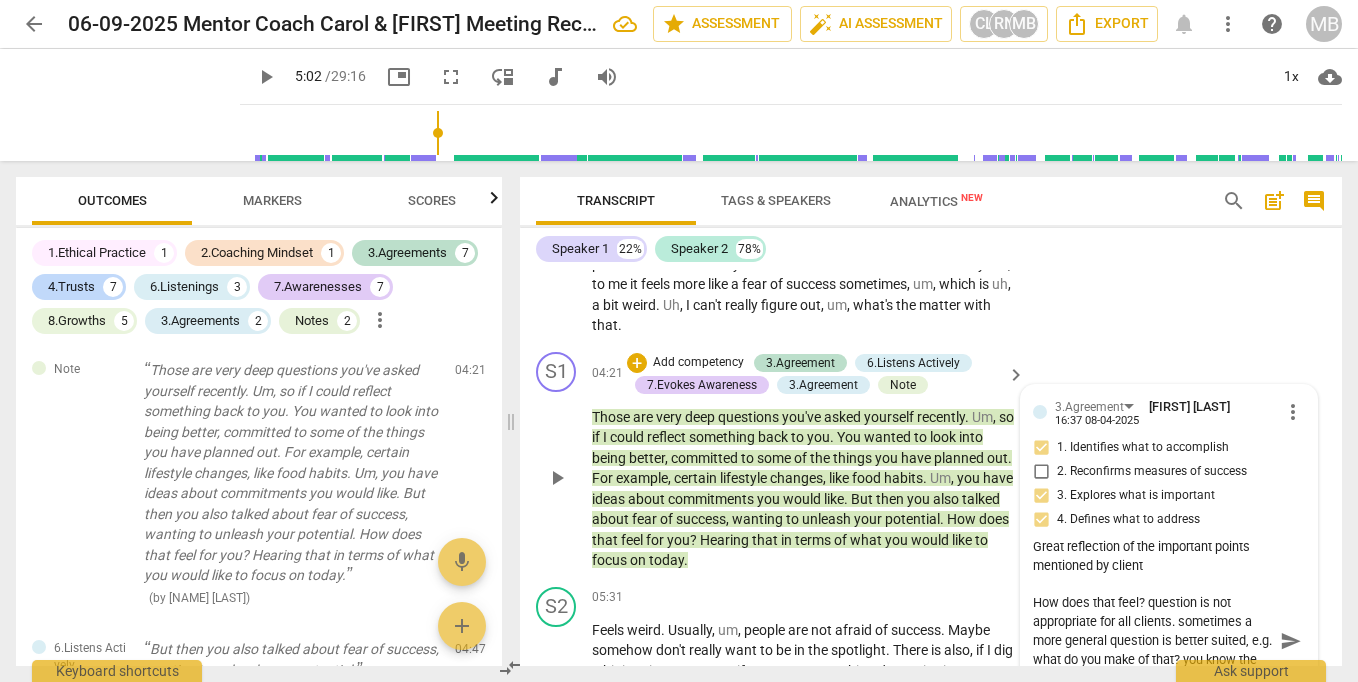 click on "send" at bounding box center [1291, 641] 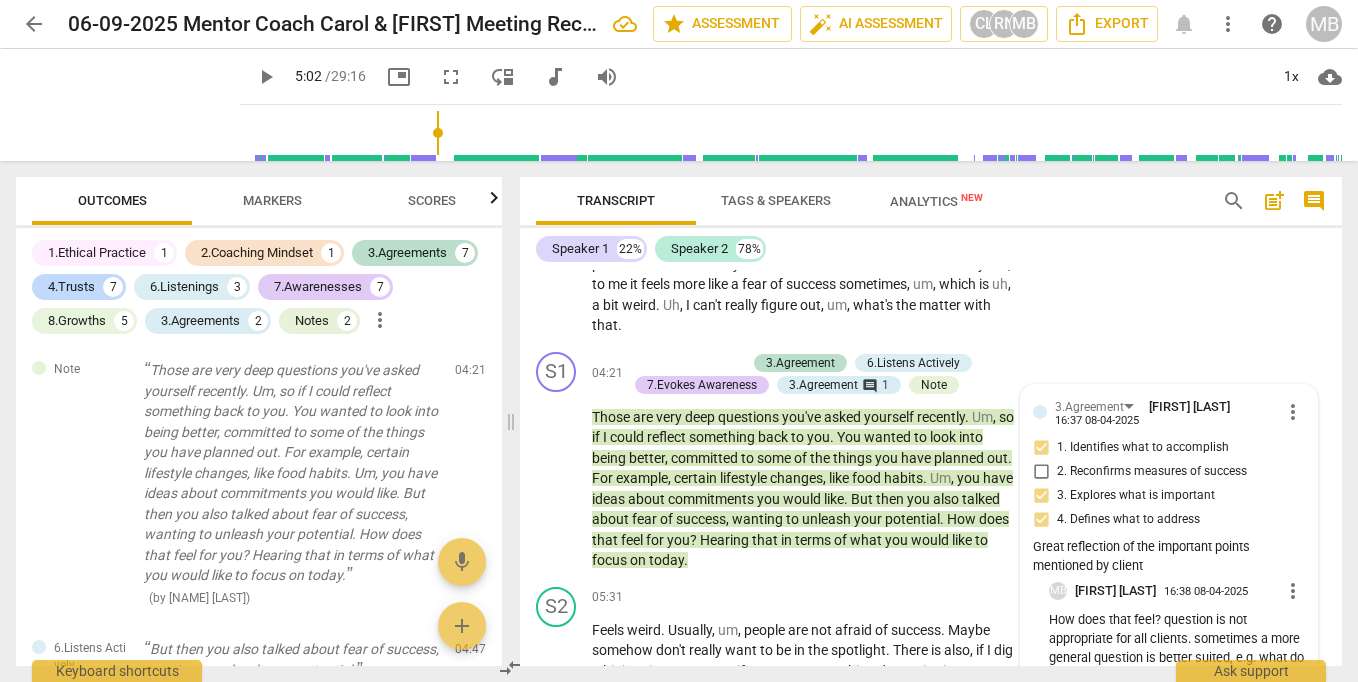 click on "play_arrow" at bounding box center [266, 77] 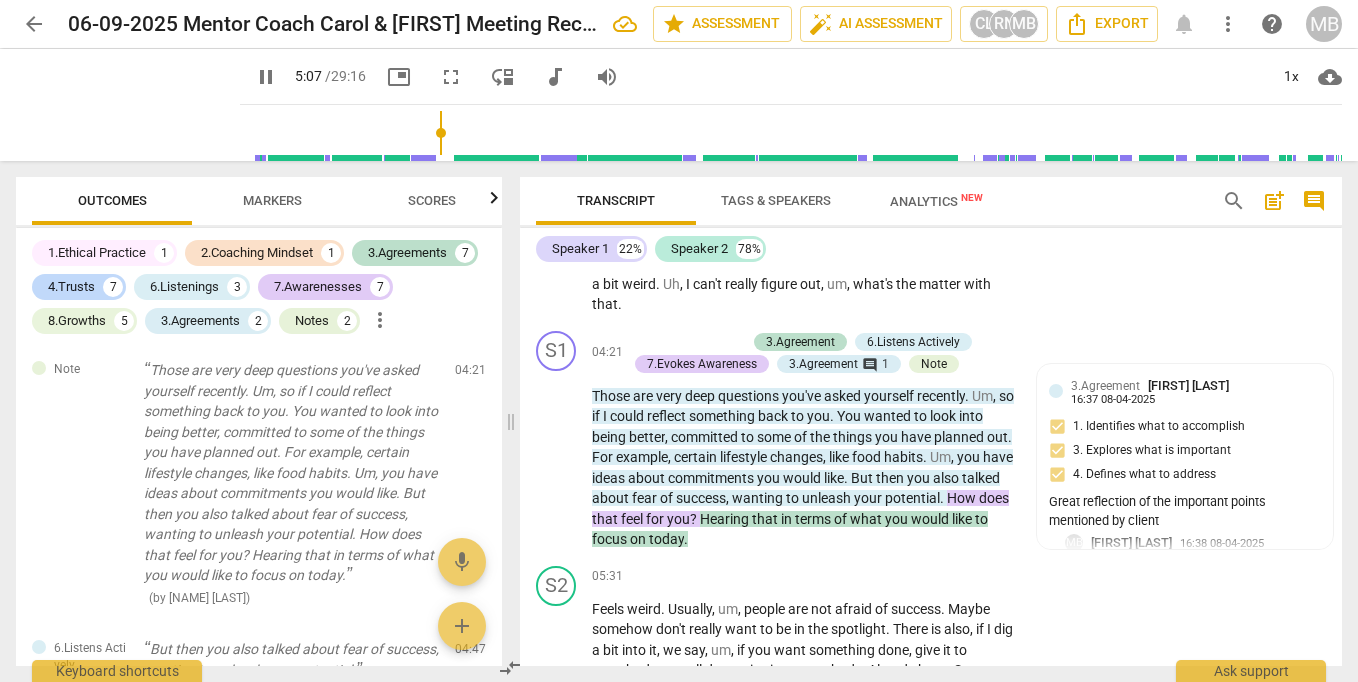 scroll, scrollTop: 1240, scrollLeft: 0, axis: vertical 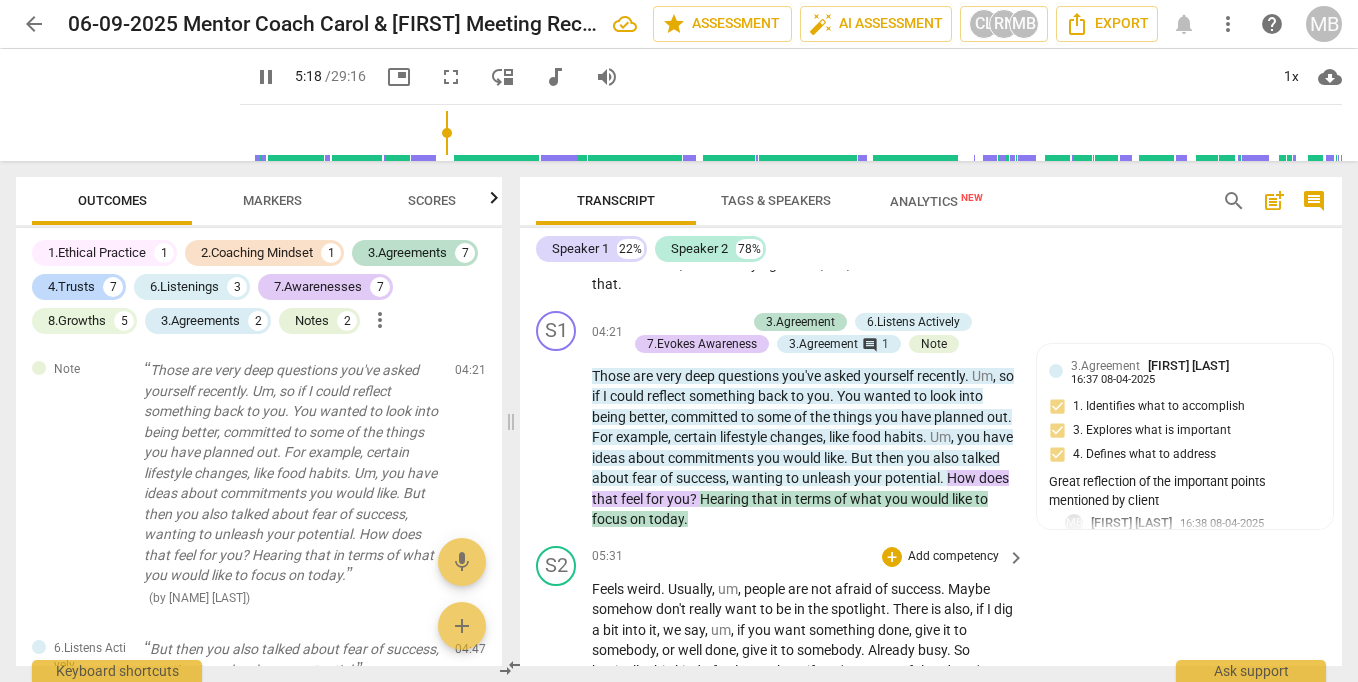 click on "Feels" at bounding box center [609, 589] 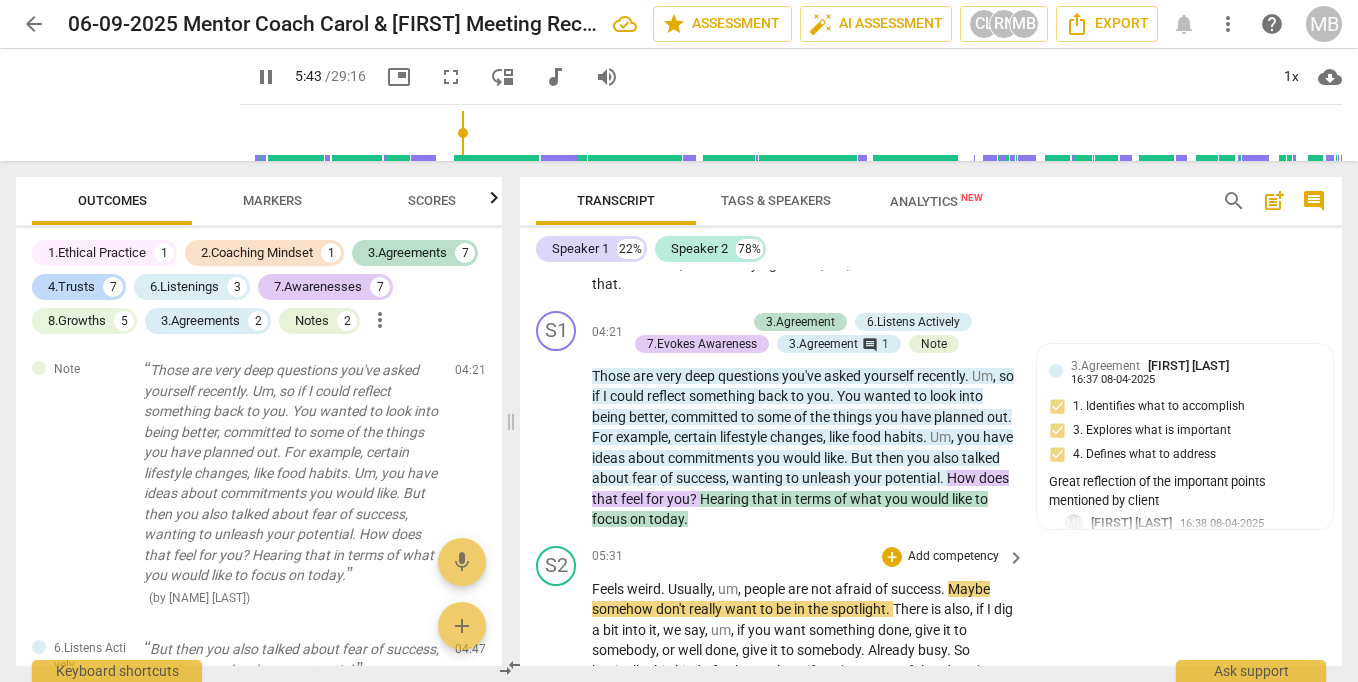 click on "spotlight" at bounding box center (858, 609) 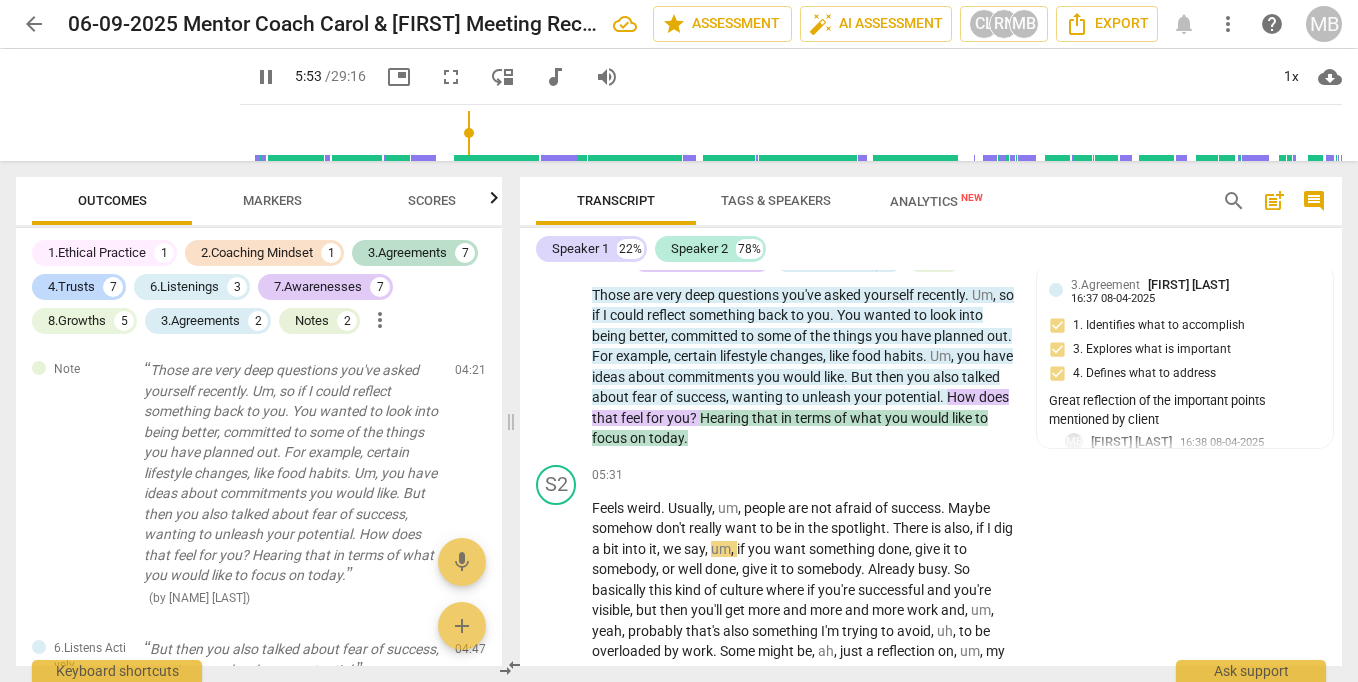 scroll, scrollTop: 1362, scrollLeft: 0, axis: vertical 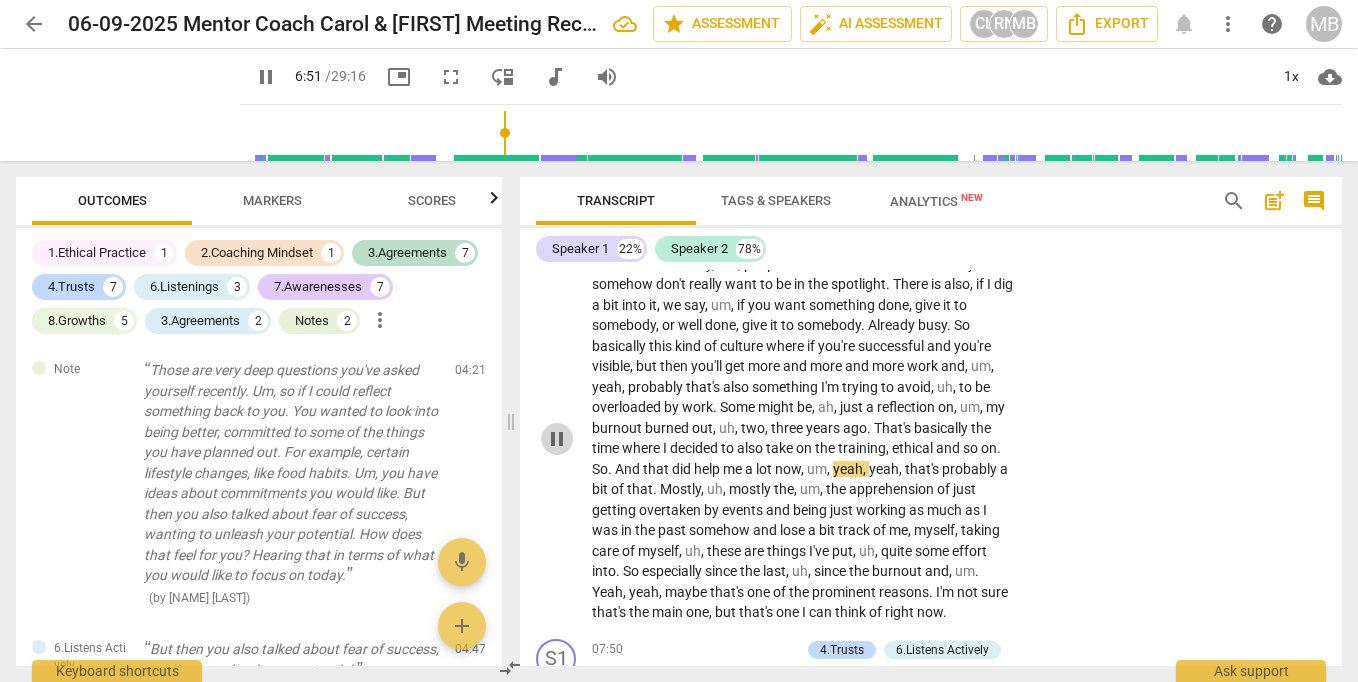 click on "pause" at bounding box center [557, 439] 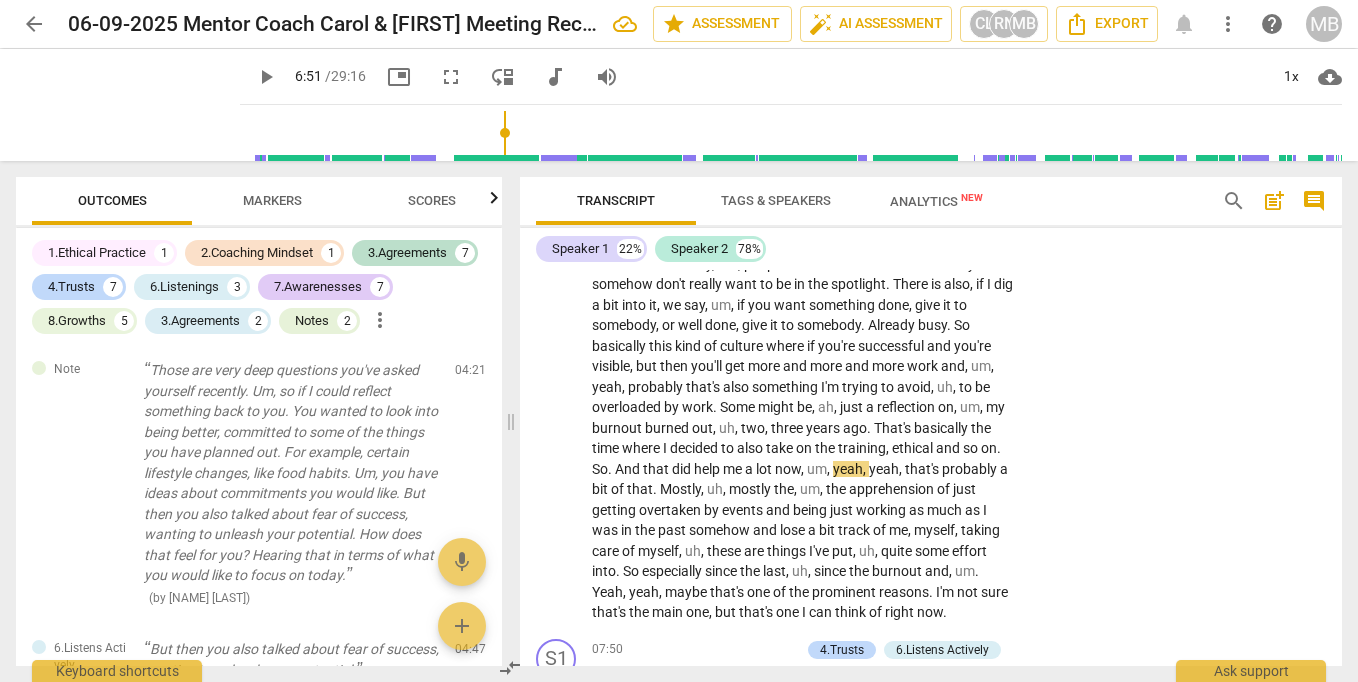 click on "play_arrow" at bounding box center [266, 77] 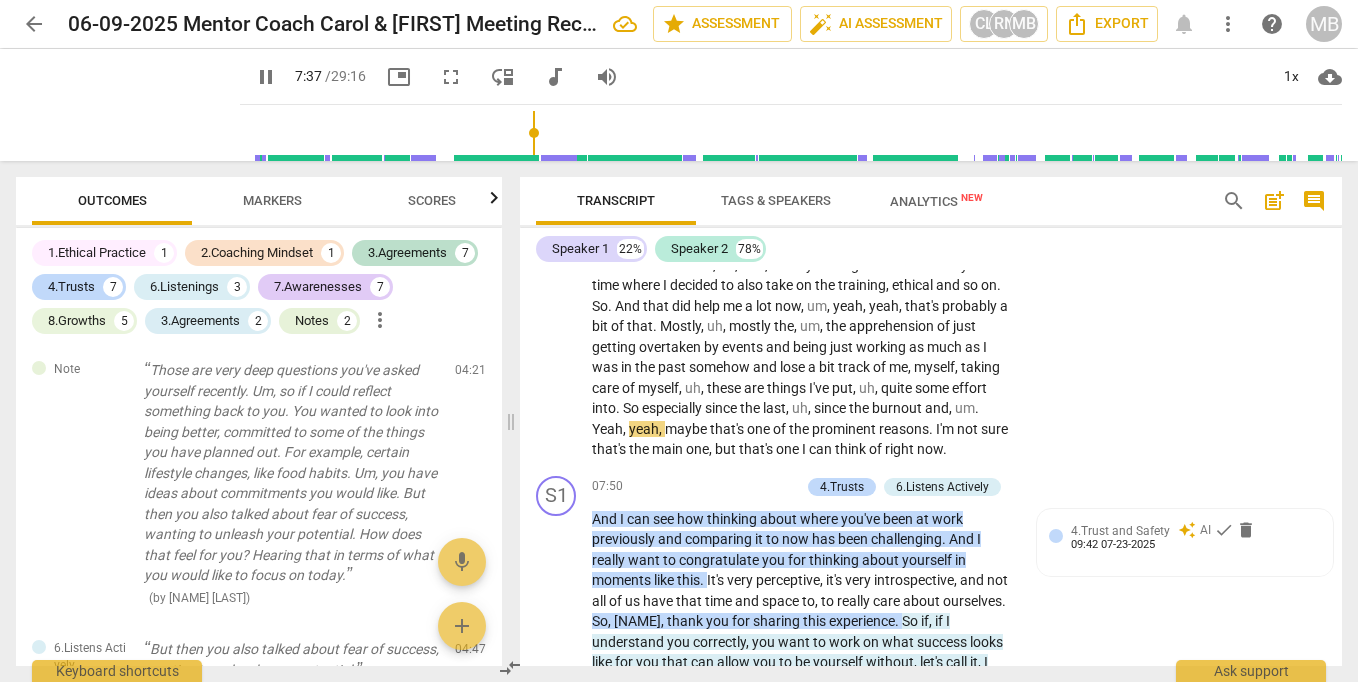 scroll, scrollTop: 1769, scrollLeft: 0, axis: vertical 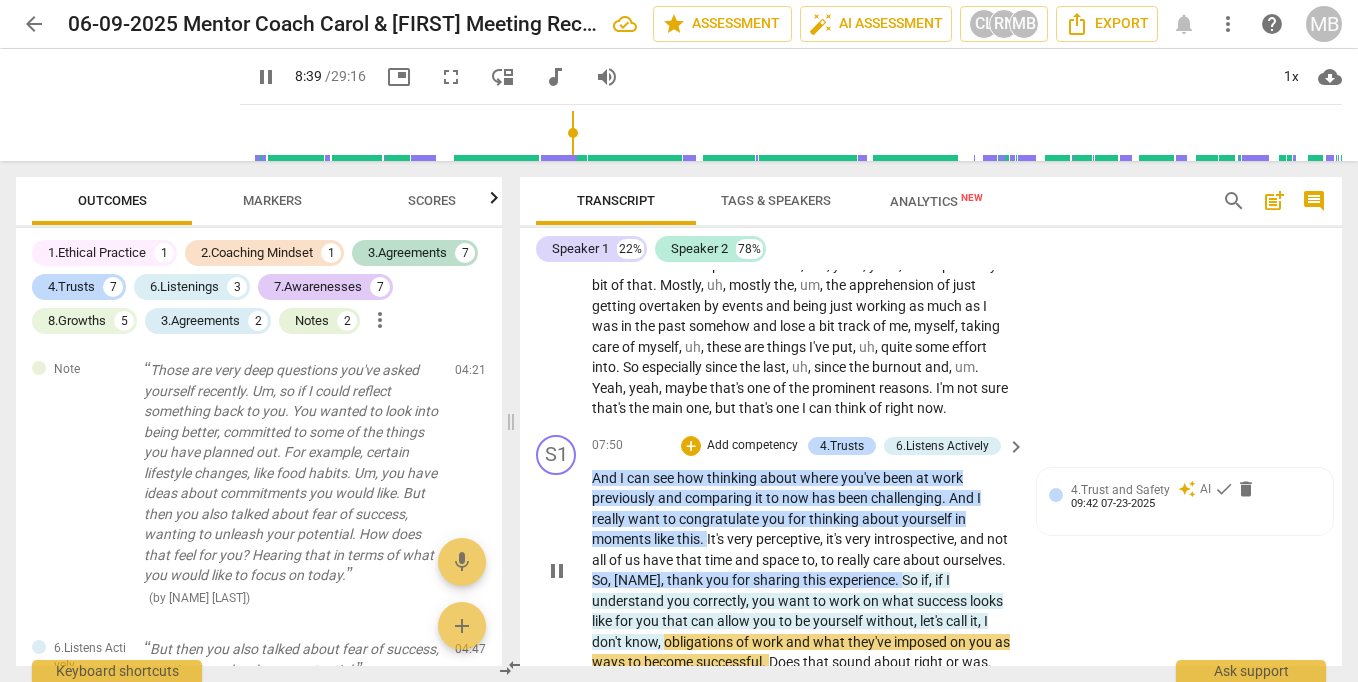 click on "pause" at bounding box center [557, 571] 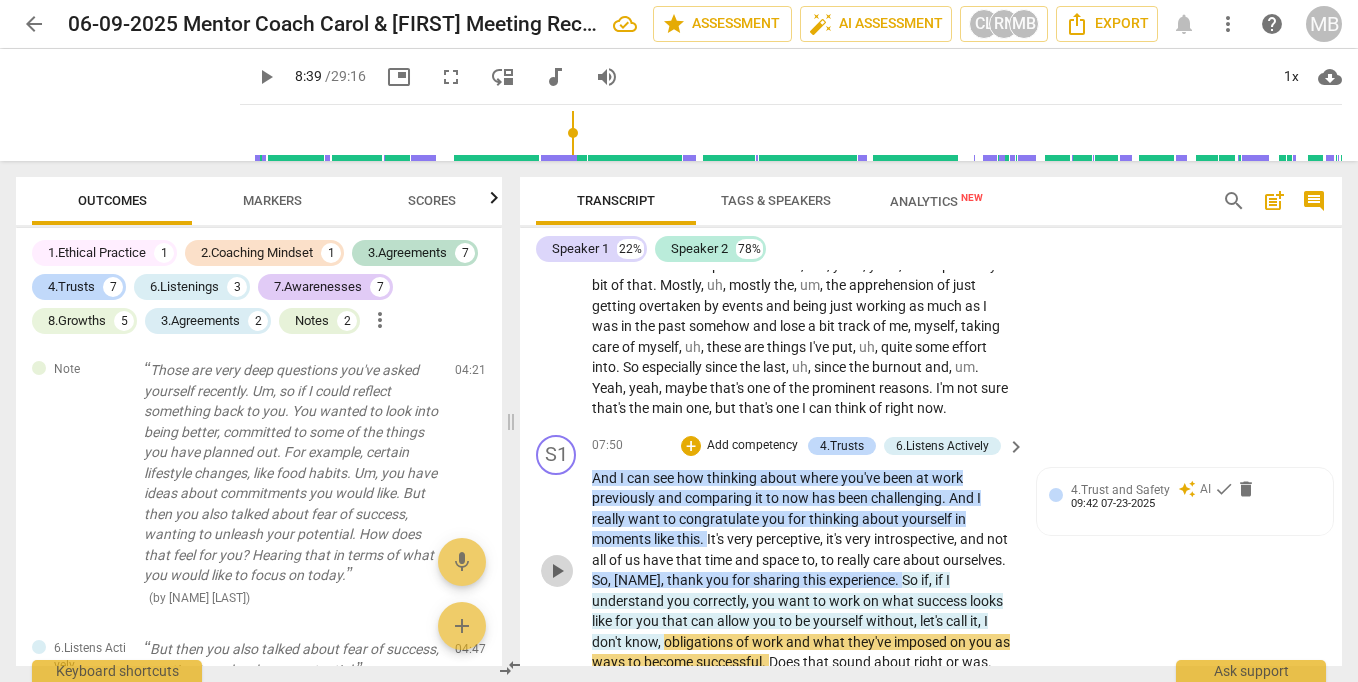 click on "play_arrow" at bounding box center (557, 571) 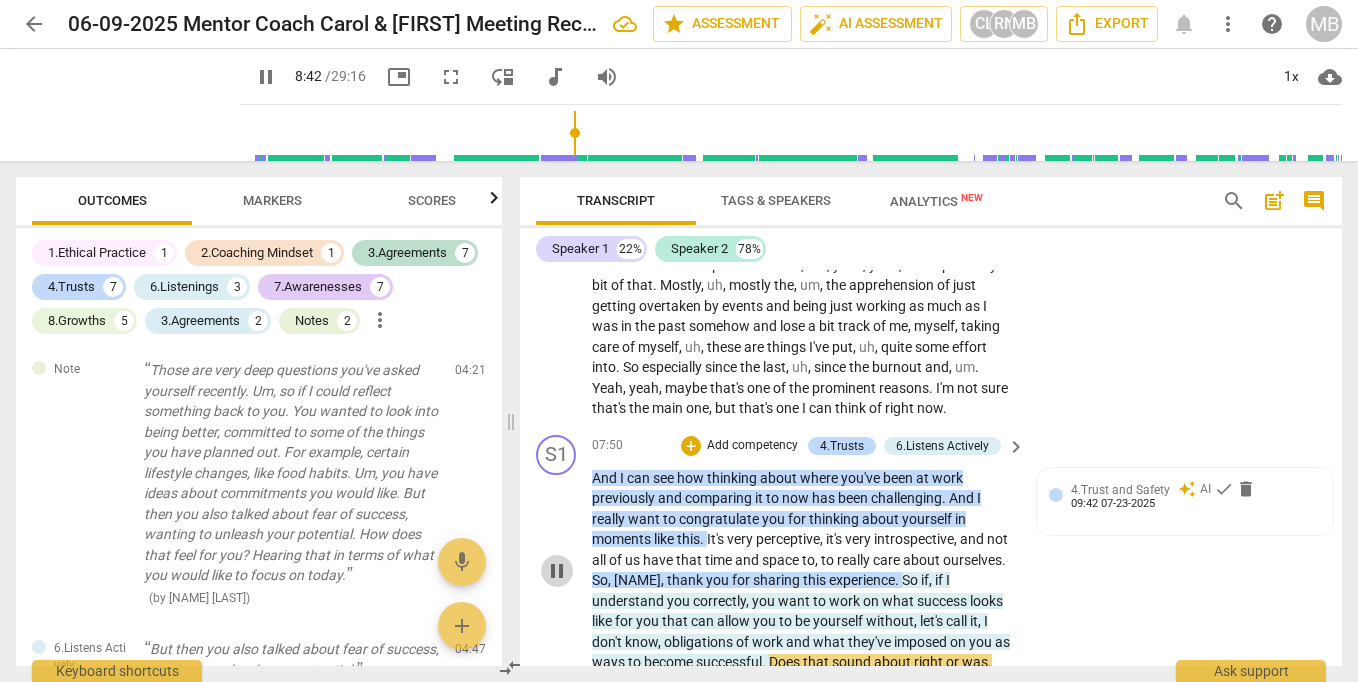 click on "pause" at bounding box center [557, 571] 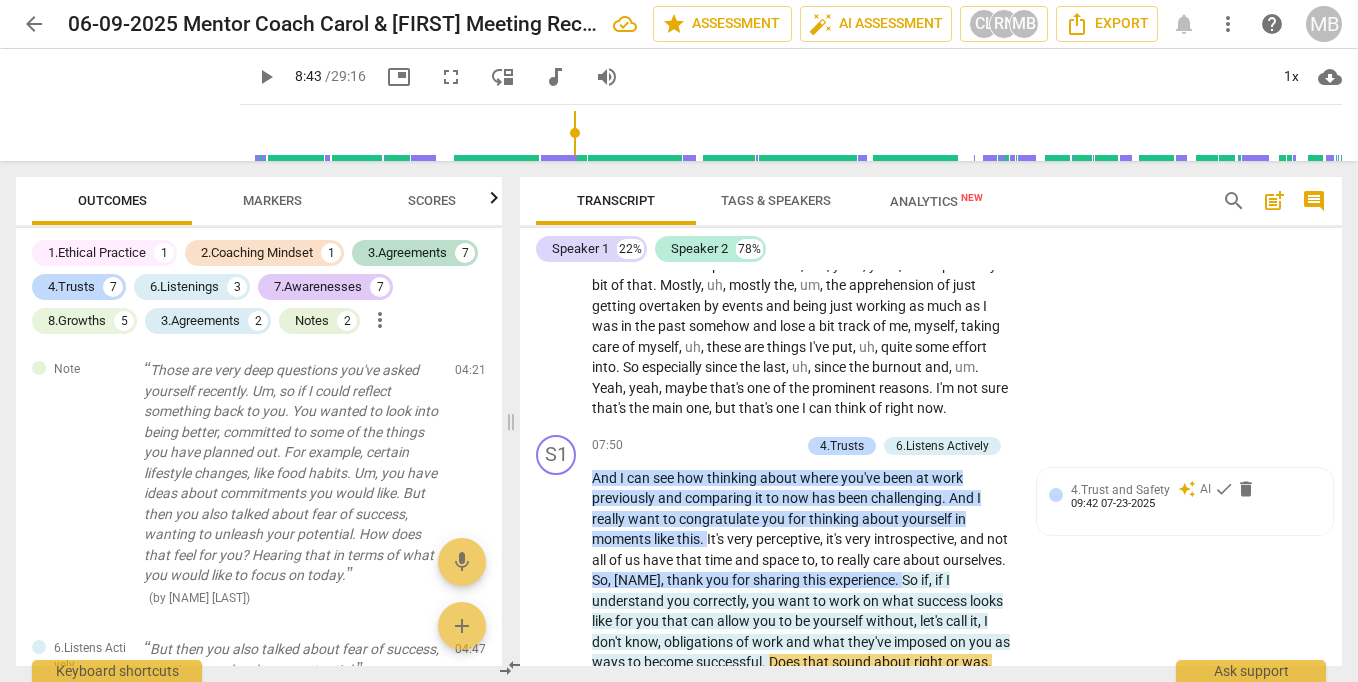 click on "Tags & Speakers" at bounding box center [776, 200] 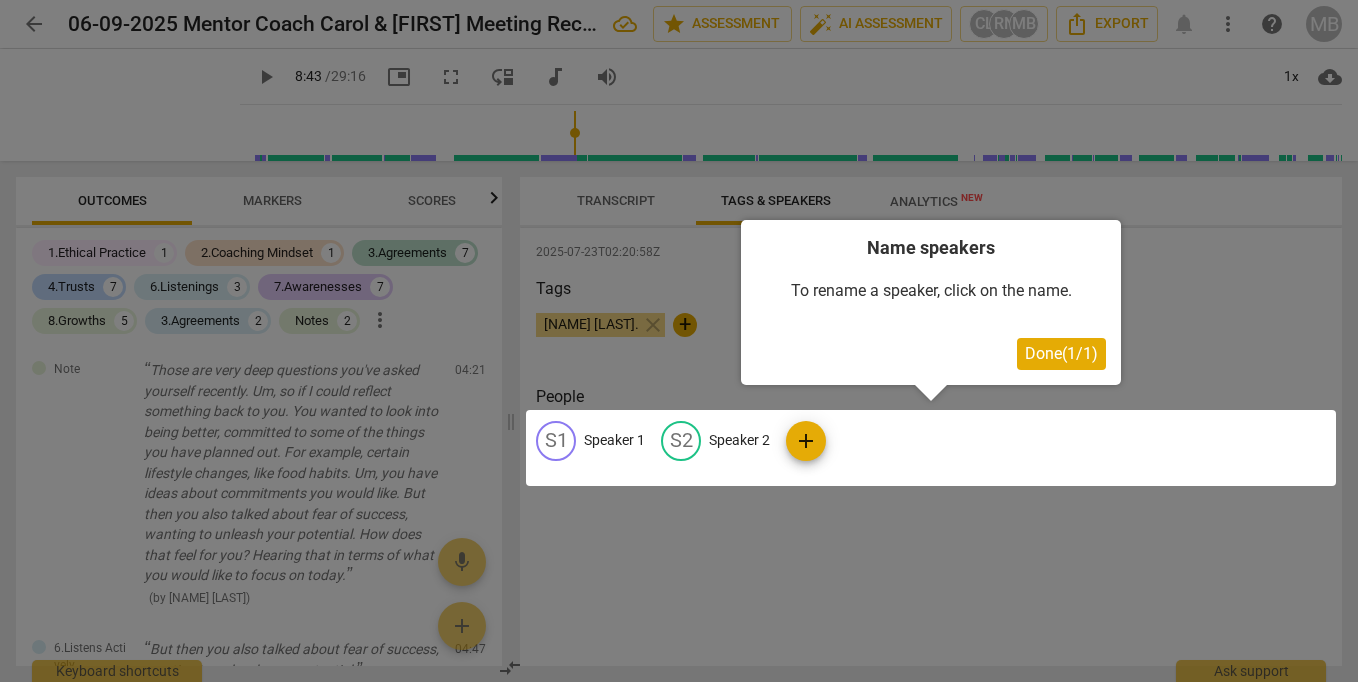 click at bounding box center (931, 448) 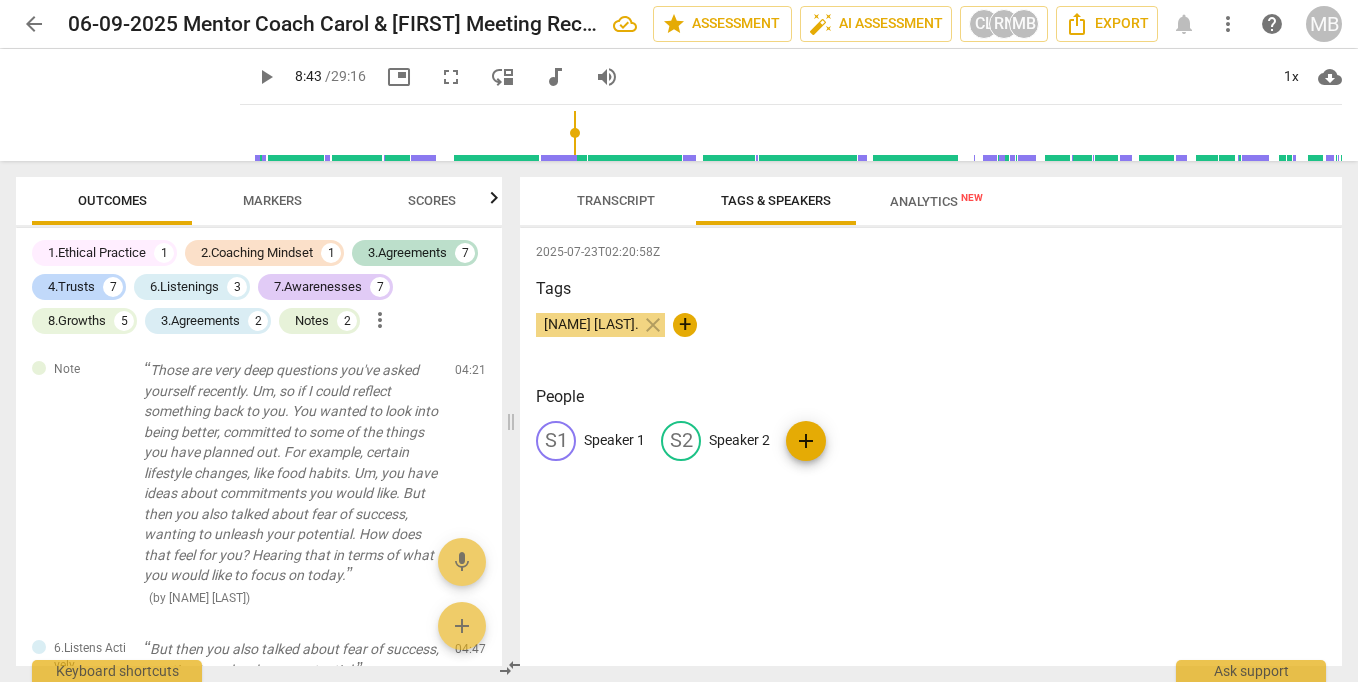 click on "[NAME] [LAST]." at bounding box center (591, 324) 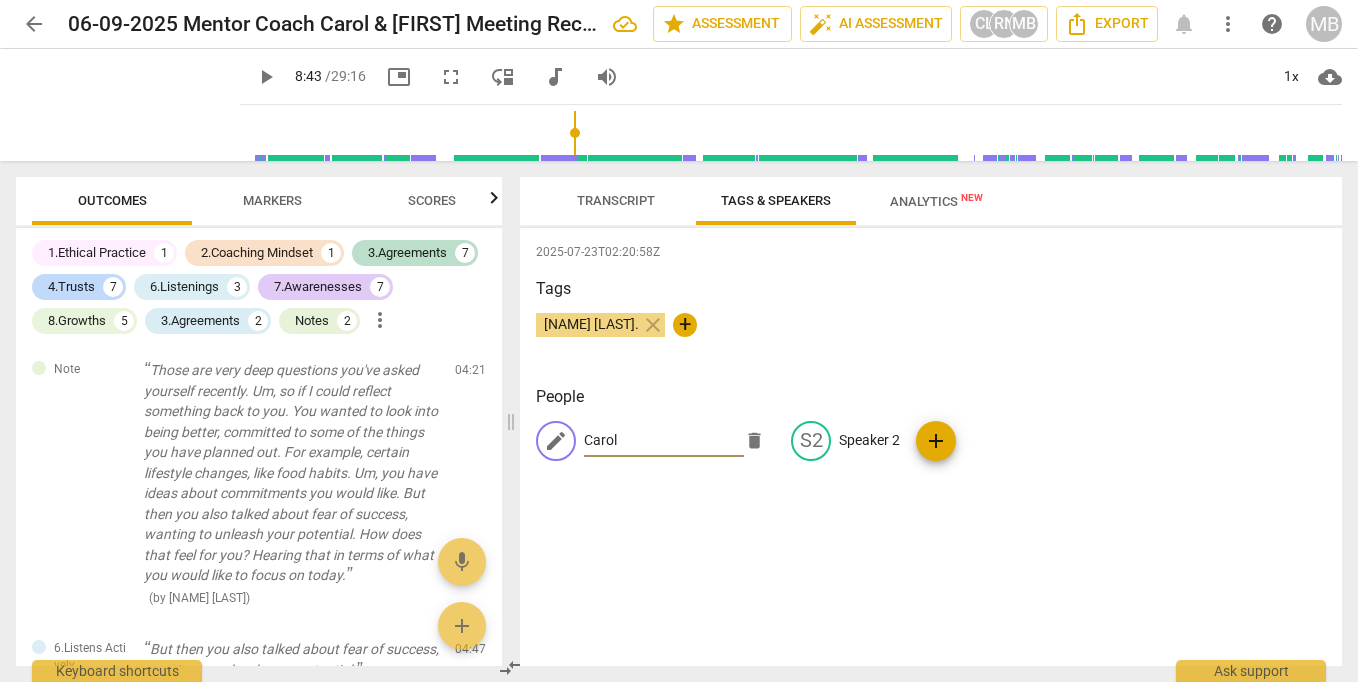 click on "People" at bounding box center [931, 397] 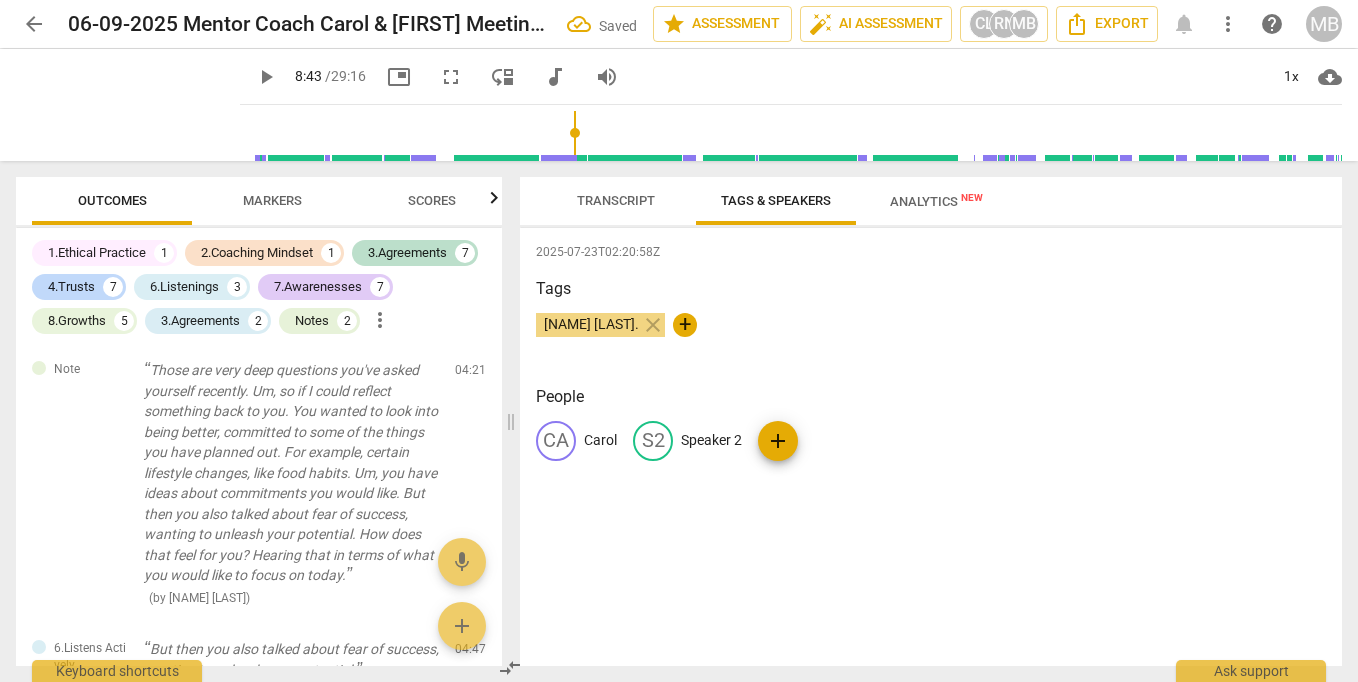 click on "Transcript" at bounding box center [616, 200] 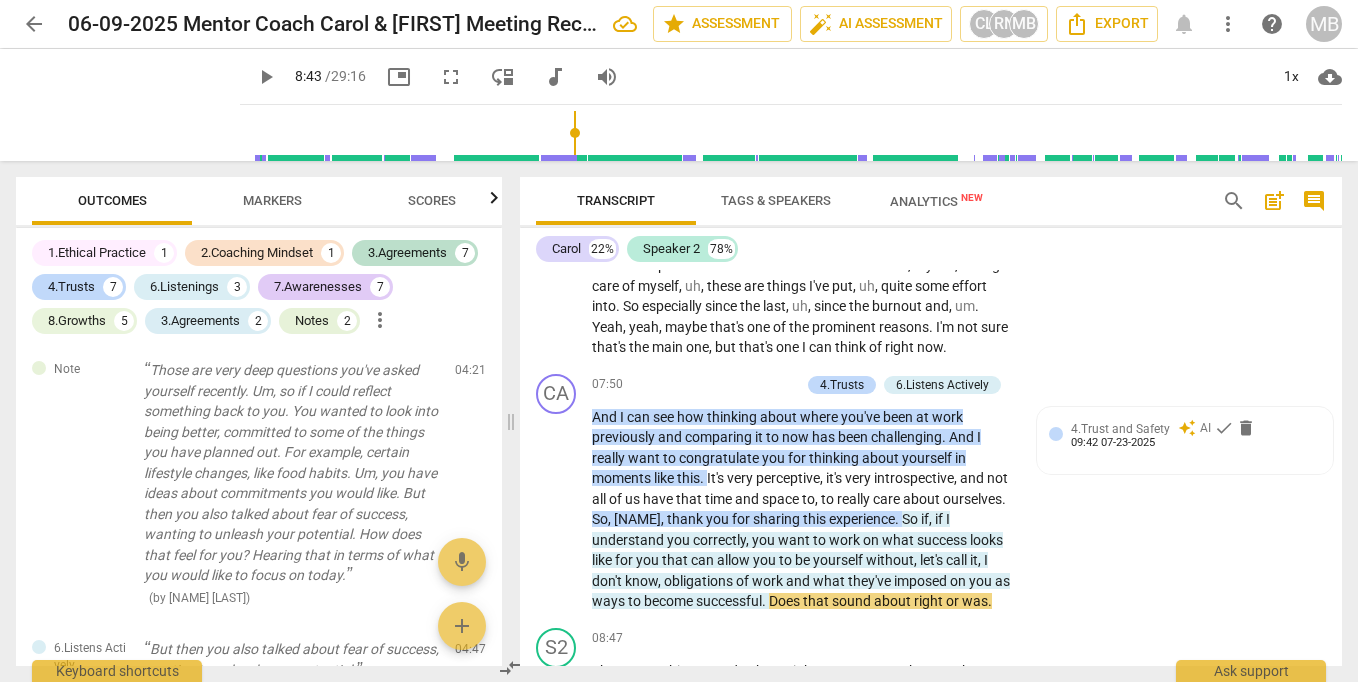 scroll, scrollTop: 1809, scrollLeft: 0, axis: vertical 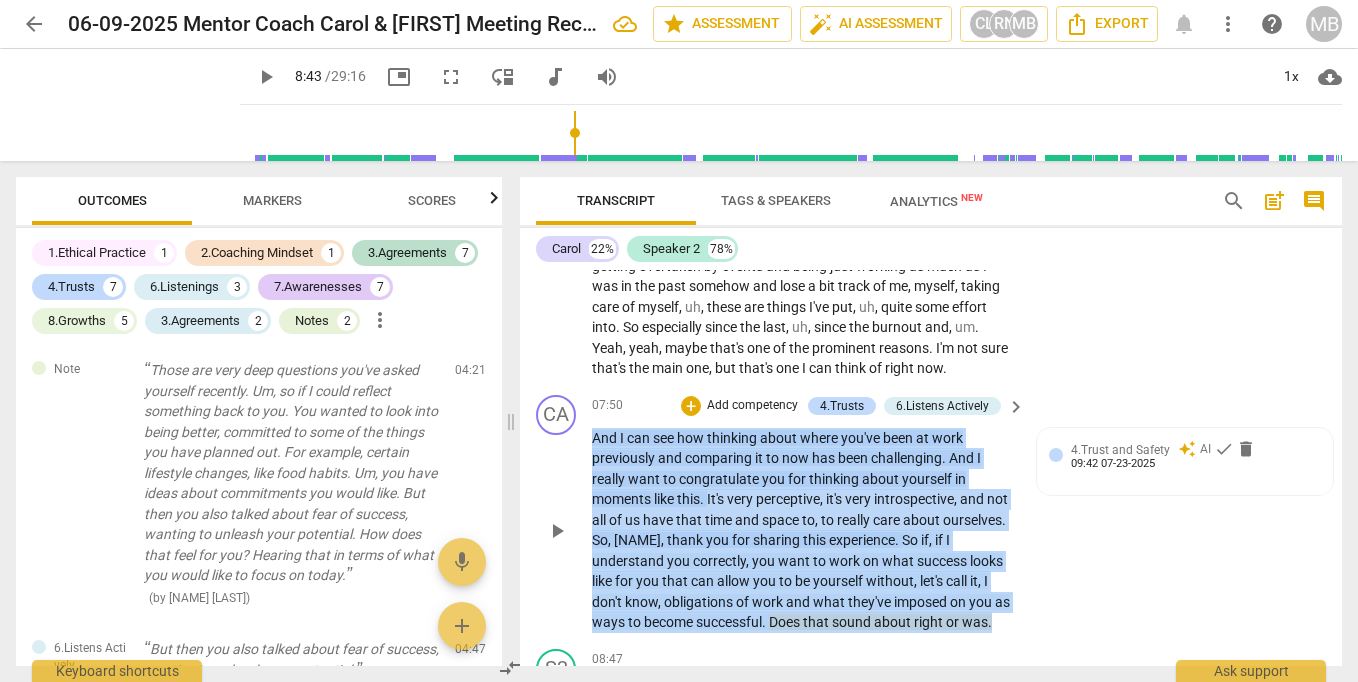 drag, startPoint x: 590, startPoint y: 401, endPoint x: 663, endPoint y: 608, distance: 219.49487 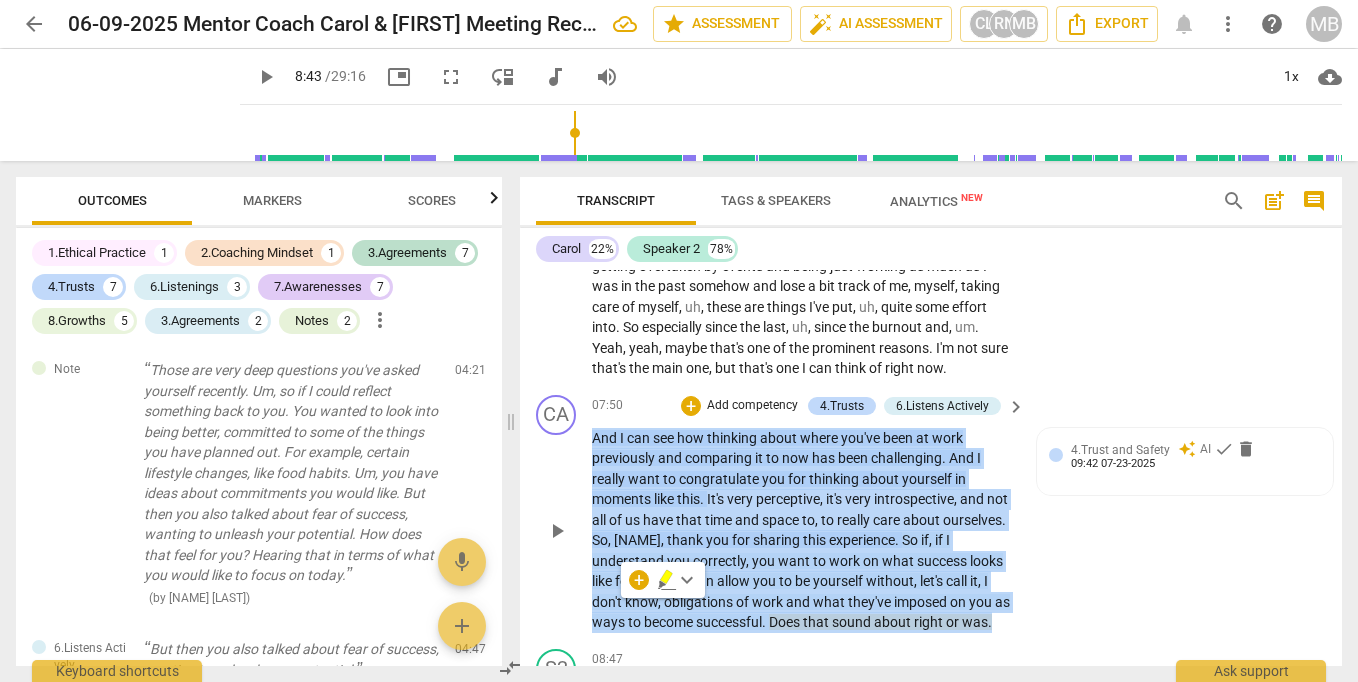 click on "Add competency" at bounding box center (752, 406) 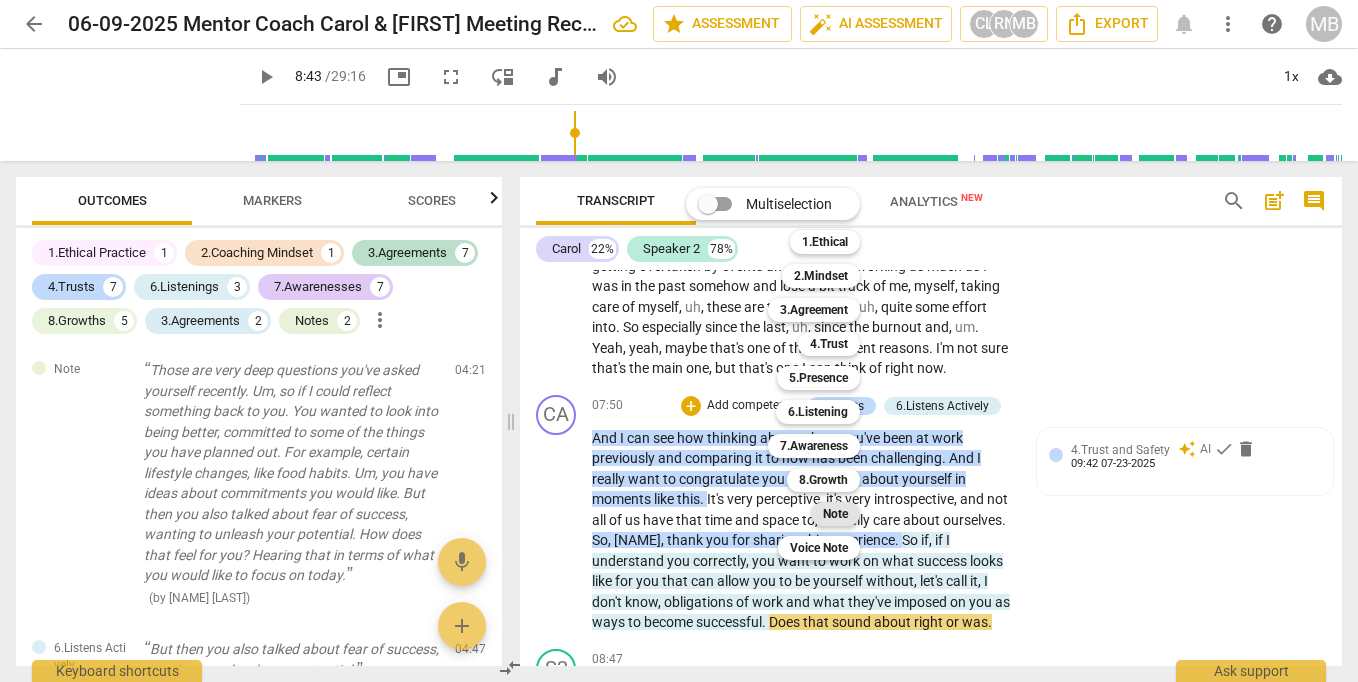 click on "Note" at bounding box center (835, 514) 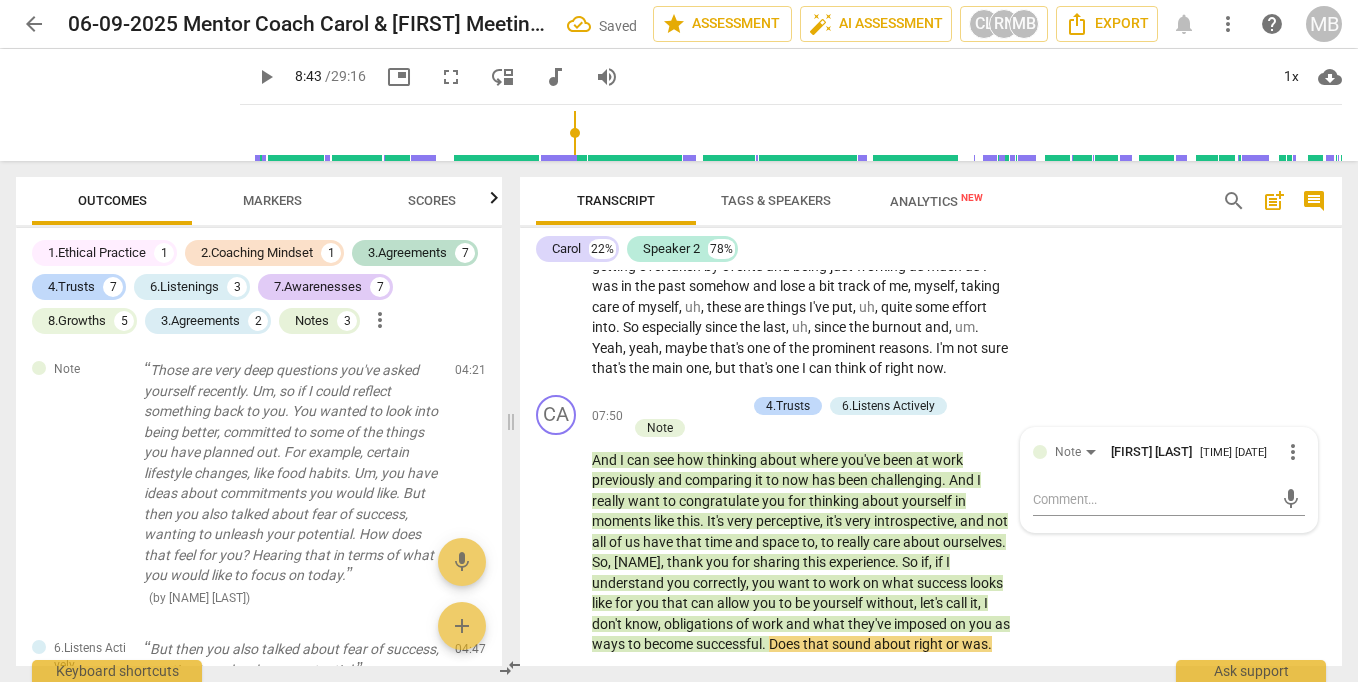 scroll, scrollTop: 1841, scrollLeft: 0, axis: vertical 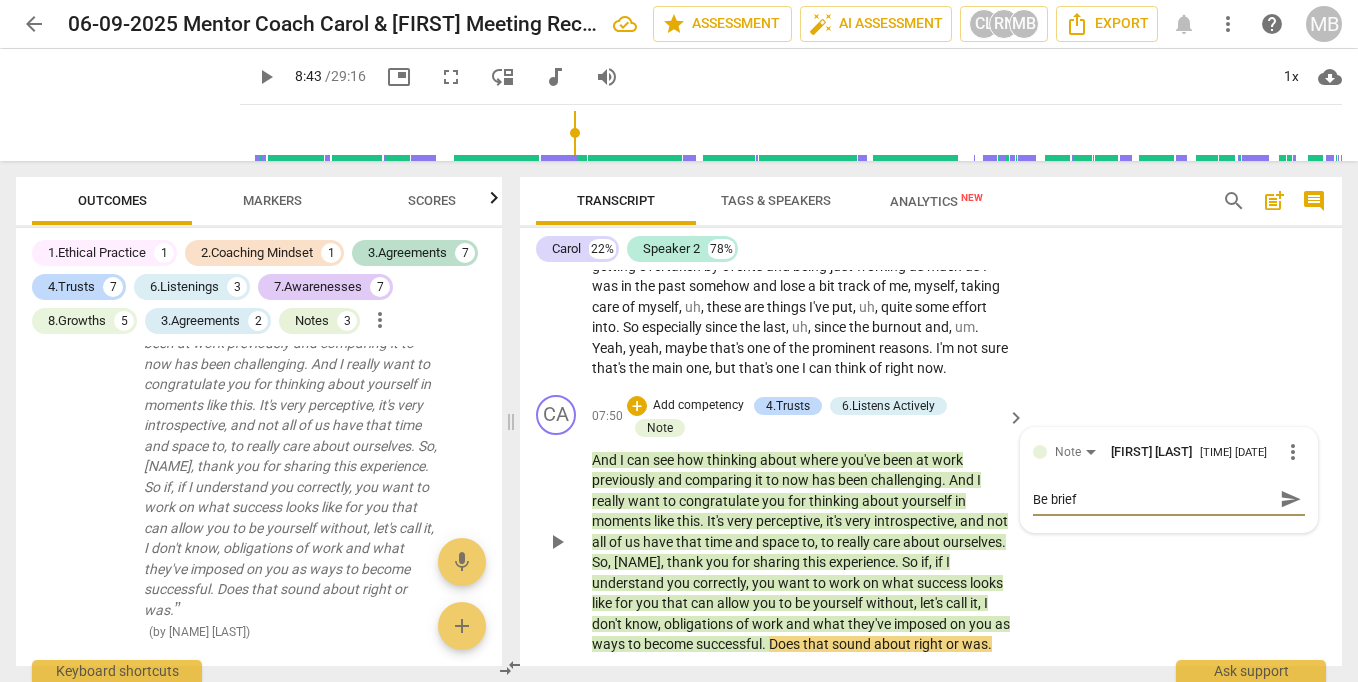 click on "Be brief" at bounding box center (1153, 499) 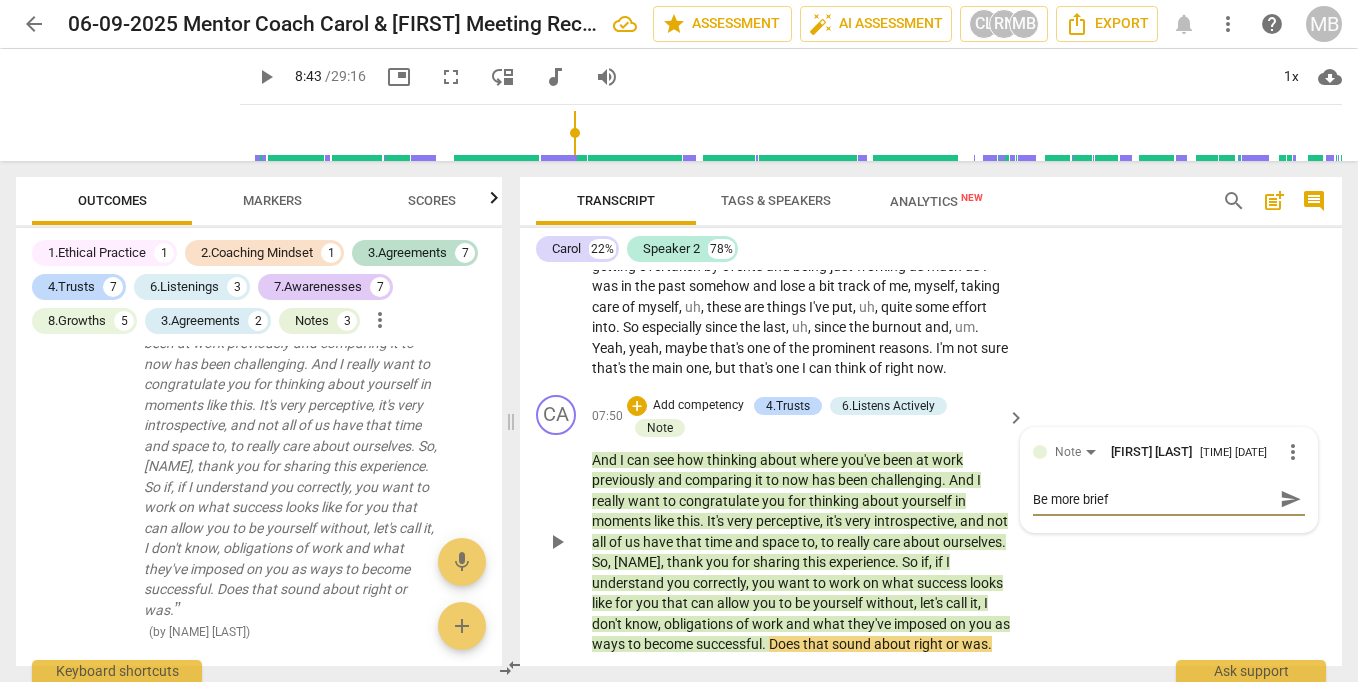click on "Be more brief" at bounding box center [1153, 499] 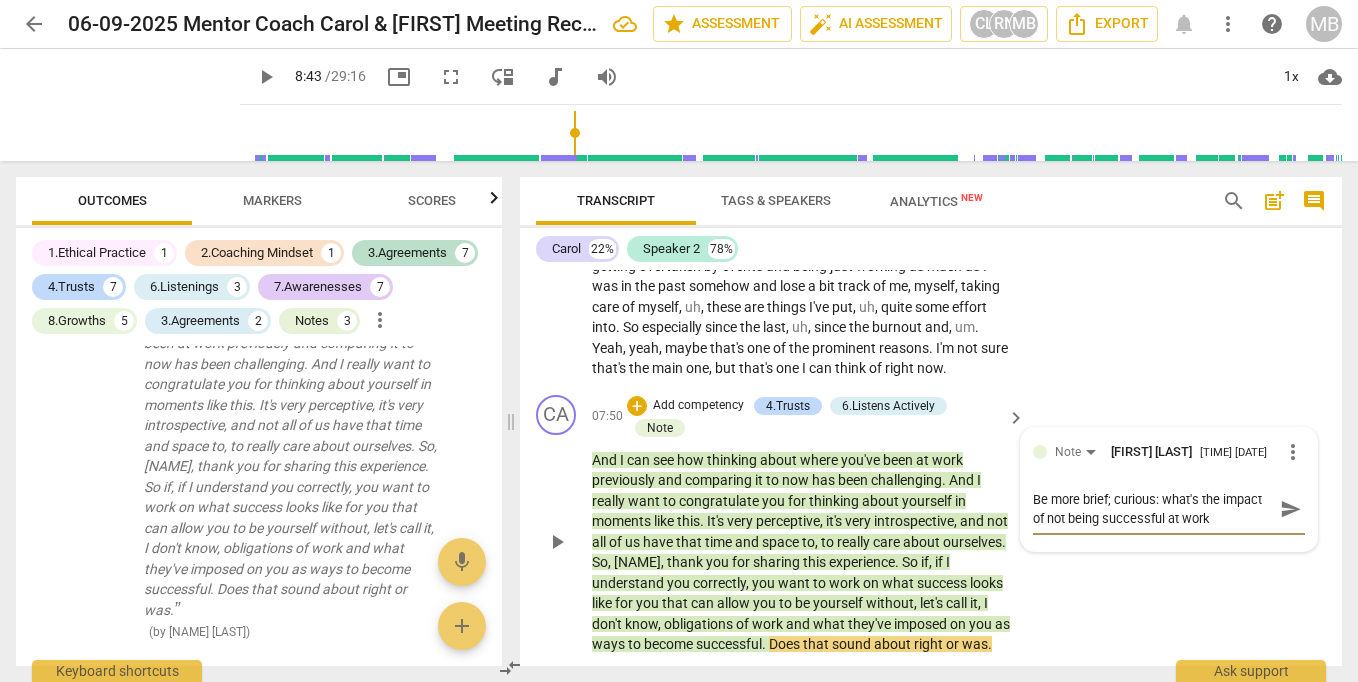 scroll, scrollTop: 0, scrollLeft: 0, axis: both 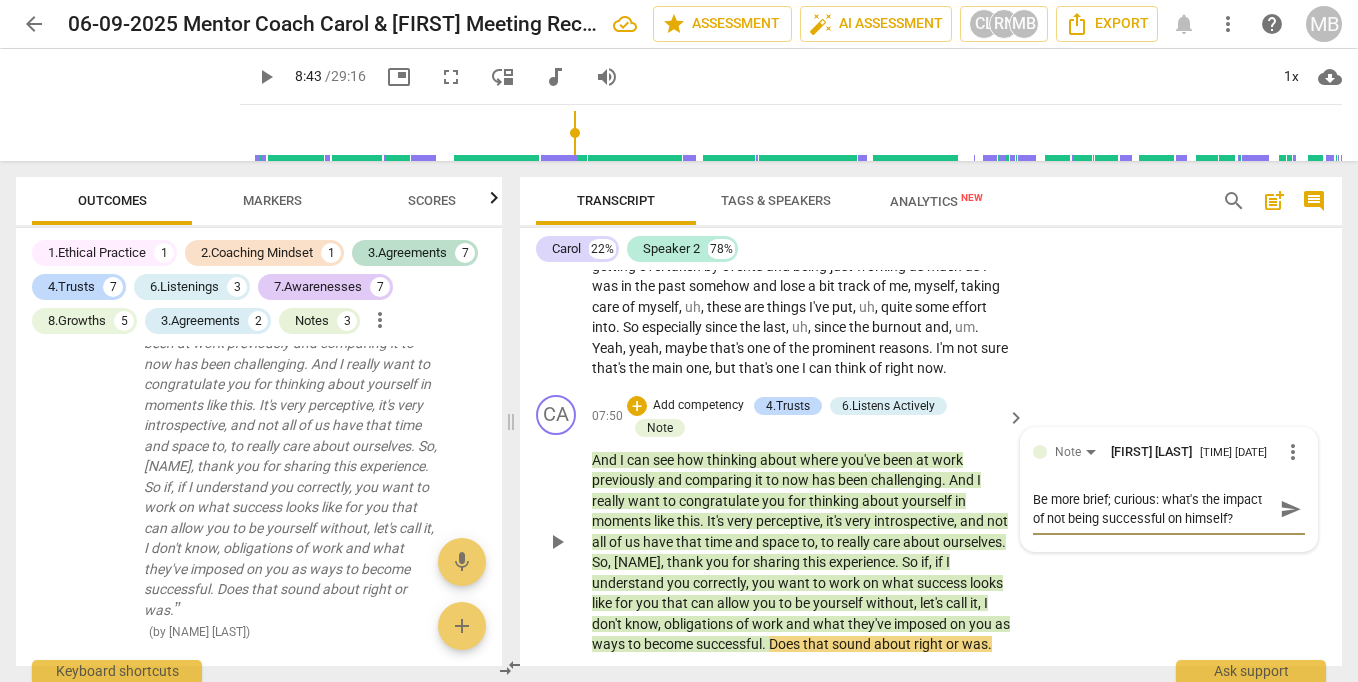 drag, startPoint x: 1238, startPoint y: 495, endPoint x: 1160, endPoint y: 469, distance: 82.219215 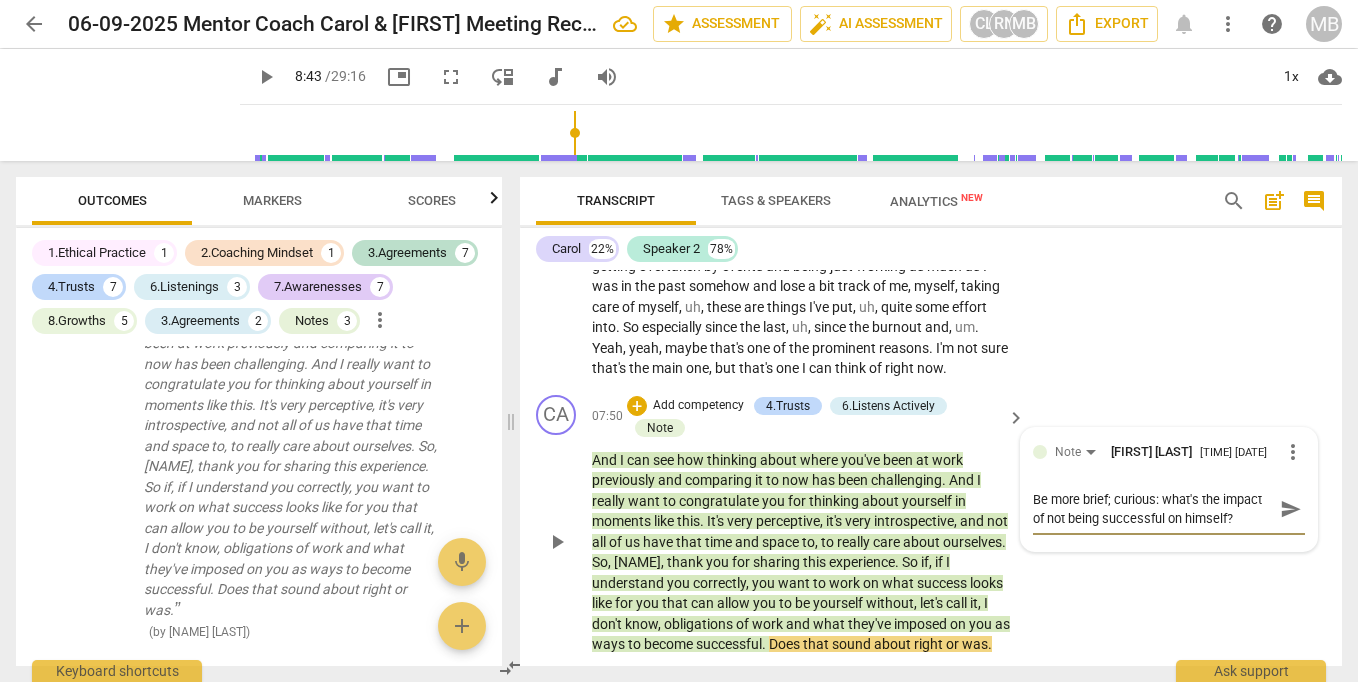 click on "Be more brief; curious: what's the impact of not being successful on himself?" at bounding box center [1153, 509] 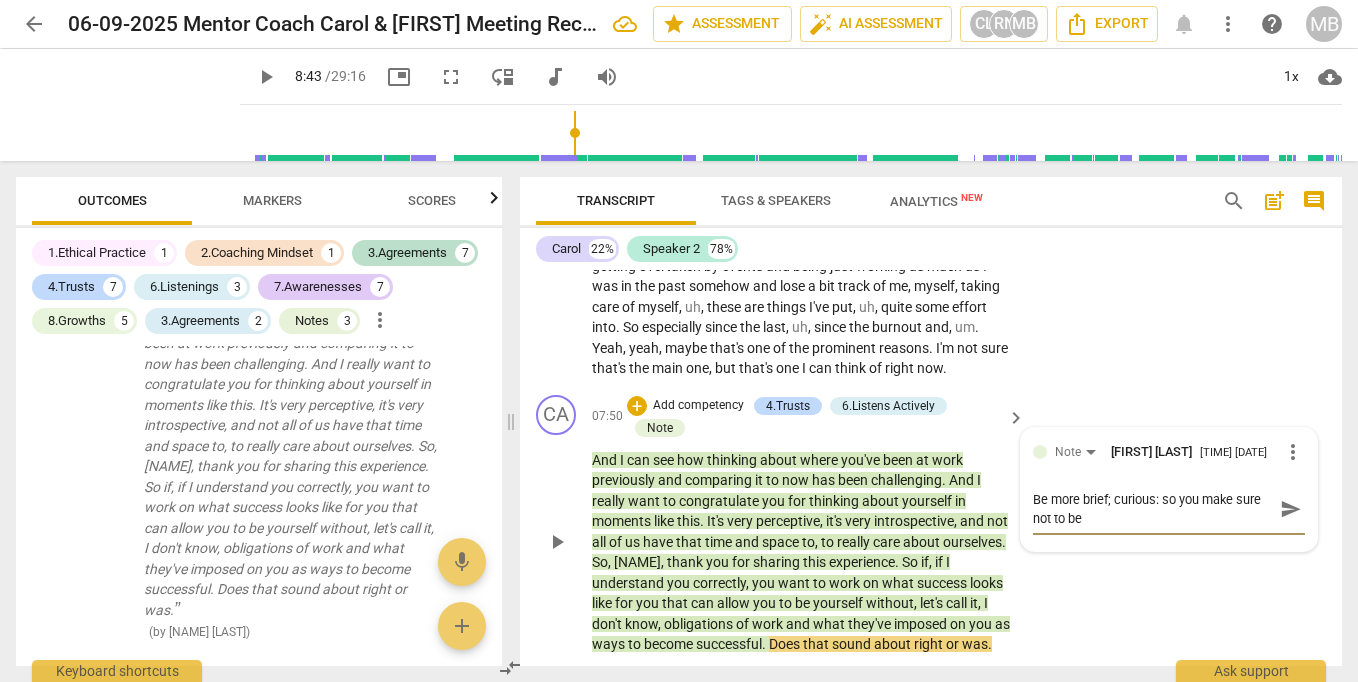 scroll, scrollTop: 0, scrollLeft: 0, axis: both 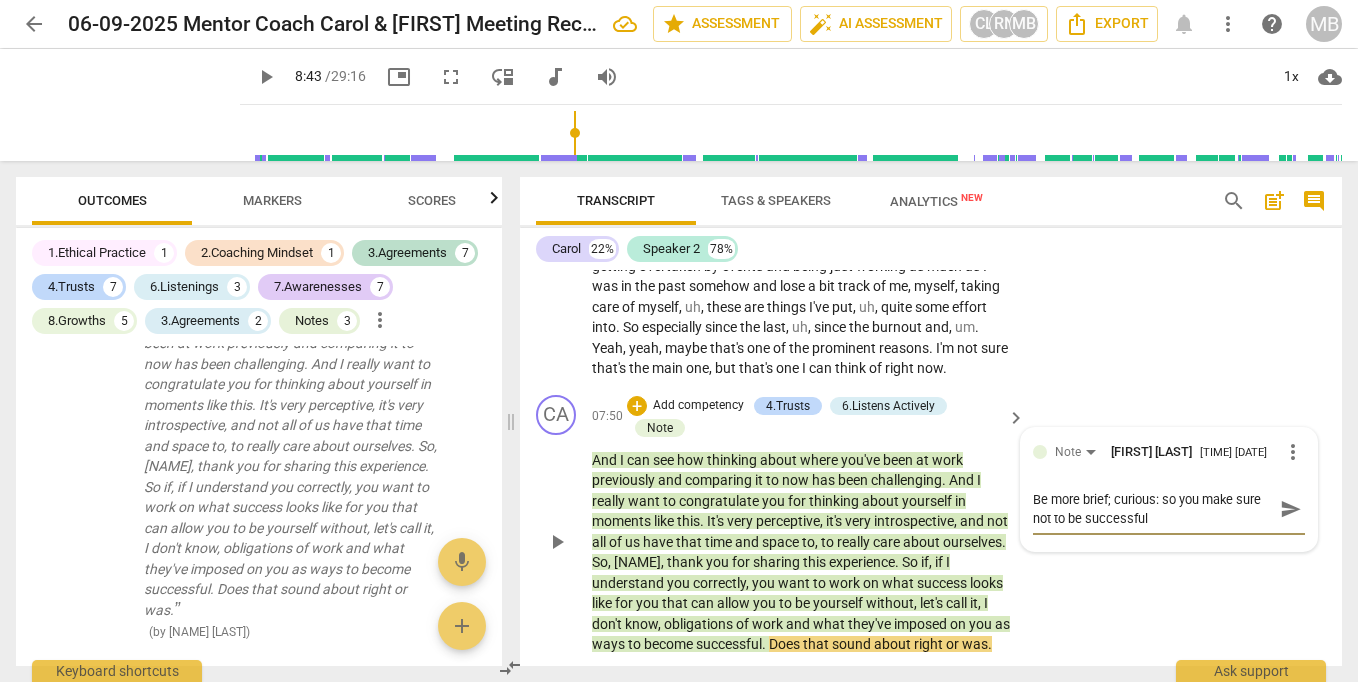 click on "Be more brief; curious: so you make sure not to be successful" at bounding box center (1153, 509) 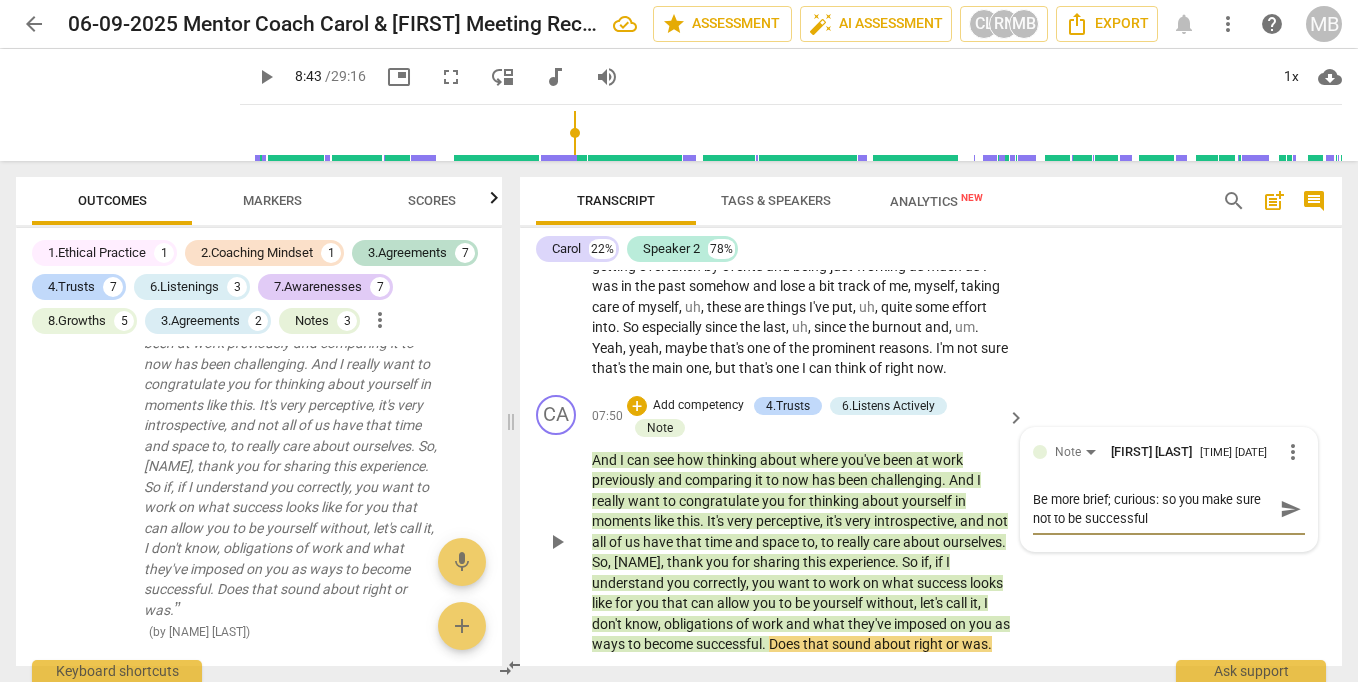 drag, startPoint x: 1152, startPoint y: 472, endPoint x: 1111, endPoint y: 478, distance: 41.4367 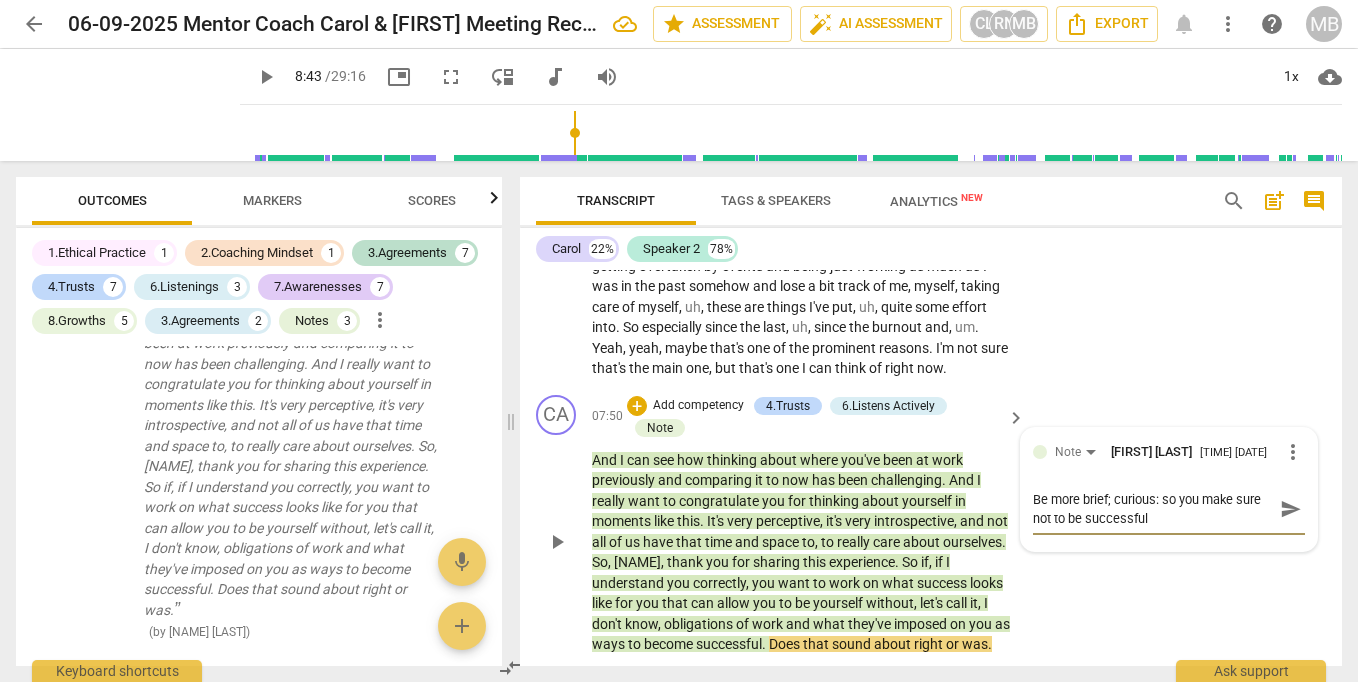 click on "Be more brief; curious: so you make sure not to be successful" at bounding box center [1153, 509] 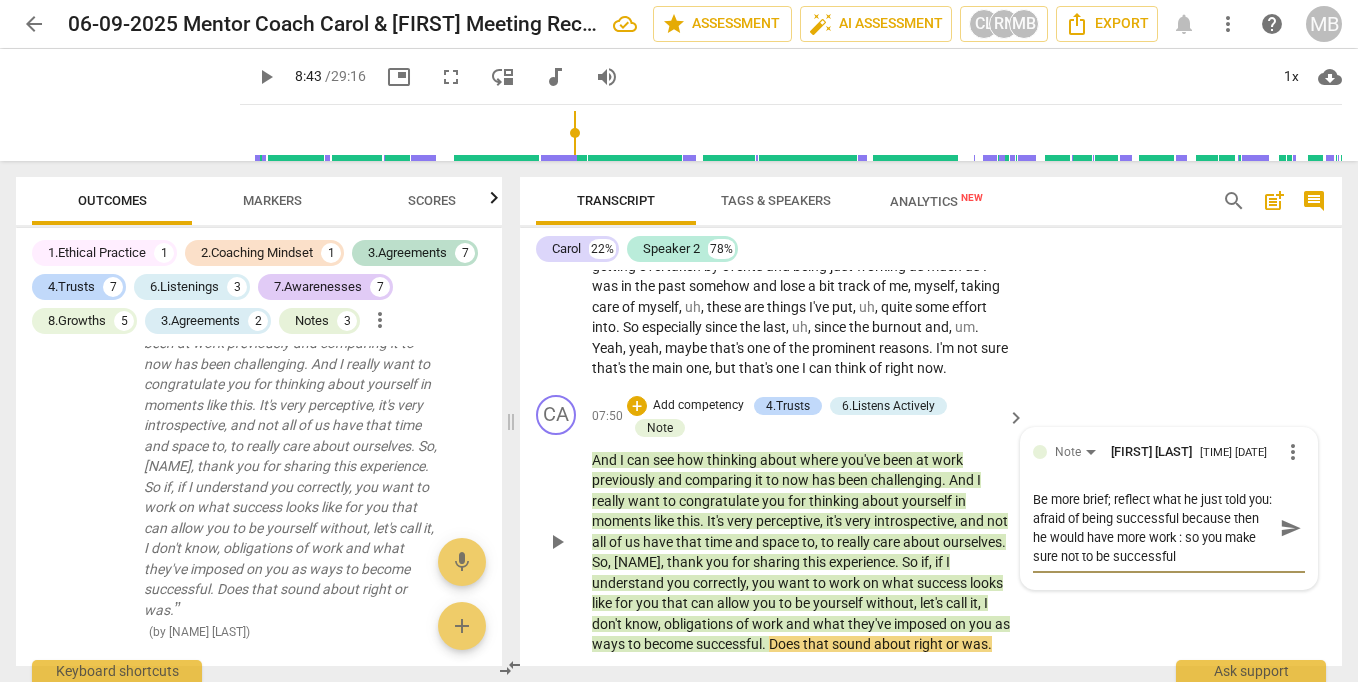 drag, startPoint x: 1204, startPoint y: 512, endPoint x: 1215, endPoint y: 529, distance: 20.248457 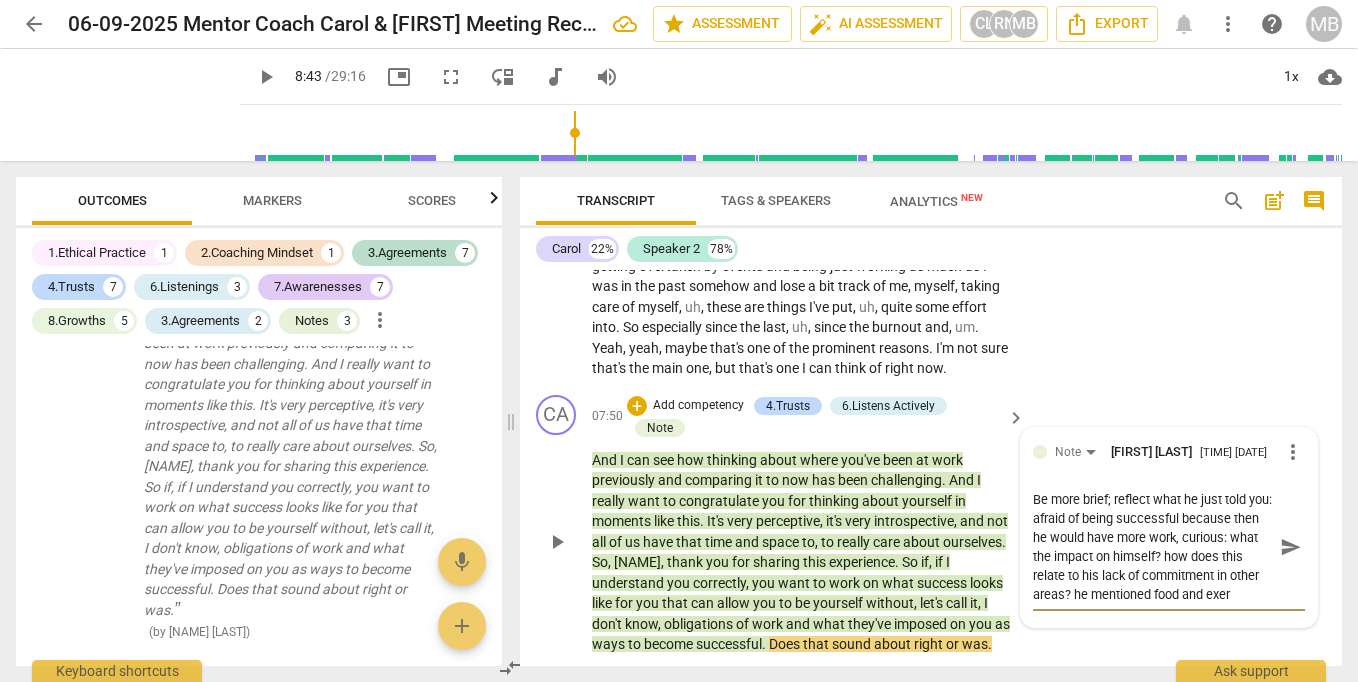 scroll, scrollTop: 17, scrollLeft: 0, axis: vertical 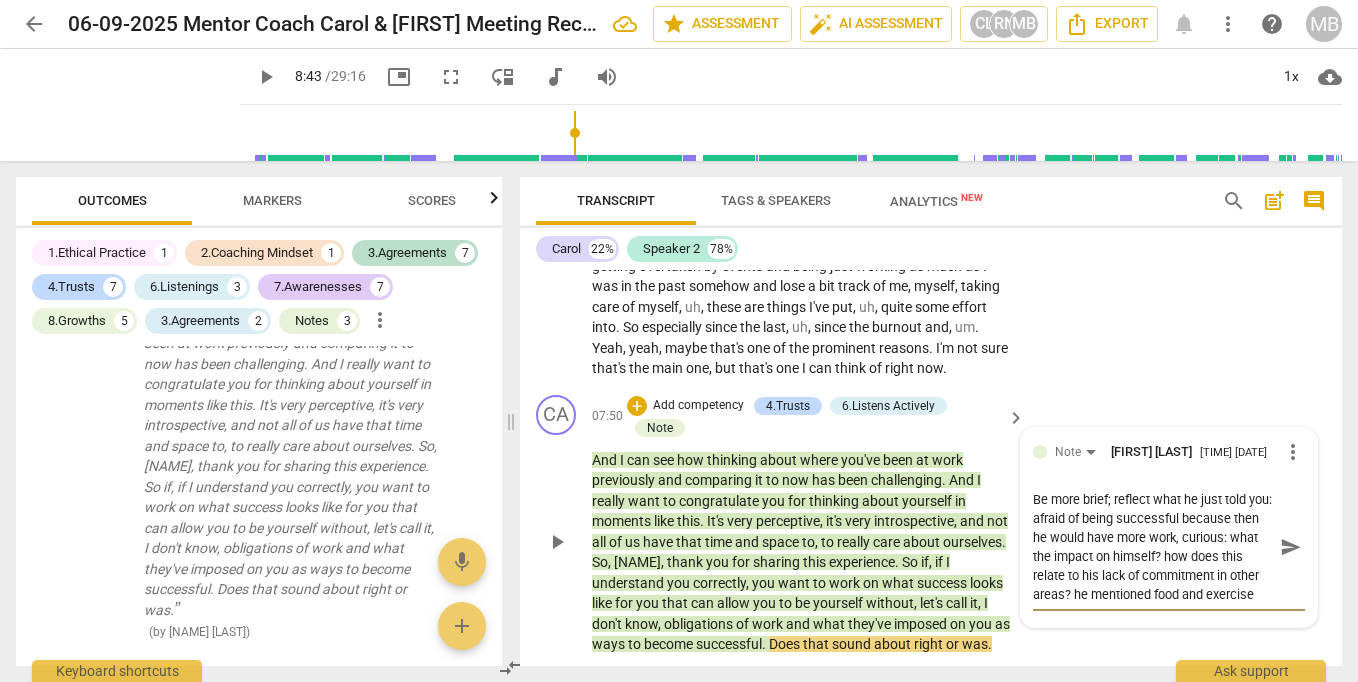 click on "send" at bounding box center (1291, 547) 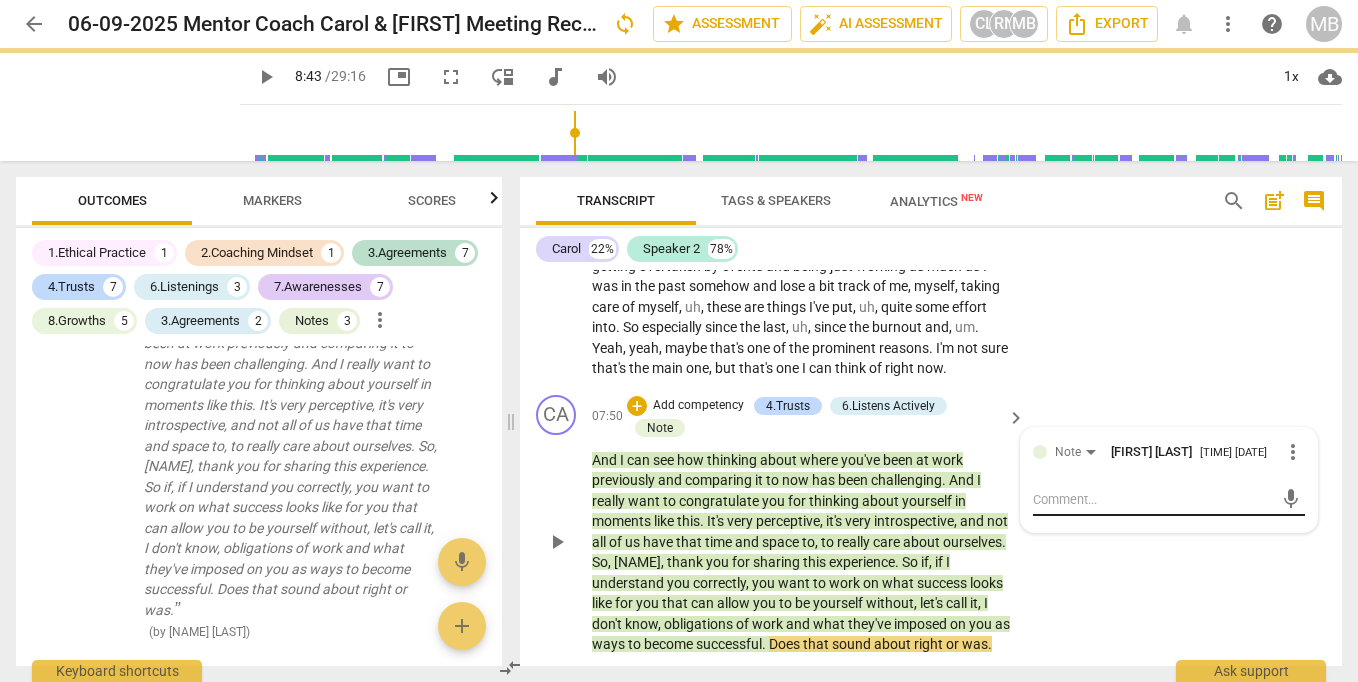 scroll, scrollTop: 0, scrollLeft: 0, axis: both 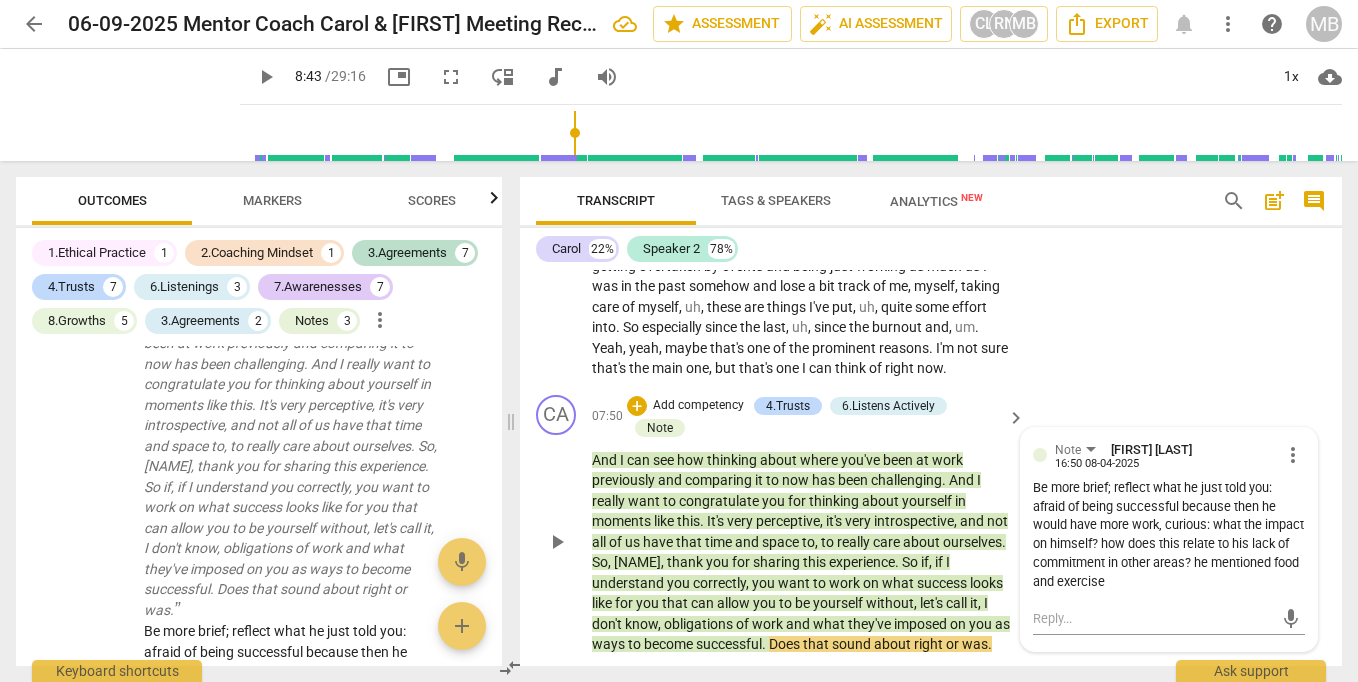 click on "And I can see how thinking about where you've been at work previously and comparing it to now has been challenging . And I really want to congratulate you for thinking about yourself in moments like this . It's very perceptive , it's very introspective , and not all of us have that time and space to , to really care about ourselves . So , [NAME], thank you for sharing this experience . So if , if I understand you correctly , you want to work on what success looks like for you that can allow you to be yourself without , let's call it , I don't know , obligations of work and what they've imposed on you as ways to become successful . Does that sound about right or was ." at bounding box center [803, 552] 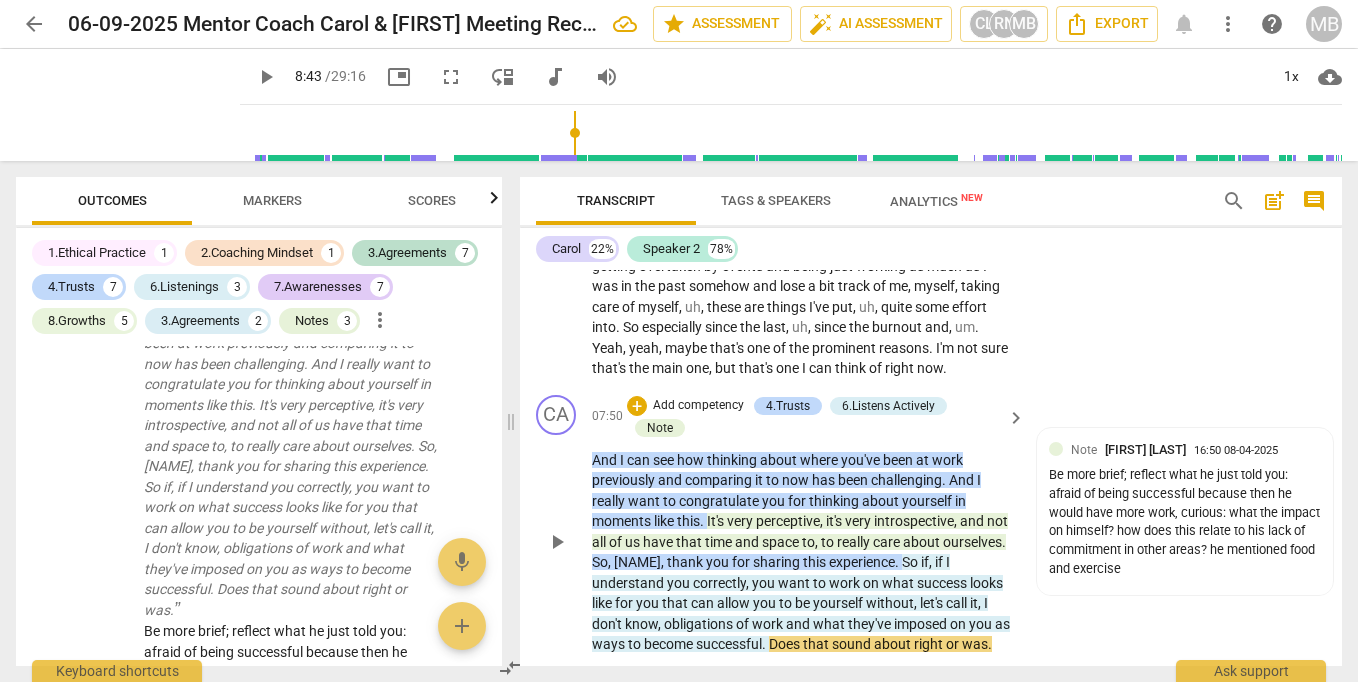 click on "Does" at bounding box center (786, 644) 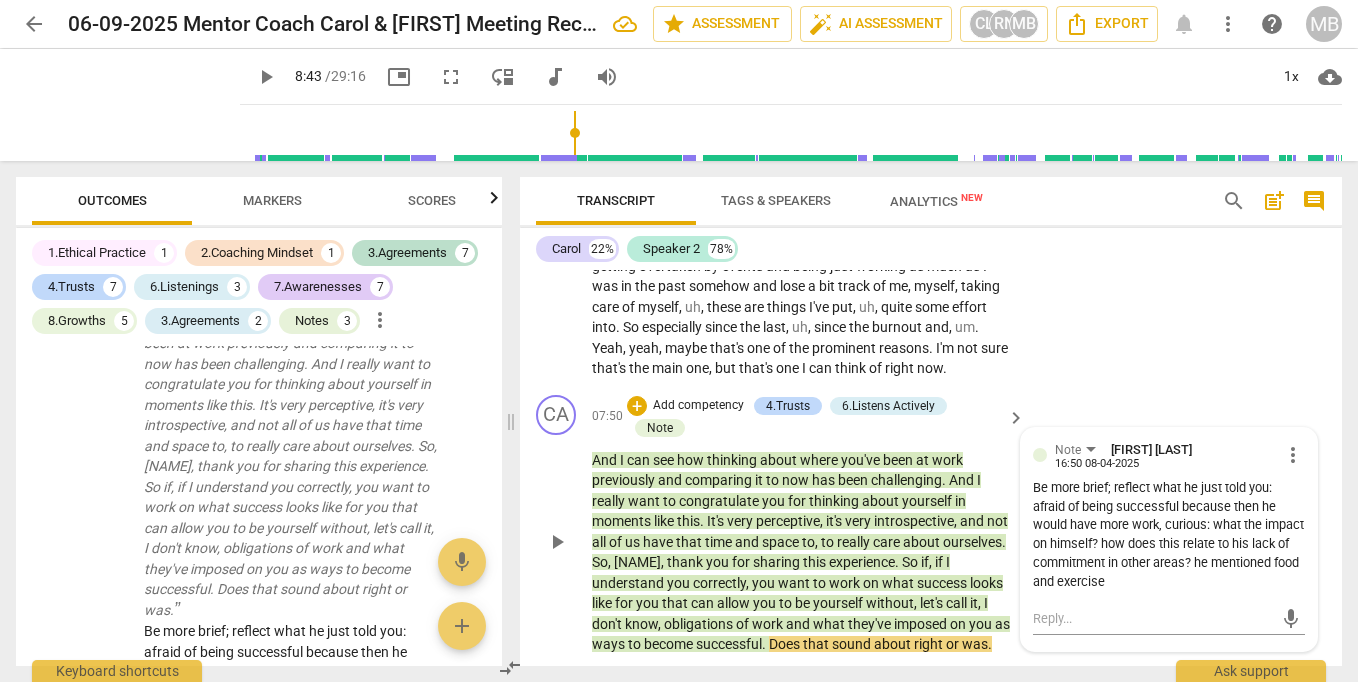 click on "Does" at bounding box center (786, 644) 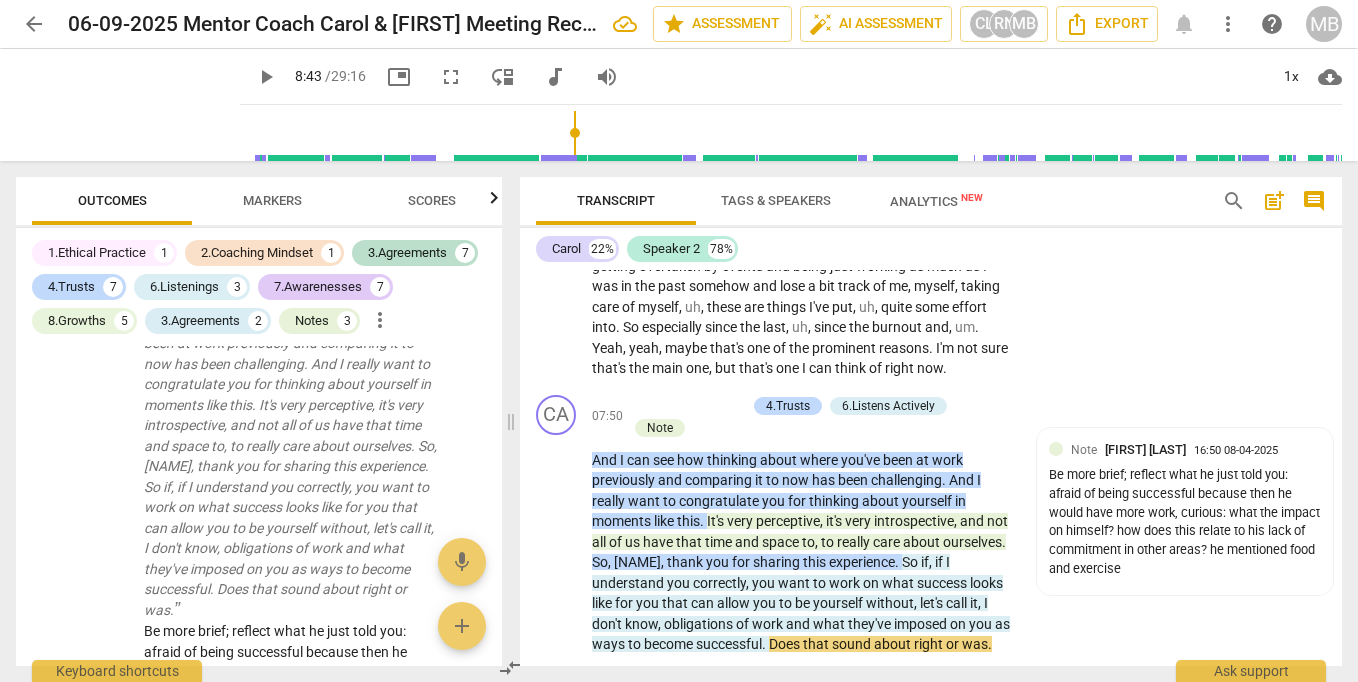 drag, startPoint x: 817, startPoint y: 616, endPoint x: 689, endPoint y: 646, distance: 131.46863 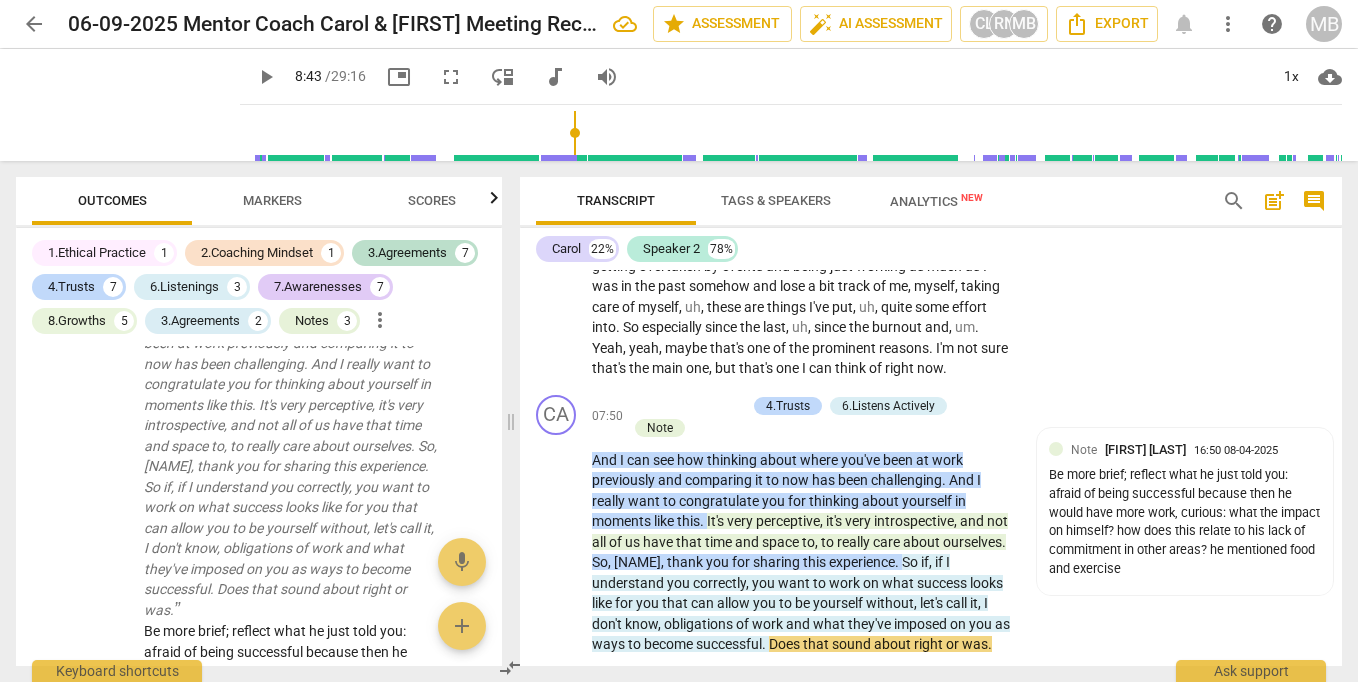 click on "CA play_arrow pause 00:11 + Add competency keyboard_arrow_right All right, the recording has begun. Um, [FIRST], if you feel comfortable coming back on. Fantastic. Okay, good. S2 play_arrow pause 00:19 + Add competency keyboard_arrow_right Back, ah, both mic and camera. CA play_arrow pause 00:21 + Add competency 3.Agreement 4.Trust and Safety Note keyboard_arrow_right Yeah, perfect. Thank you. [FIRST]. Good afternoon. Um, it's so lovely to see you. How can I help you today? Note [FIRST] [LAST] 16:25 08-04-2025 welcoming tone of voice S2 play_arrow pause 00:31 + Add competency keyboard_arrow_right Um, well, I've been thinking about a few things. Uh, to be honest, I have, let's say an endless list of things where I feel a bit stuck. But uh, I would say that in the top of my list, um, I'm mostly stuck around, uh" at bounding box center (931, 468) 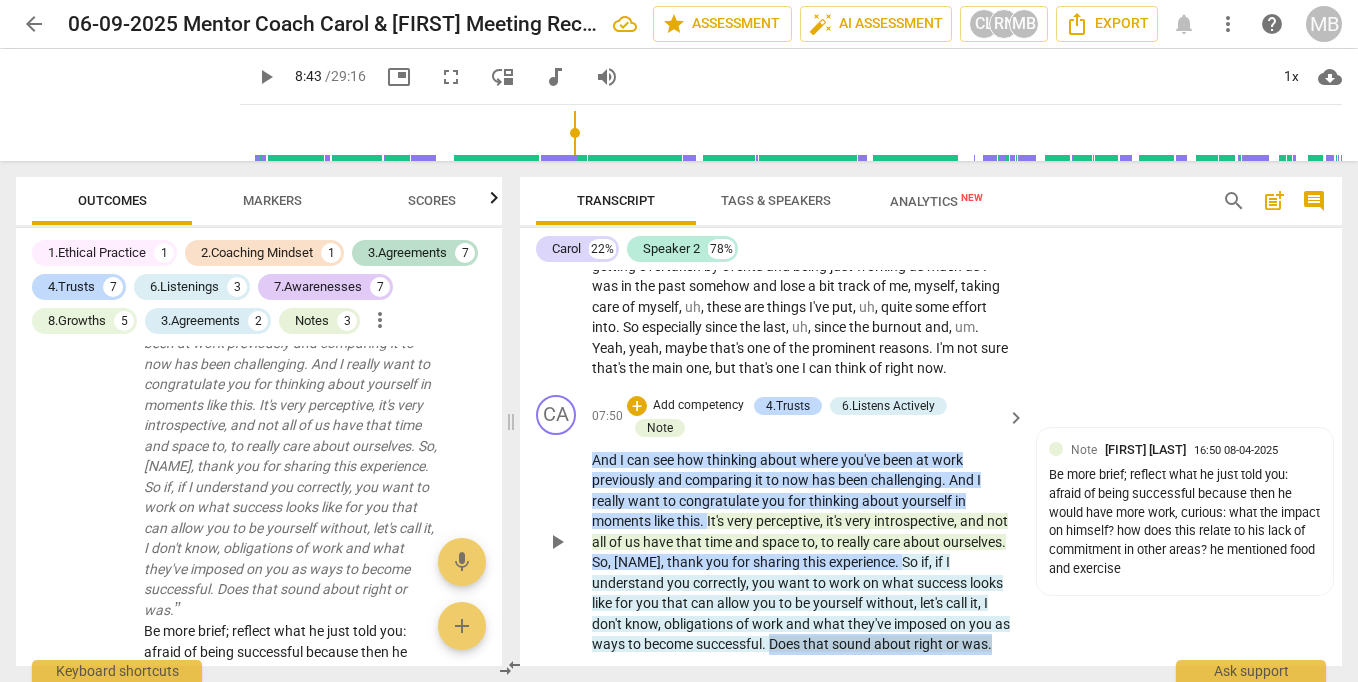 drag, startPoint x: 638, startPoint y: 630, endPoint x: 815, endPoint y: 605, distance: 178.75682 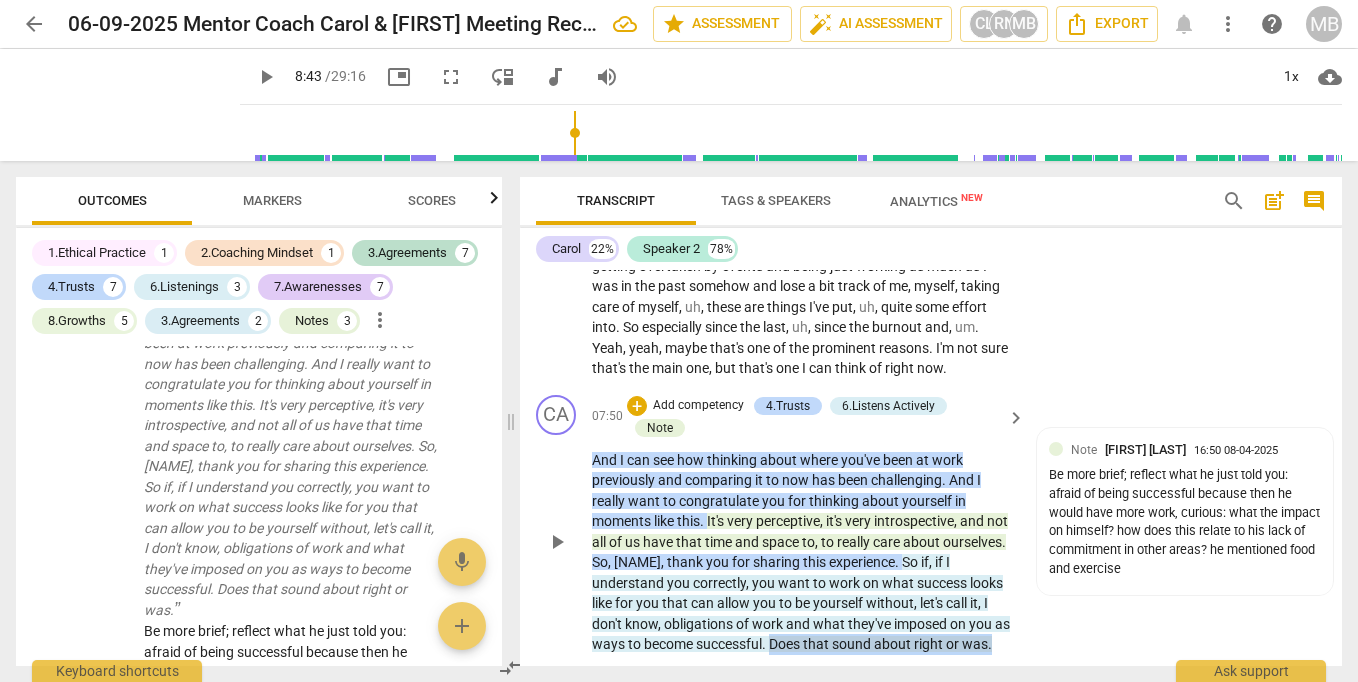 click on "And I can see how thinking about where you've been at work previously and comparing it to now has been challenging . And I really want to congratulate you for thinking about yourself in moments like this . It's very perceptive , it's very introspective , and not all of us have that time and space to , to really care about ourselves . So , [NAME], thank you for sharing this experience . So if , if I understand you correctly , you want to work on what success looks like for you that can allow you to be yourself without , let's call it , I don't know , obligations of work and what they've imposed on you as ways to become successful . Does that sound about right or was ." at bounding box center [803, 552] 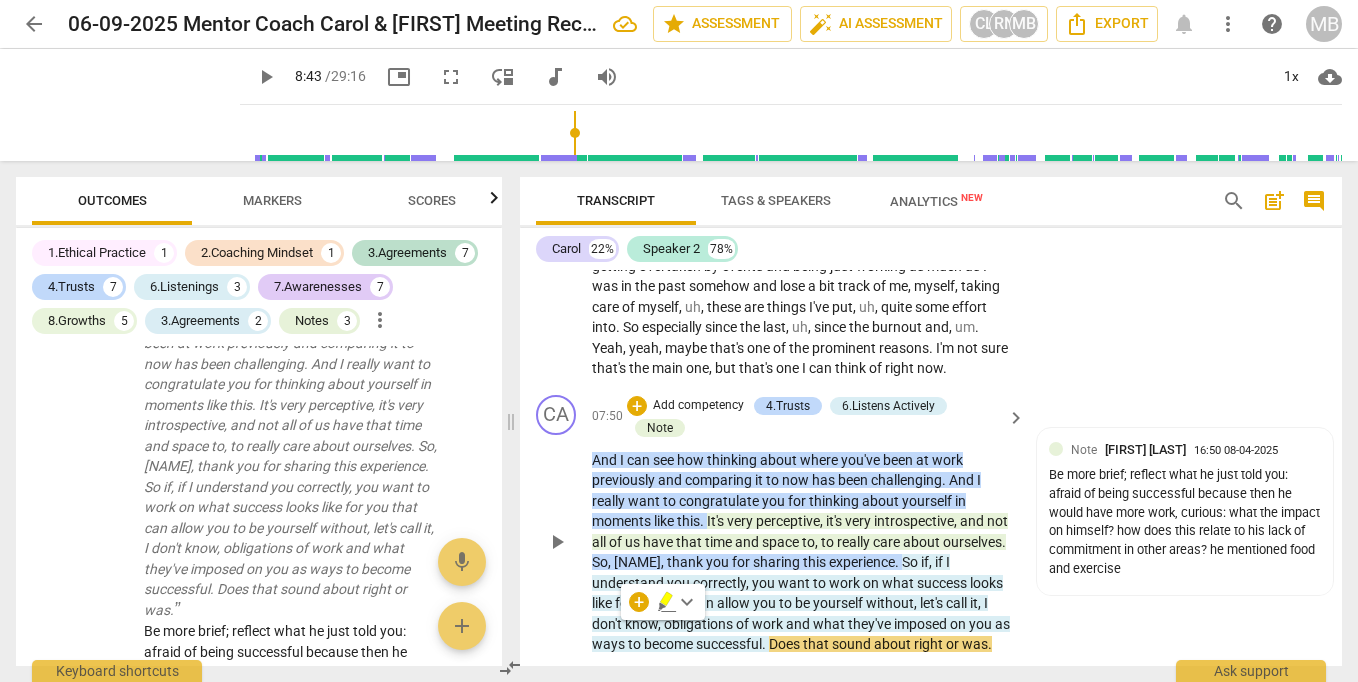 click on "Add competency" at bounding box center [698, 406] 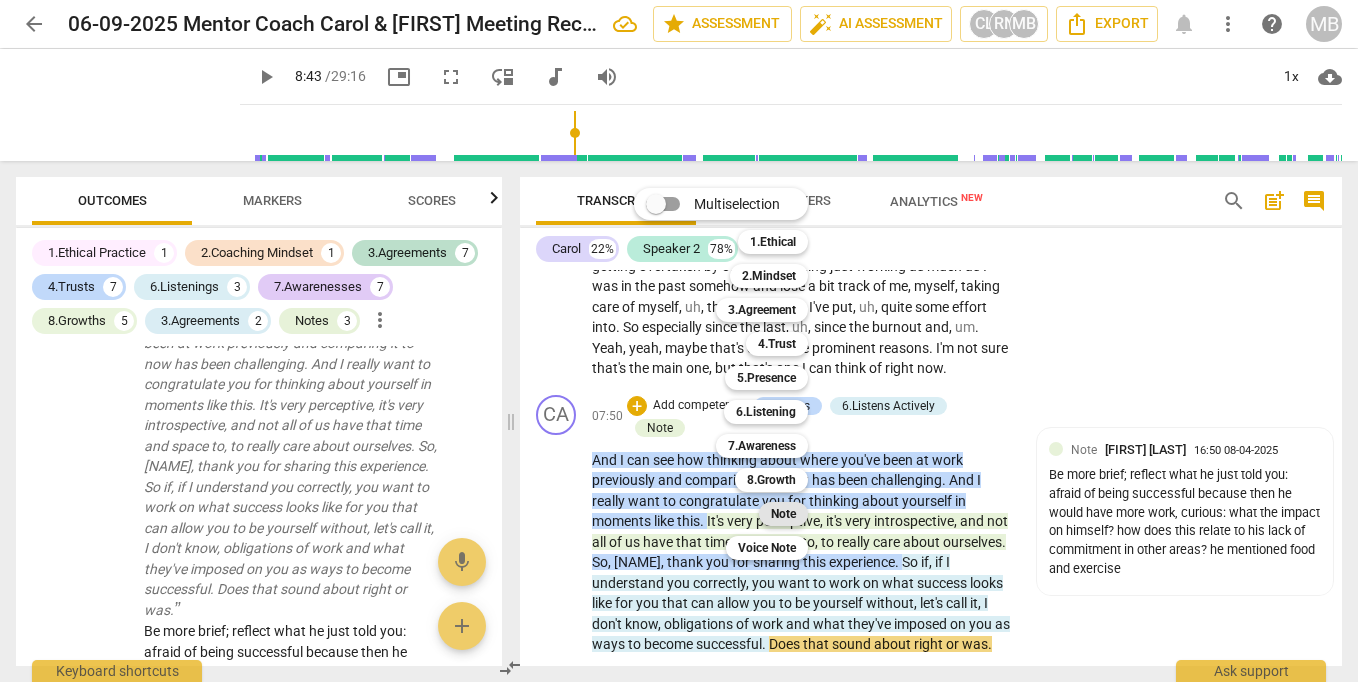 click on "Note" at bounding box center (783, 514) 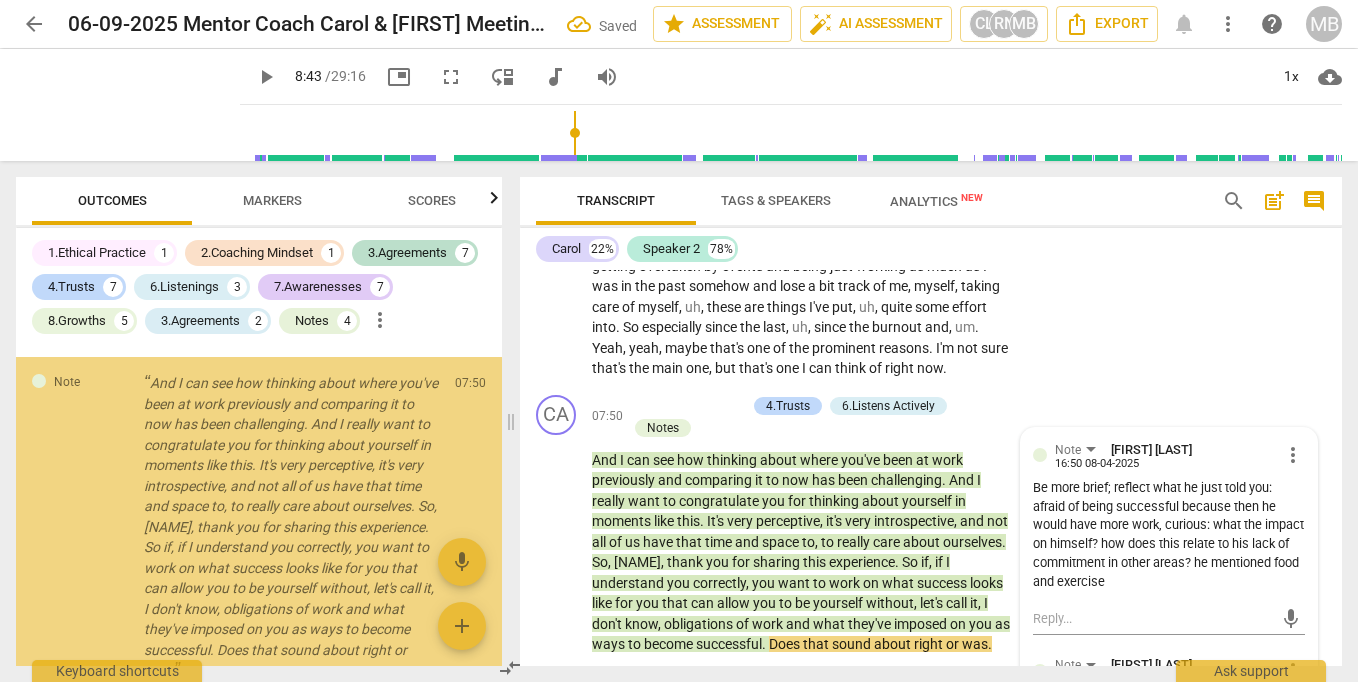 scroll, scrollTop: 2294, scrollLeft: 0, axis: vertical 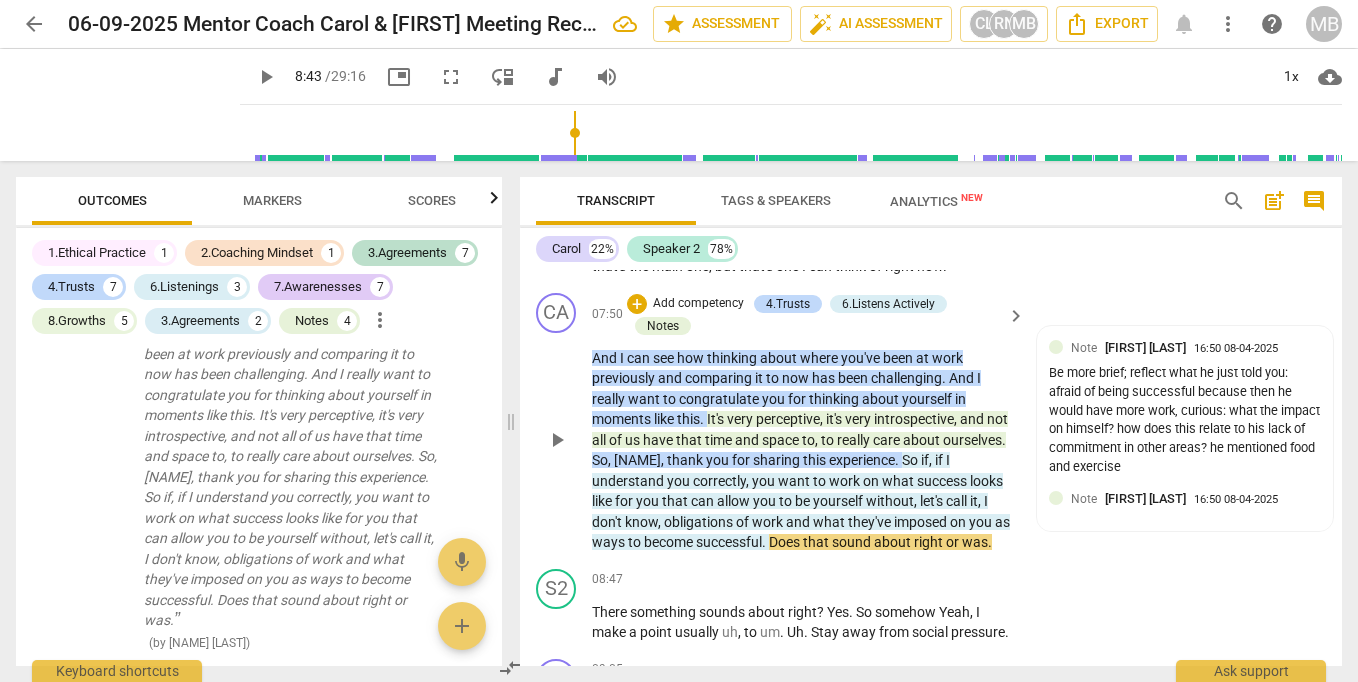 click on "about" at bounding box center [894, 542] 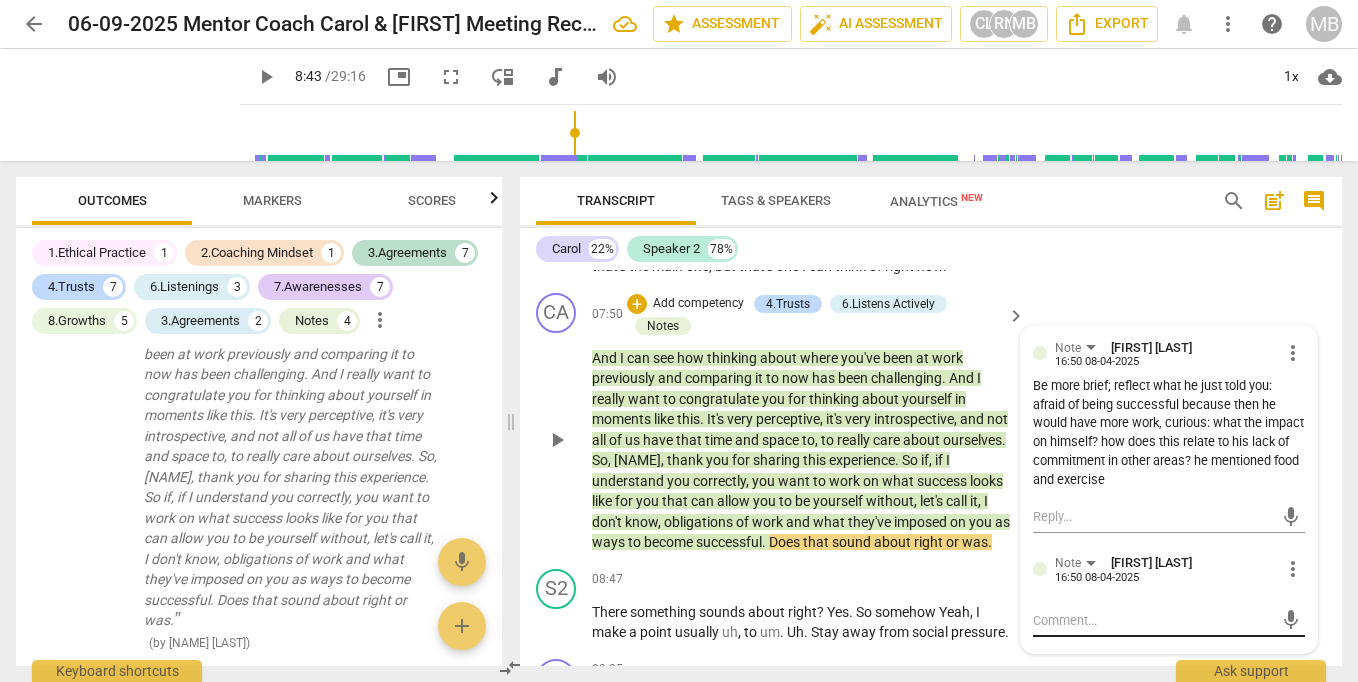 click at bounding box center (1153, 620) 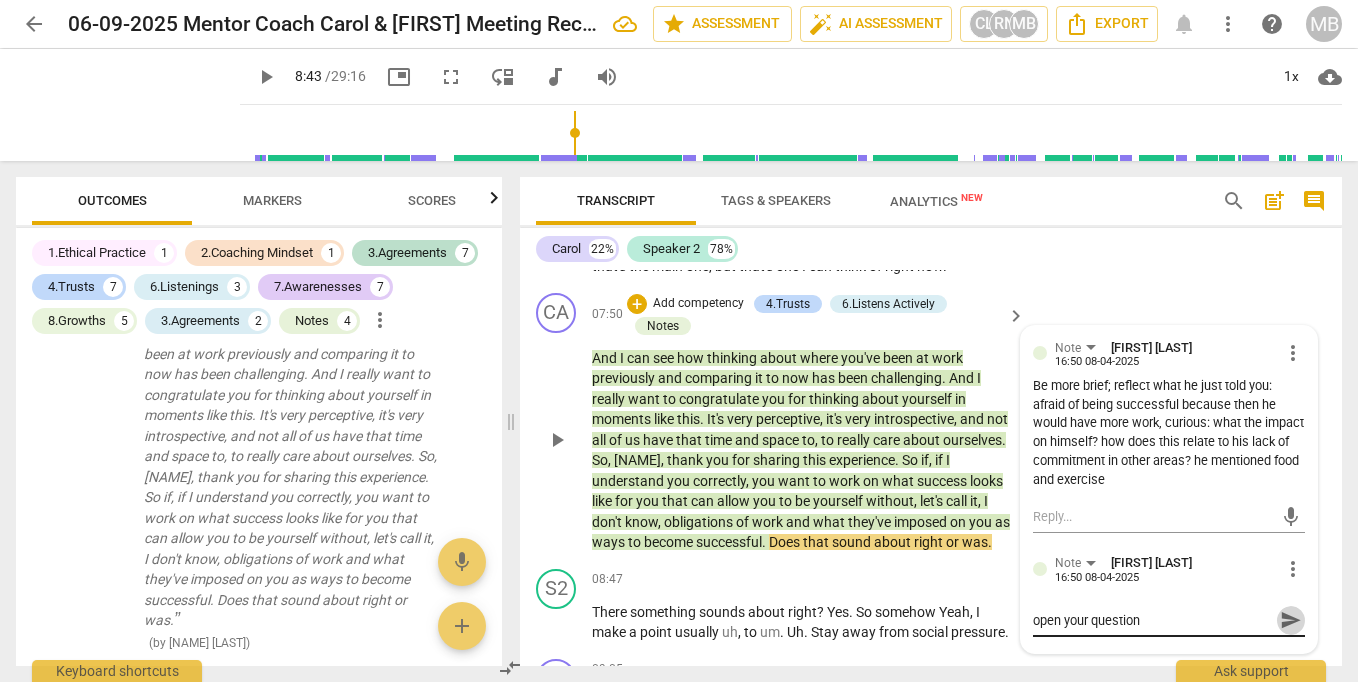 click on "send" at bounding box center (1291, 620) 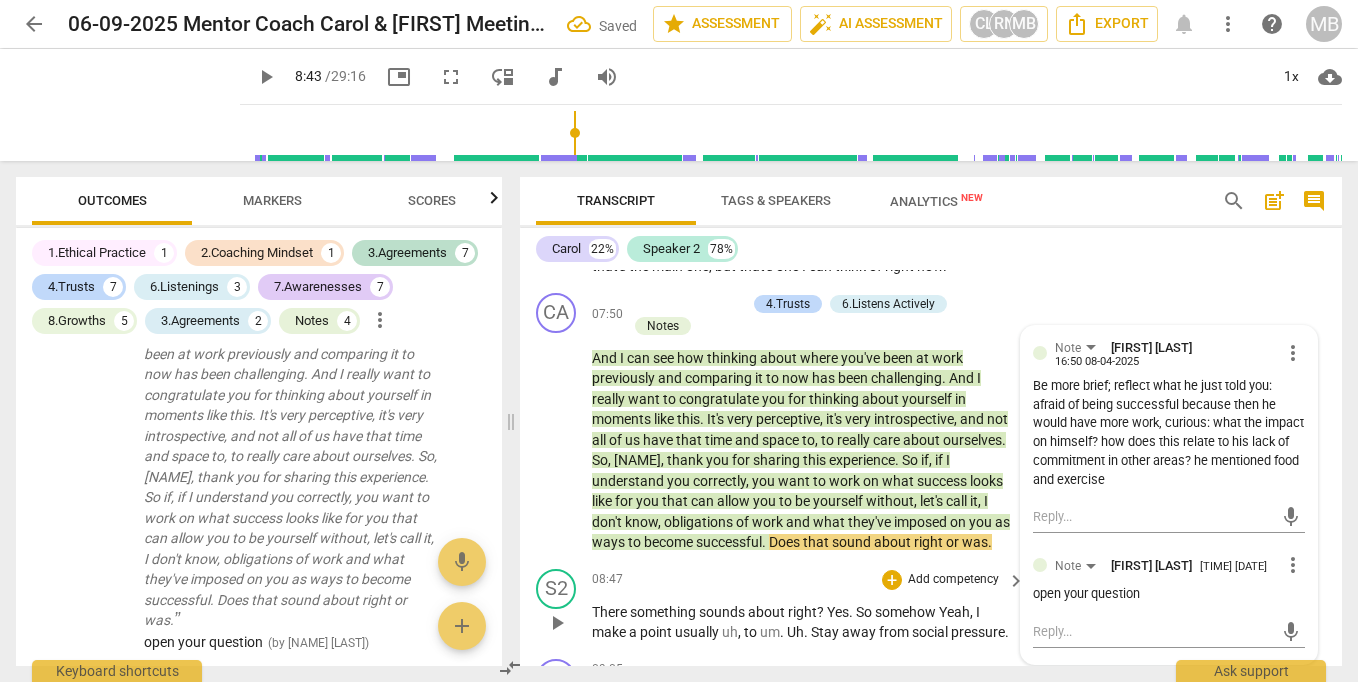 click on "S2 play_arrow pause 08:47 + Add competency keyboard_arrow_right There   something   sounds   about   right ?   Yes .   So   somehow   Yeah ,   I   make   a   point   usually   uh ,   to   um .   Uh .   Stay   away   from   social   pressure ." at bounding box center [931, 606] 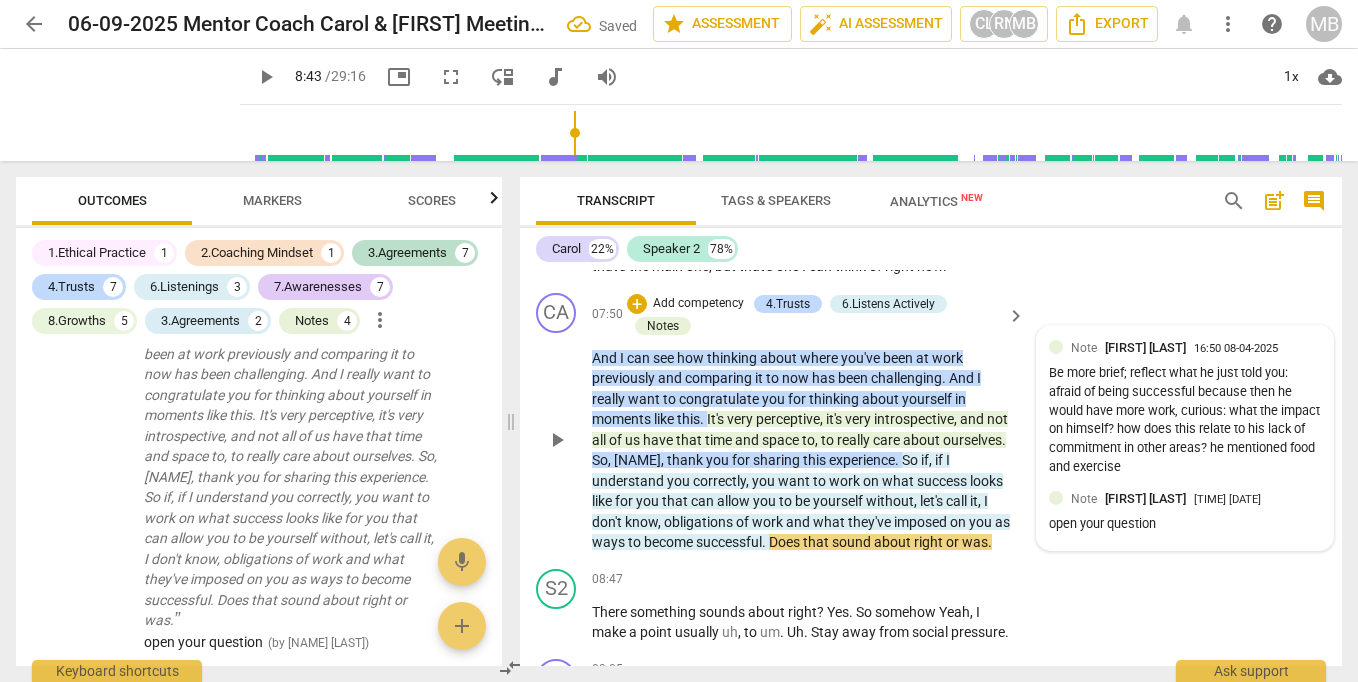 click on "open your question" at bounding box center [1185, 524] 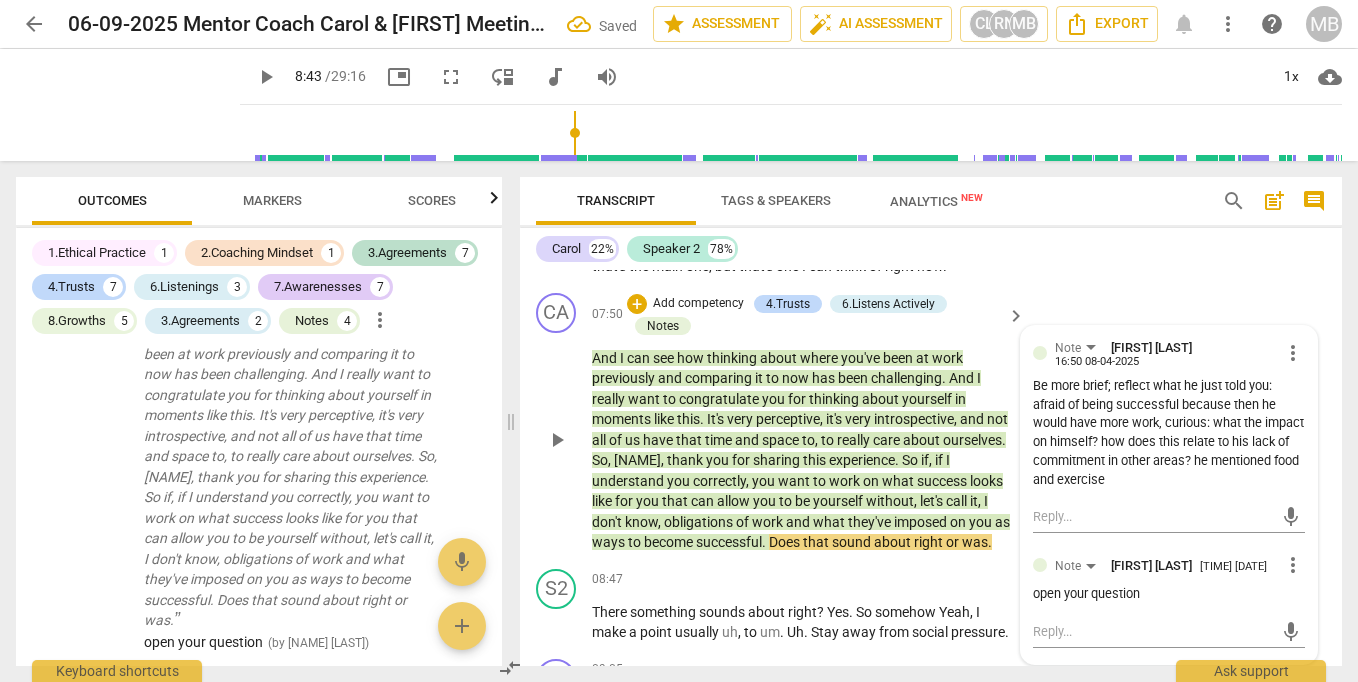 click on "Be more brief; reflect what he just told you: afraid of being successful because then he would have more work, curious: what the impact on himself? how does this relate to his lack of commitment in other areas? he mentioned food and exercise" at bounding box center [1169, 433] 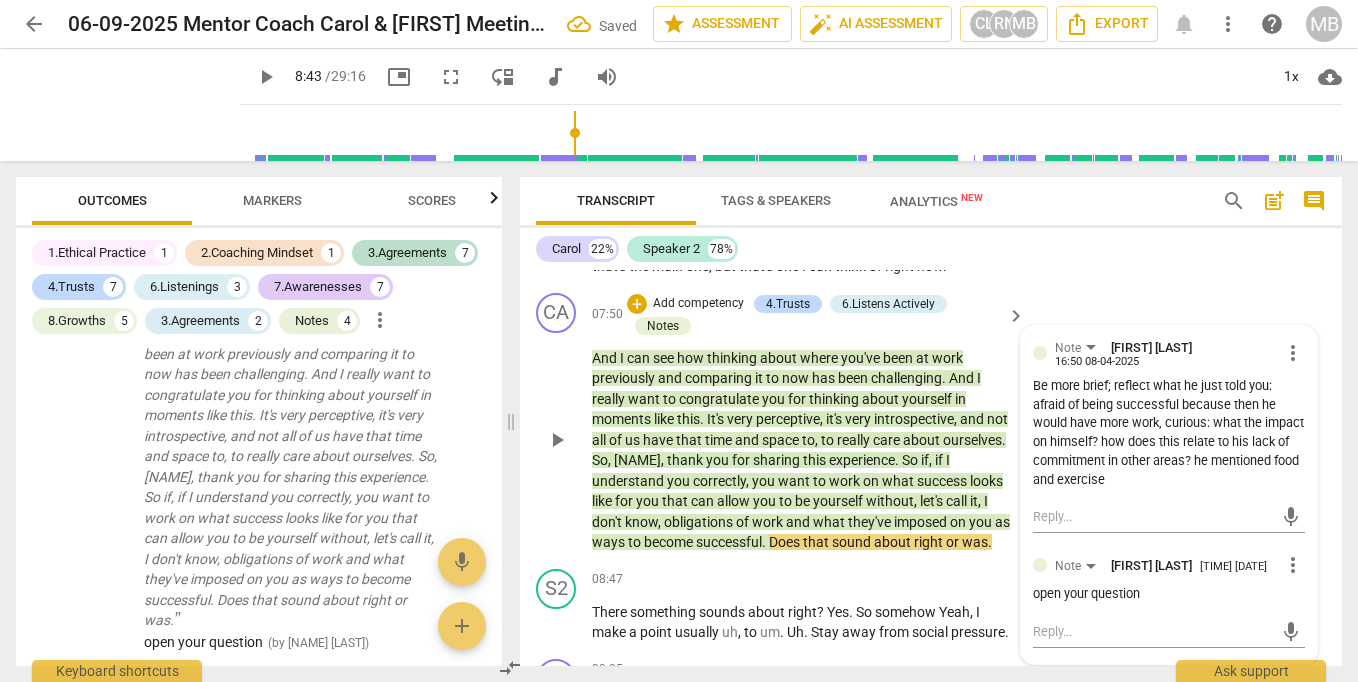 click on "about" at bounding box center [894, 542] 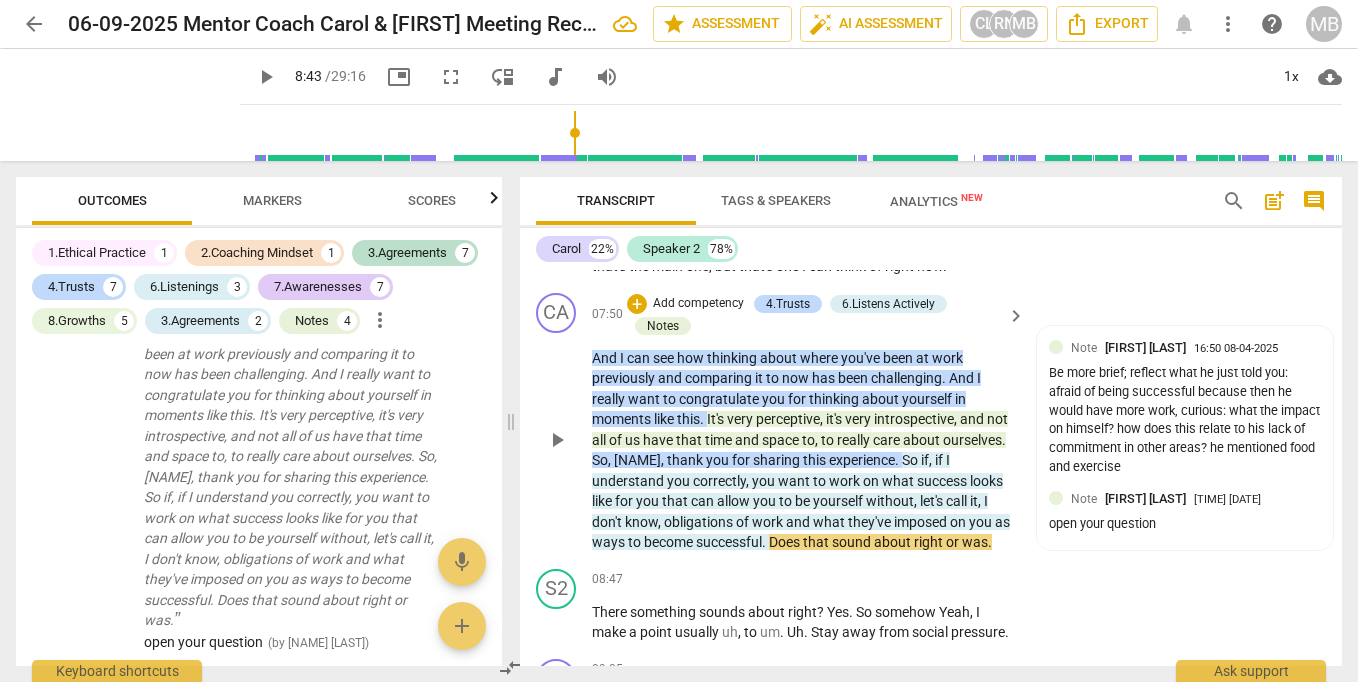 click on "And I can see how thinking about where you've been at work previously and comparing it to now has been challenging . And I really want to congratulate you for thinking about yourself in moments like this . It's very perceptive , it's very introspective , and not all of us have that time and space to , to really care about ourselves . So , [NAME], thank you for sharing this experience . So if , if I understand you correctly , you want to work on what success looks like for you that can allow you to be yourself without , let's call it , I don't know , obligations of work and what they've imposed on you as ways to become successful . Does that sound about right or was ." at bounding box center [803, 450] 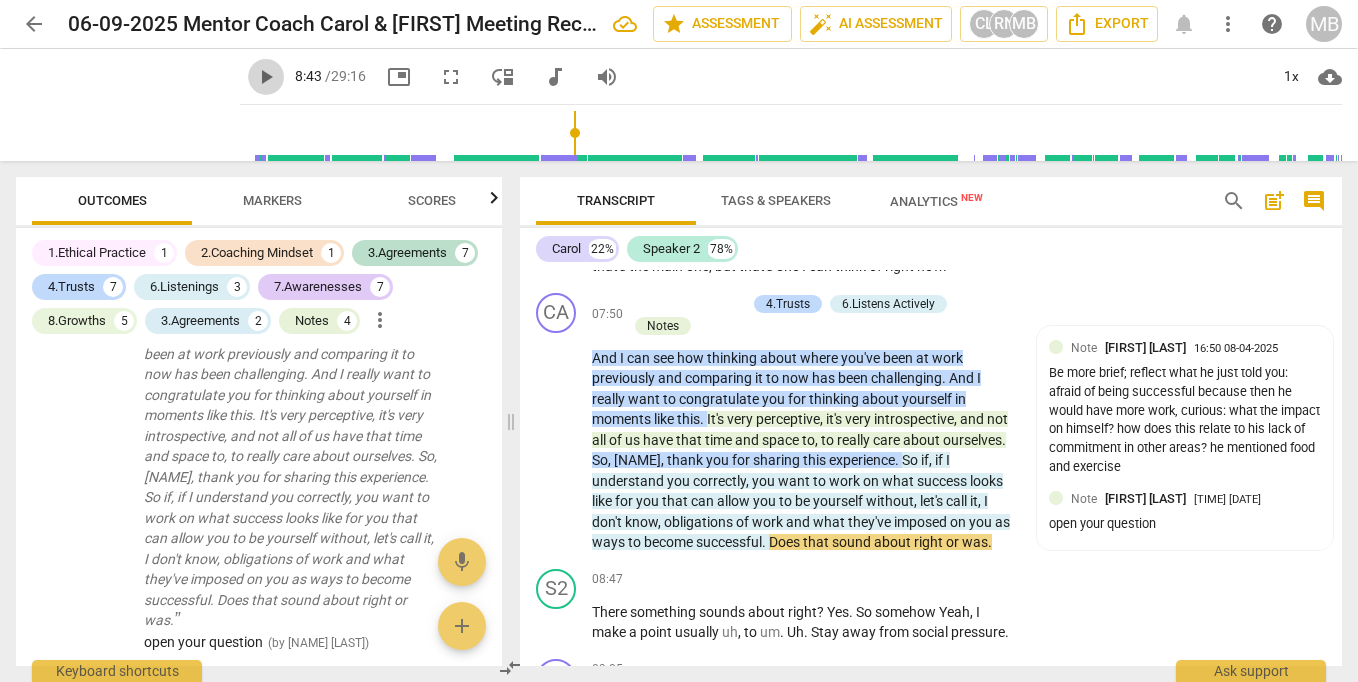 click on "play_arrow" at bounding box center [266, 77] 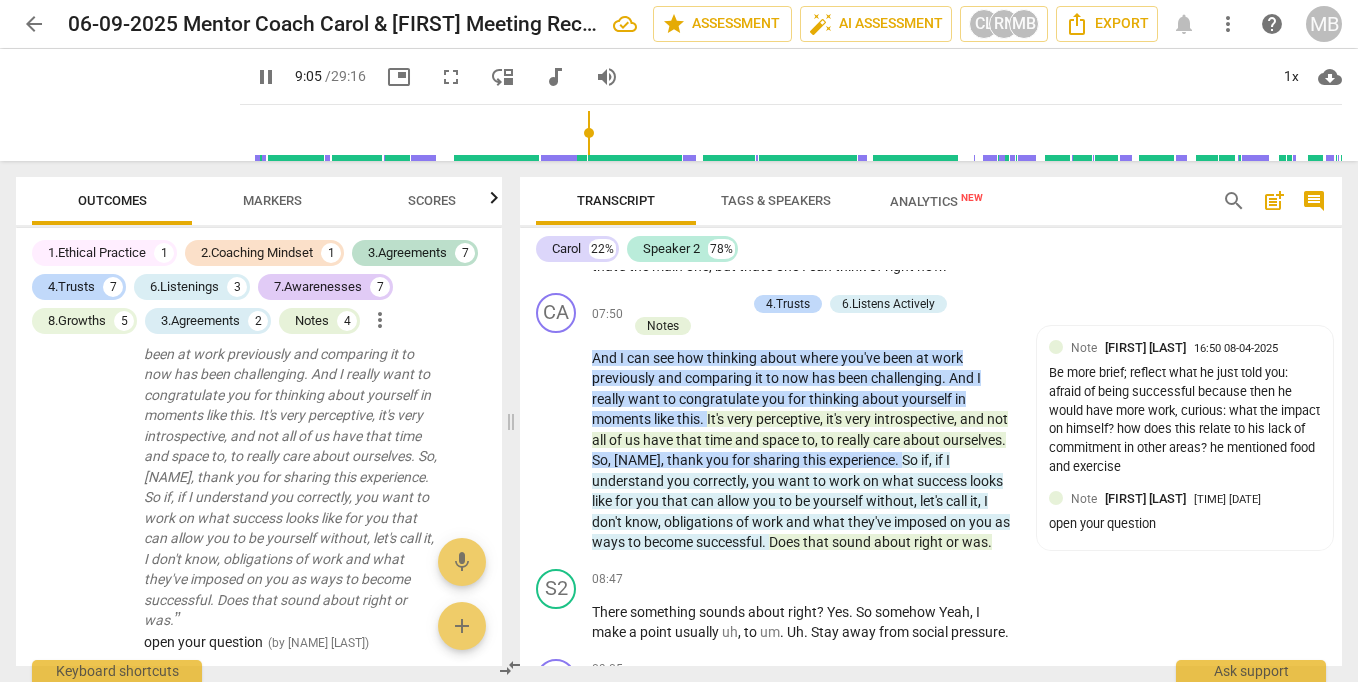 scroll, scrollTop: 2405, scrollLeft: 0, axis: vertical 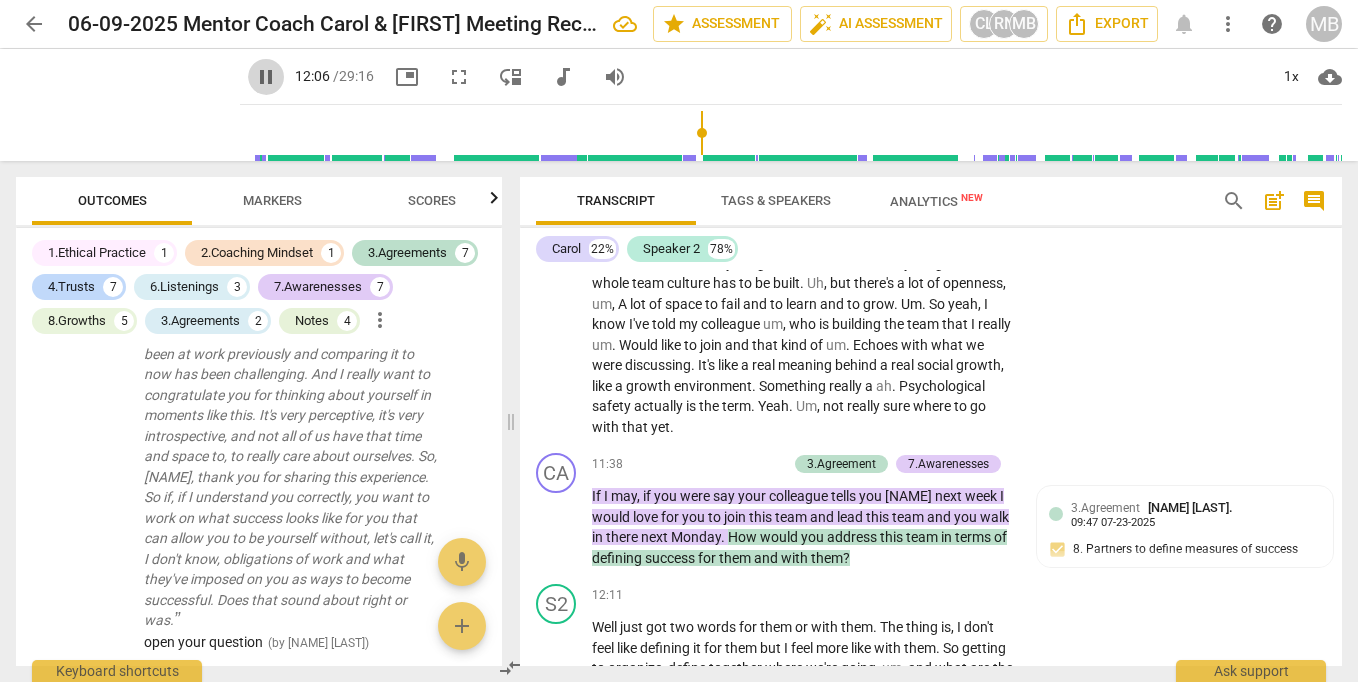 click on "pause" at bounding box center (266, 77) 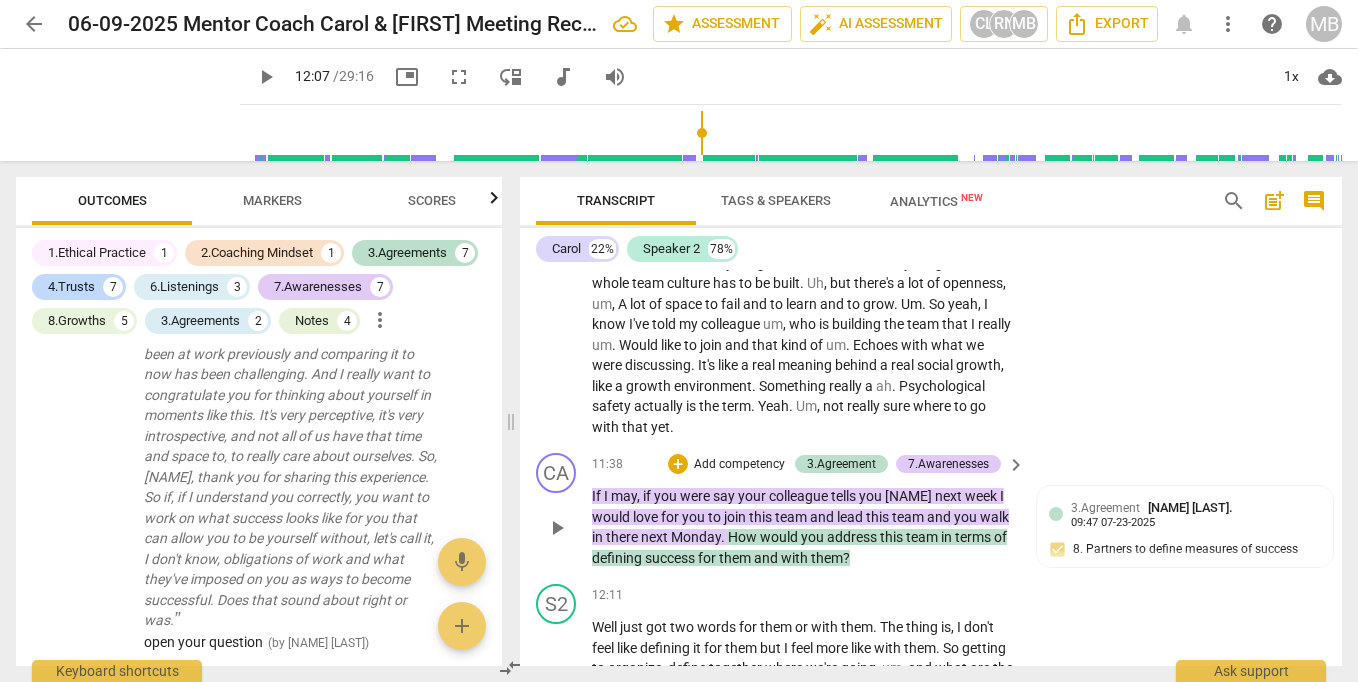 click on "If" at bounding box center [598, 496] 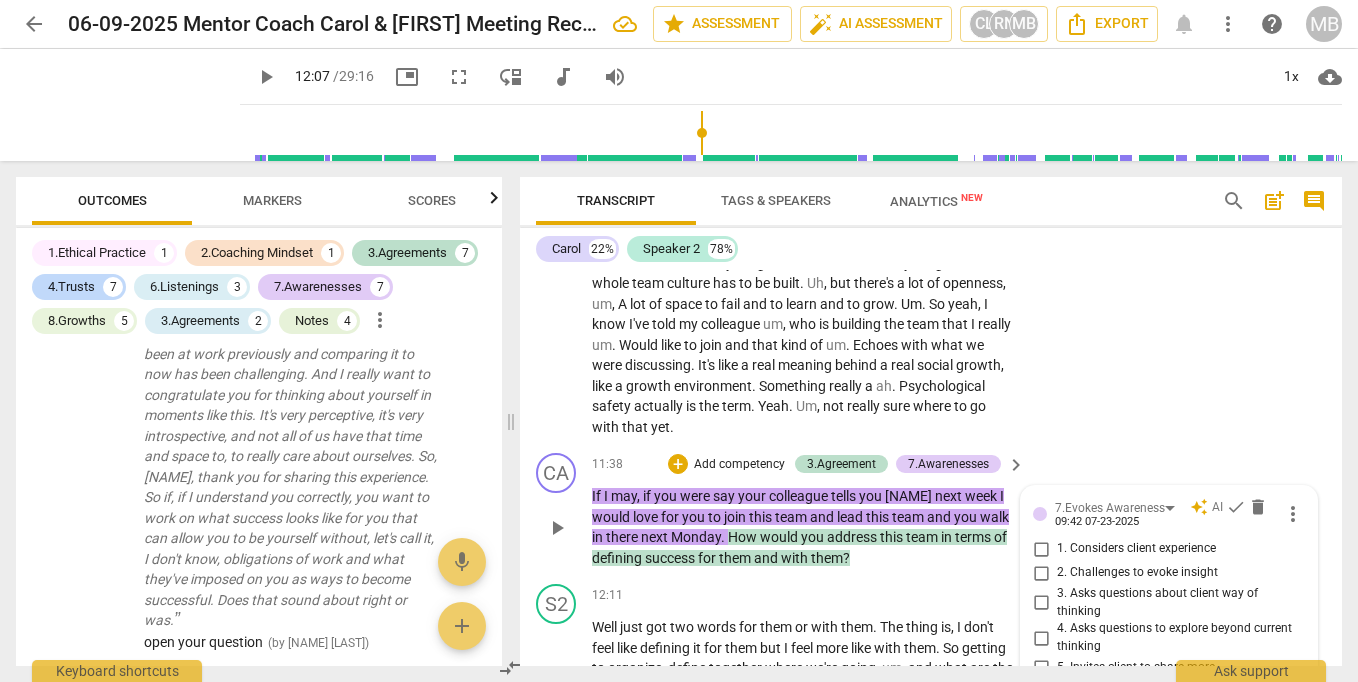 scroll, scrollTop: 3062, scrollLeft: 0, axis: vertical 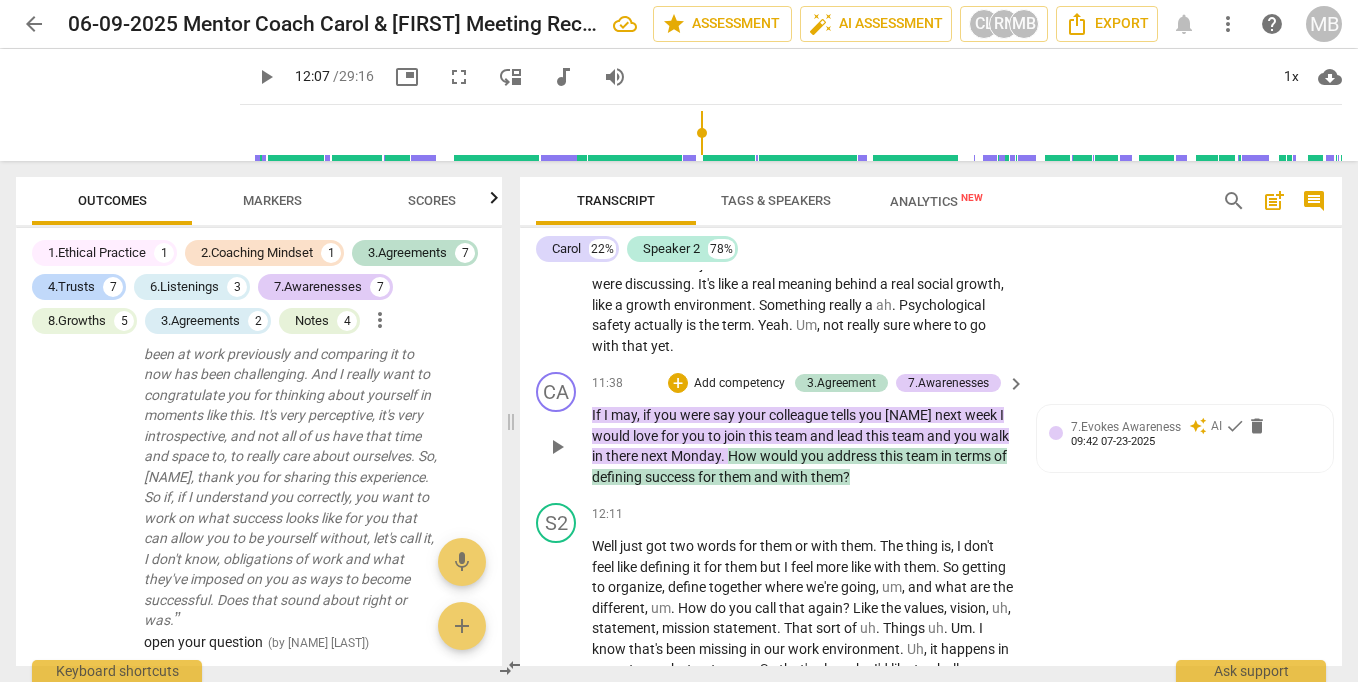 click on "CA play_arrow pause" at bounding box center [564, 429] 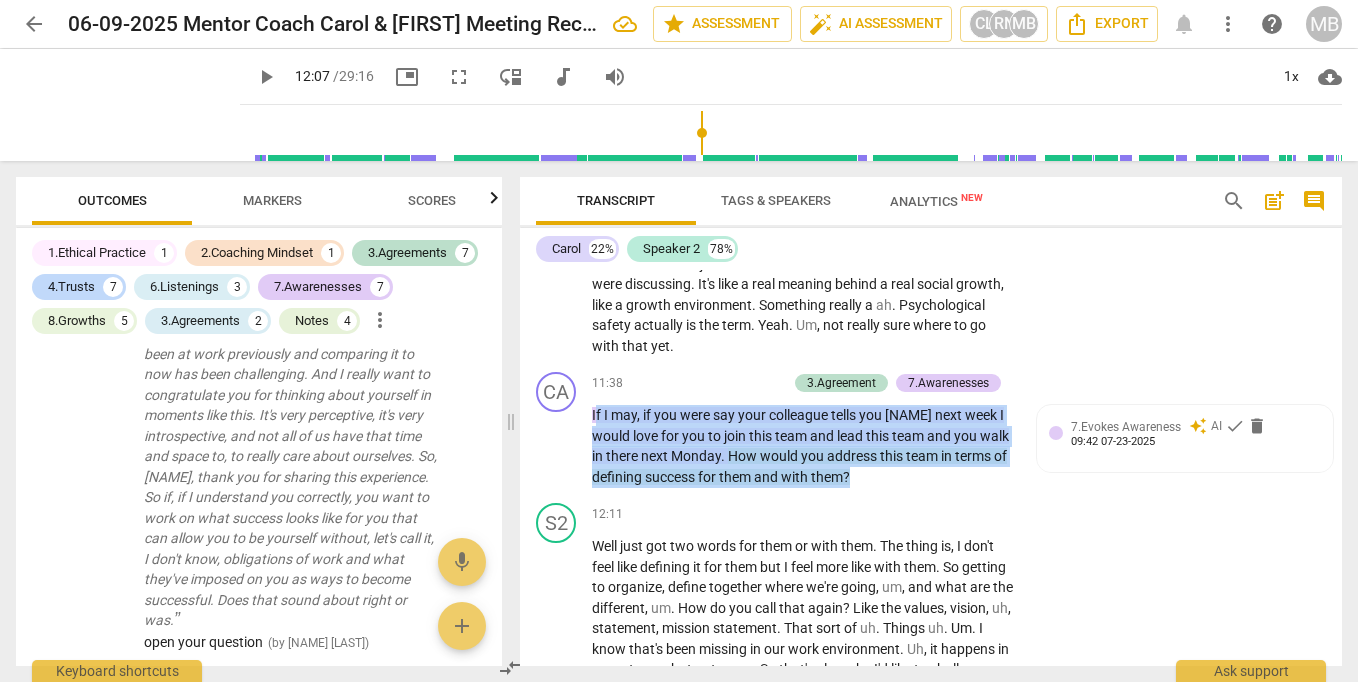 drag, startPoint x: 585, startPoint y: 378, endPoint x: 906, endPoint y: 449, distance: 328.75827 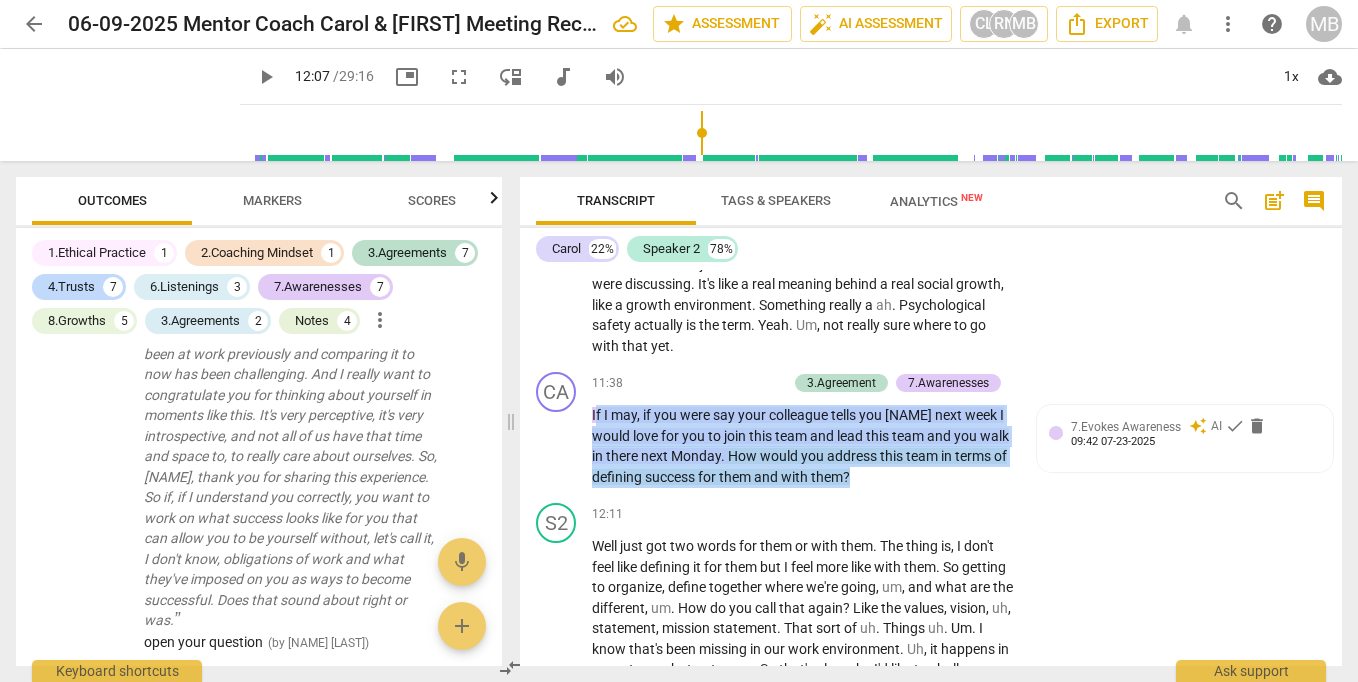 click on "CA play_arrow pause 11:38 + Add competency 3.Agreement 7.Awarenesses keyboard_arrow_right If   I   may ,   if   you   were   say   your   colleague   tells   you   [NAME]   next   week   I   would   love   for   you   to   join   this   team   and   lead   this   team   and   you   walk   in   there   next   Monday .   How   would   you   address   this   team   in   terms   of   defining   success   for   them   and   with   them ? 7.Evokes Awareness auto_awesome AI check delete 09:42 07-23-2025" at bounding box center (931, 429) 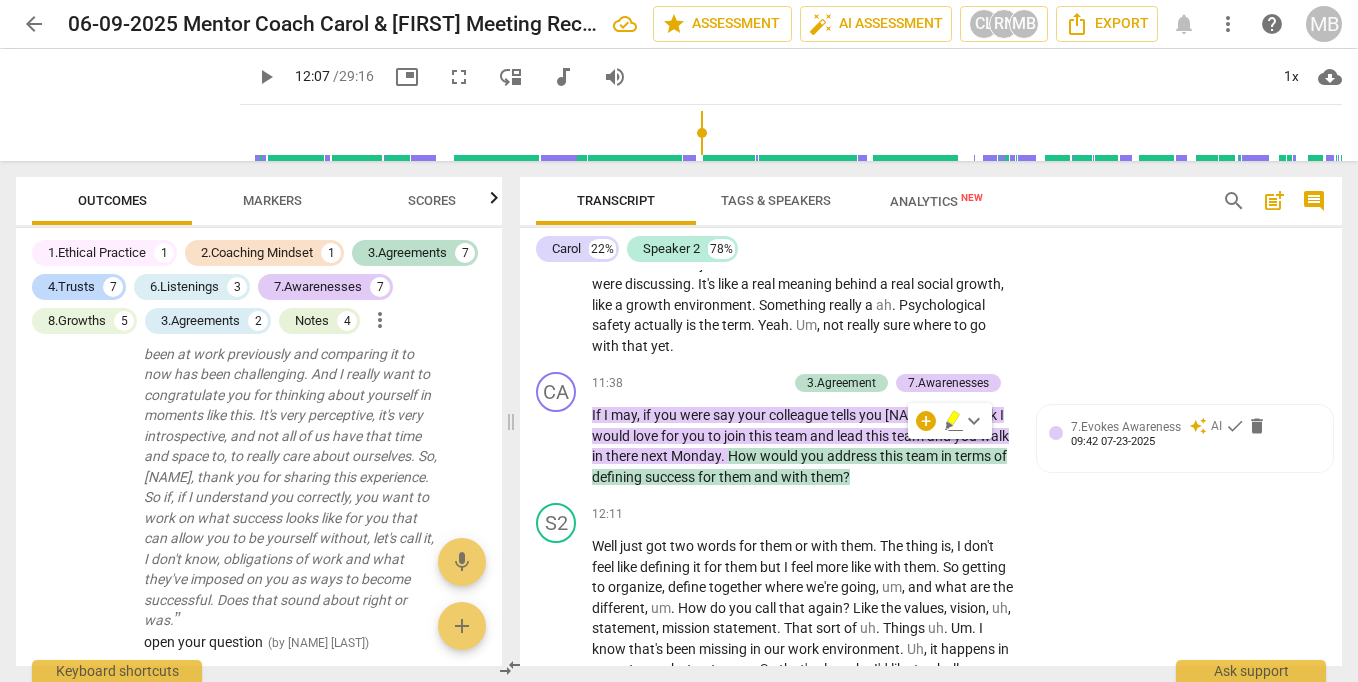 click on "Add competency" at bounding box center [739, 384] 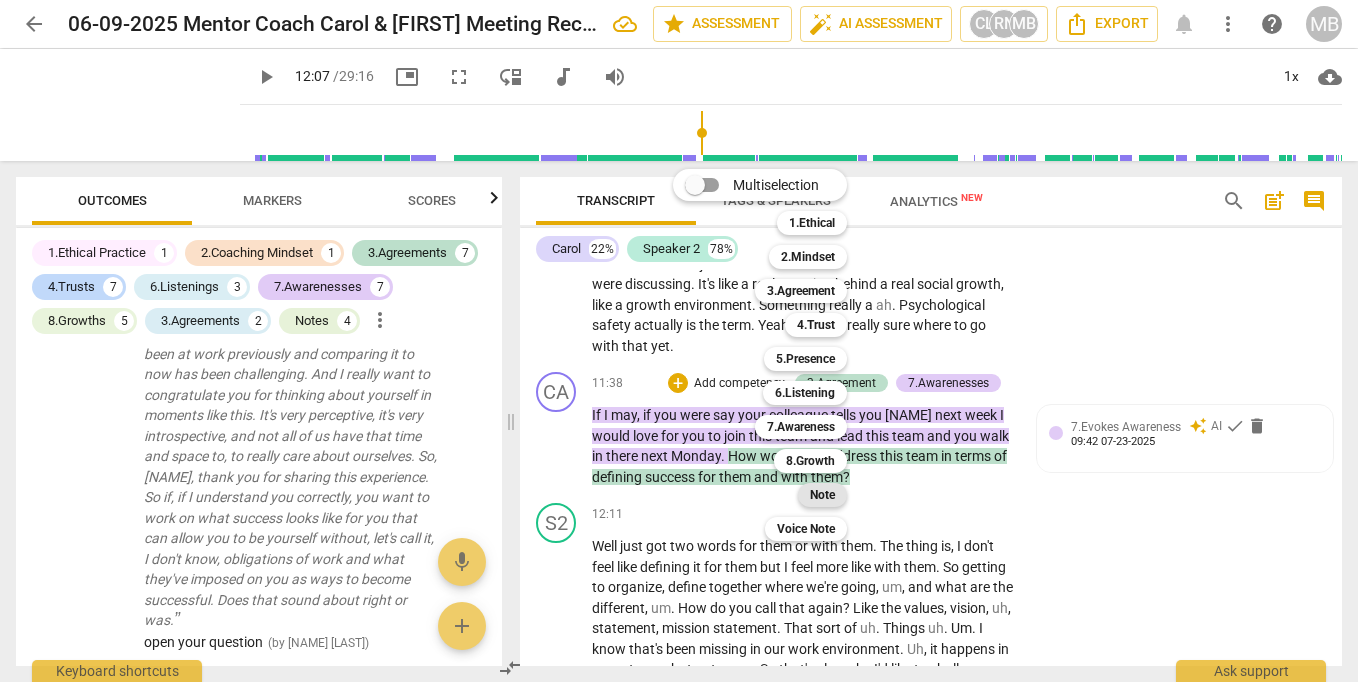 click on "Note" at bounding box center [822, 495] 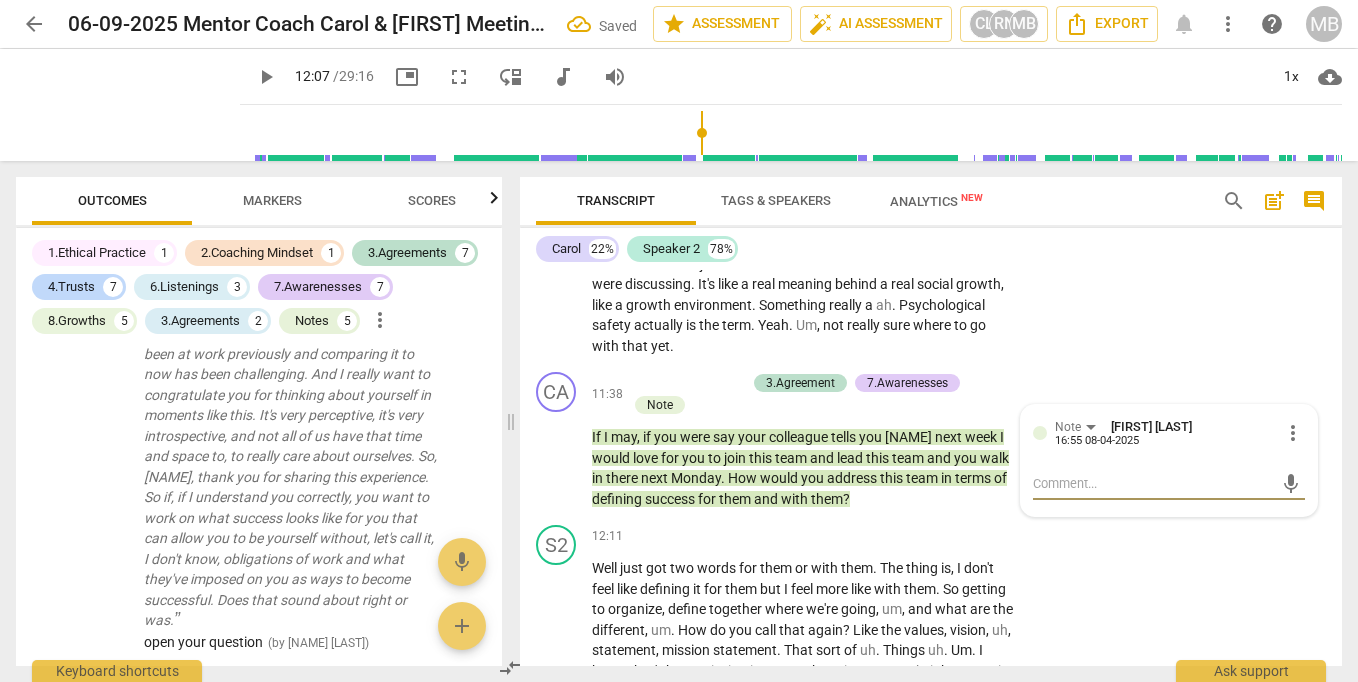 scroll, scrollTop: 3069, scrollLeft: 0, axis: vertical 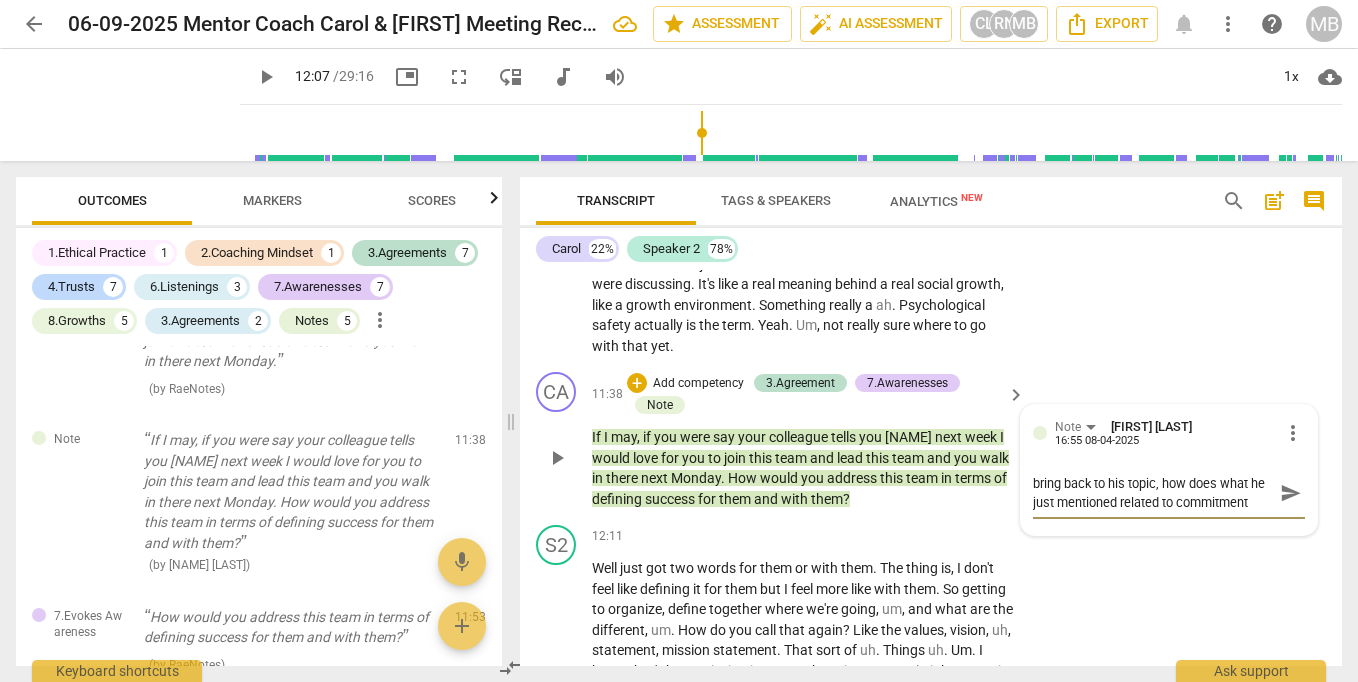 drag, startPoint x: 1257, startPoint y: 473, endPoint x: 1174, endPoint y: 478, distance: 83.15047 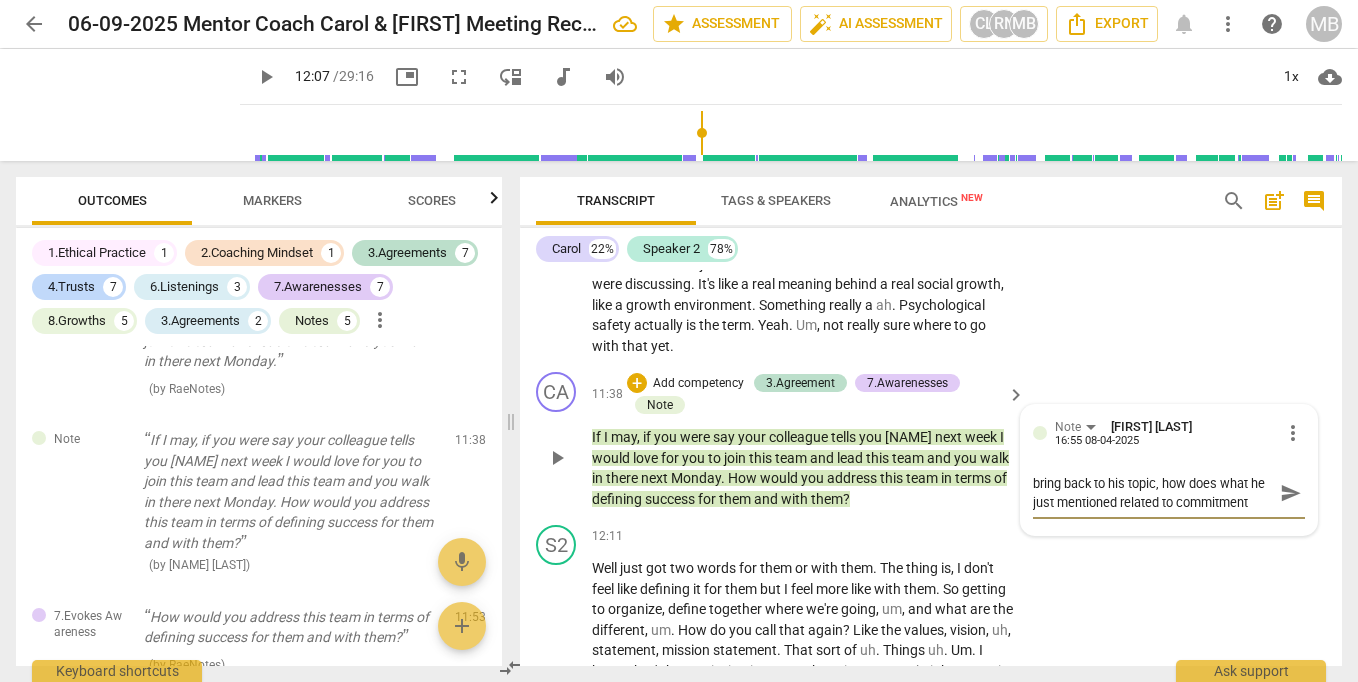 click on "bring back to his topic, how does what he just mentioned related to commitment" at bounding box center (1153, 493) 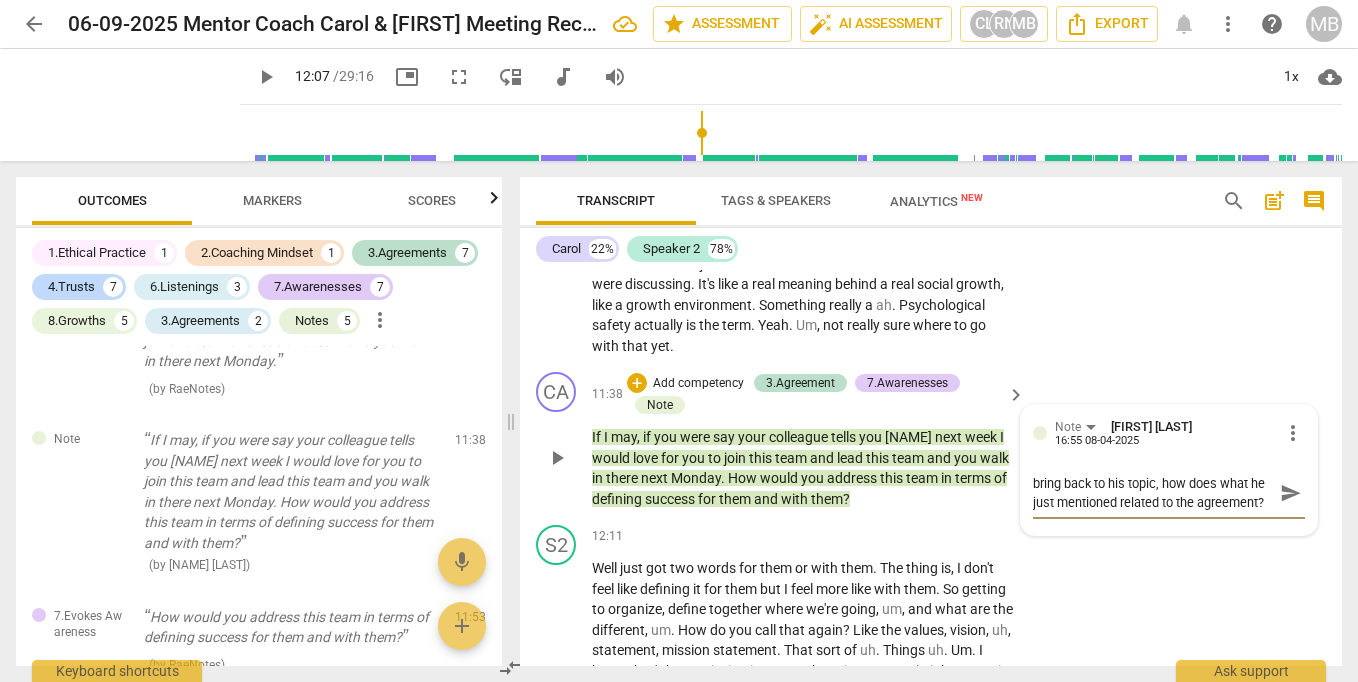click on "bring back to his topic, how does what he just mentioned related to the agreement?" at bounding box center (1153, 493) 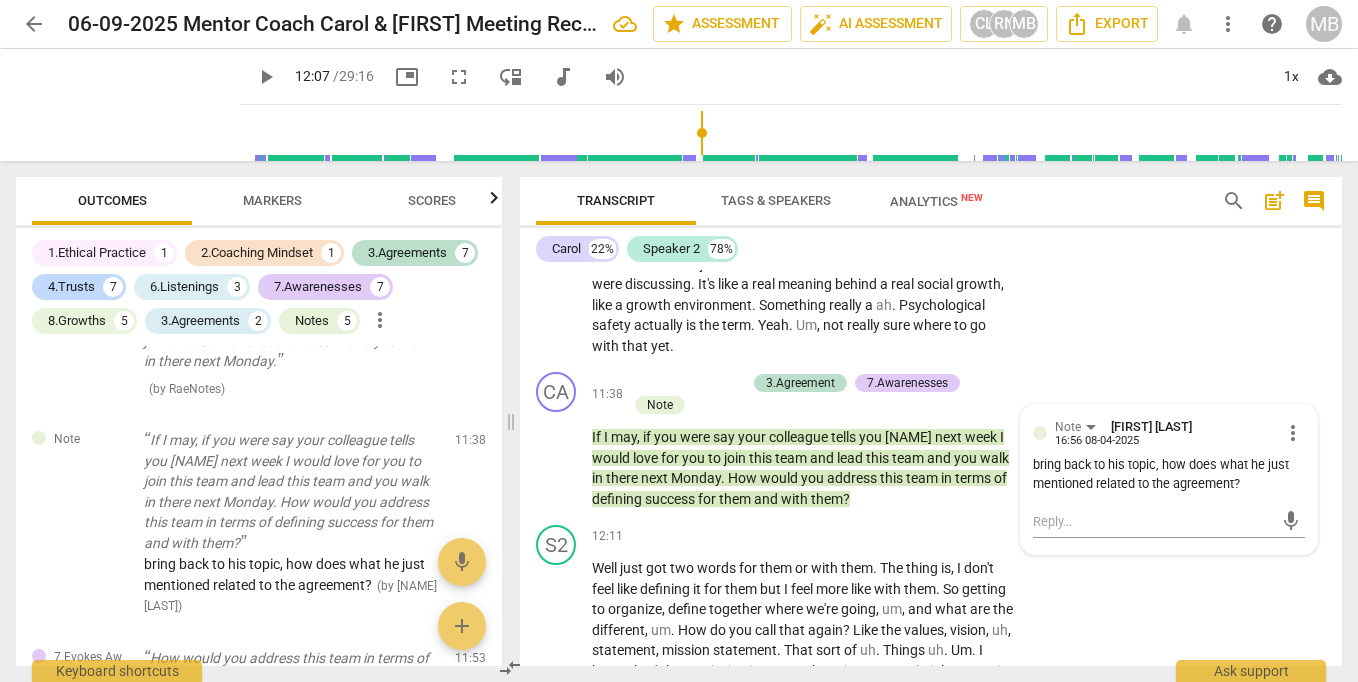 click on "play_arrow" at bounding box center [266, 77] 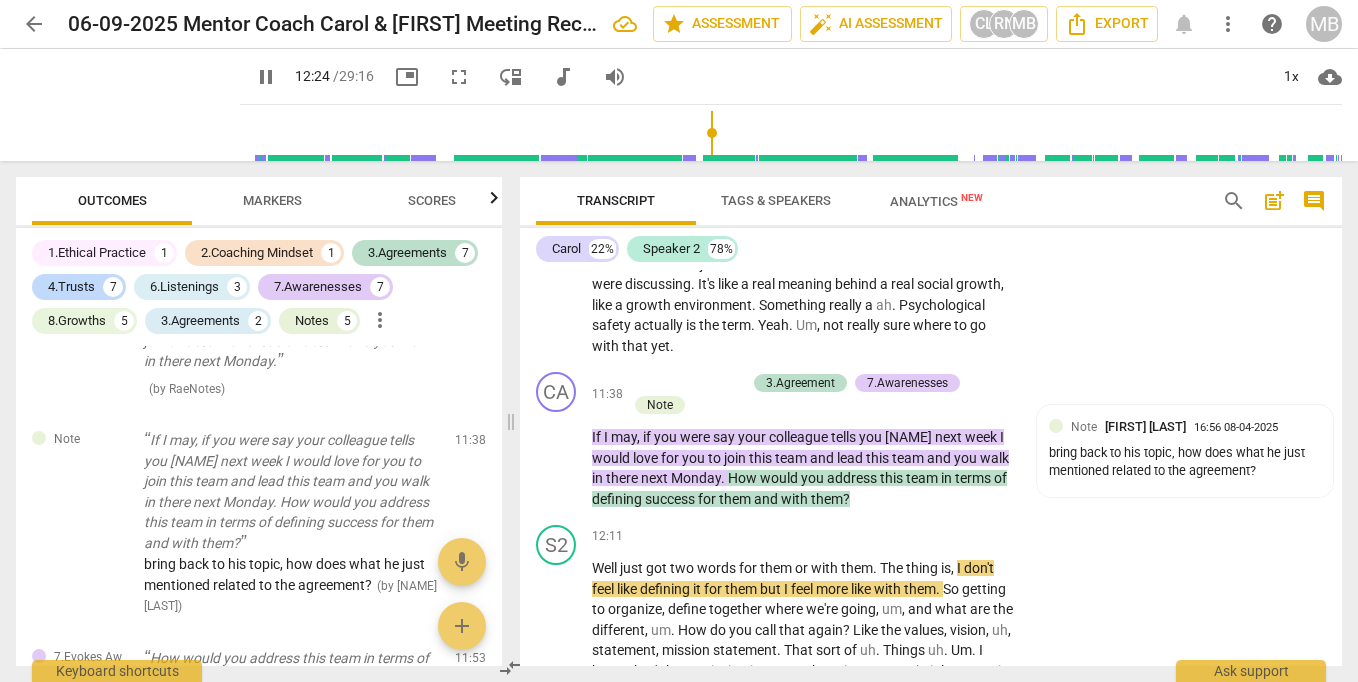 click on "pause" at bounding box center (266, 77) 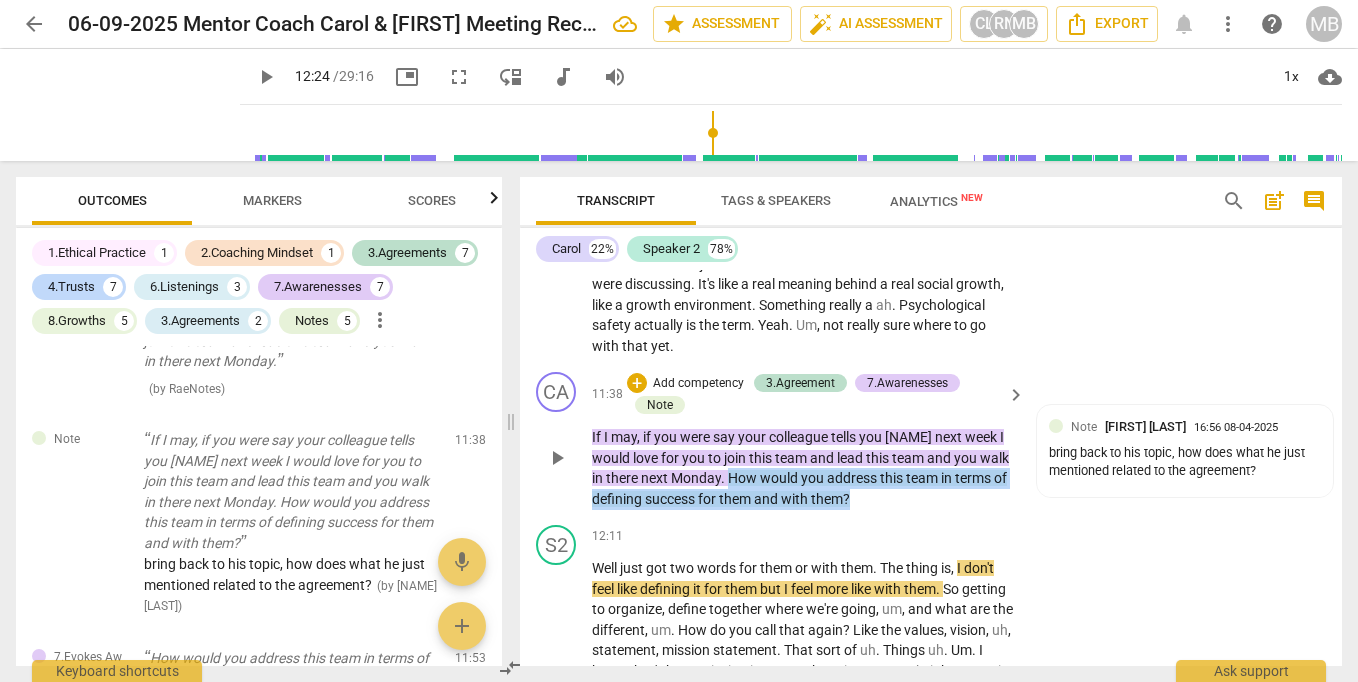 drag, startPoint x: 764, startPoint y: 448, endPoint x: 909, endPoint y: 471, distance: 146.8128 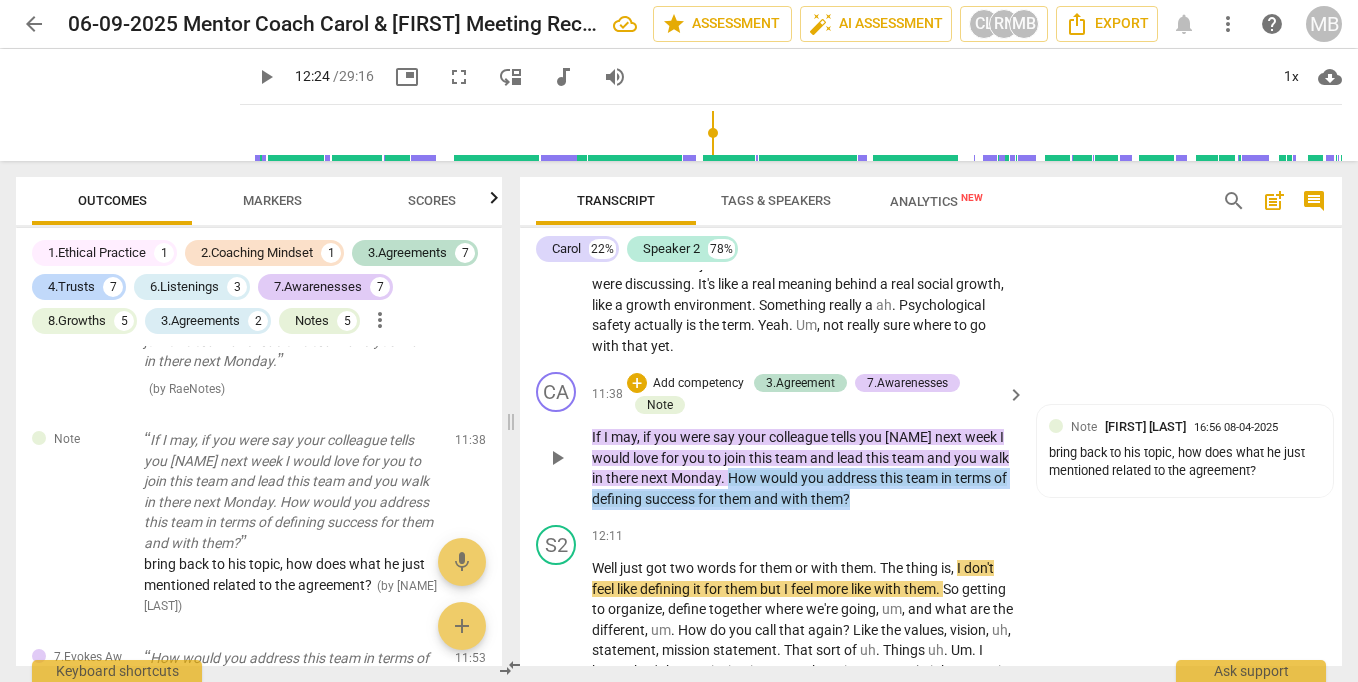 click on "How does that feel? question is not appropriate for all clients. sometimes a more general question is better suited, e.g. what do you make of that? you know the client be" at bounding box center (803, 468) 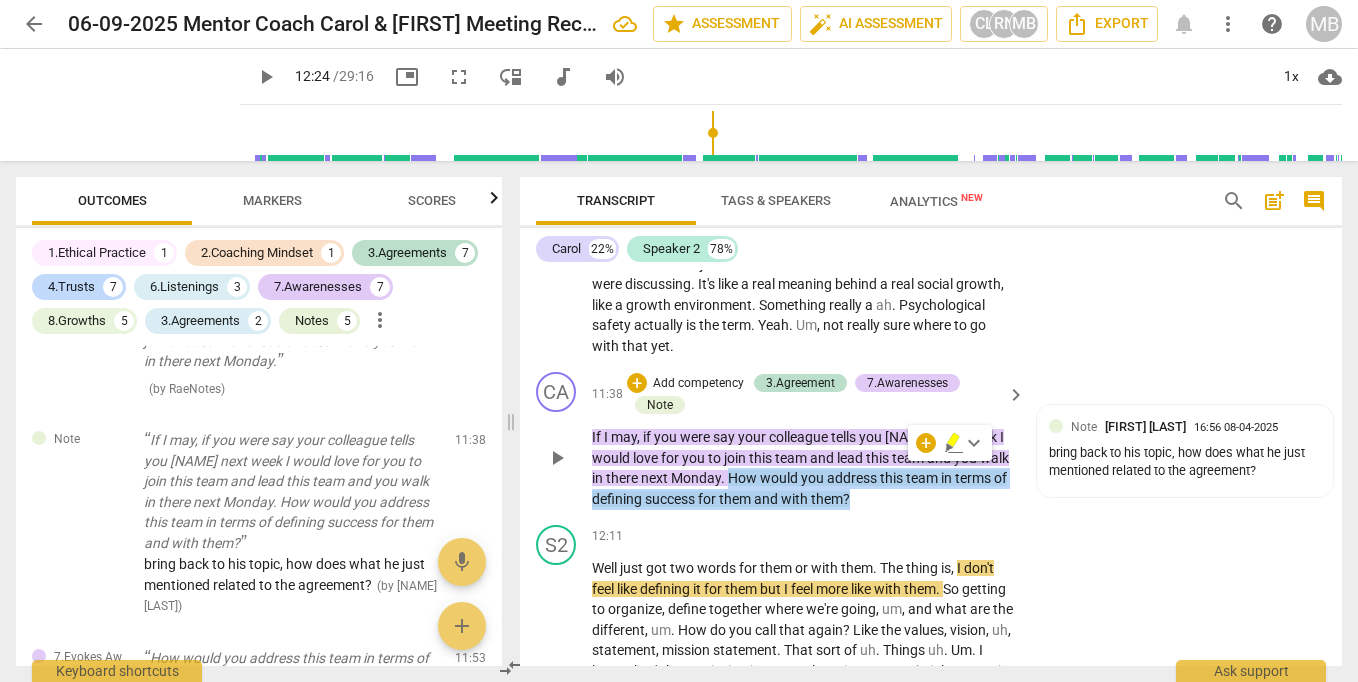 click on "Add competency" at bounding box center [698, 384] 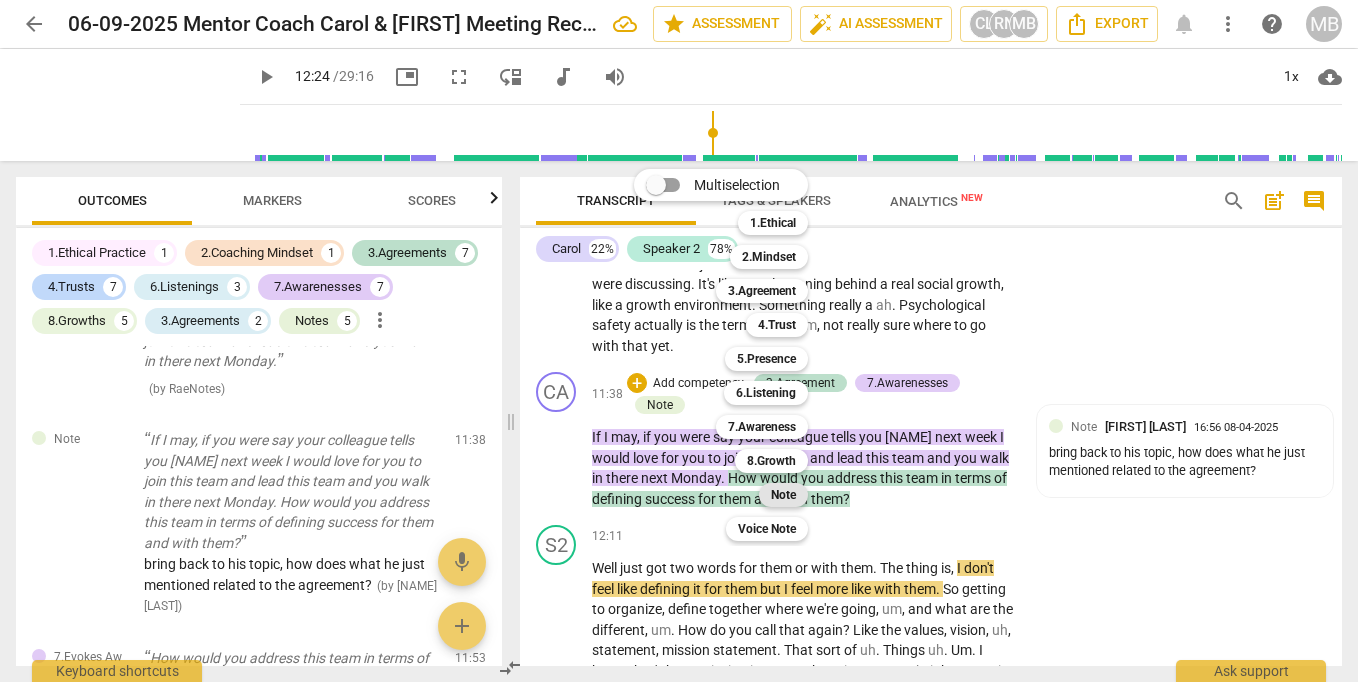click on "Note" at bounding box center (783, 495) 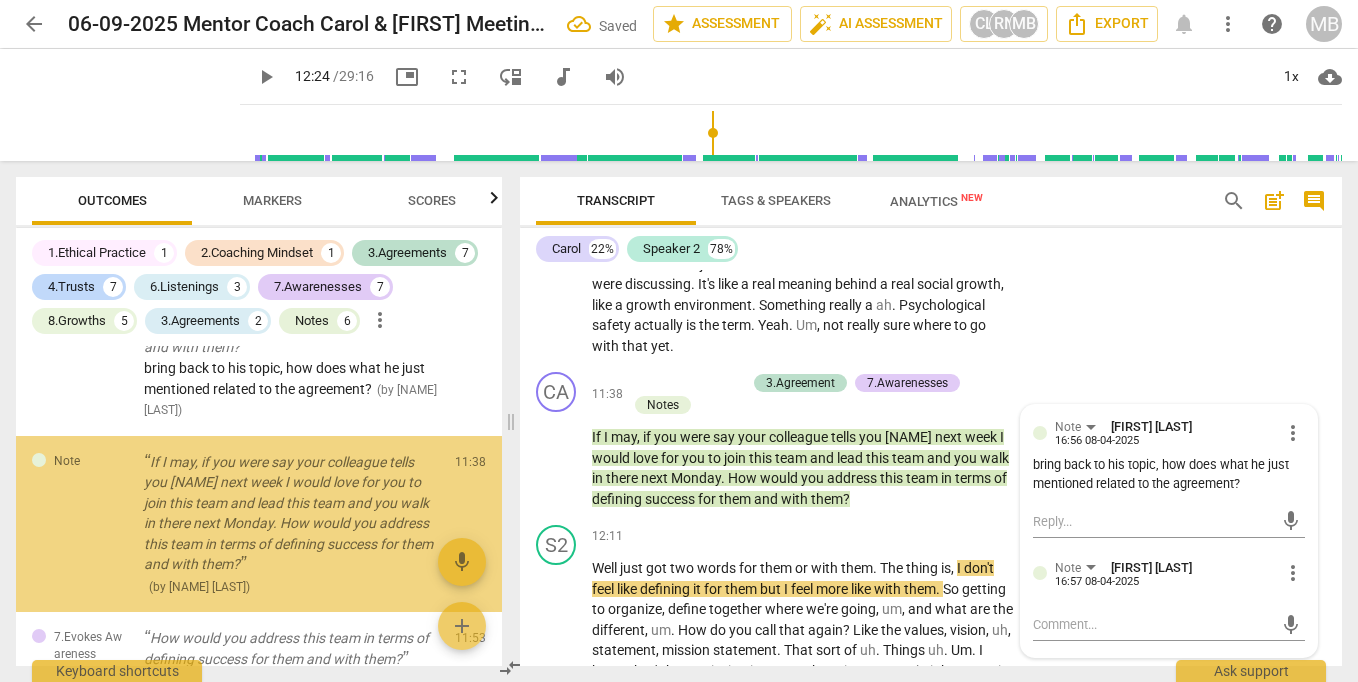 scroll, scrollTop: 3282, scrollLeft: 0, axis: vertical 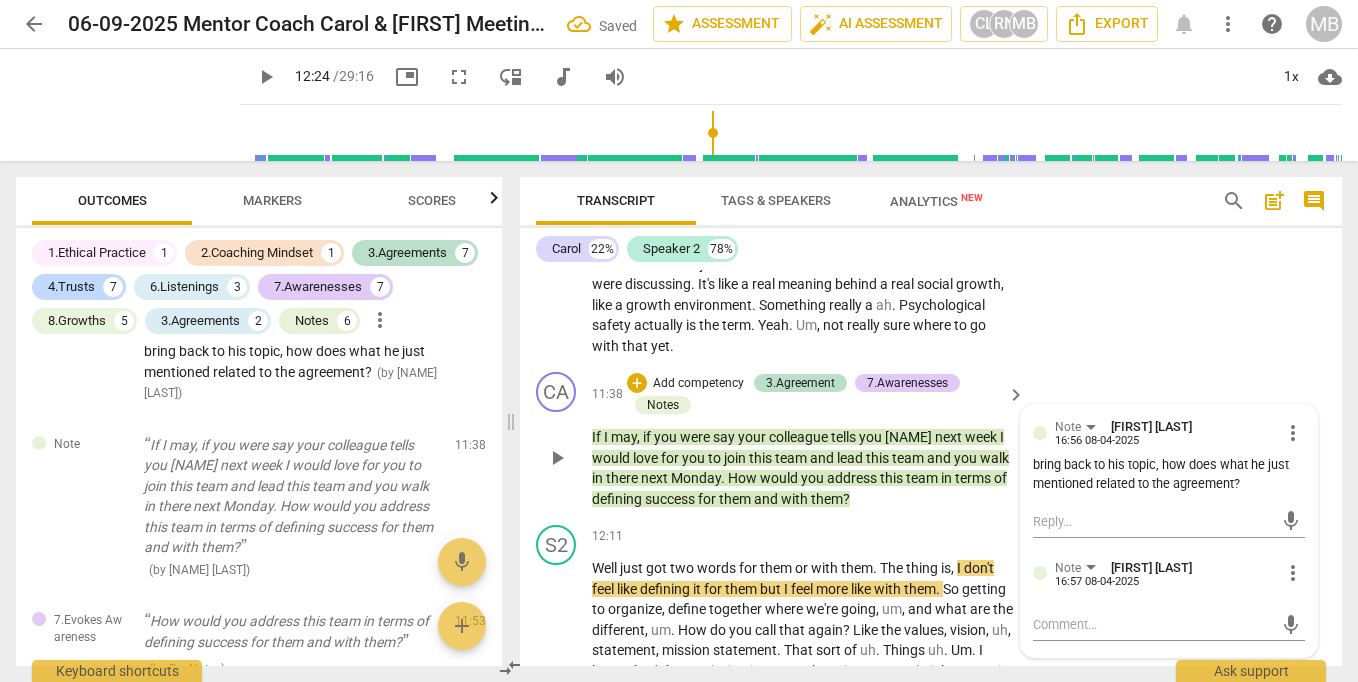 click on "mic" at bounding box center (1169, 623) 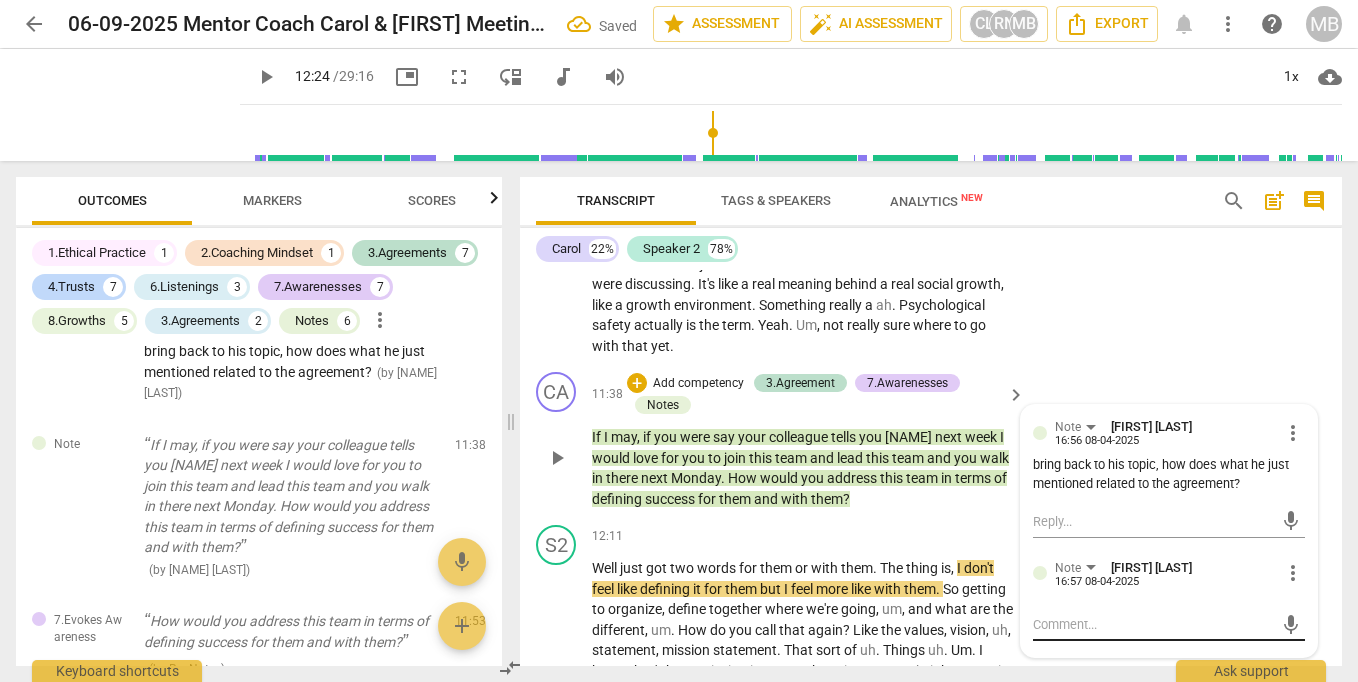 click at bounding box center (1153, 624) 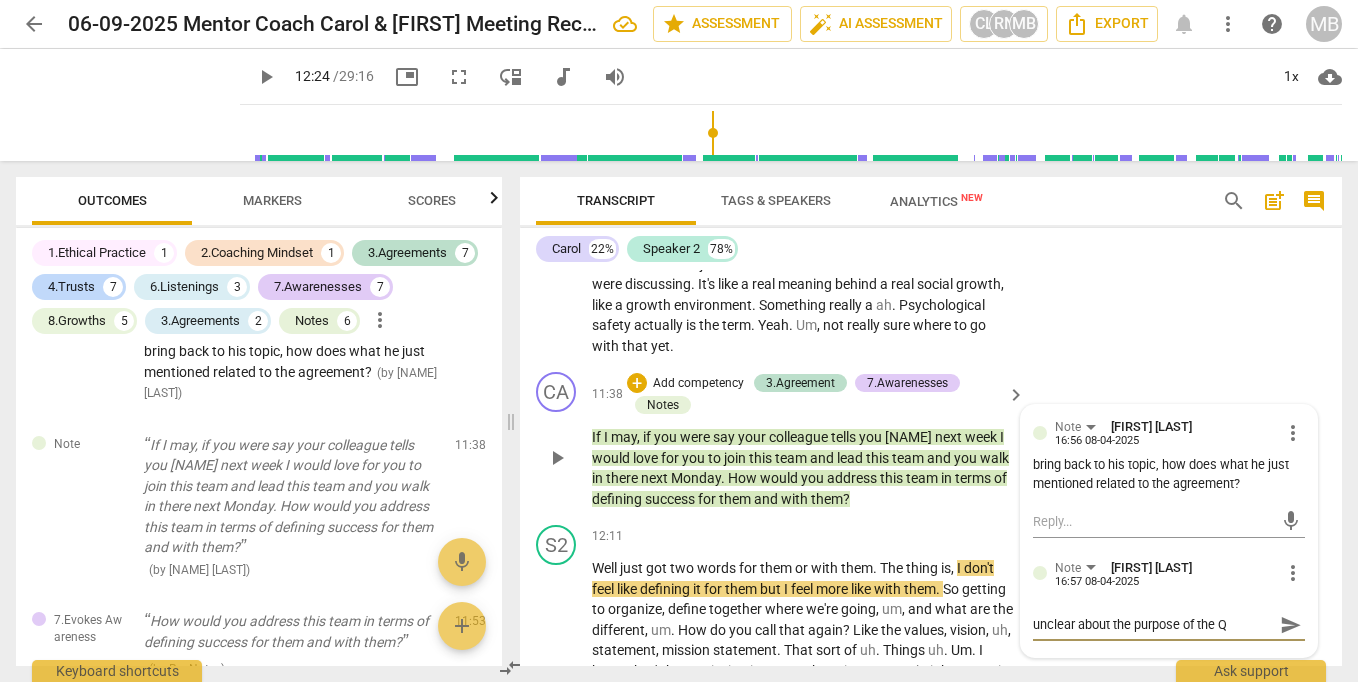 click on "send" at bounding box center [1291, 625] 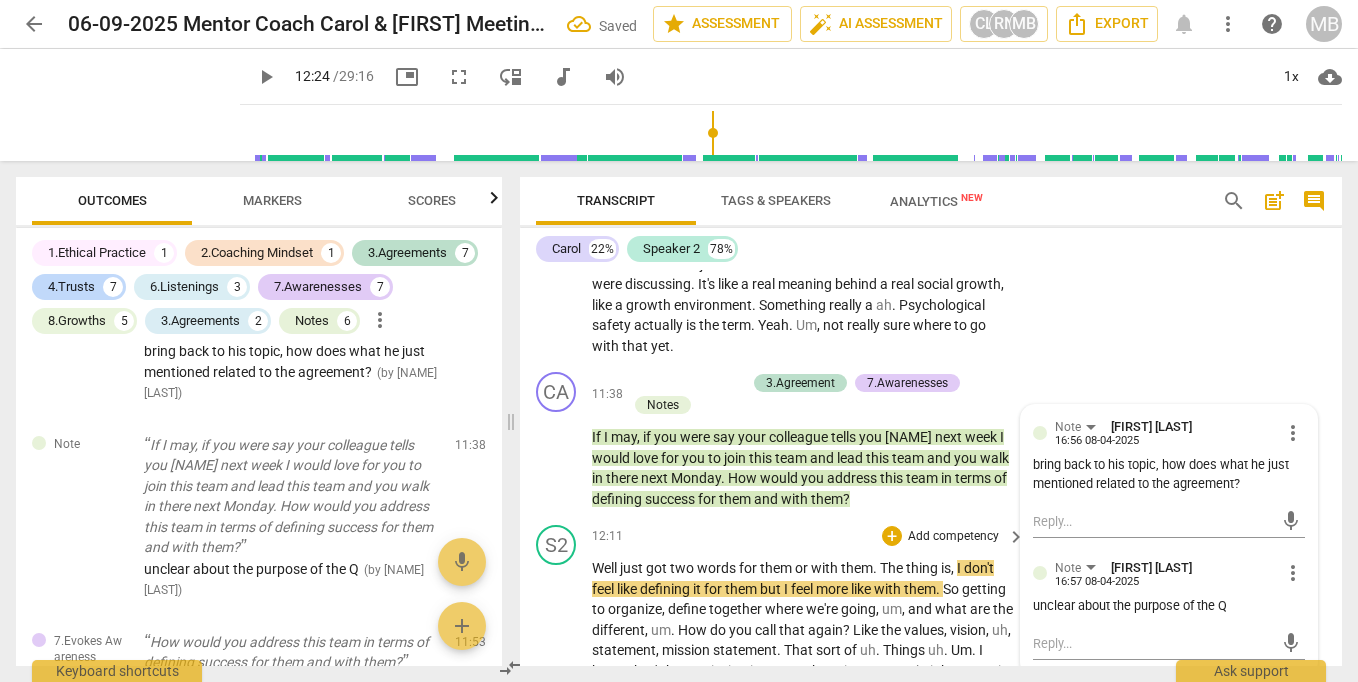 click on "Add competency" at bounding box center (953, 537) 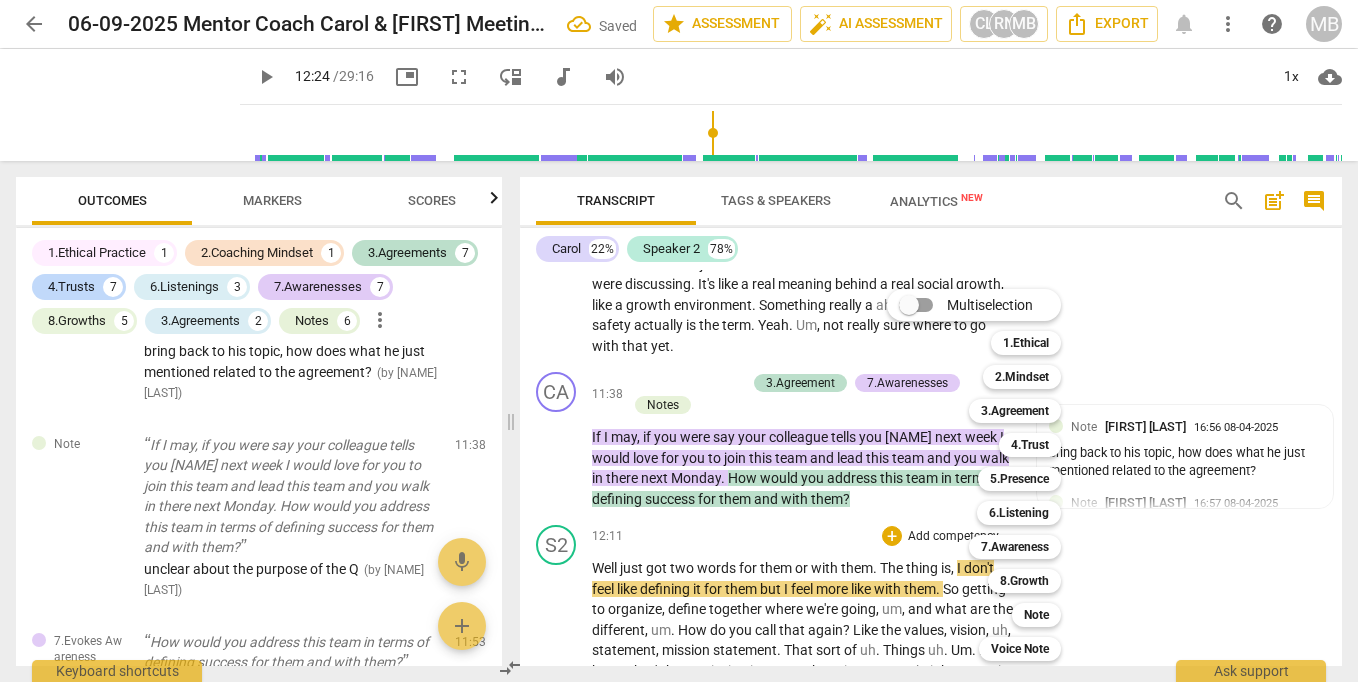 click at bounding box center (679, 341) 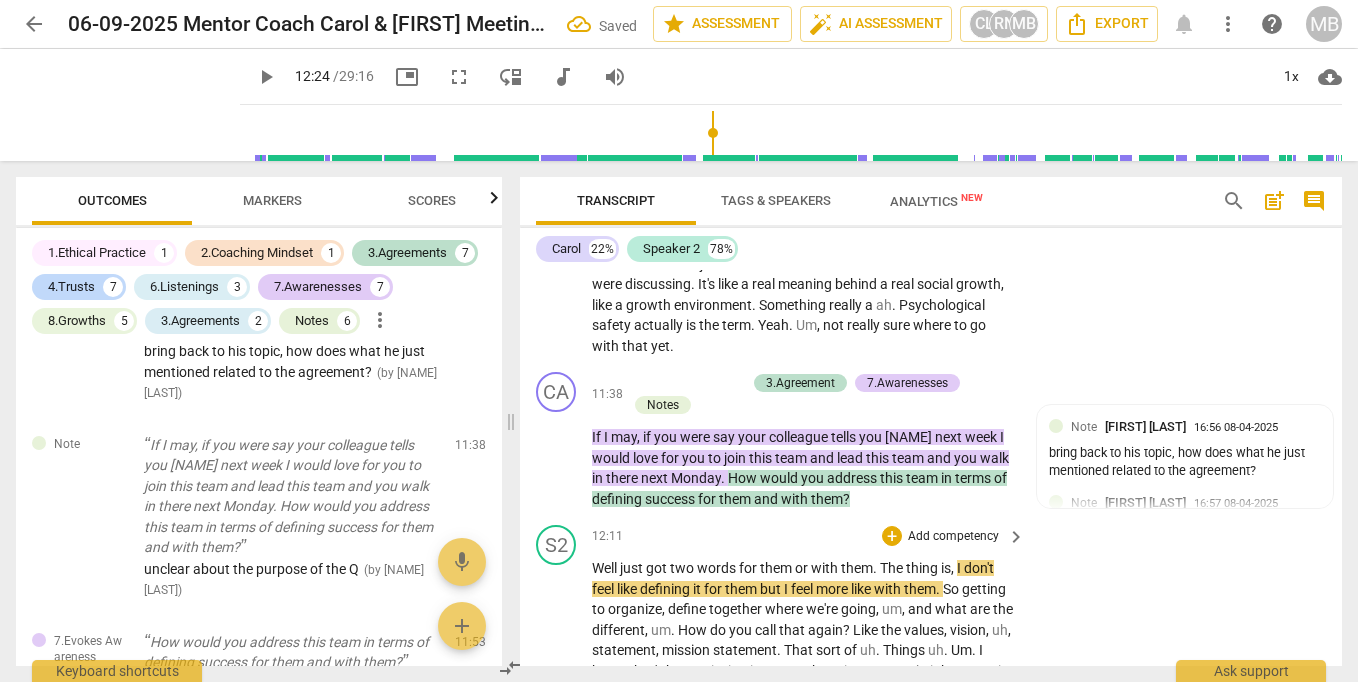 click on "don't" at bounding box center [979, 568] 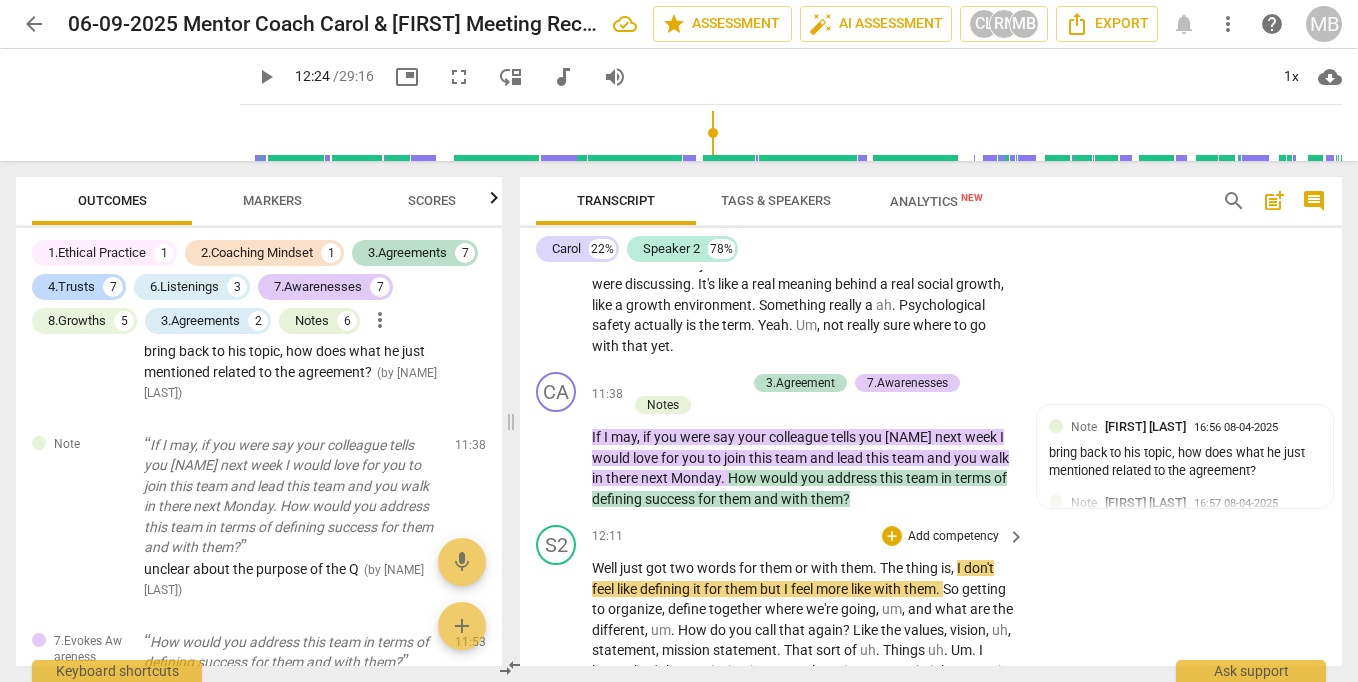 click on "them" at bounding box center [920, 589] 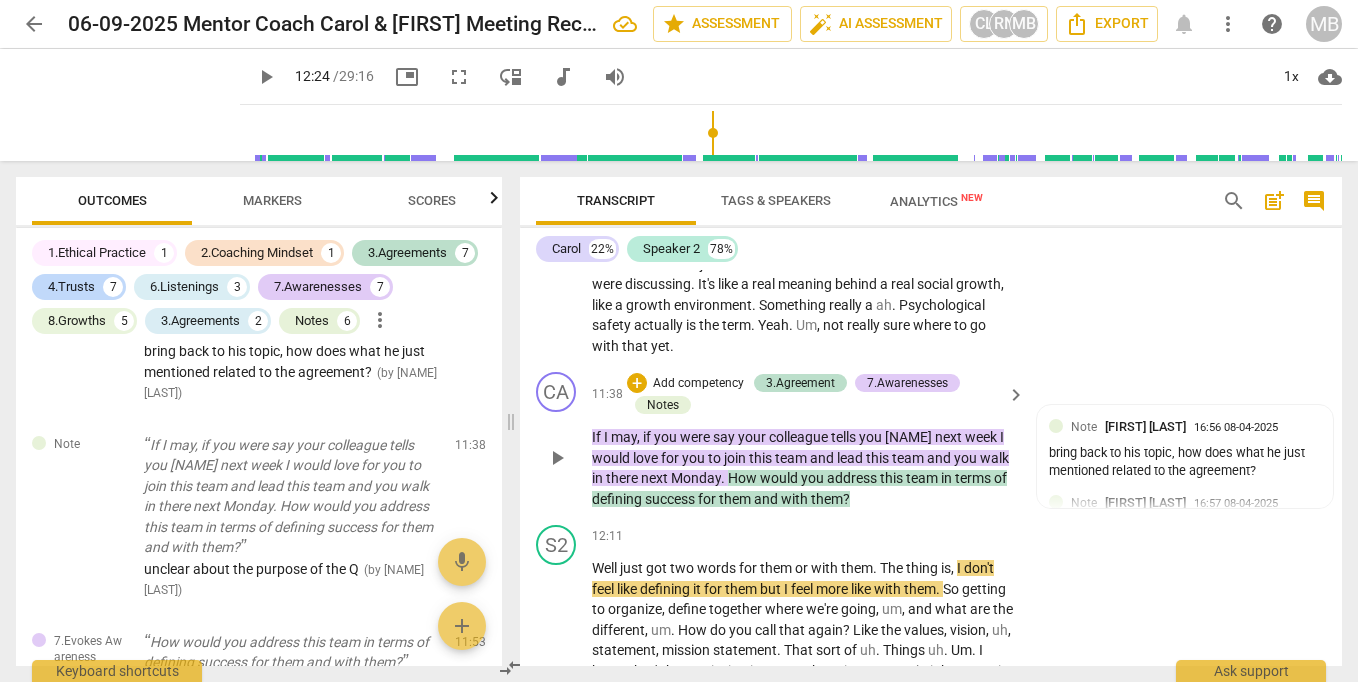 click on "with" at bounding box center [796, 499] 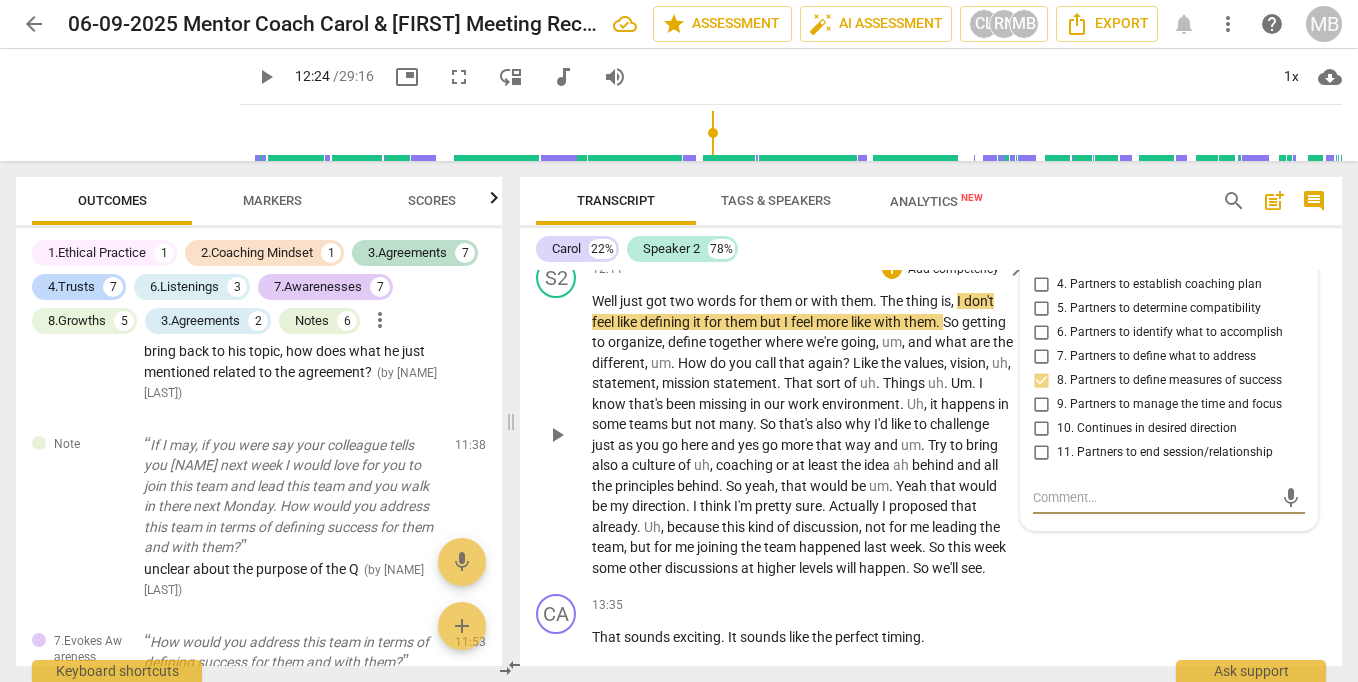 click on "Well   just   got   two   words   for   them   or   with   them .   The   thing   is ,   I   don't   feel   like   defining   it   for   them   but   I   feel   more   like   with   them .   So   getting   to   organize ,   define   together   where   we're   going ,   um ,   and   what   are   the   different ,   um .   How   do   you   call   that   again ?   Like   the   values ,   vision ,   uh ,   statement ,   mission   statement .   That   sort   of   uh .   Things   uh .   Um .   I   know   that's   been   missing   in   our   work   environment .   Uh ,   it   happens   in   some   teams   but   not   many .   So   that's   also   why   I'd   like   to   challenge   just   as   you   go   here   and   yes   go   more   that   way   and   um .   Try   to   bring   also   a   culture   of   uh ,   coaching   or   at   least   the   idea   ah   behind   and   all   the   principles   behind .   So   yeah ,   that   would   be   um .   Yeah   that   would   be   my   direction .   I   think   I'm     ." at bounding box center (803, 434) 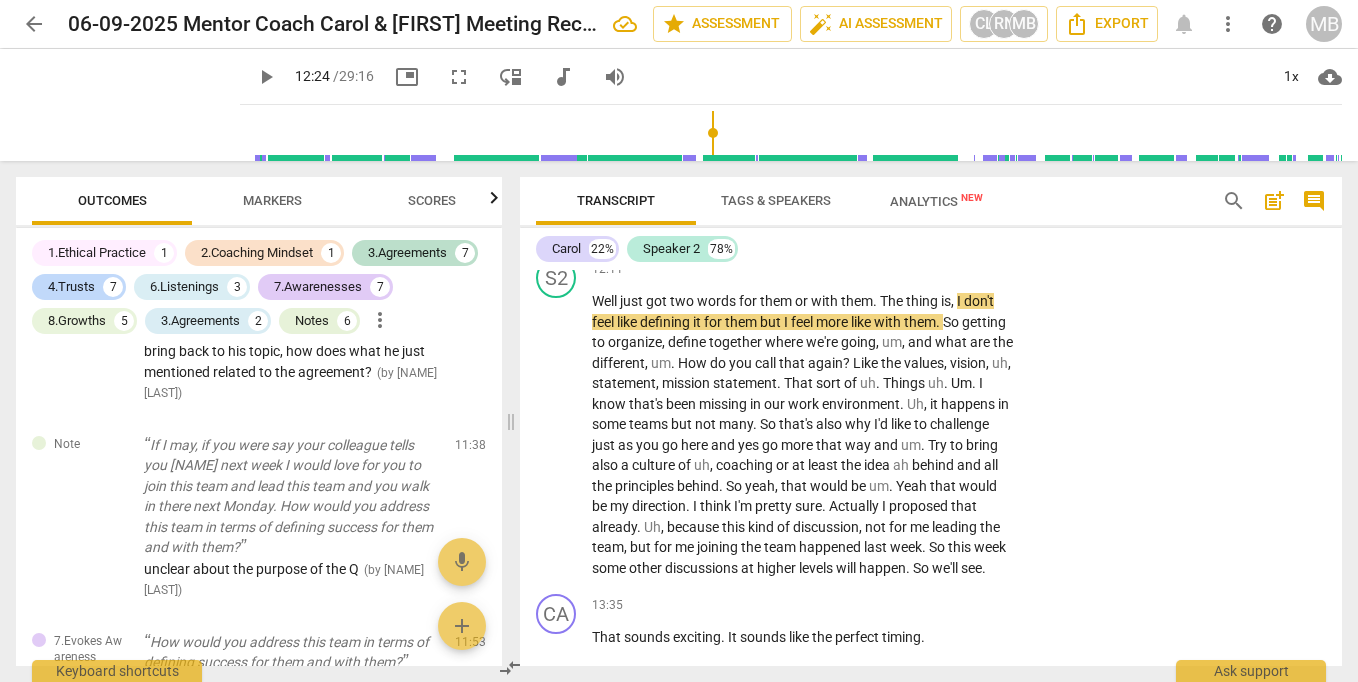 scroll, scrollTop: 2977, scrollLeft: 0, axis: vertical 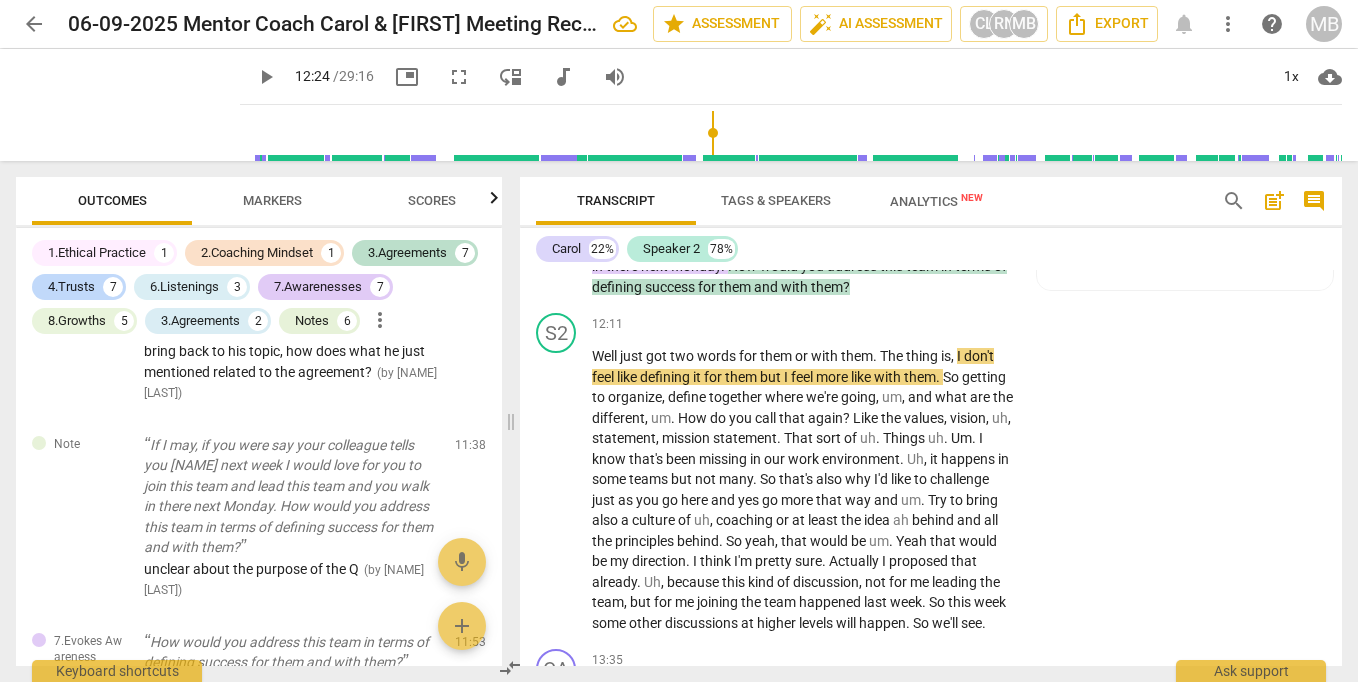click on "play_arrow" at bounding box center (266, 77) 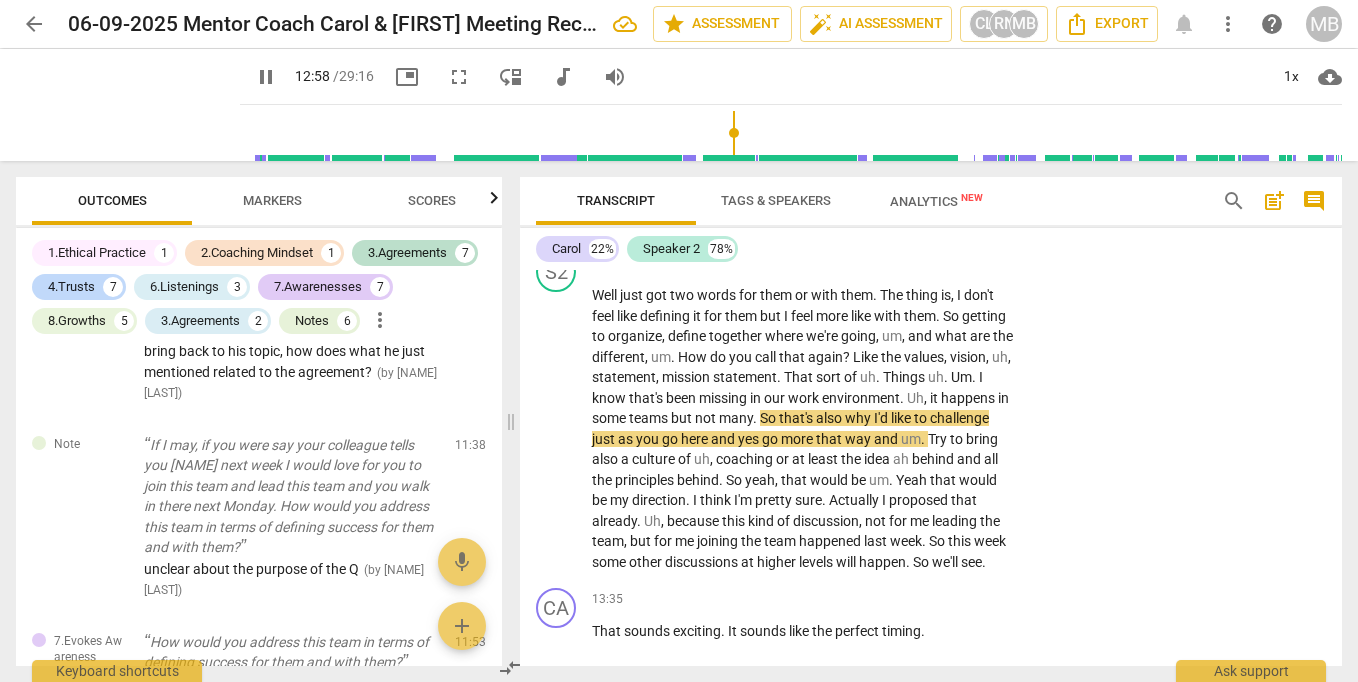 scroll, scrollTop: 3059, scrollLeft: 0, axis: vertical 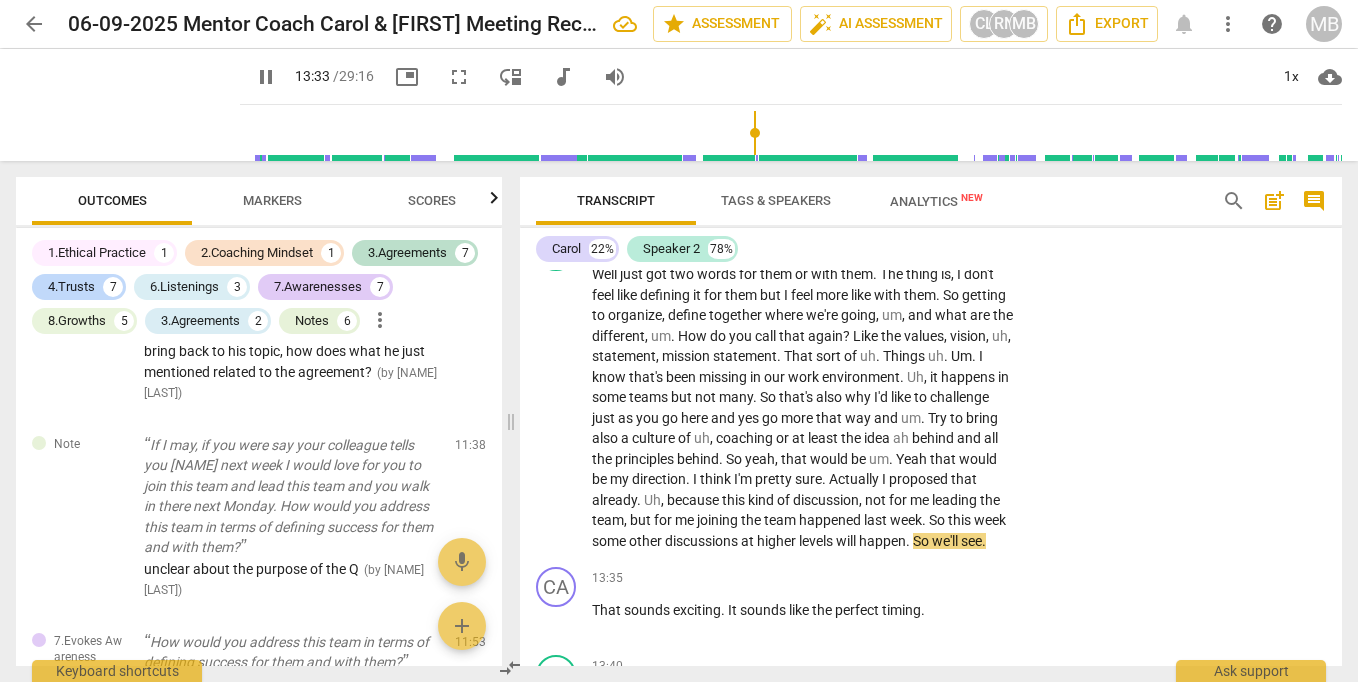 click on "pause" at bounding box center (266, 77) 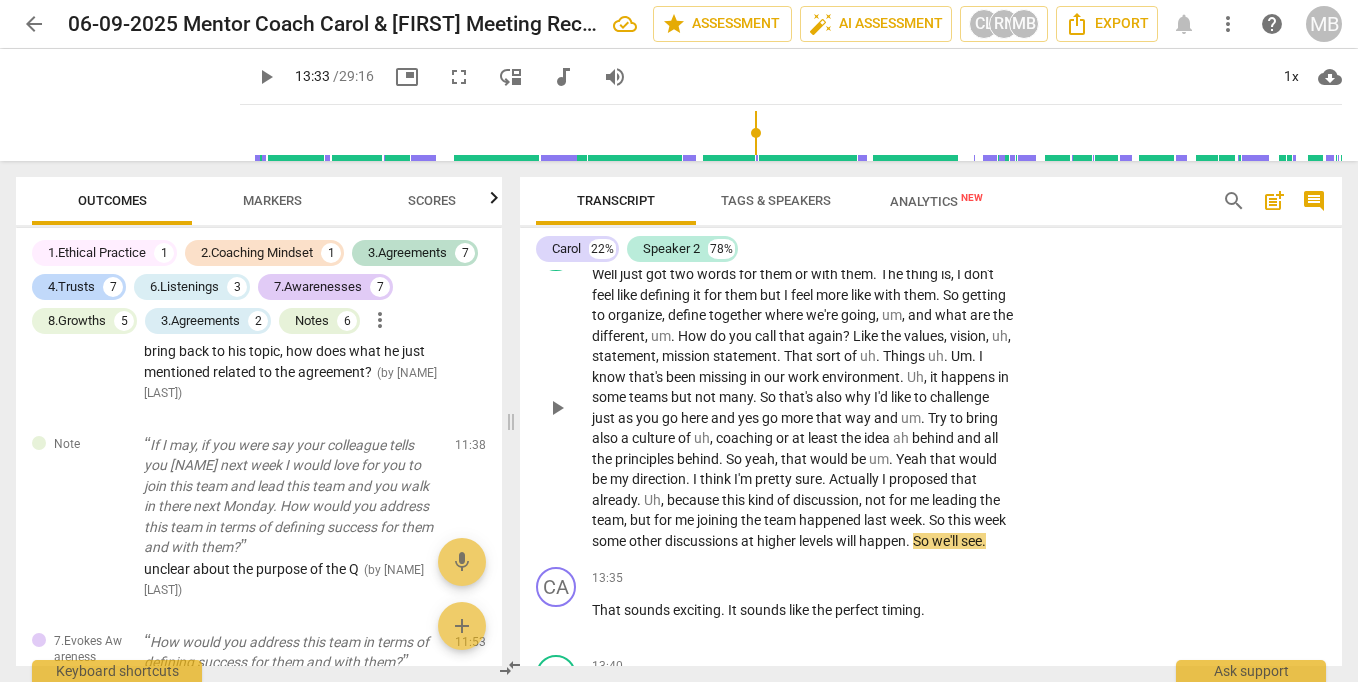 click on "Well   just   got   two   words   for   them   or   with   them .   The   thing   is ,   I   don't   feel   like   defining   it   for   them   but   I   feel   more   like   with   them .   So   getting   to   organize ,   define   together   where   we're   going ,   um ,   and   what   are   the   different ,   um .   How   do   you   call   that   again ?   Like   the   values ,   vision ,   uh ,   statement ,   mission   statement .   That   sort   of   uh .   Things   uh .   Um .   I   know   that's   been   missing   in   our   work   environment .   Uh ,   it   happens   in   some   teams   but   not   many .   So   that's   also   why   I'd   like   to   challenge   just   as   you   go   here   and   yes   go   more   that   way   and   um .   Try   to   bring   also   a   culture   of   uh ,   coaching   or   at   least   the   idea   ah   behind   and   all   the   principles   behind .   So   yeah ,   that   would   be   um .   Yeah   that   would   be   my   direction .   I   think   I'm     ." at bounding box center [803, 407] 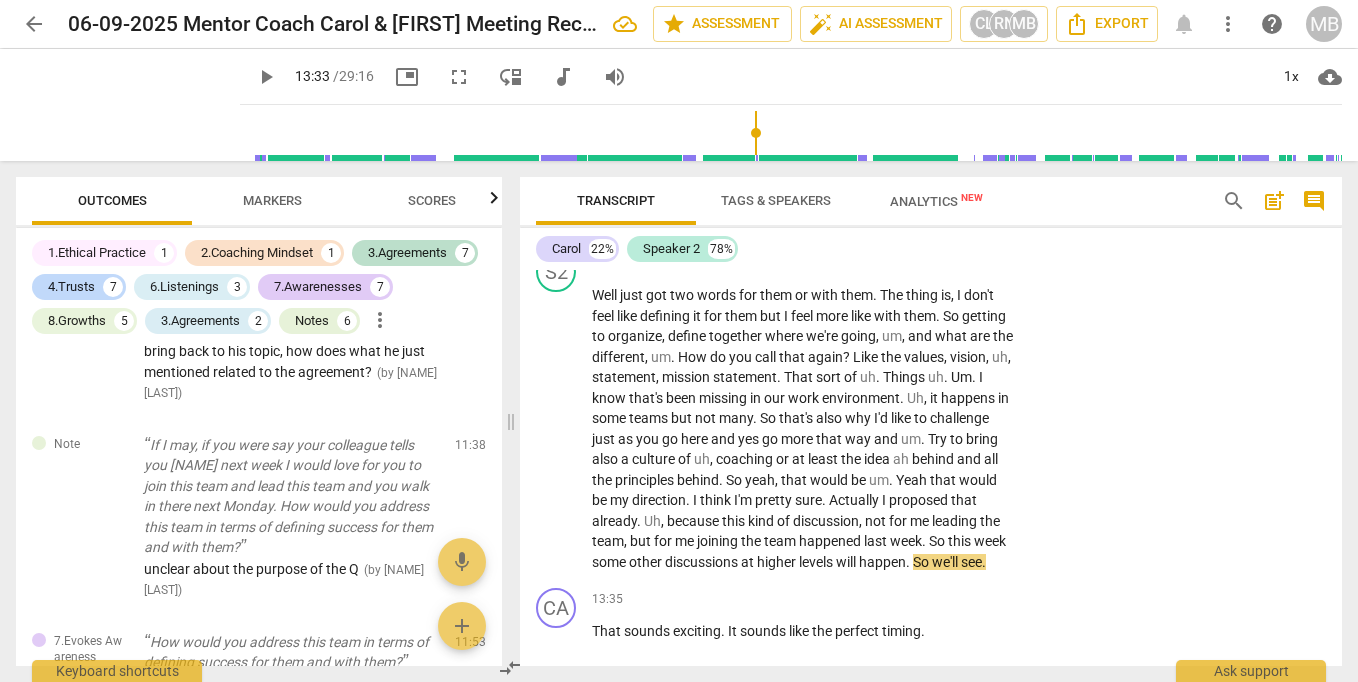 scroll, scrollTop: 2937, scrollLeft: 0, axis: vertical 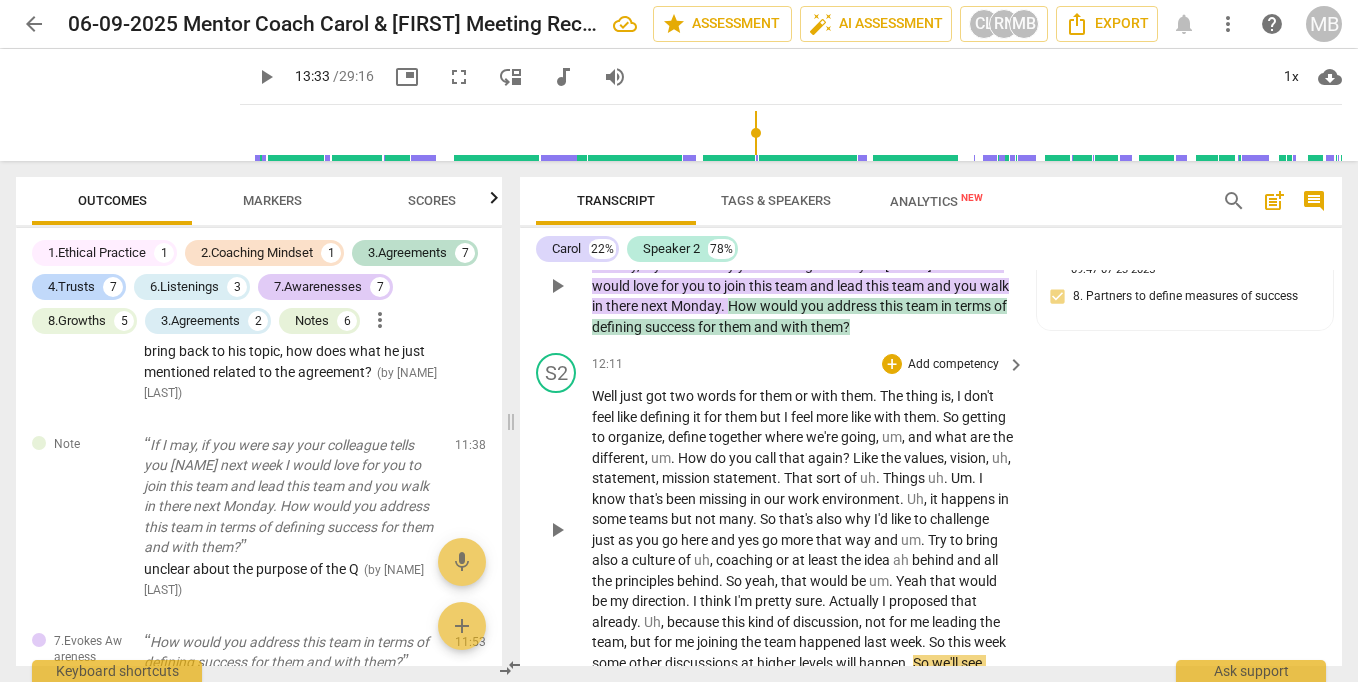 drag, startPoint x: 590, startPoint y: 360, endPoint x: 657, endPoint y: 645, distance: 292.76953 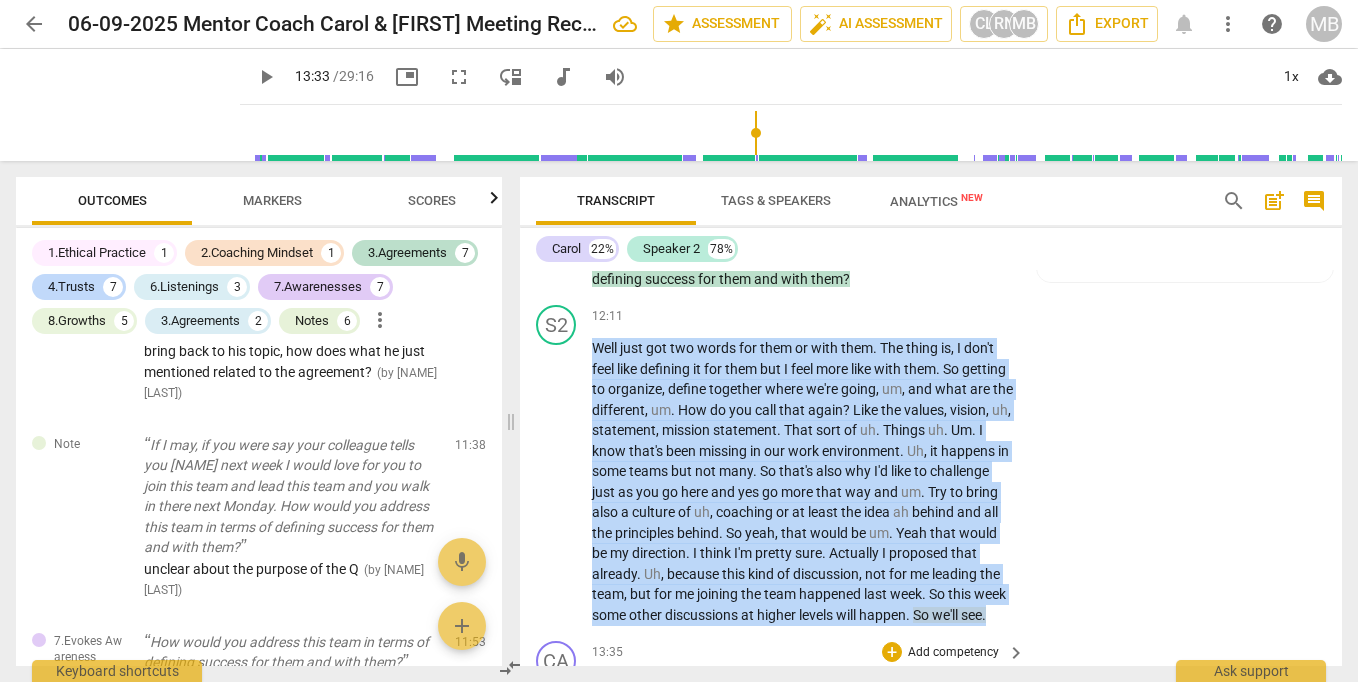 scroll, scrollTop: 3012, scrollLeft: 0, axis: vertical 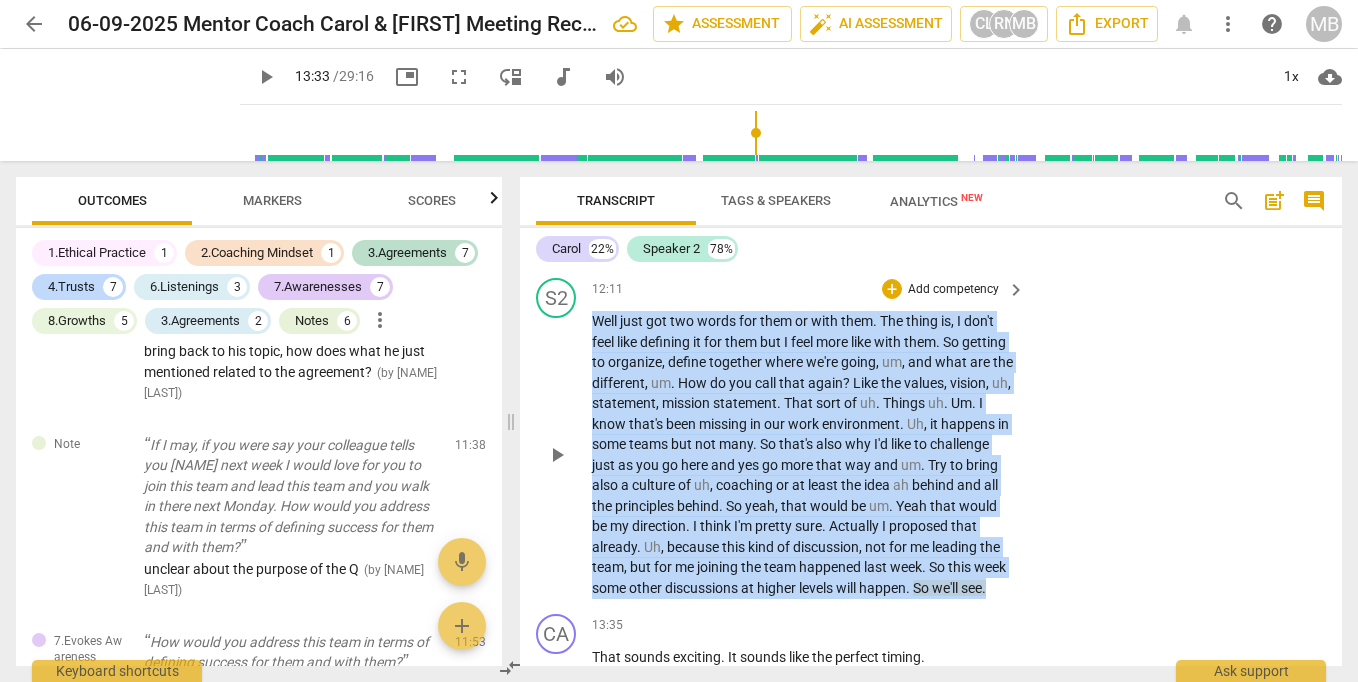 drag, startPoint x: 593, startPoint y: 363, endPoint x: 733, endPoint y: 570, distance: 249.89798 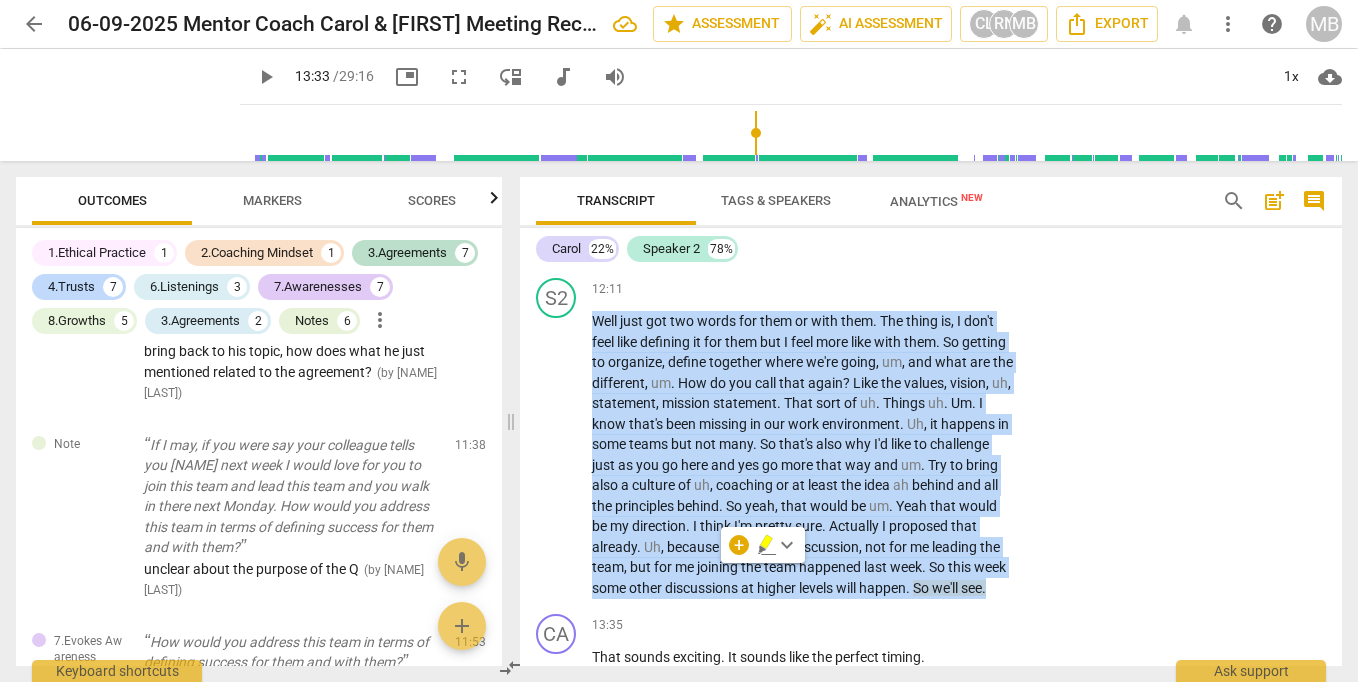 scroll, scrollTop: 2977, scrollLeft: 0, axis: vertical 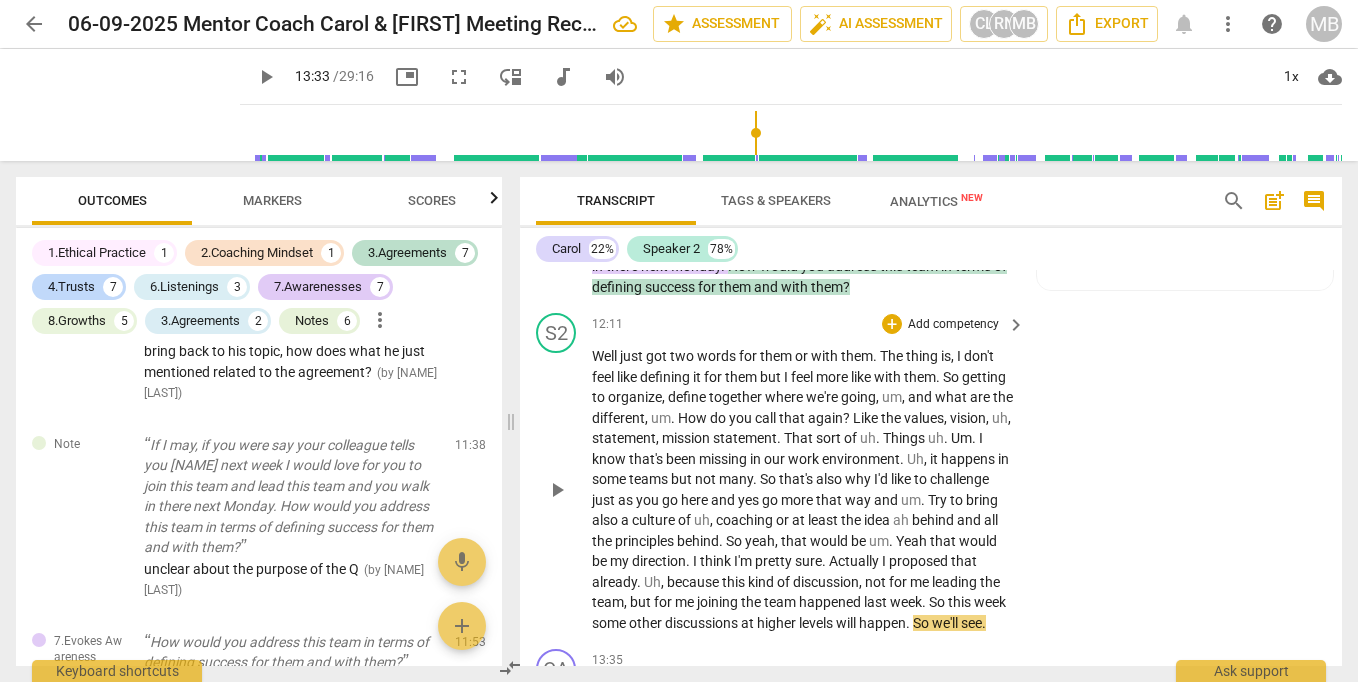 click on "Add competency" at bounding box center [953, 325] 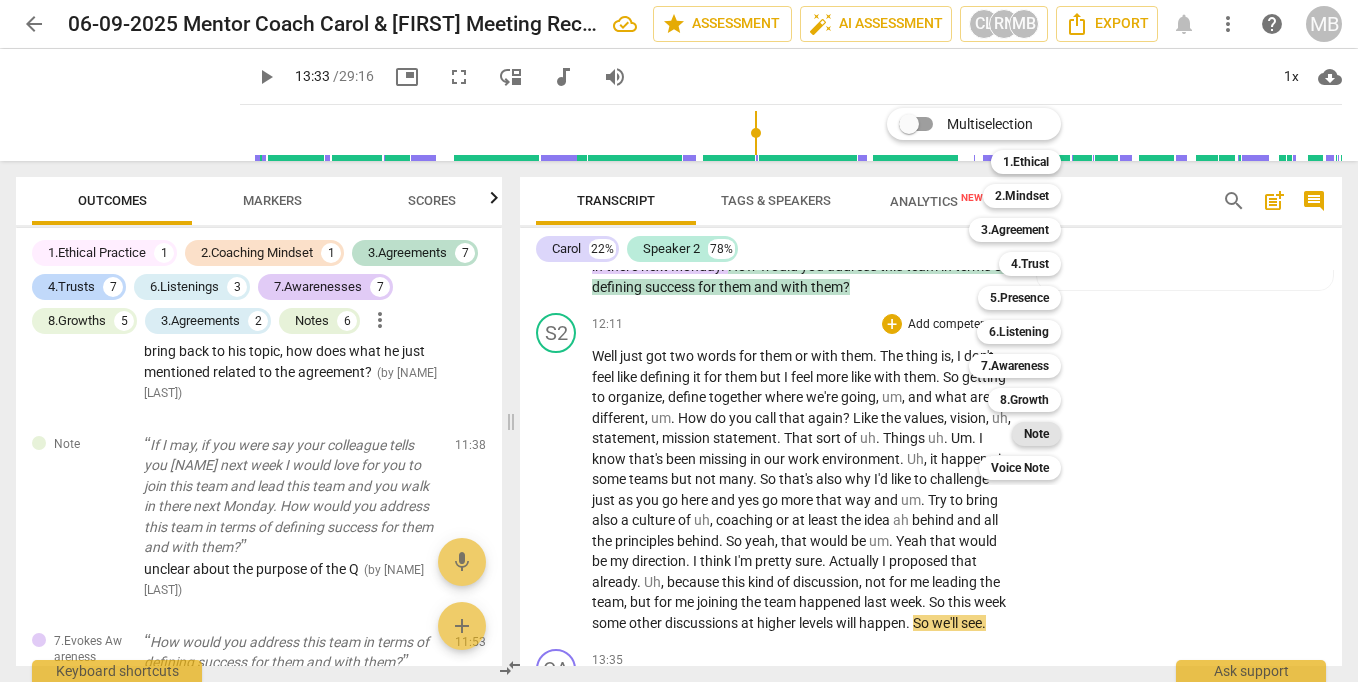 click on "Note" at bounding box center (1036, 434) 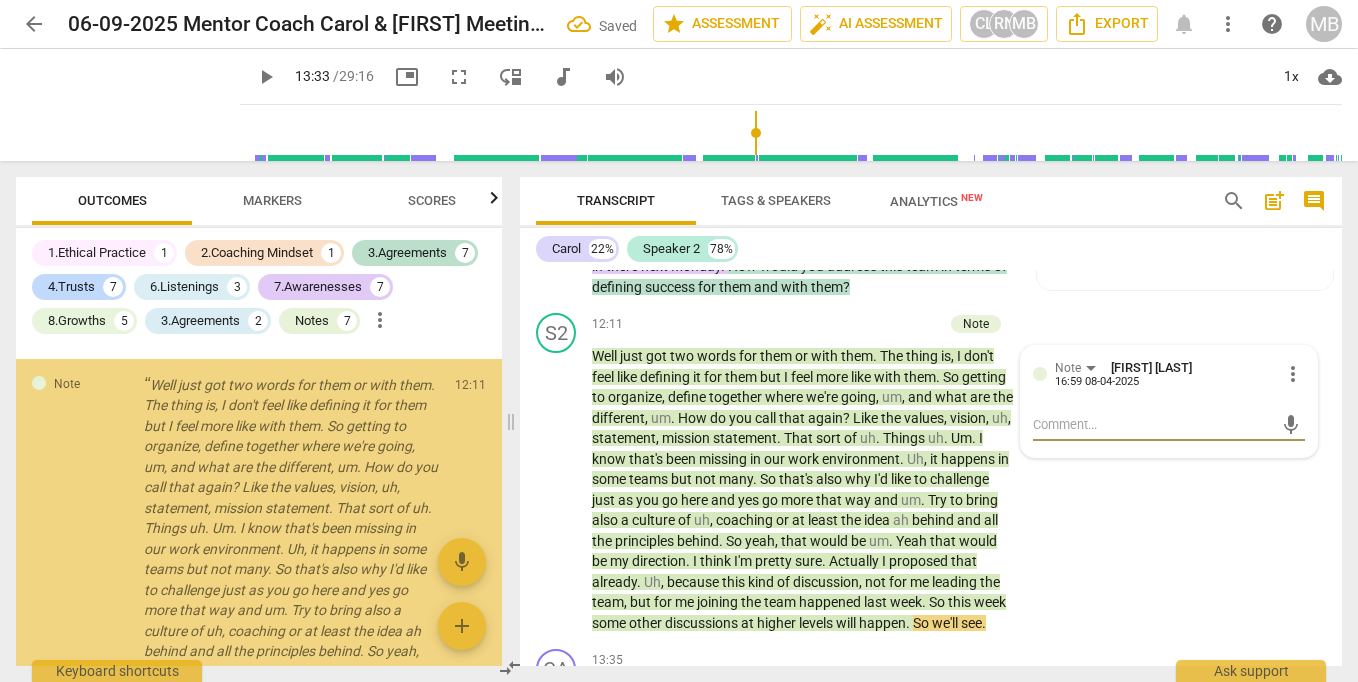 scroll, scrollTop: 3856, scrollLeft: 0, axis: vertical 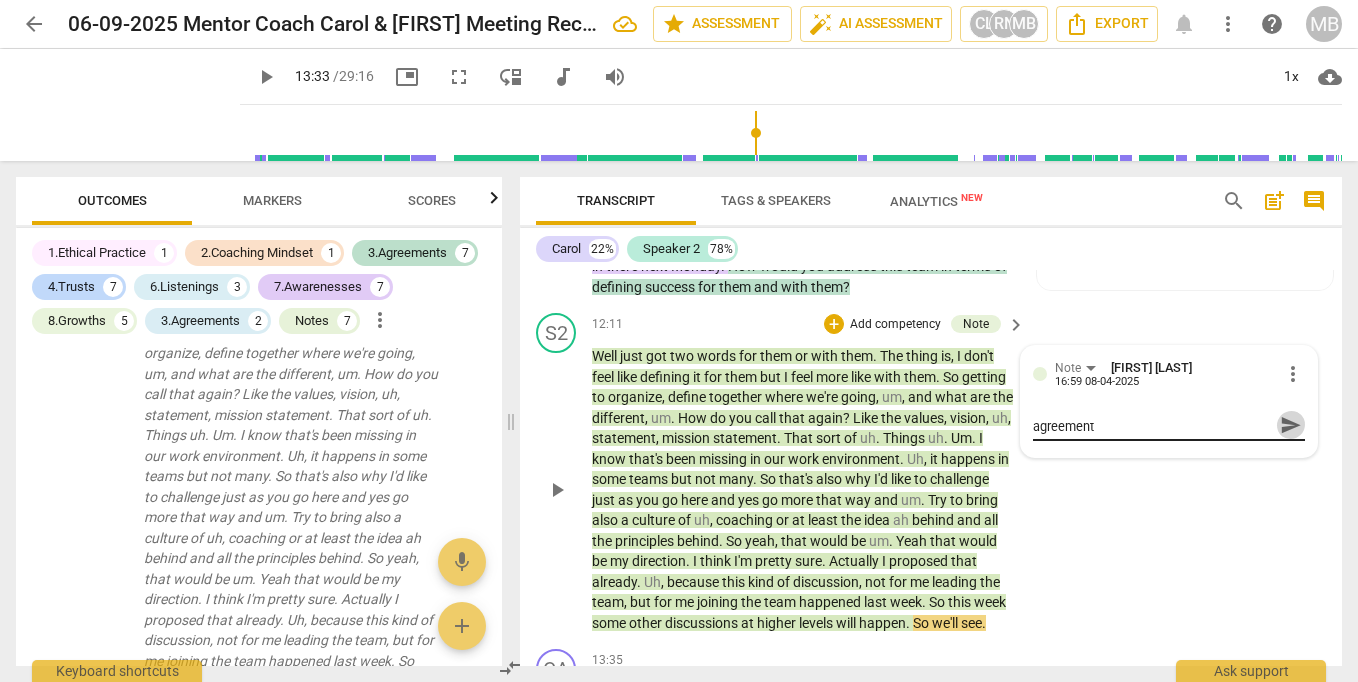 click on "send" at bounding box center (1291, 425) 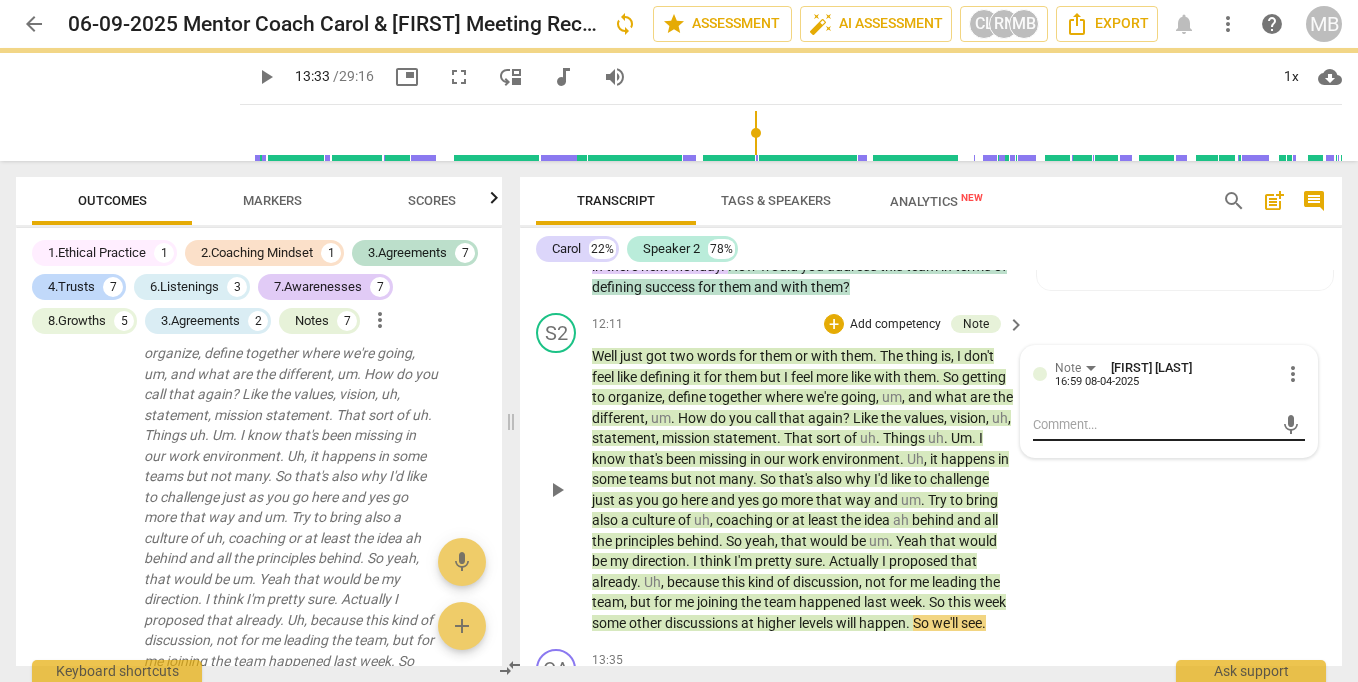 scroll, scrollTop: 0, scrollLeft: 0, axis: both 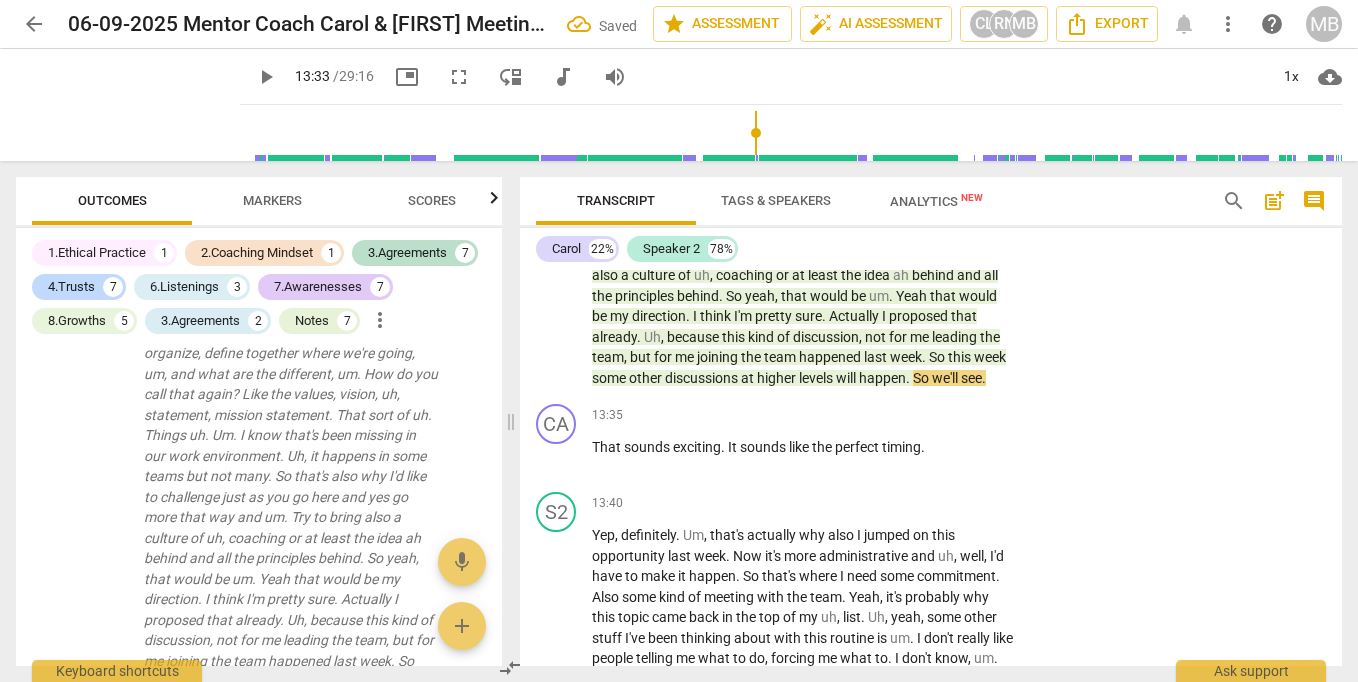 click on "play_arrow" at bounding box center [266, 77] 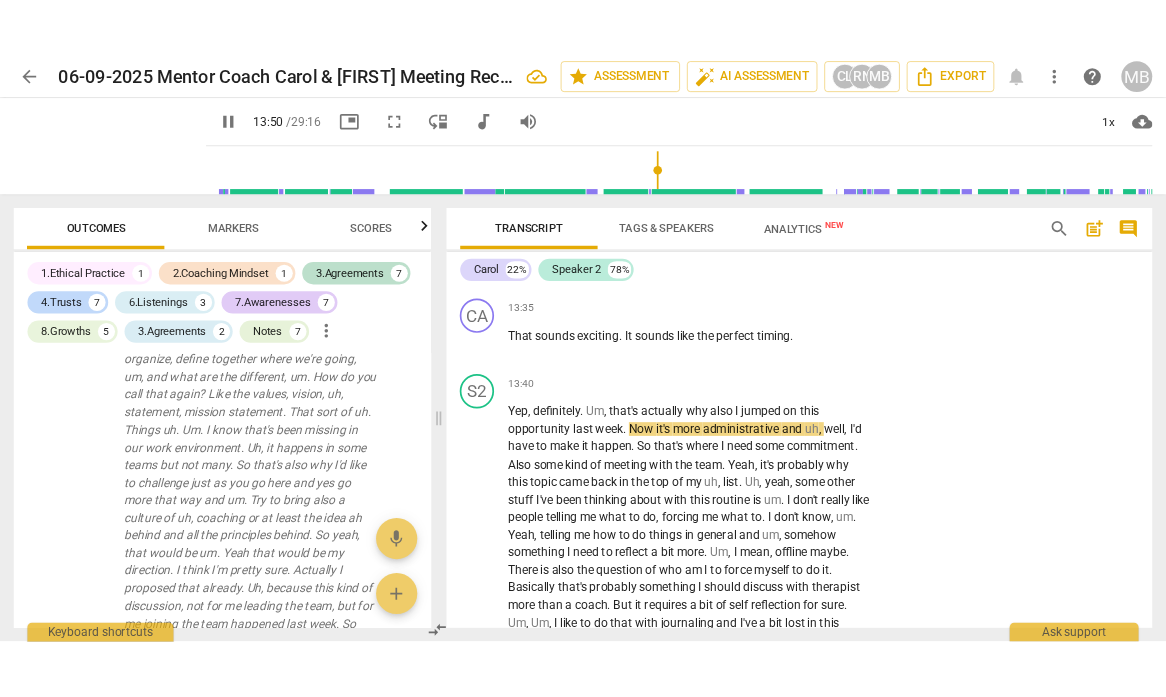 scroll, scrollTop: 3406, scrollLeft: 0, axis: vertical 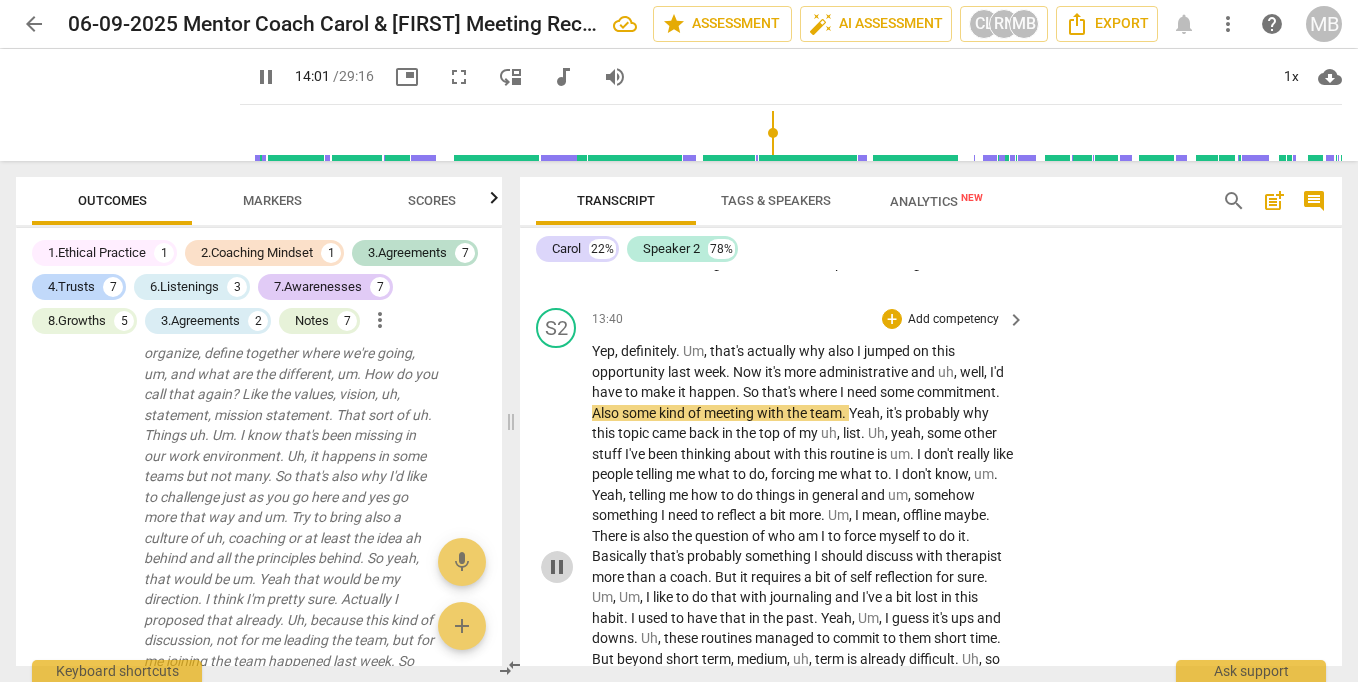 click on "pause" at bounding box center [557, 567] 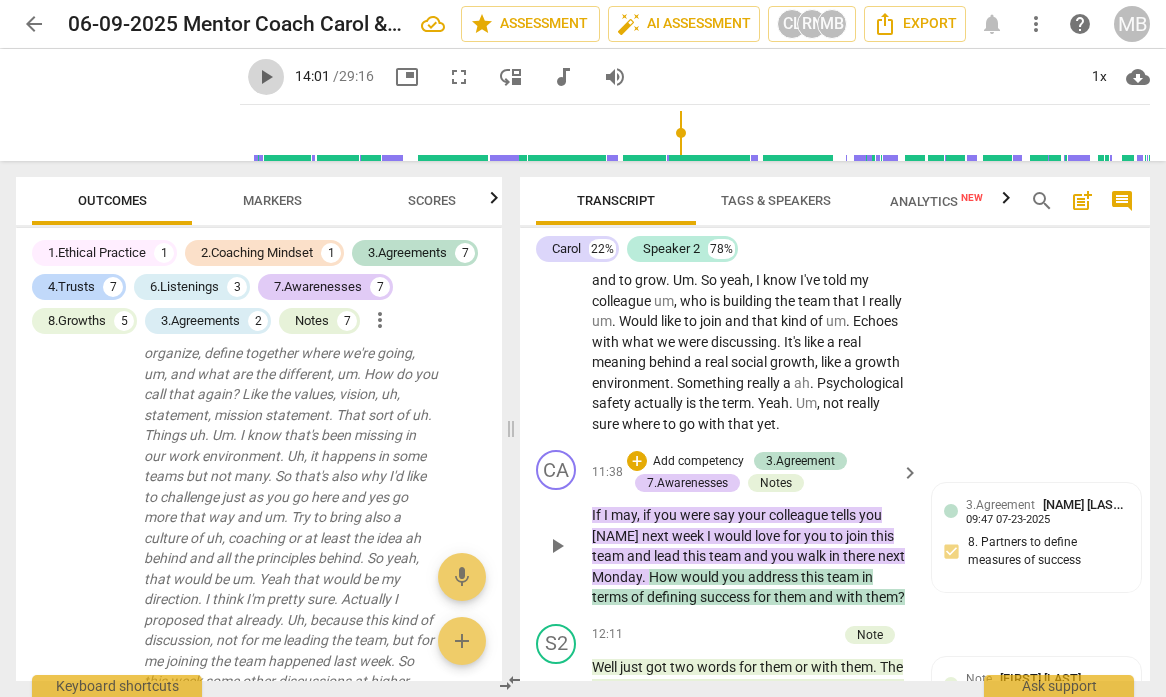 click on "play_arrow" at bounding box center [266, 77] 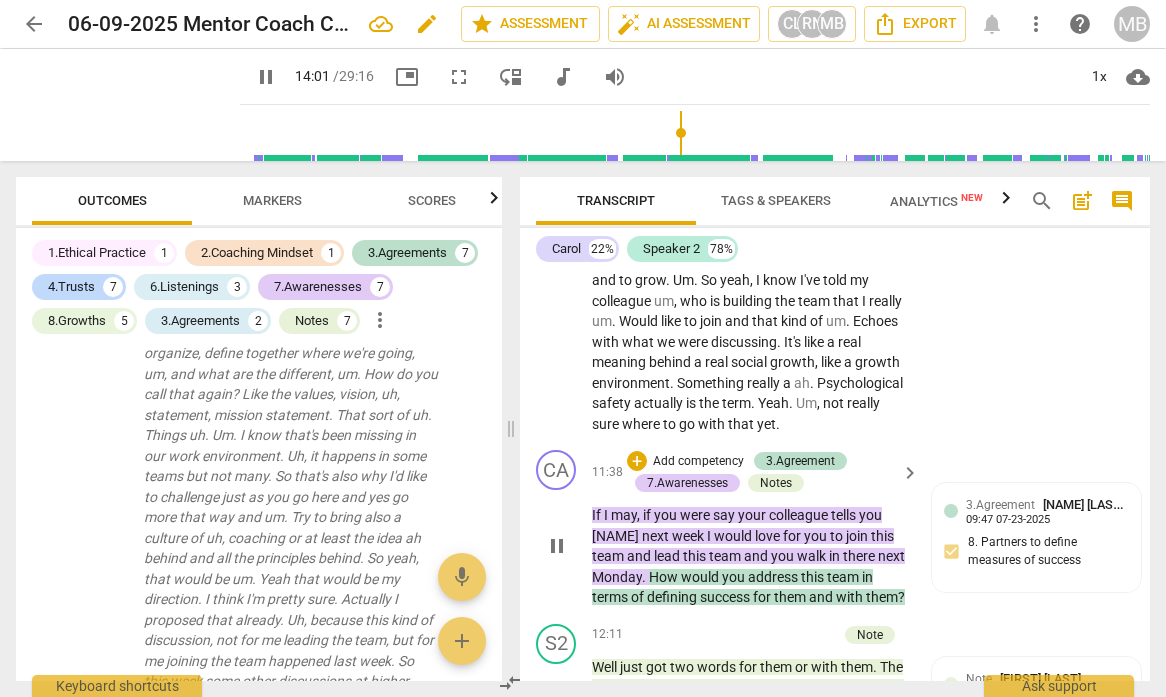 scroll, scrollTop: 4427, scrollLeft: 0, axis: vertical 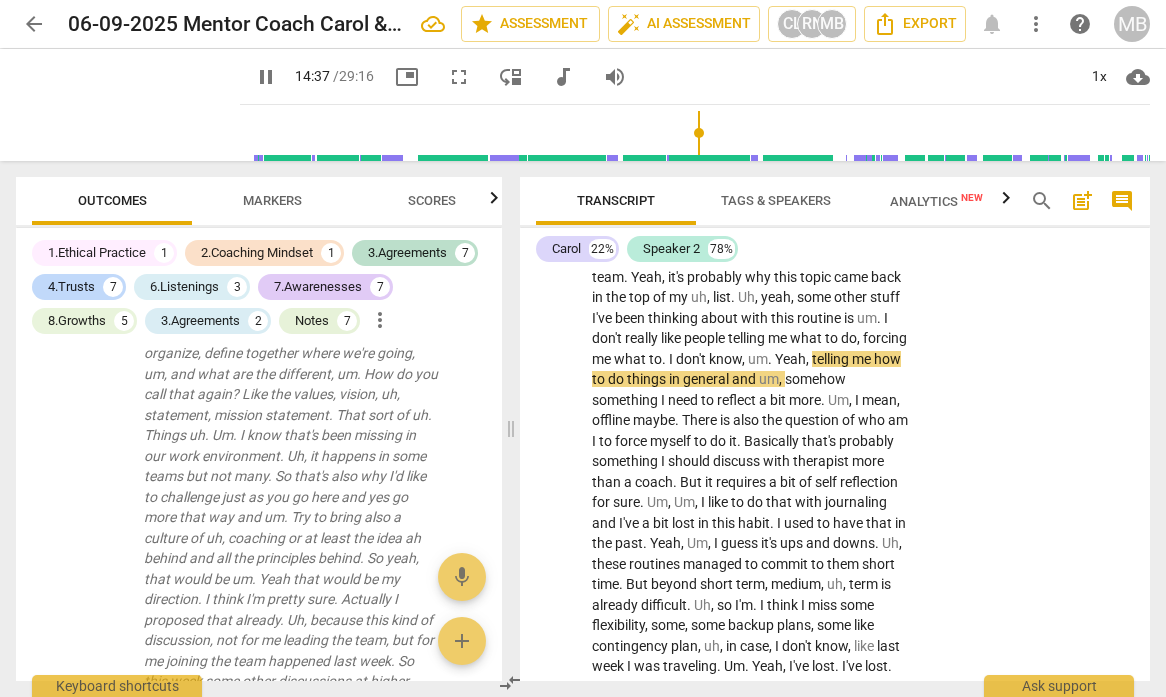 click on "pause" at bounding box center (266, 77) 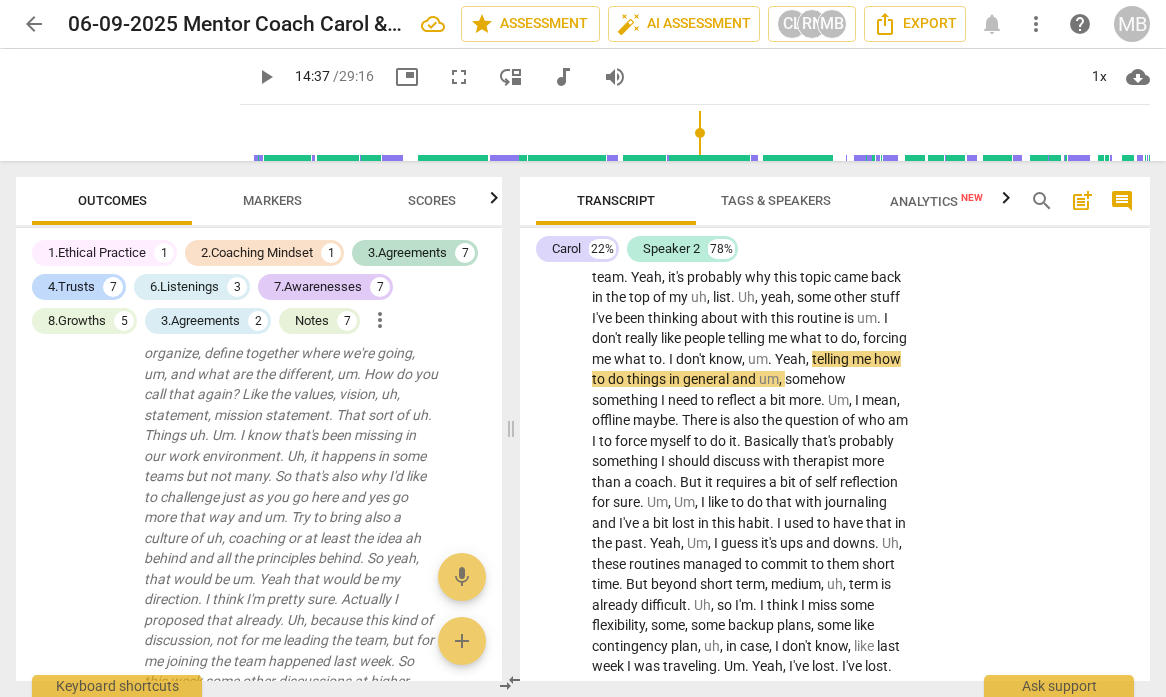 click on "play_arrow" at bounding box center (266, 77) 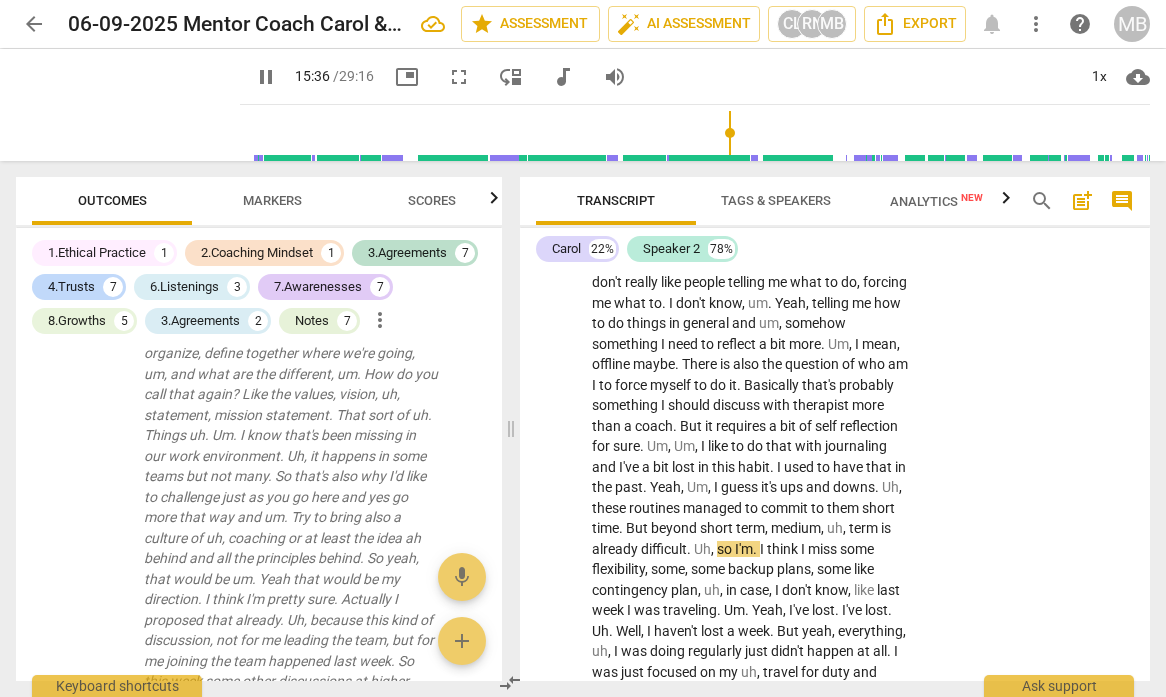 scroll, scrollTop: 4507, scrollLeft: 0, axis: vertical 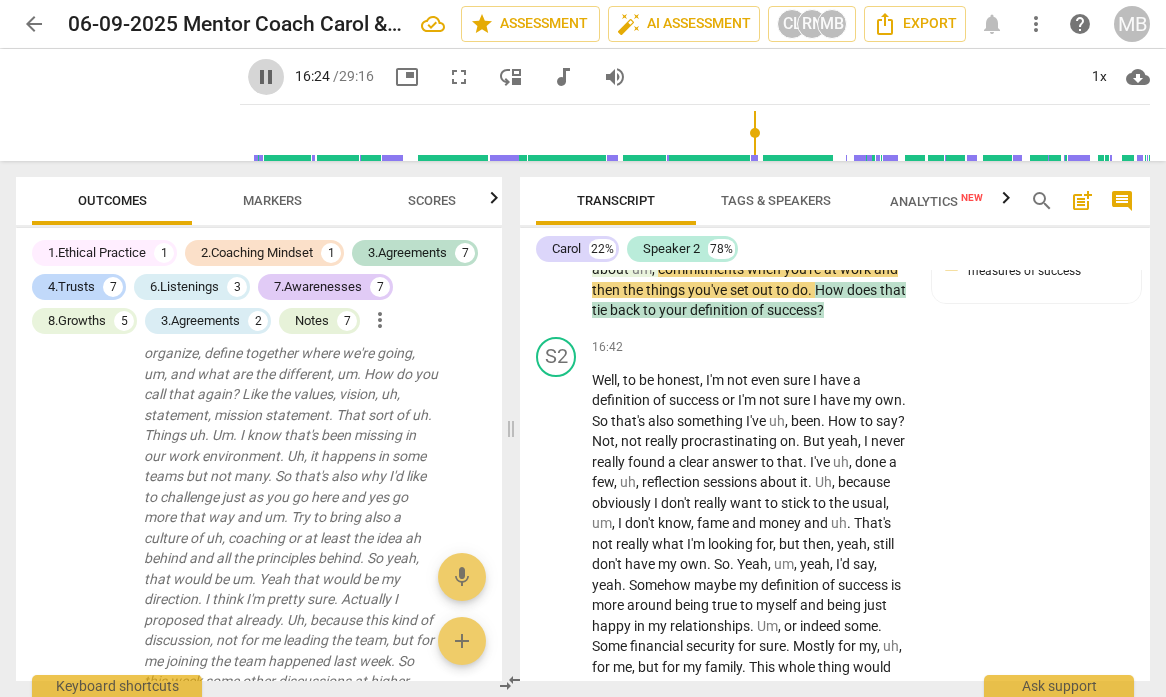 click on "pause" at bounding box center (266, 77) 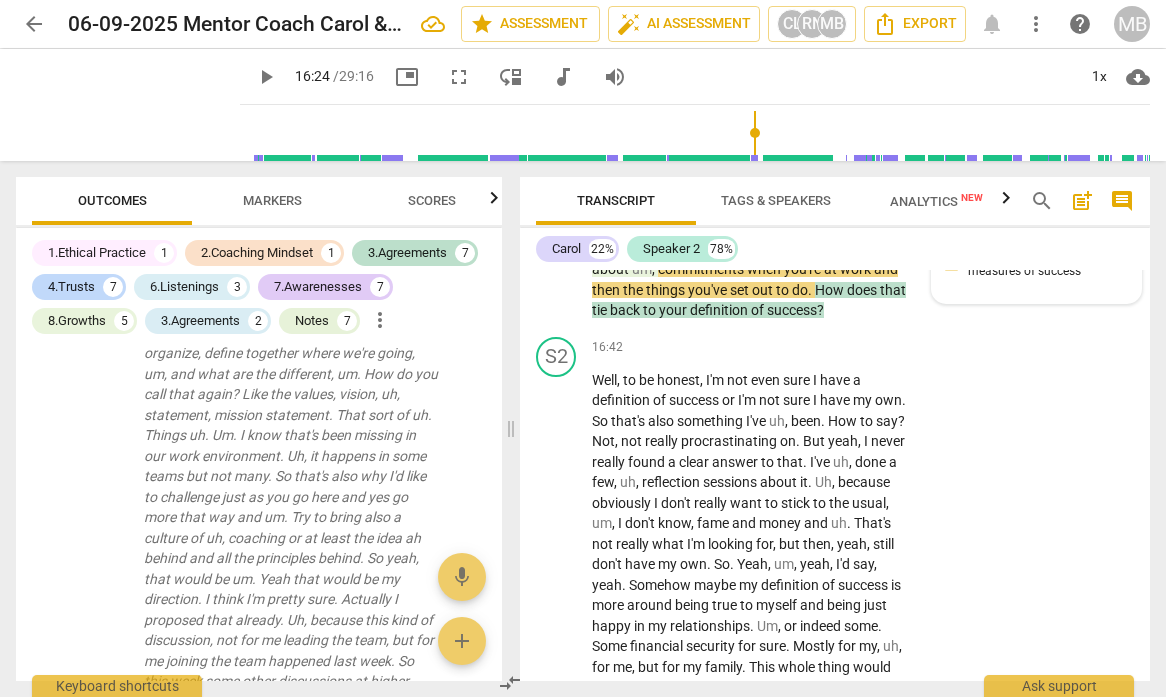 click on "3.Agreement [NAME] 09:47 07-23-2025 8. Partners to define measures of success" at bounding box center (1037, 249) 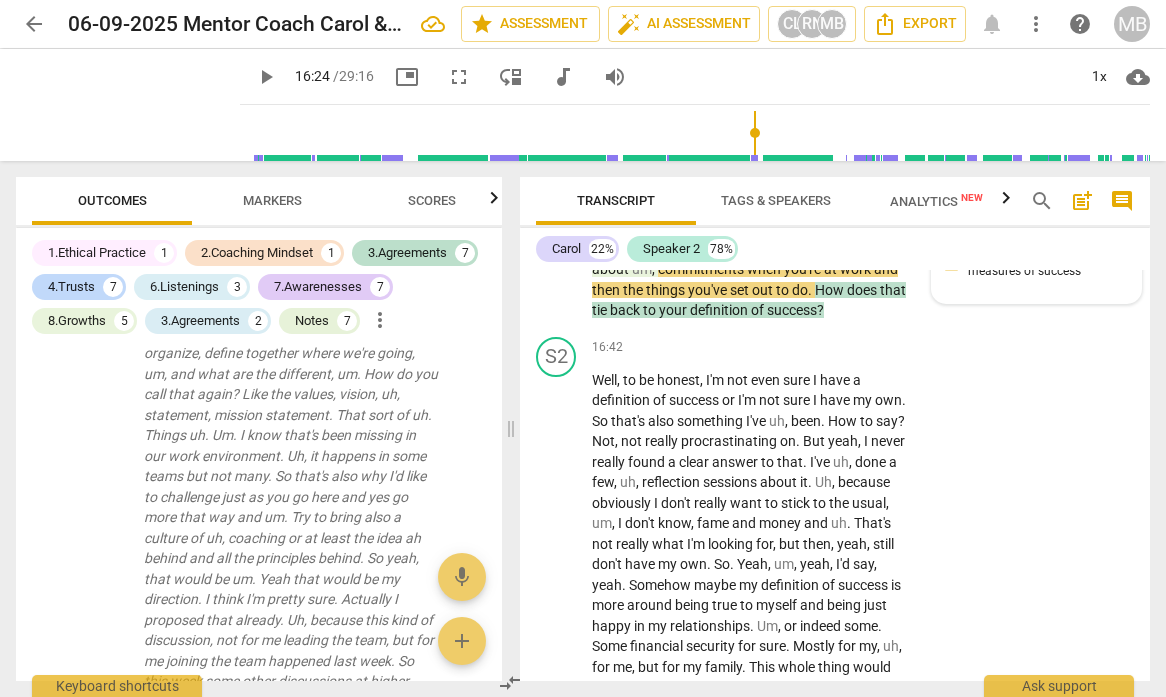 scroll, scrollTop: 5048, scrollLeft: 0, axis: vertical 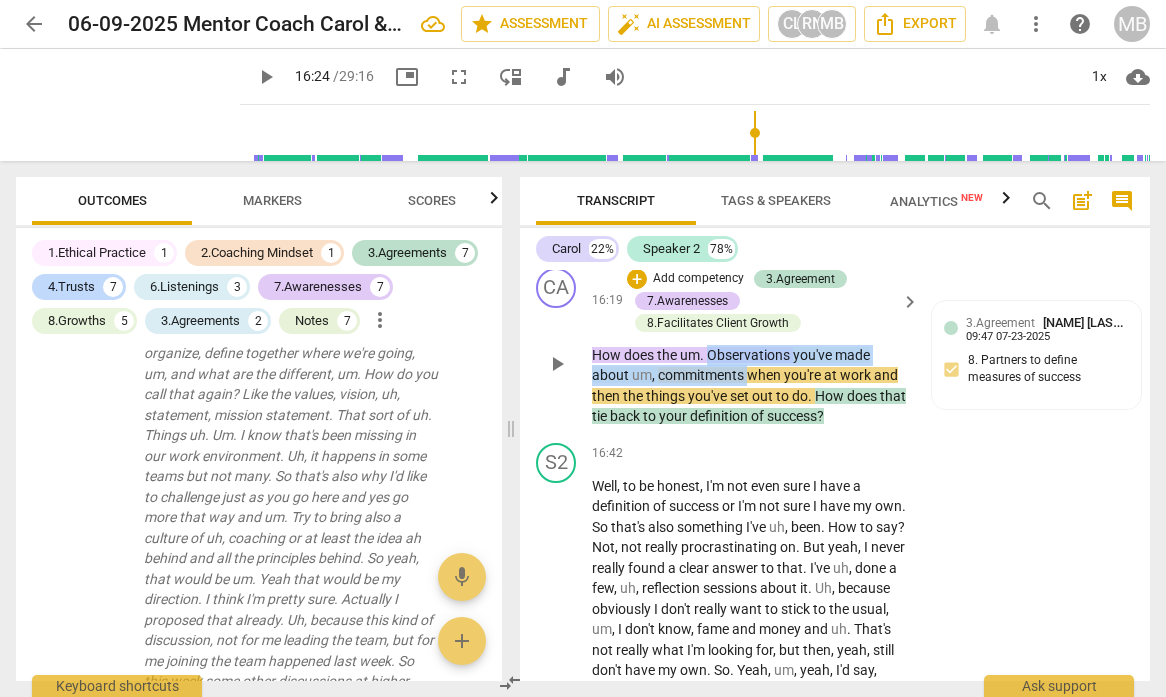 drag, startPoint x: 707, startPoint y: 381, endPoint x: 747, endPoint y: 411, distance: 50 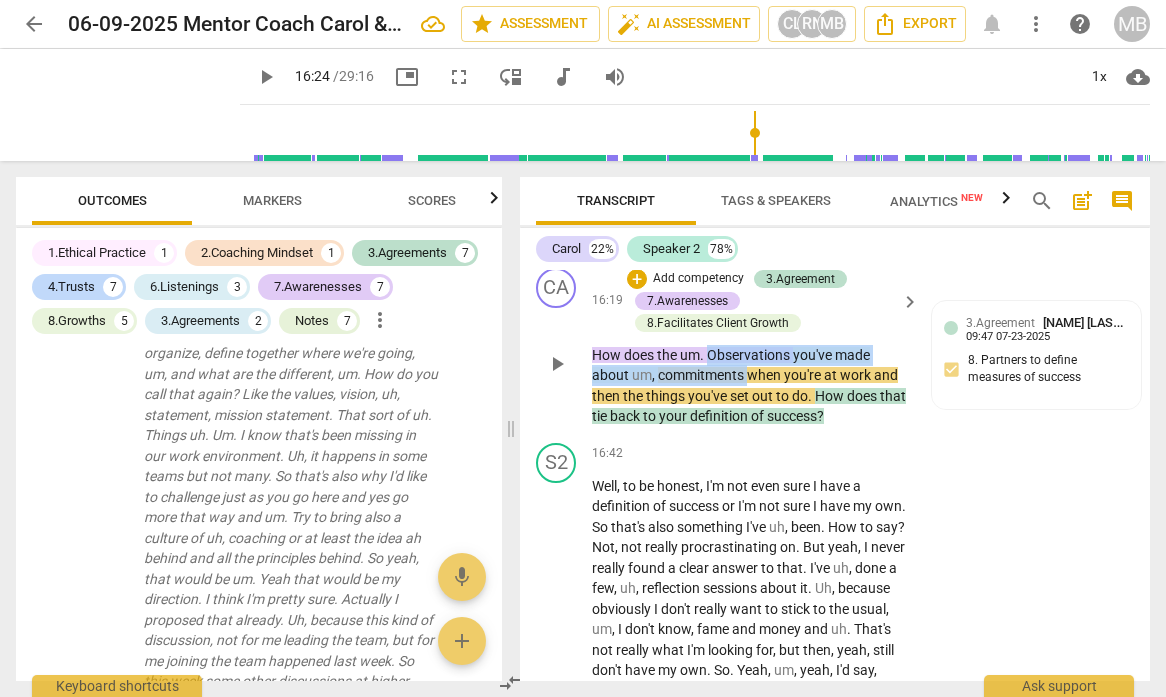 click on "How does the um . Observations you've made about um , commitments when you're at work and then the things you've set out to do . How does that tie back to your definition of success ?" at bounding box center [750, 386] 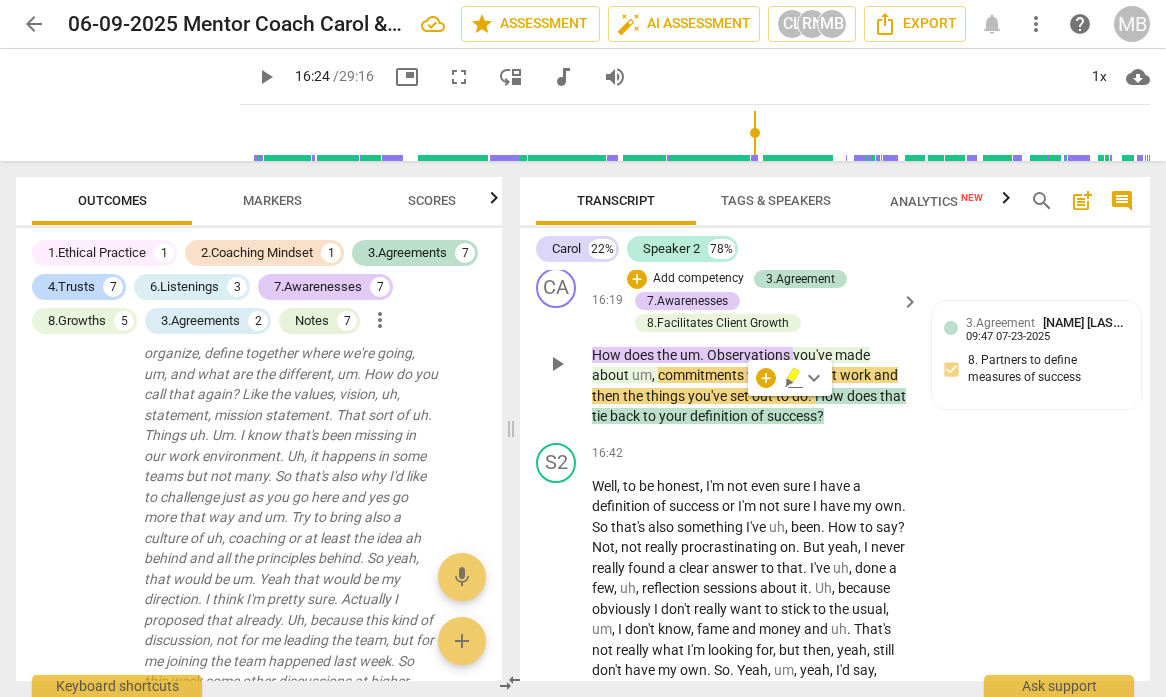 click on "Add competency" at bounding box center (698, 279) 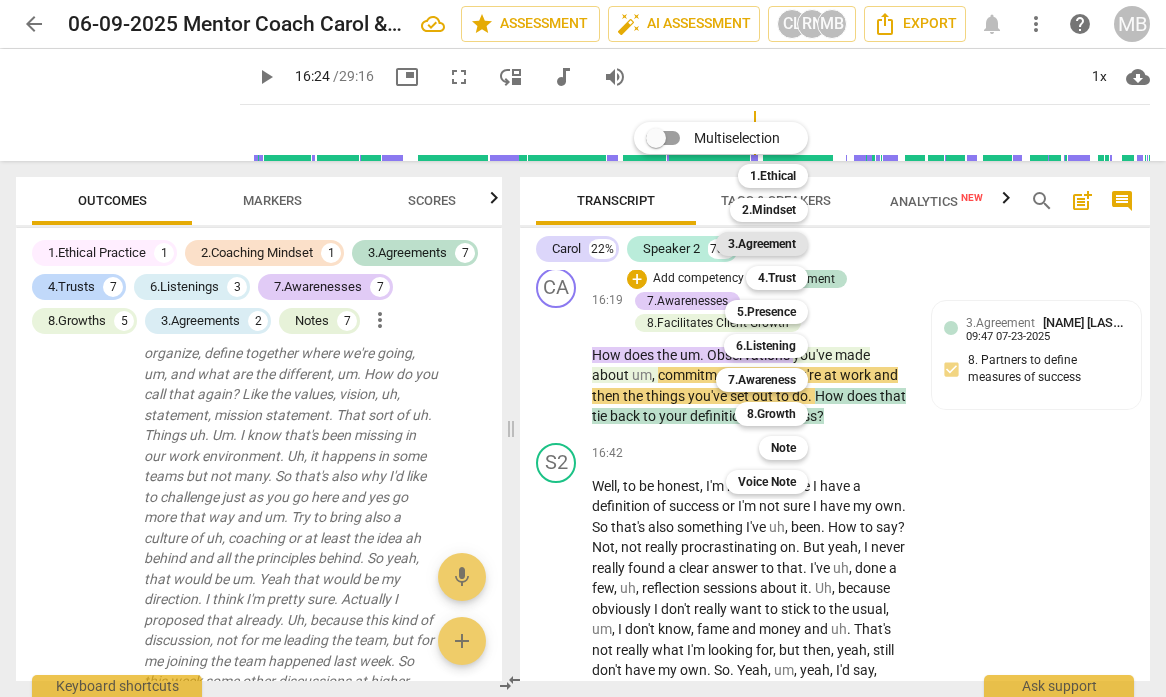 click on "3.Agreement" at bounding box center (762, 244) 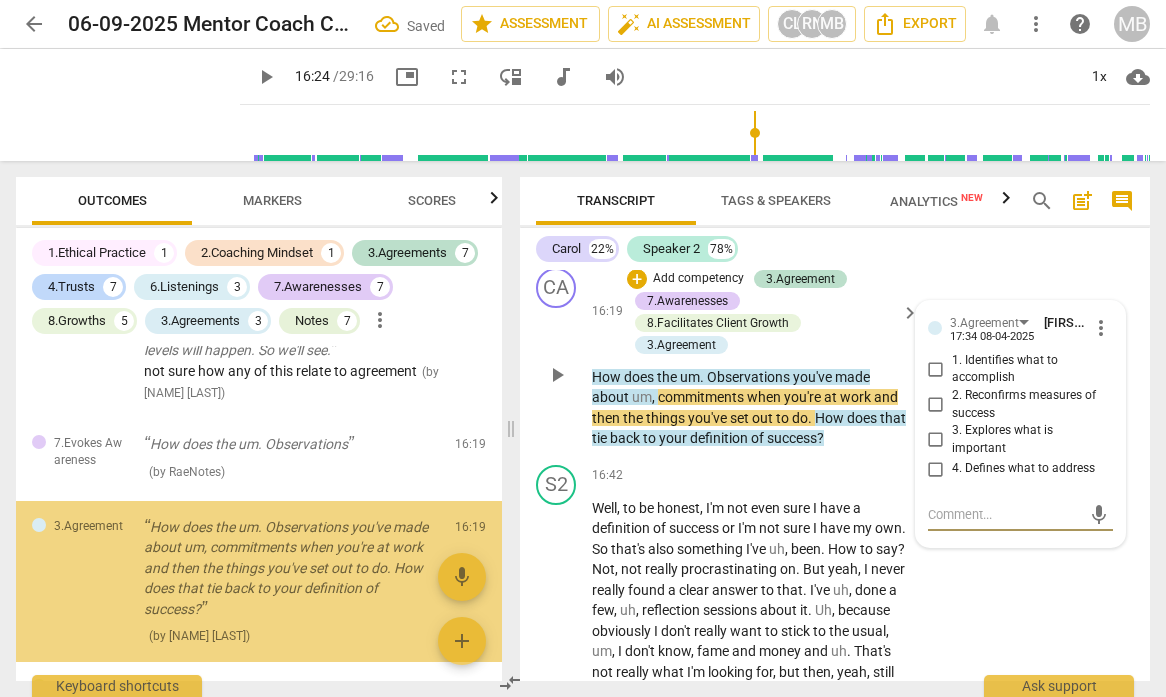 scroll, scrollTop: 4275, scrollLeft: 0, axis: vertical 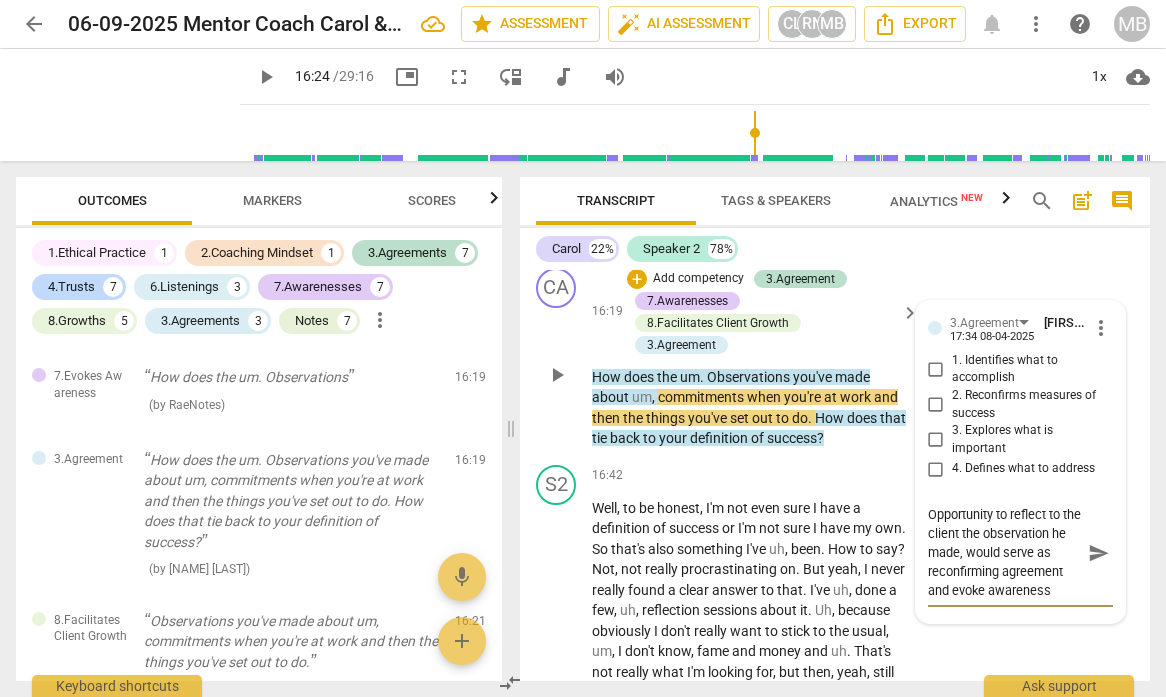 click on "send" at bounding box center [1098, 553] 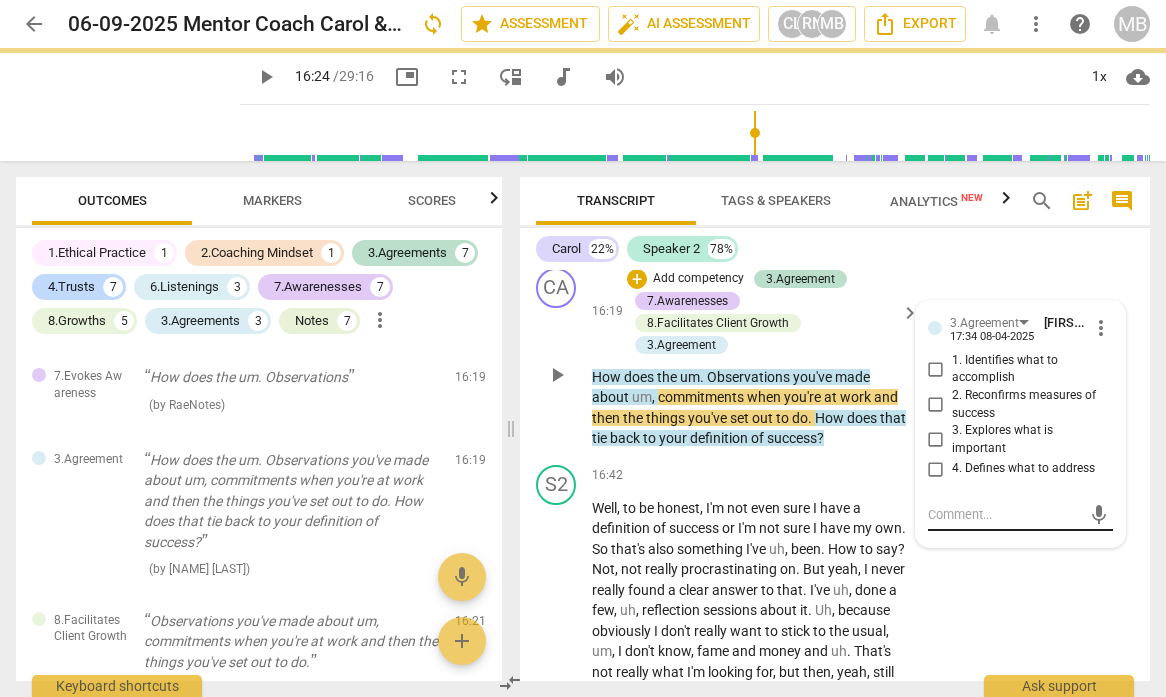 scroll, scrollTop: 0, scrollLeft: 0, axis: both 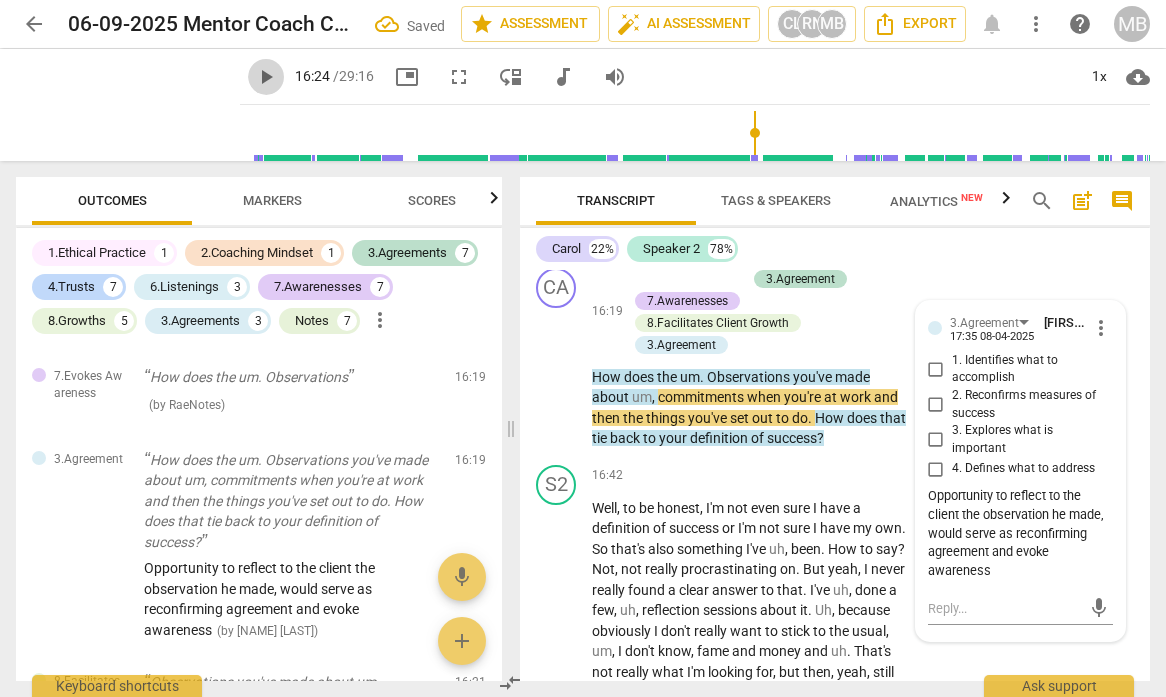 click on "play_arrow" at bounding box center [266, 77] 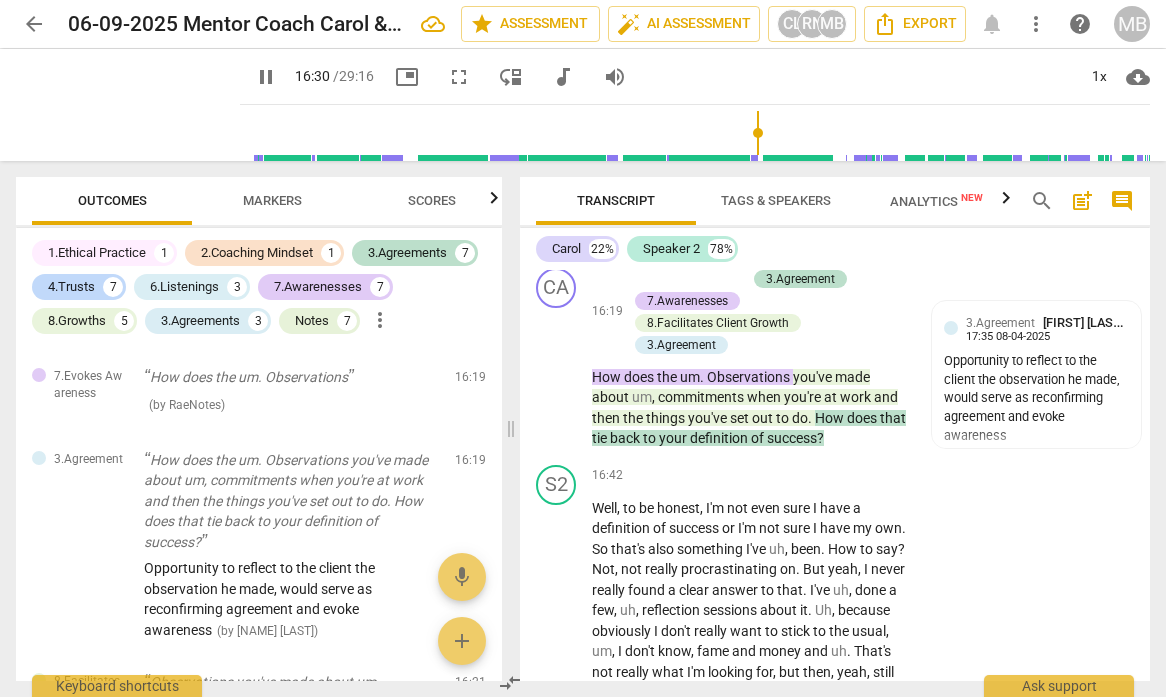 click on "pause" at bounding box center [266, 77] 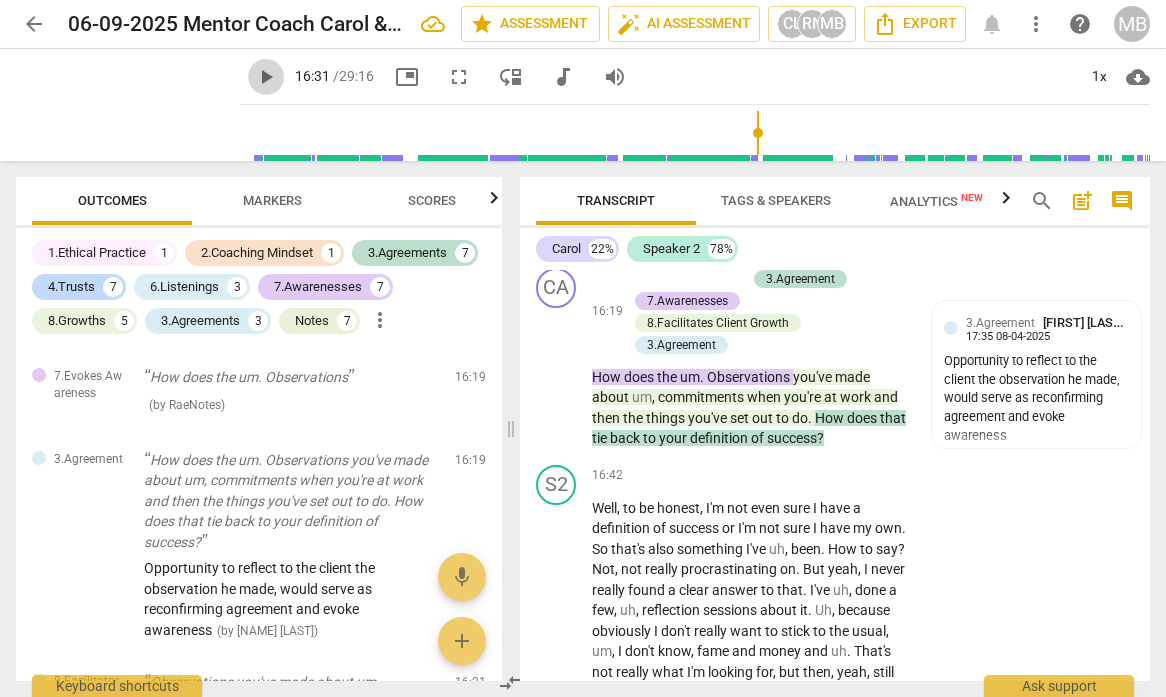 click on "play_arrow" at bounding box center (266, 77) 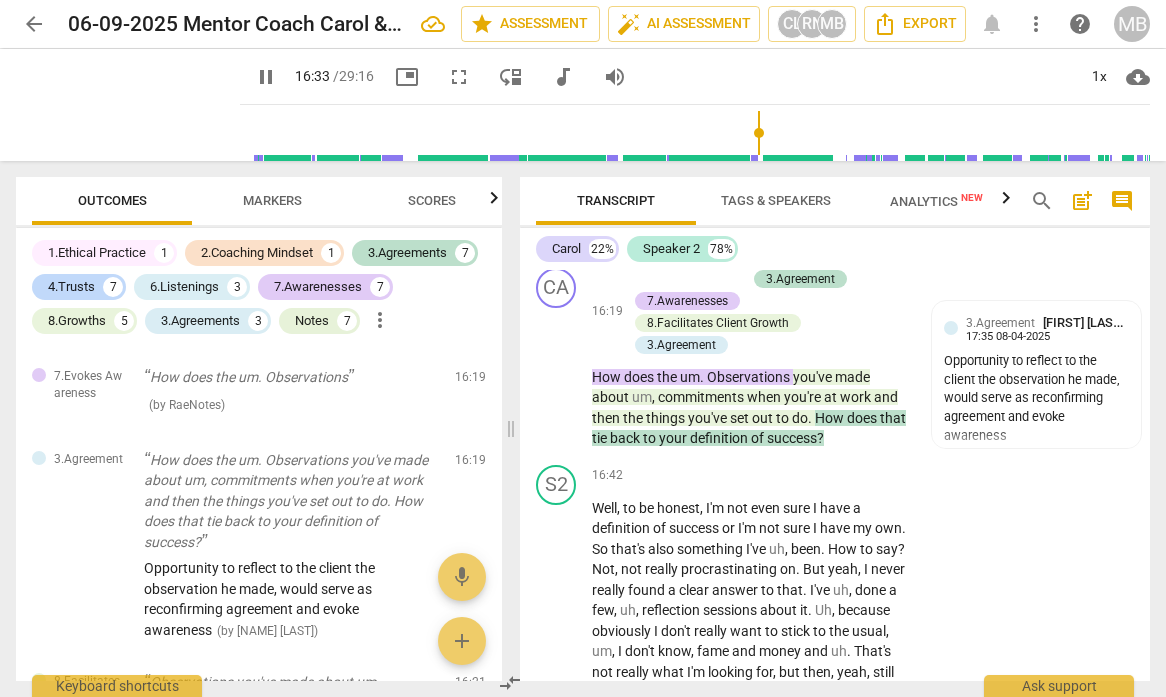 click on "pause" at bounding box center (266, 77) 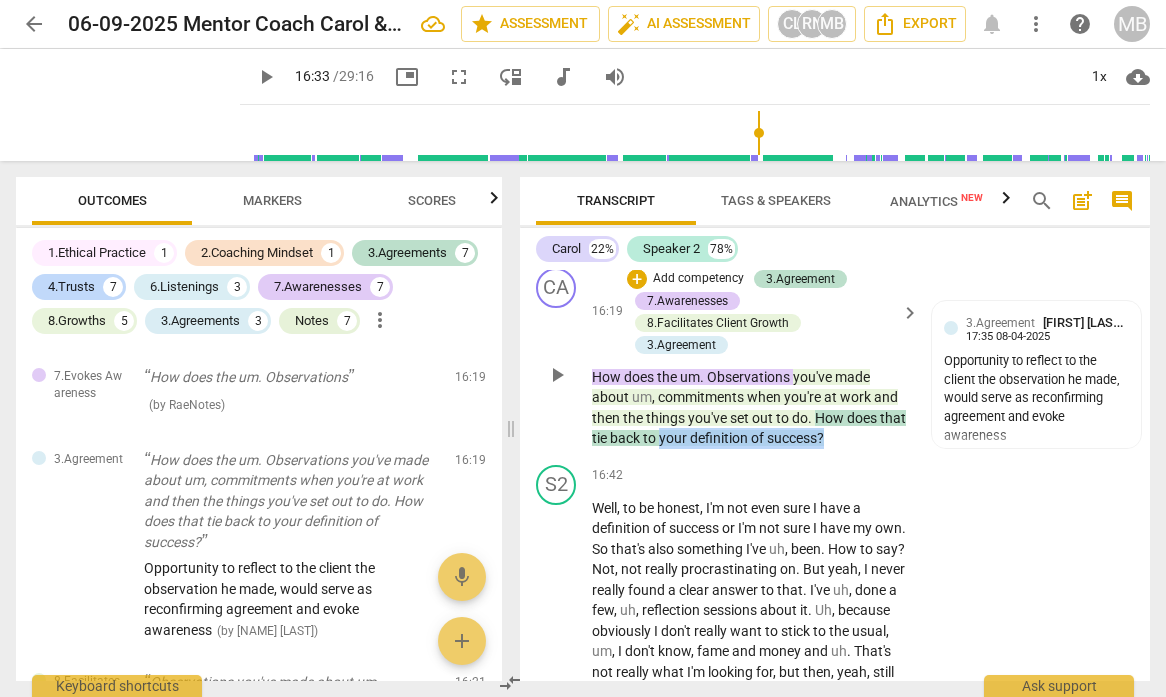 drag, startPoint x: 688, startPoint y: 466, endPoint x: 853, endPoint y: 465, distance: 165.00304 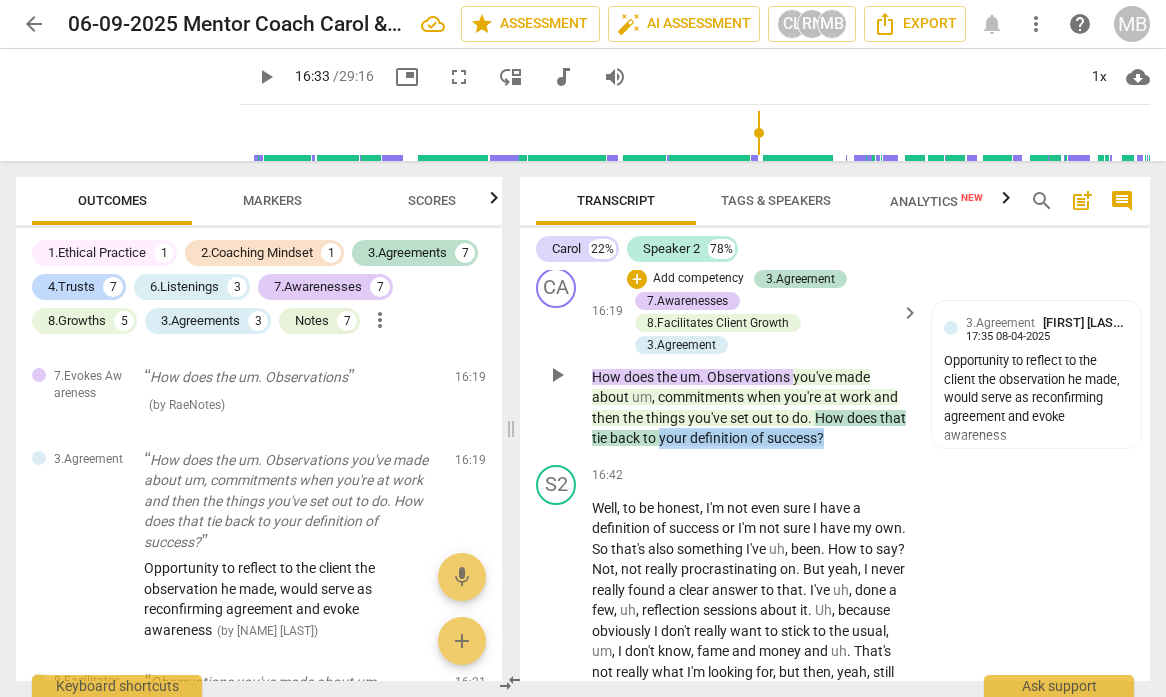 click on "How does the um . Observations you've made about um , commitments when you're at work and then the things you've set out to do . How does that tie back to your definition of success ?" at bounding box center [750, 408] 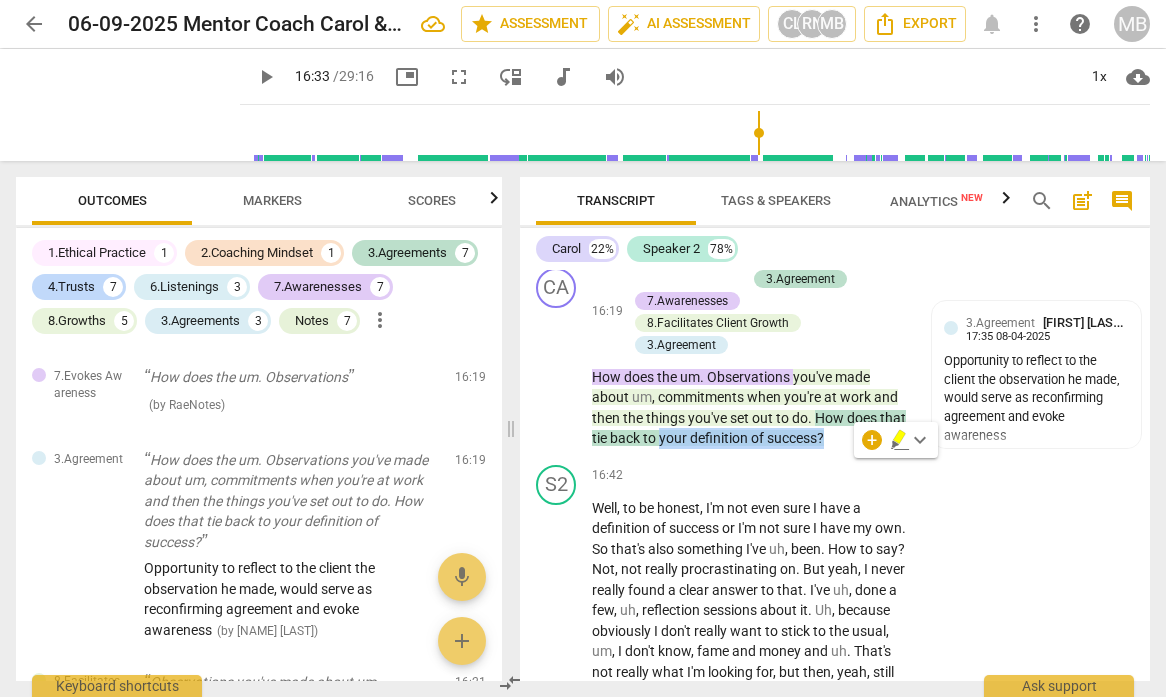 click on "keyboard_arrow_down" at bounding box center (920, 440) 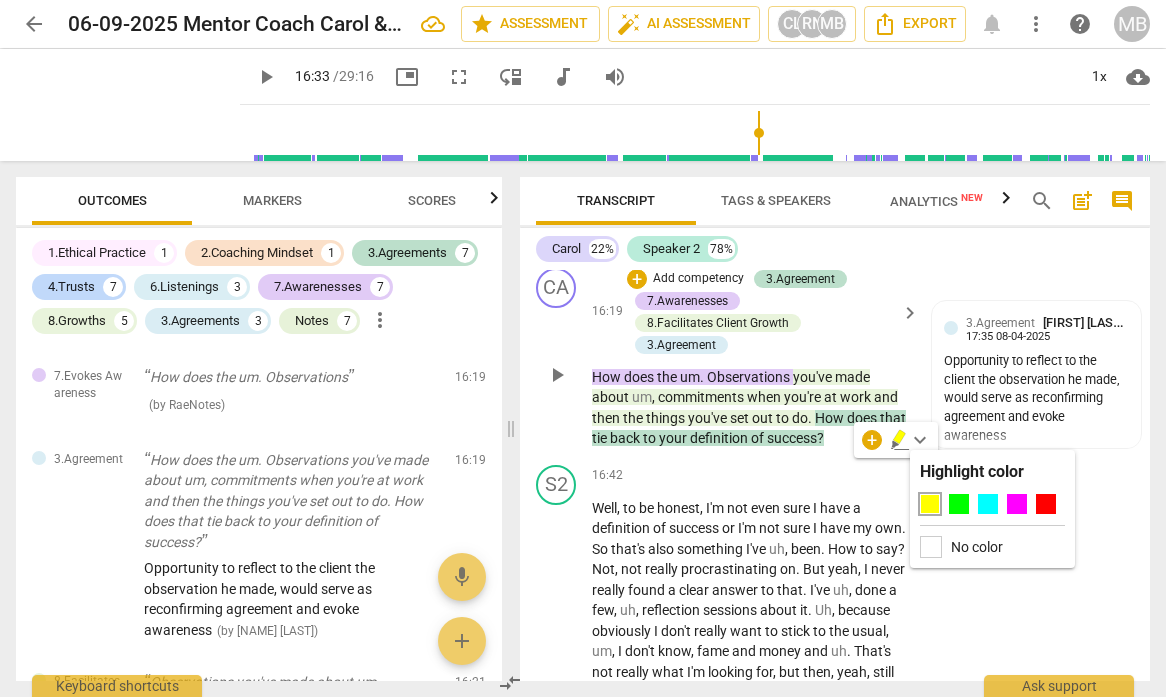 click on "Add competency" at bounding box center (698, 279) 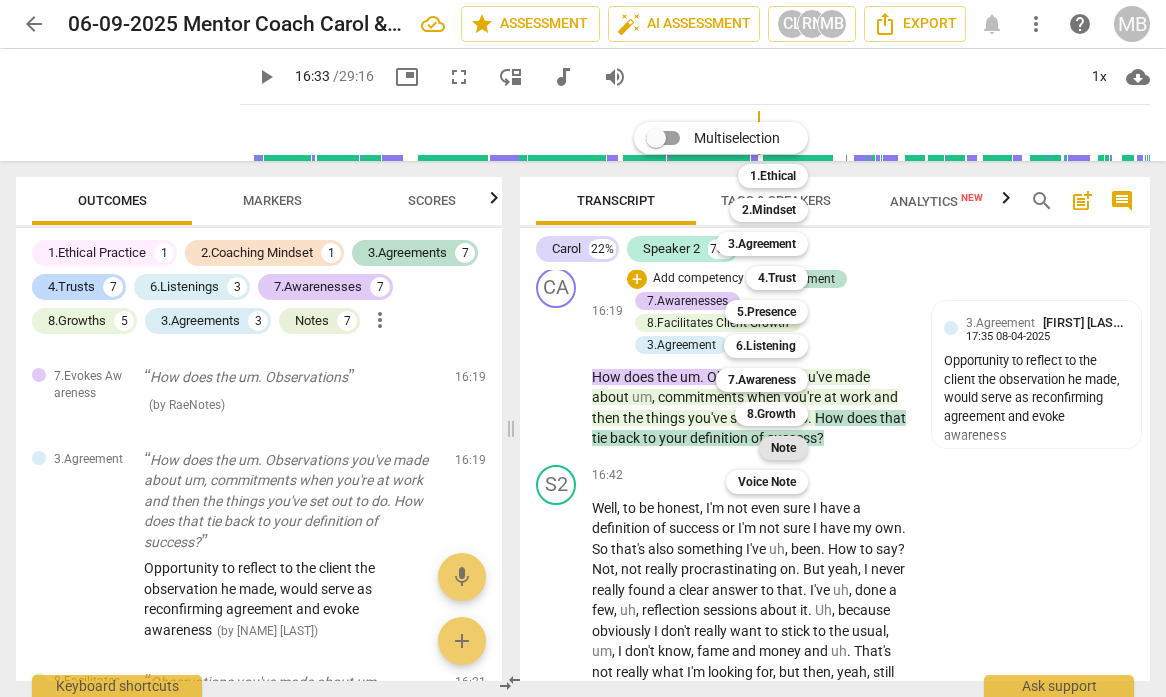 click on "Note" at bounding box center [783, 448] 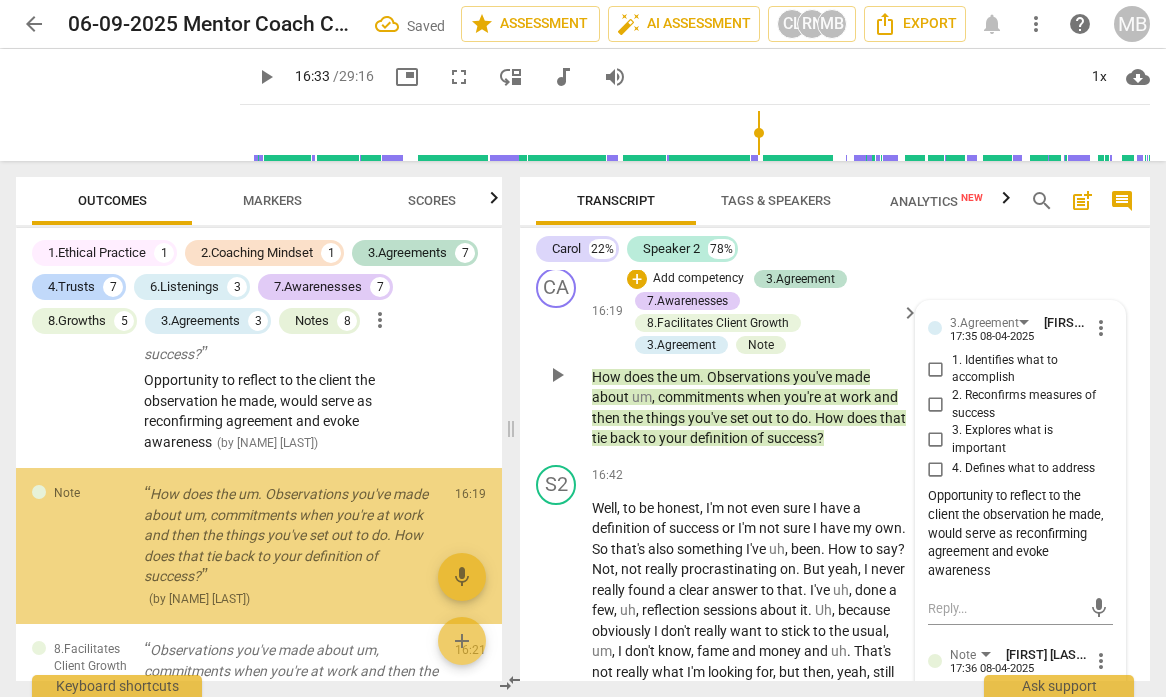scroll, scrollTop: 4490, scrollLeft: 0, axis: vertical 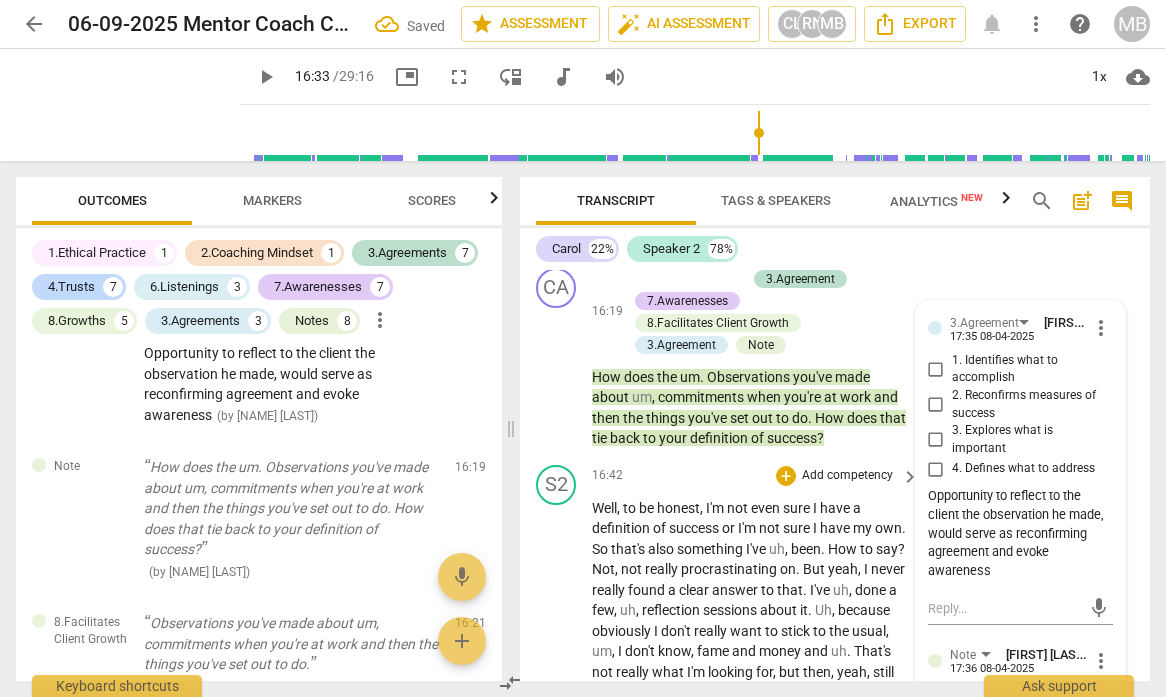 click on "S2 play_arrow pause 16:42 + Add competency keyboard_arrow_right Well ,   to   be   honest ,   I'm   not   even   sure   I   have   a   definition   of   success   or   I'm   not   sure   I   have   my   own .   So   that's   also   something   I've   uh ,   been .   How   to   say ?   Not ,   not   really   procrastinating   on .   But   yeah ,   I   never   really   found   a   clear   answer   to   that .   I've   uh ,   done   a   few ,   uh ,   reflection   sessions   about   it .   Uh ,   because   obviously   I   don't   really   want   to   stick   to   the   usual ,   um ,   I   don't   know ,   fame   and   money   and   uh .   That's   not   really   what   I'm   looking   for ,   but   then ,   yeah ,   still   don't   have   my   own .   So .   Yeah ,   um ,   yeah ,   I'd   say ,   yeah .   Somehow   maybe   my   definition   of   success   is   more   around   being   true   to   myself   and   being   just   happy   in   my   relationships .   Um ,   or   indeed   some .   Some   financial" at bounding box center [835, 738] 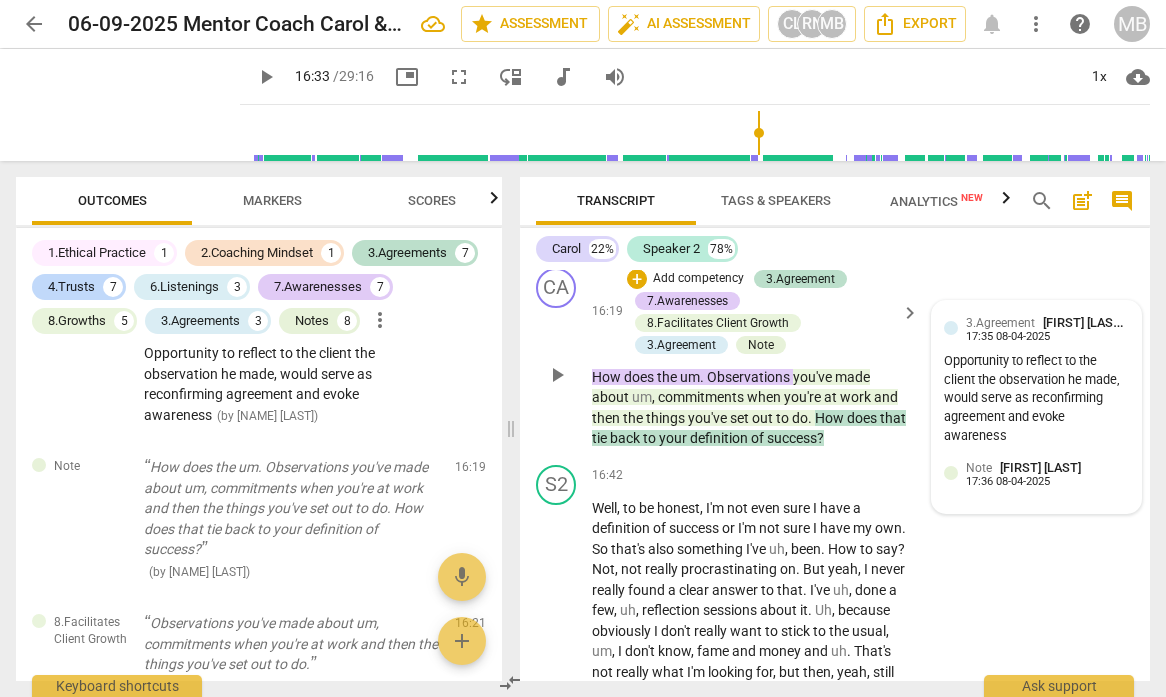 click on "17:36 08-04-2025" at bounding box center (1008, 482) 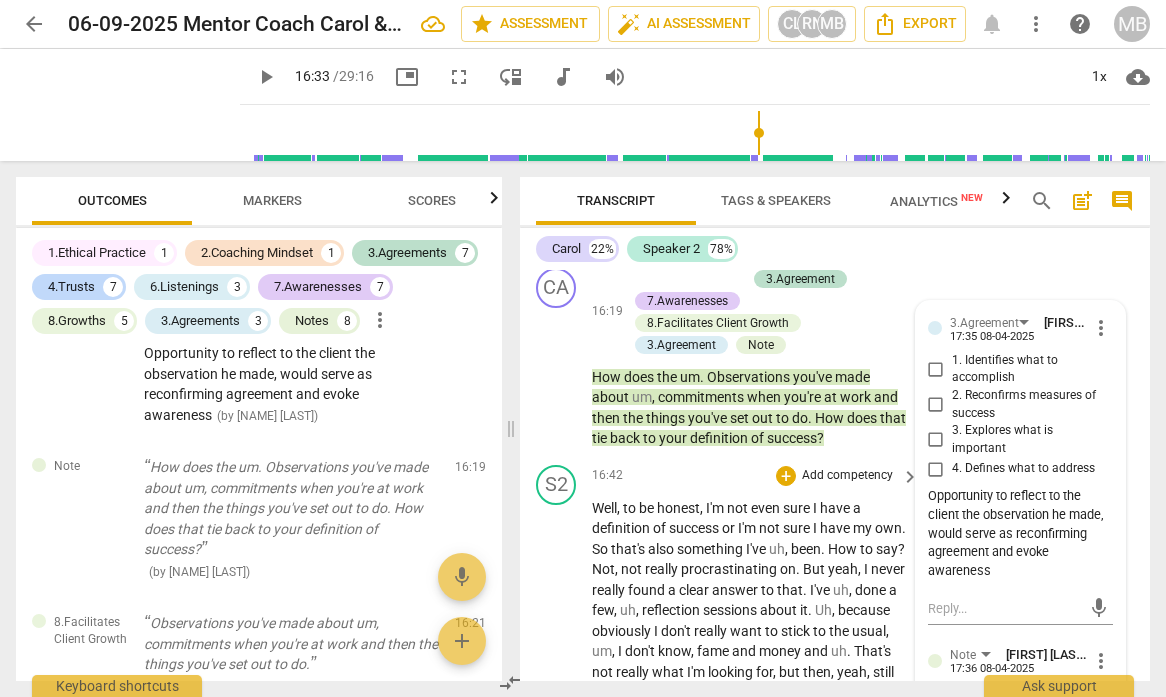 click on "S2 play_arrow pause 16:42 + Add competency keyboard_arrow_right Well ,   to   be   honest ,   I'm   not   even   sure   I   have   a   definition   of   success   or   I'm   not   sure   I   have   my   own .   So   that's   also   something   I've   uh ,   been .   How   to   say ?   Not ,   not   really   procrastinating   on .   But   yeah ,   I   never   really   found   a   clear   answer   to   that .   I've   uh ,   done   a   few ,   uh ,   reflection   sessions   about   it .   Uh ,   because   obviously   I   don't   really   want   to   stick   to   the   usual ,   um ,   I   don't   know ,   fame   and   money   and   uh .   That's   not   really   what   I'm   looking   for ,   but   then ,   yeah ,   still   don't   have   my   own .   So .   Yeah ,   um ,   yeah ,   I'd   say ,   yeah .   Somehow   maybe   my   definition   of   success   is   more   around   being   true   to   myself   and   being   just   happy   in   my   relationships .   Um ,   or   indeed   some .   Some   financial" at bounding box center [835, 738] 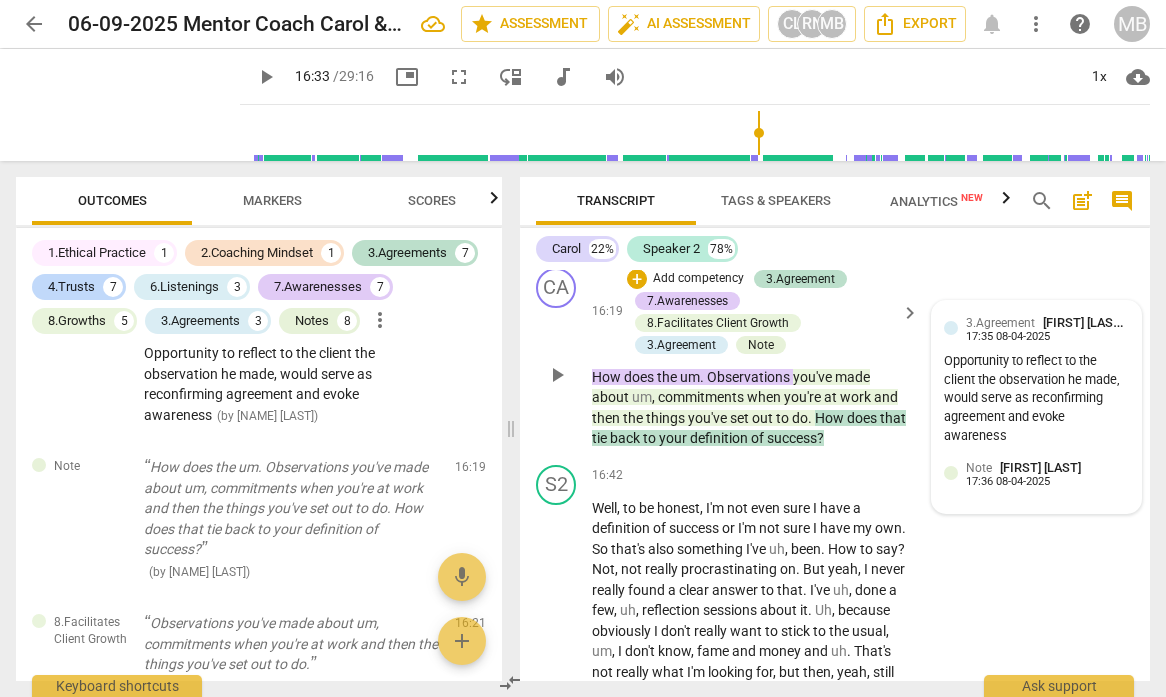 click on "Opportunity to reflect to the client the observation he made, would serve as reconfirming agreement and evoke awareness" at bounding box center (1037, 399) 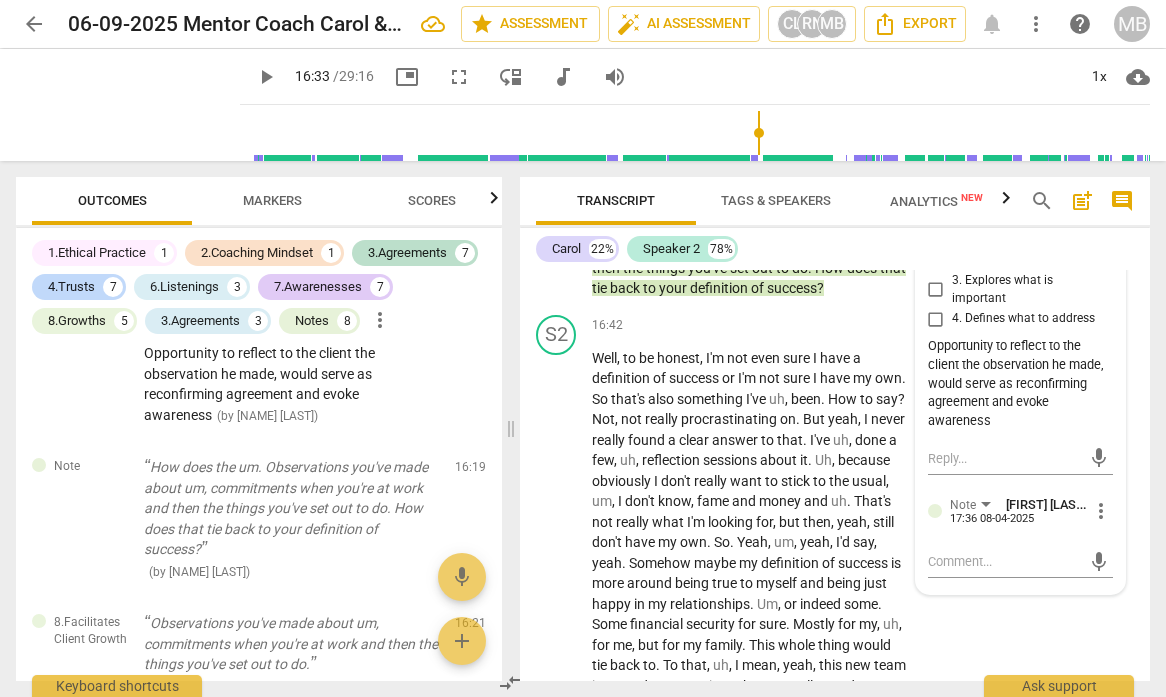 scroll, scrollTop: 5086, scrollLeft: 0, axis: vertical 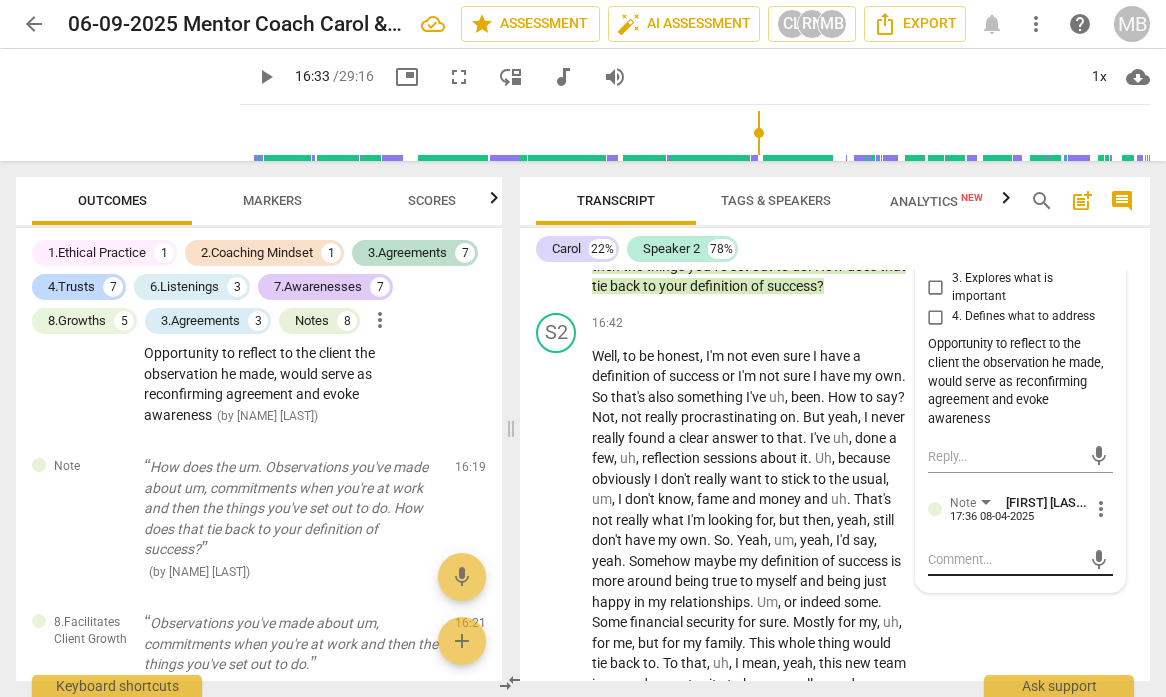 click on "mic" at bounding box center [1021, 560] 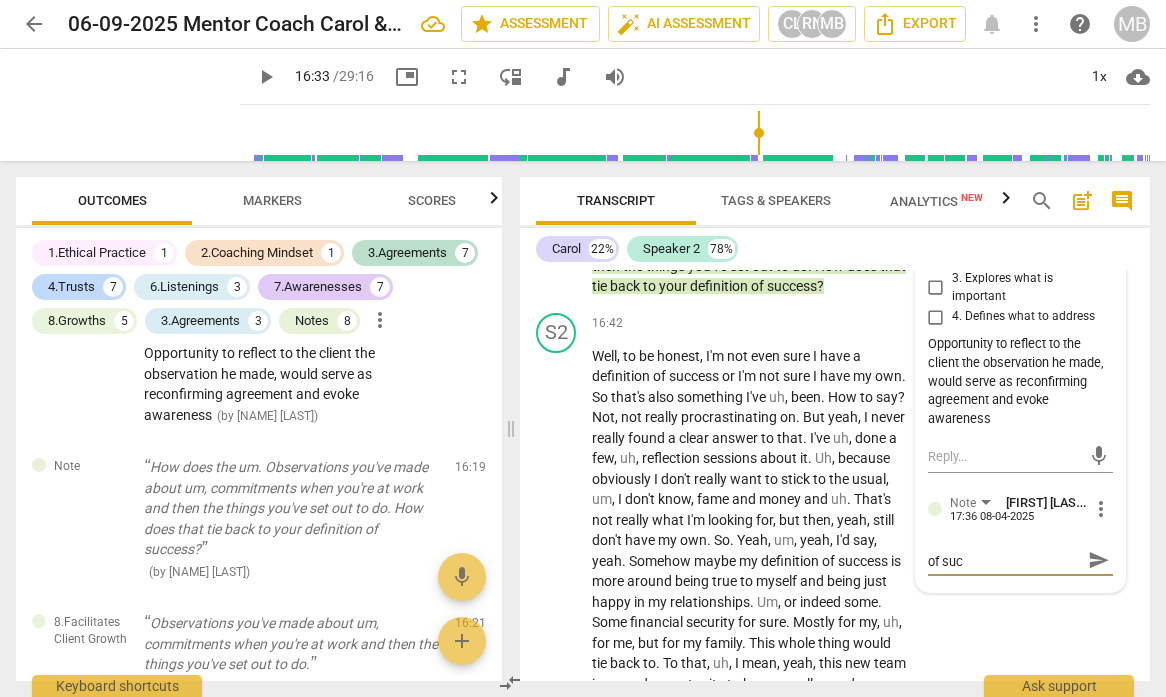 scroll, scrollTop: 0, scrollLeft: 0, axis: both 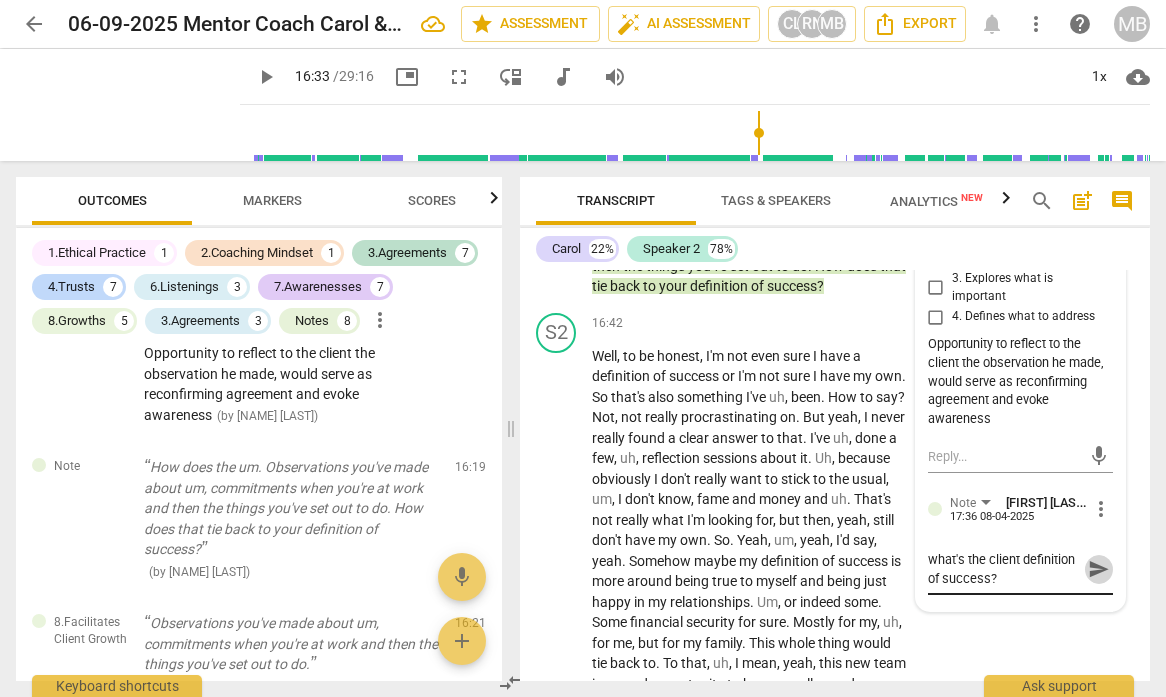 click on "send" at bounding box center [1099, 569] 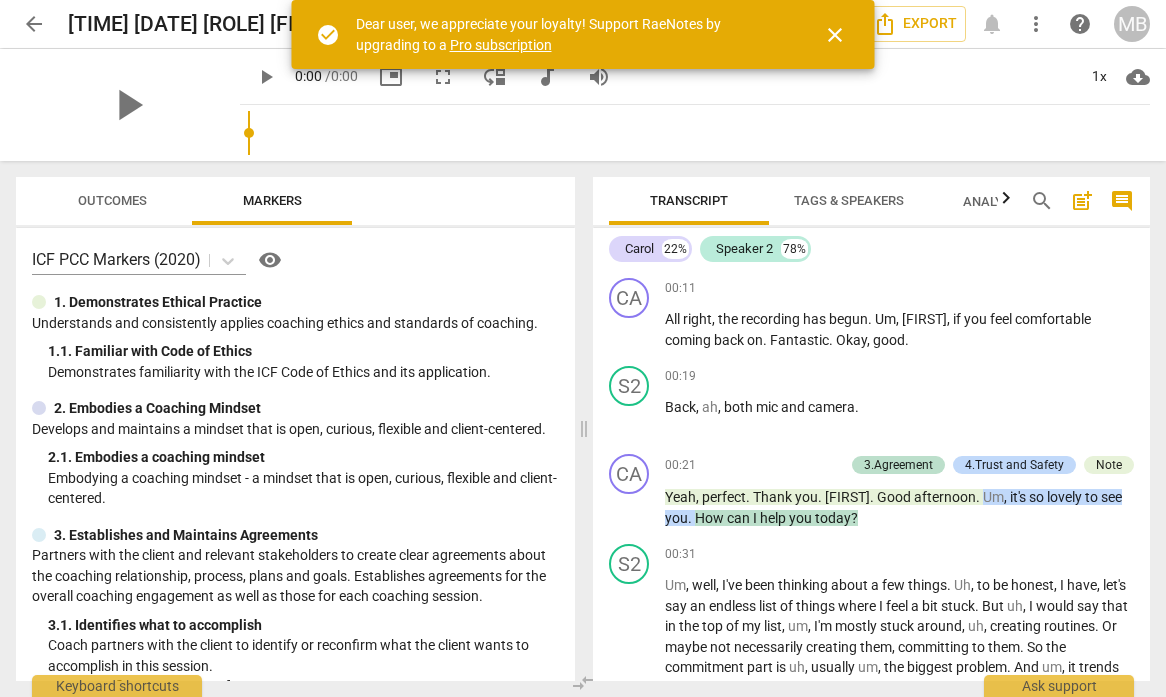 scroll, scrollTop: 0, scrollLeft: 0, axis: both 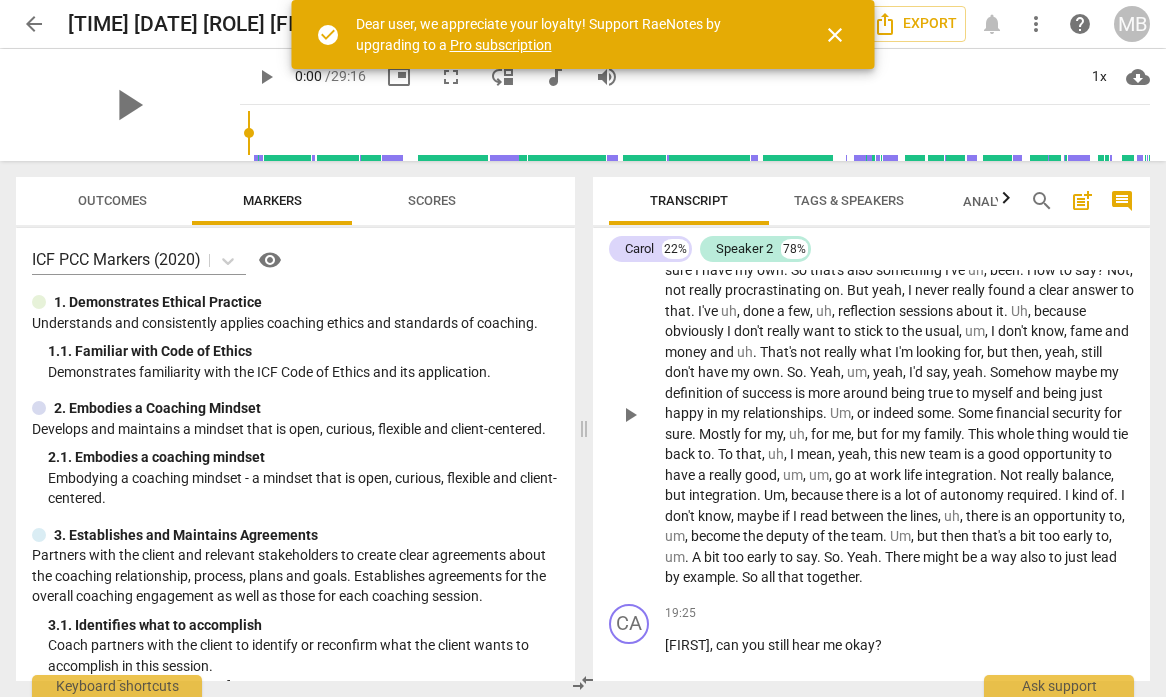 click on "play_arrow" at bounding box center [630, 415] 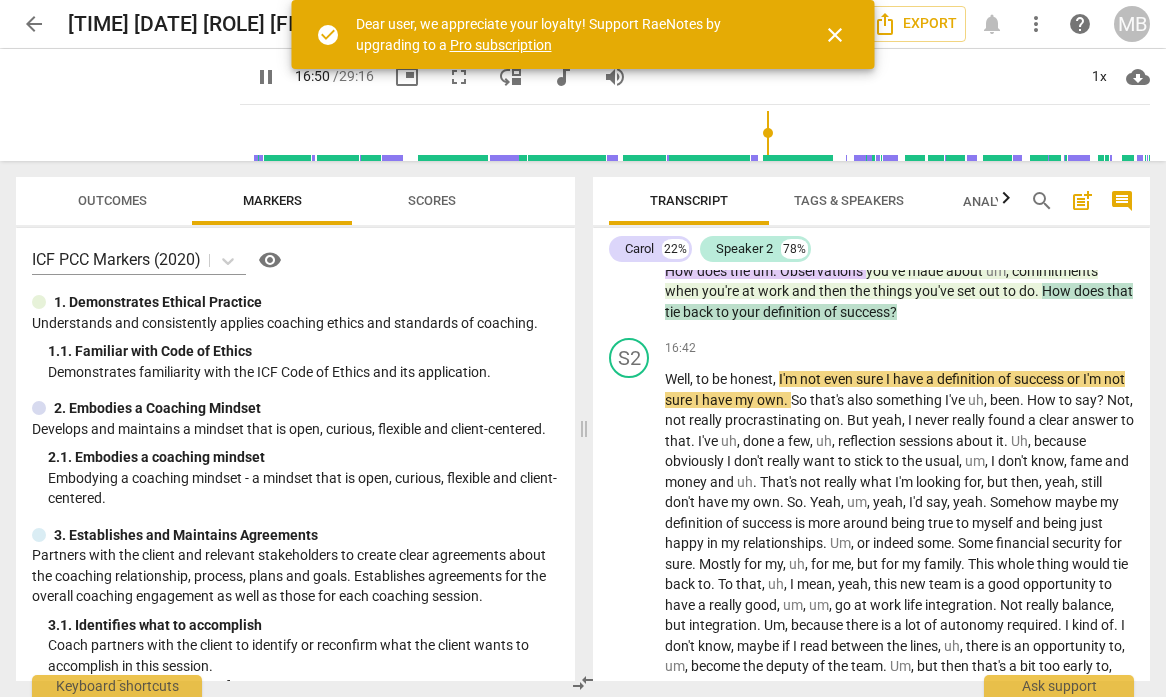 scroll, scrollTop: 3641, scrollLeft: 0, axis: vertical 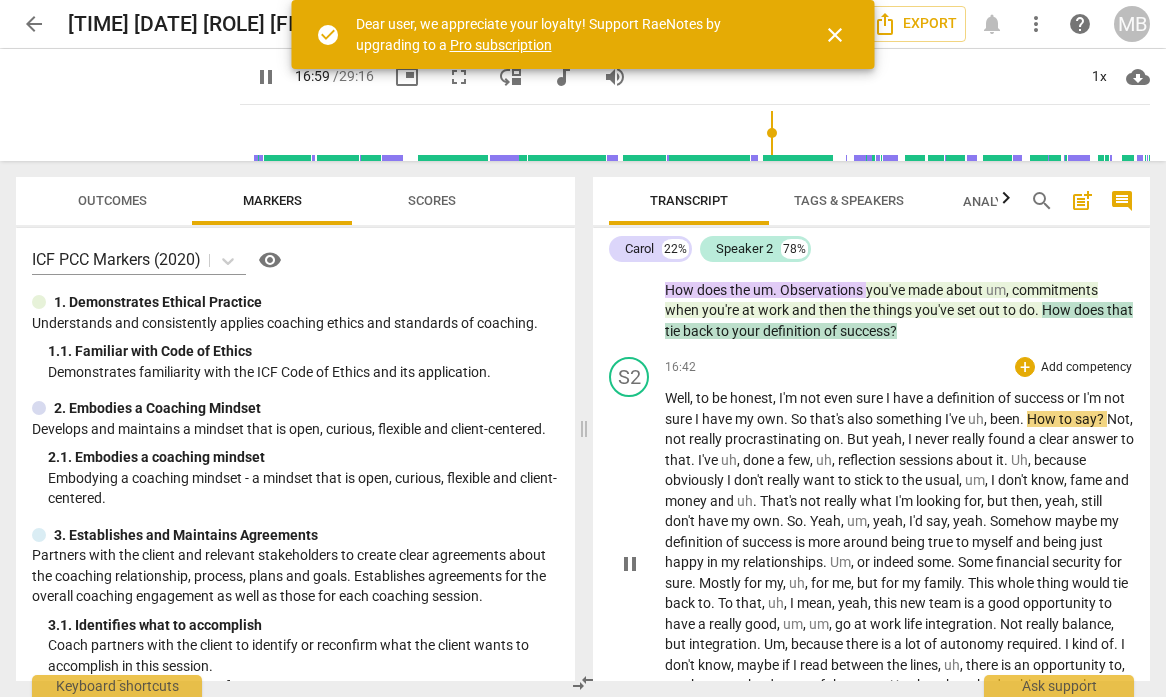 click on "pause" at bounding box center [630, 564] 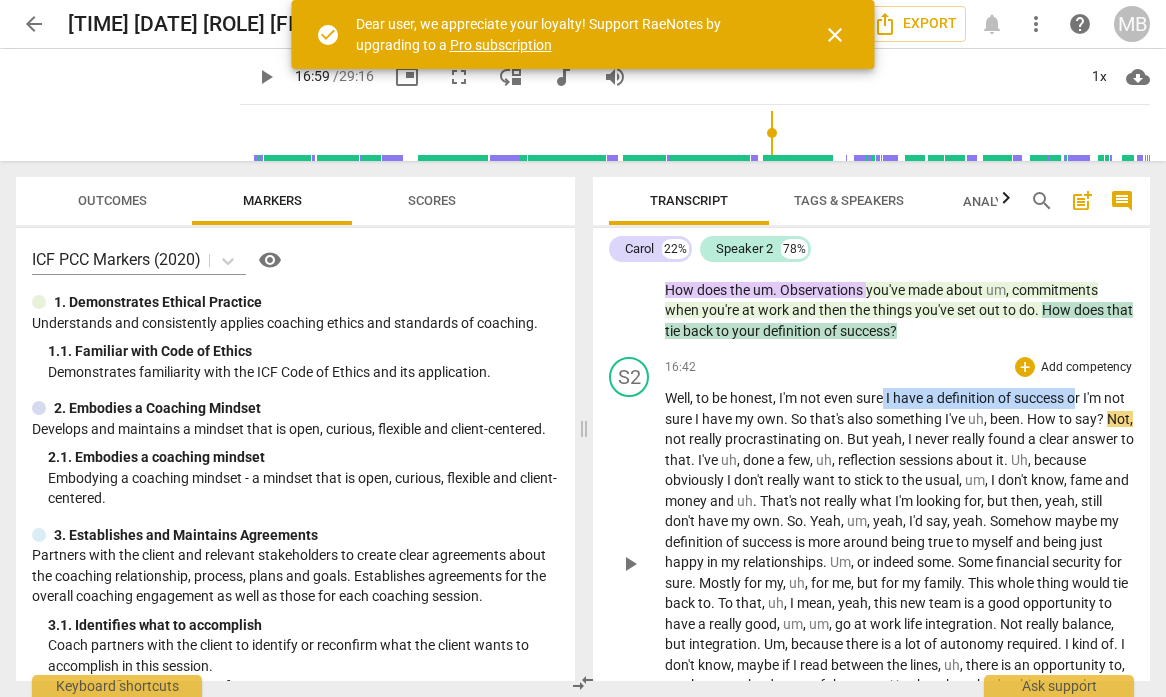 drag, startPoint x: 888, startPoint y: 418, endPoint x: 1078, endPoint y: 412, distance: 190.09471 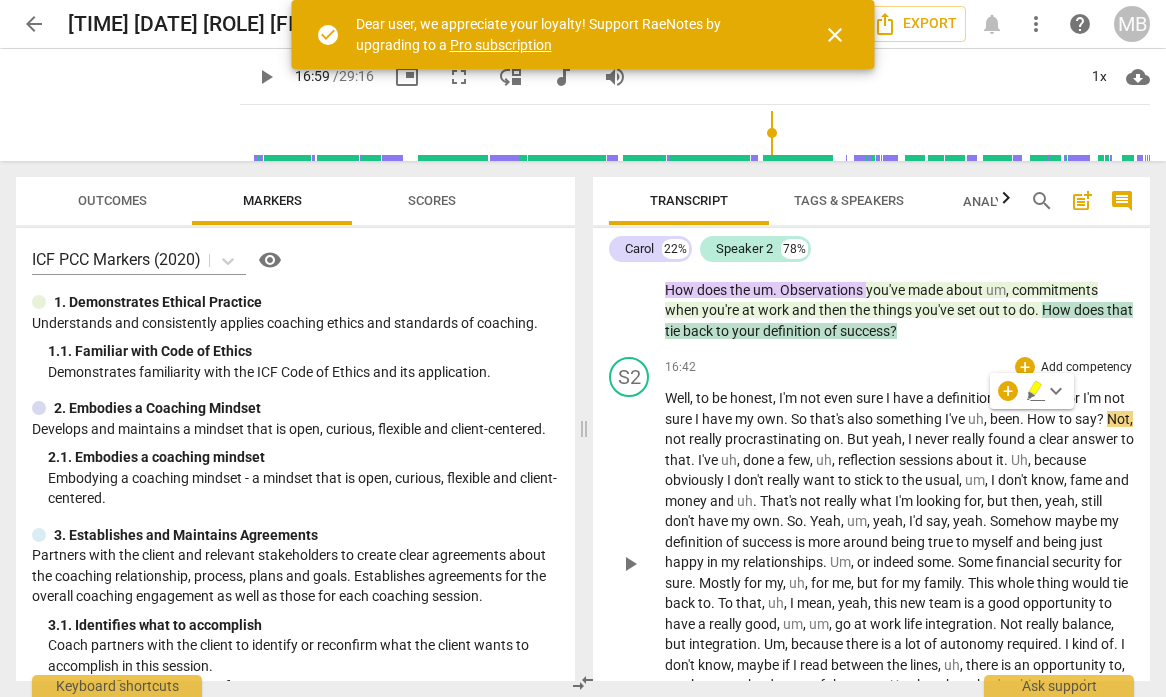click on "Add competency" at bounding box center [1086, 368] 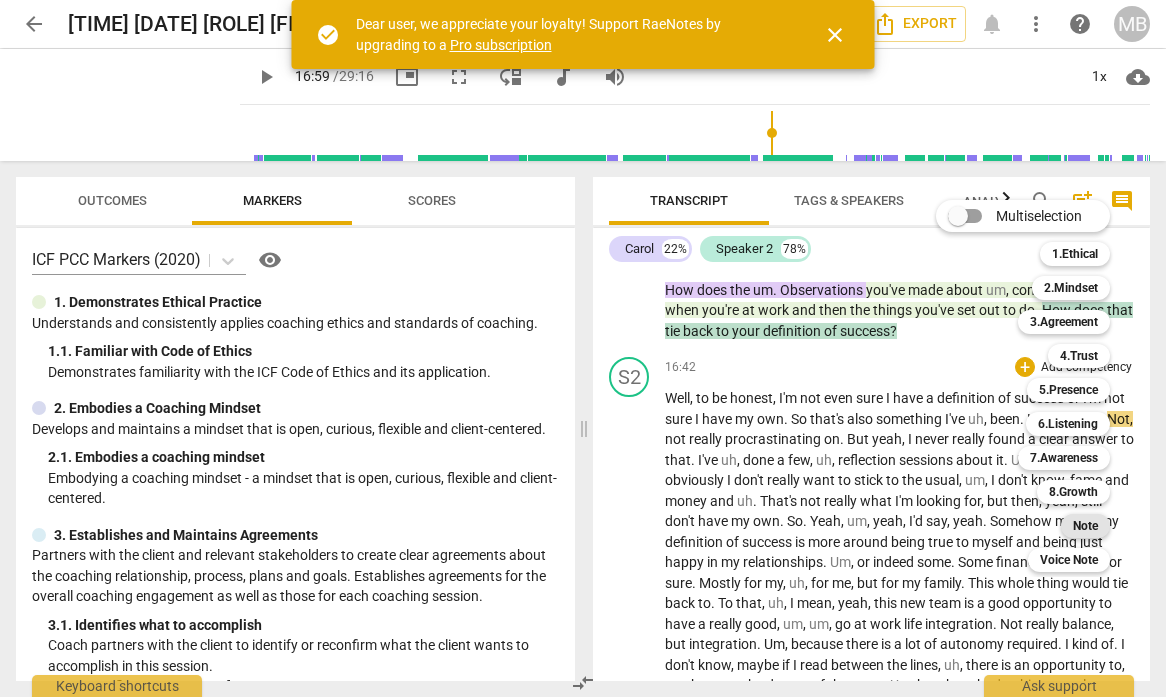 click on "Note" at bounding box center (1085, 526) 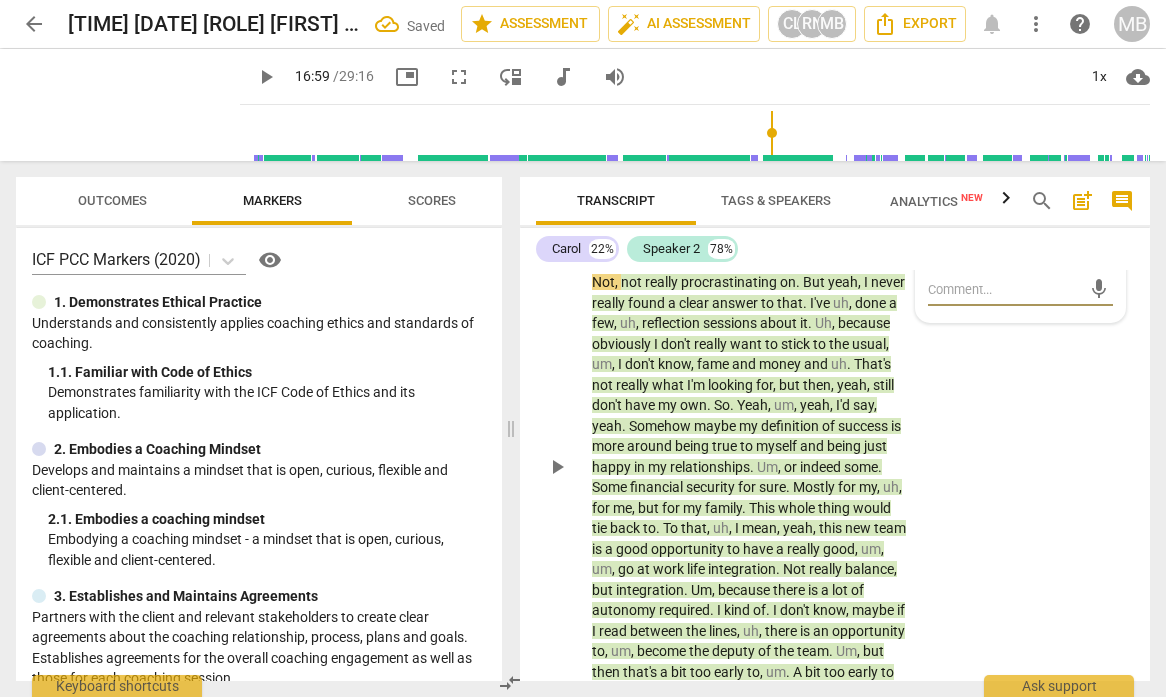 scroll, scrollTop: 5227, scrollLeft: 0, axis: vertical 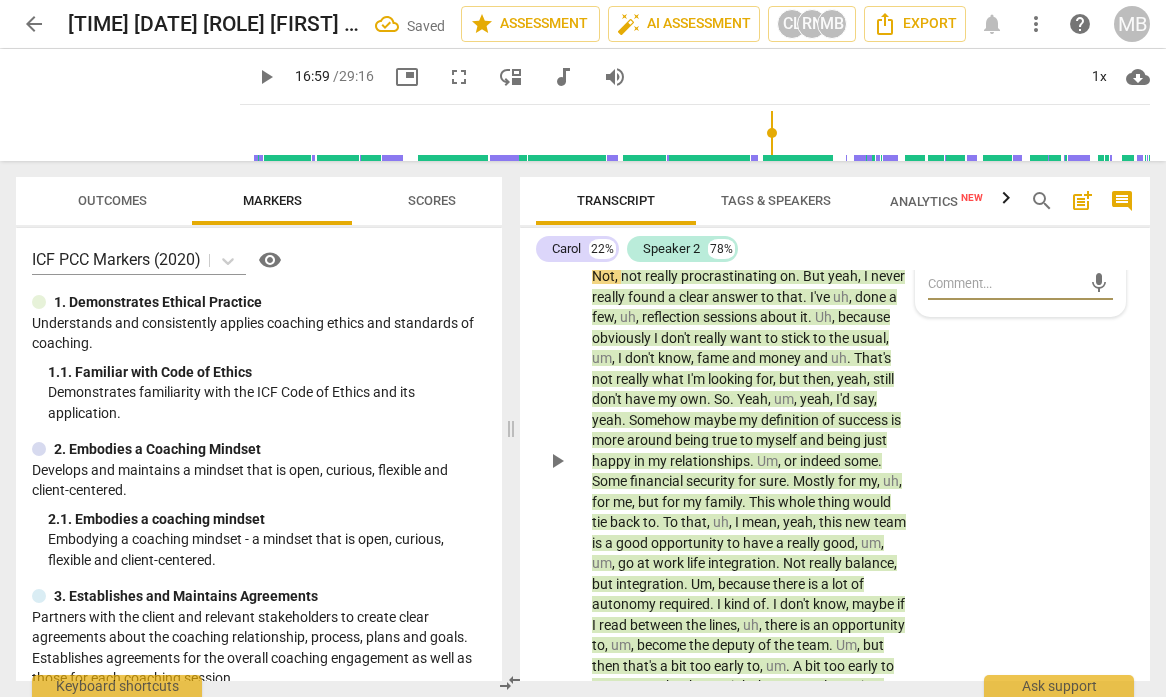 type on "a" 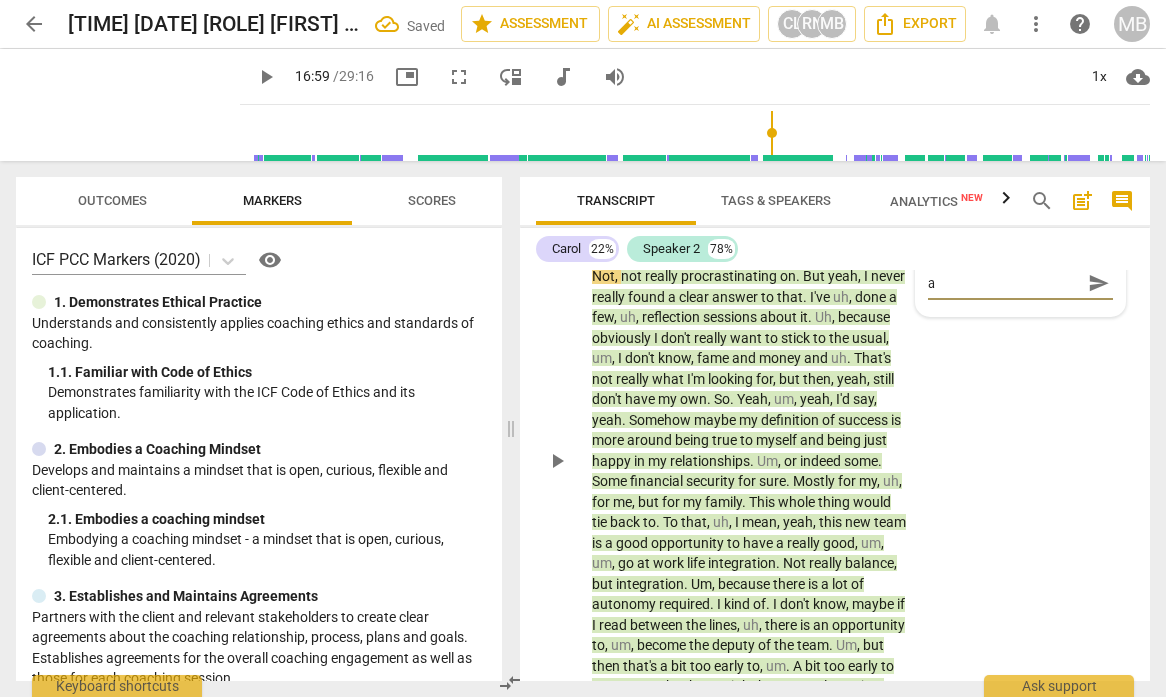 type on "ah" 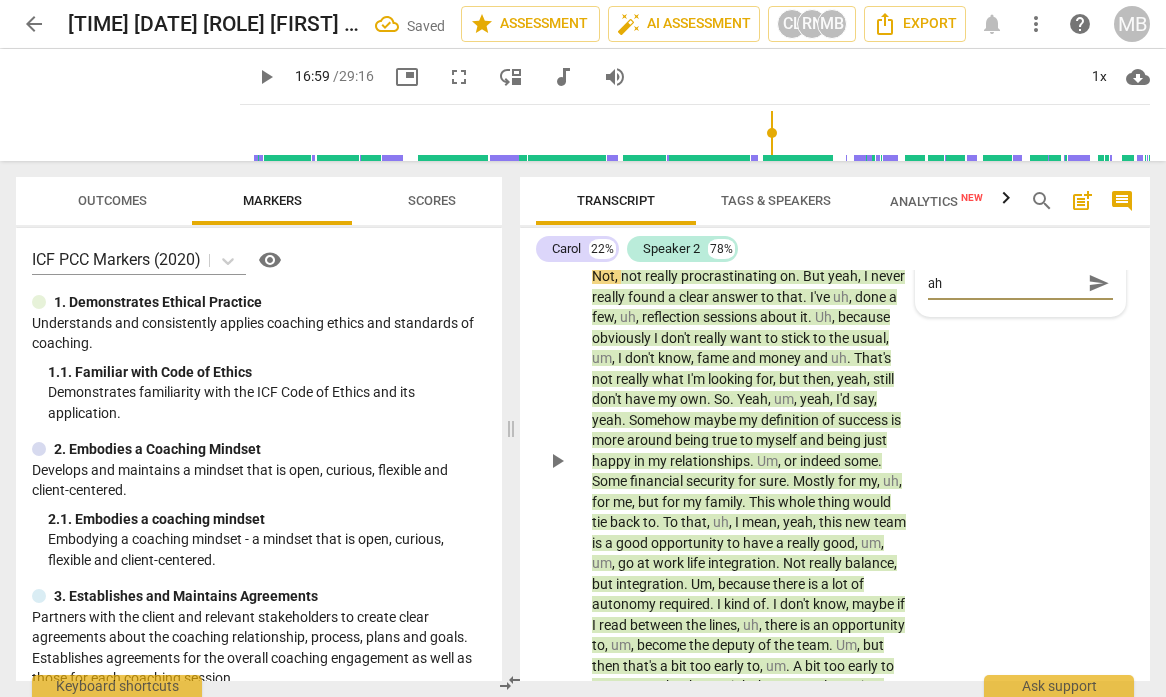 type on "ah," 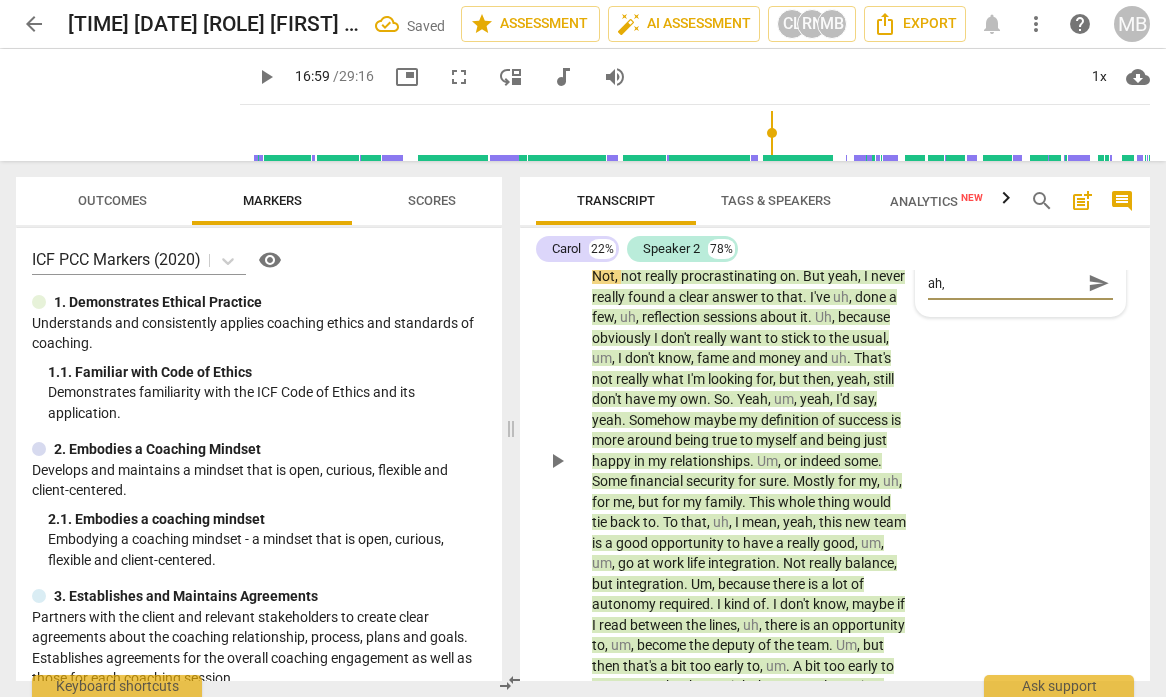 type on "ah," 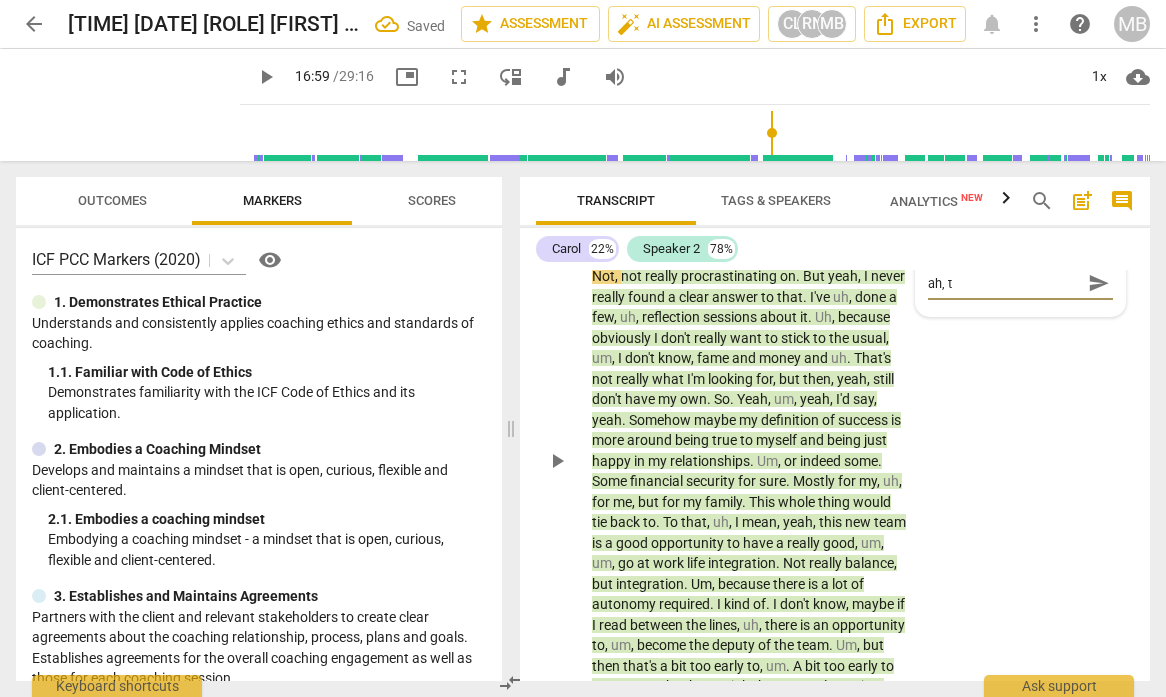 type on "ah, th" 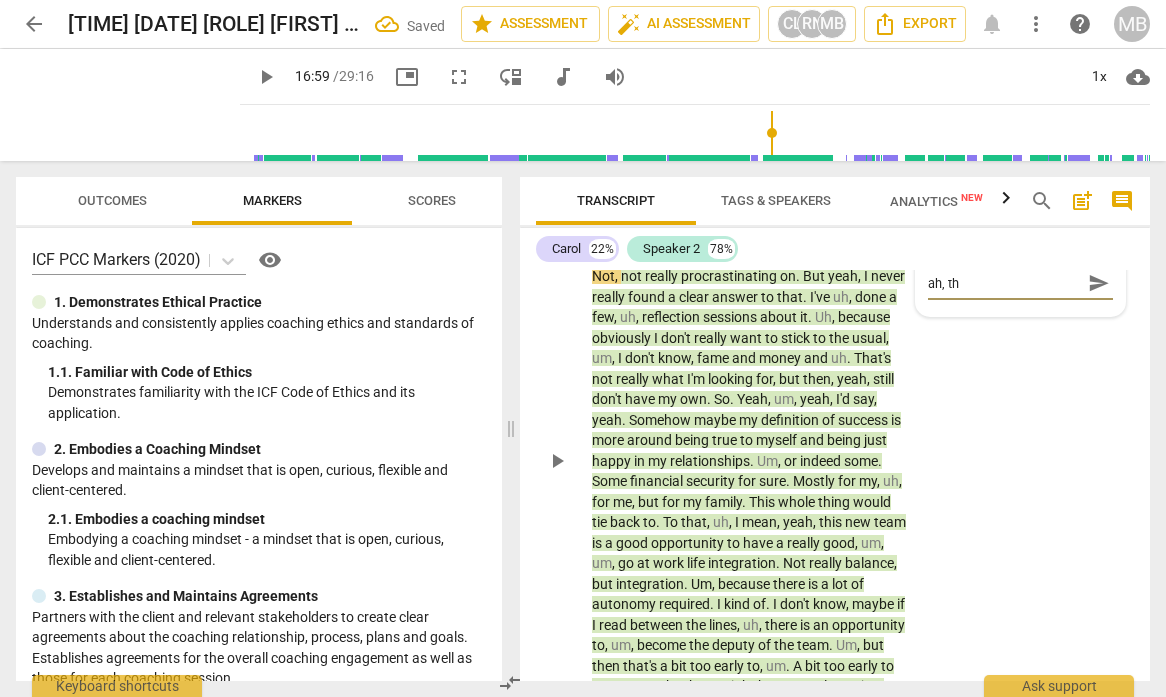 type on "ah, the" 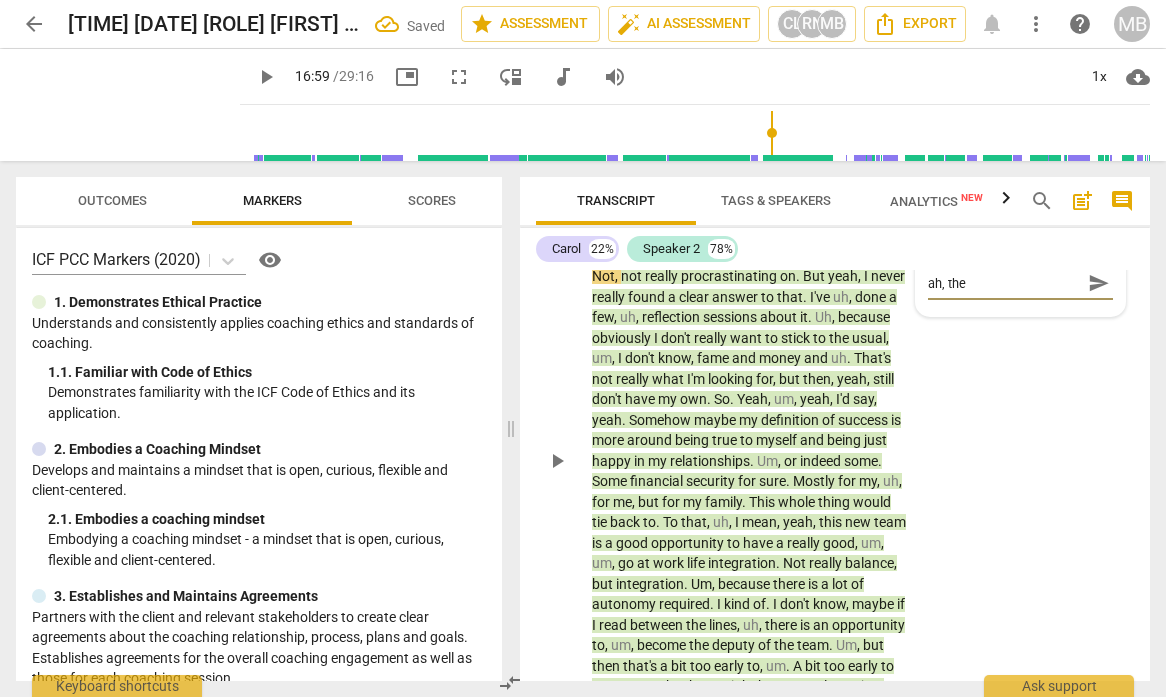 type on "ah, the" 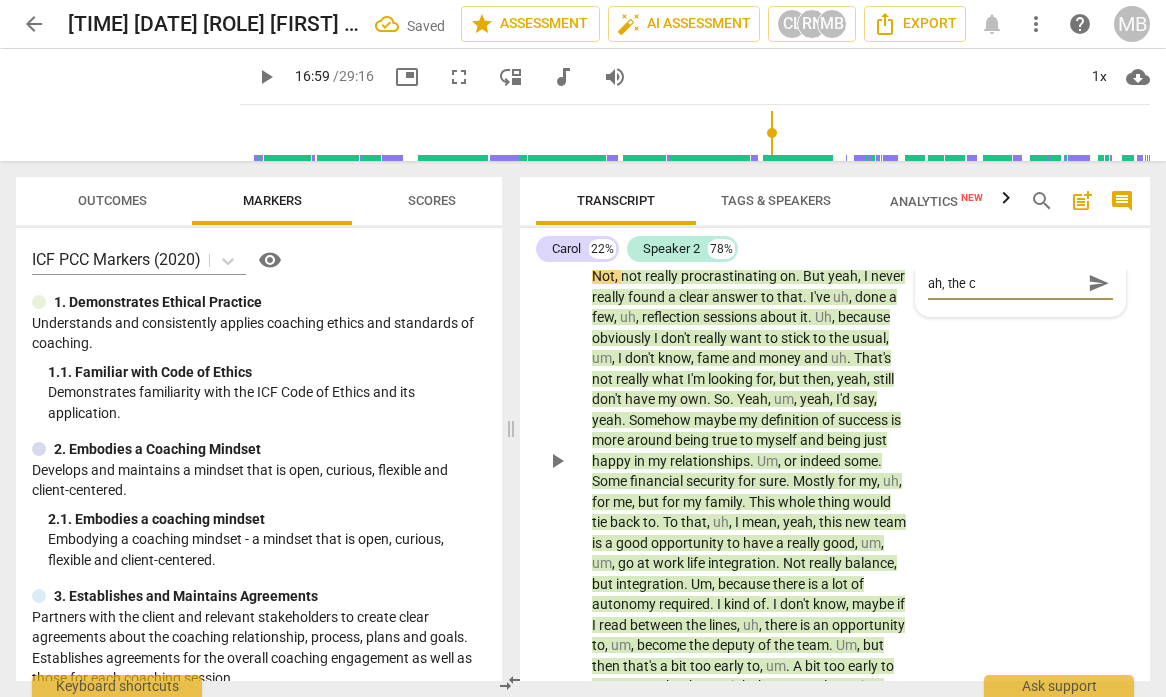 type on "ah, the cl" 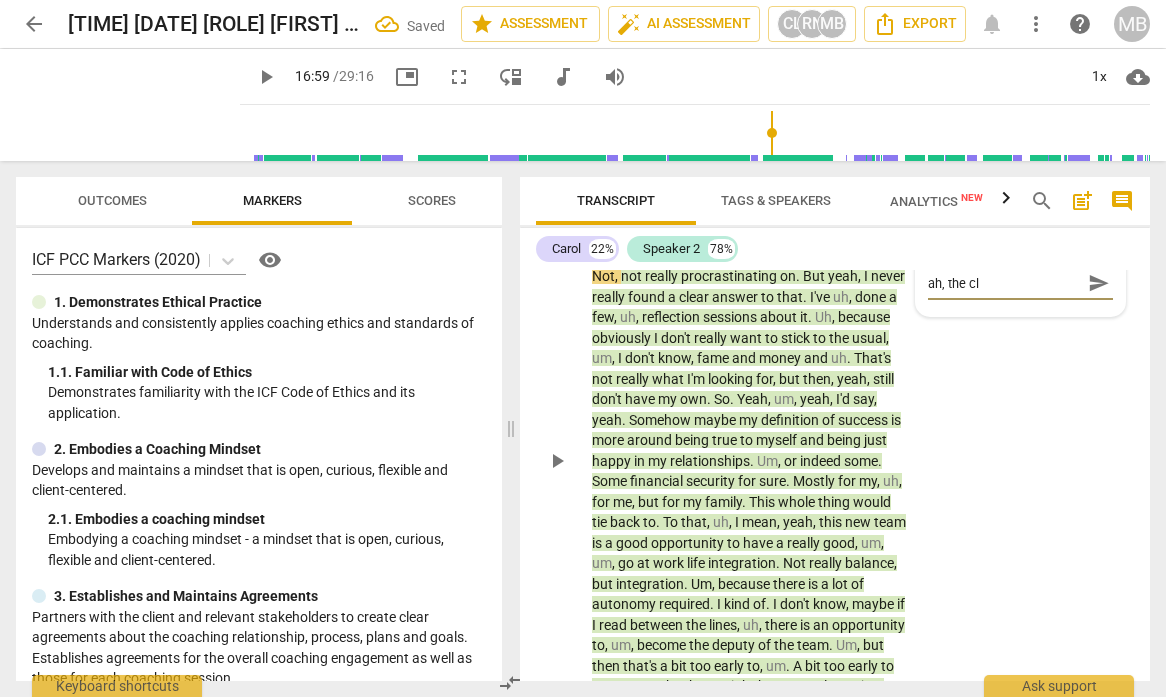 type on "ah, the cli" 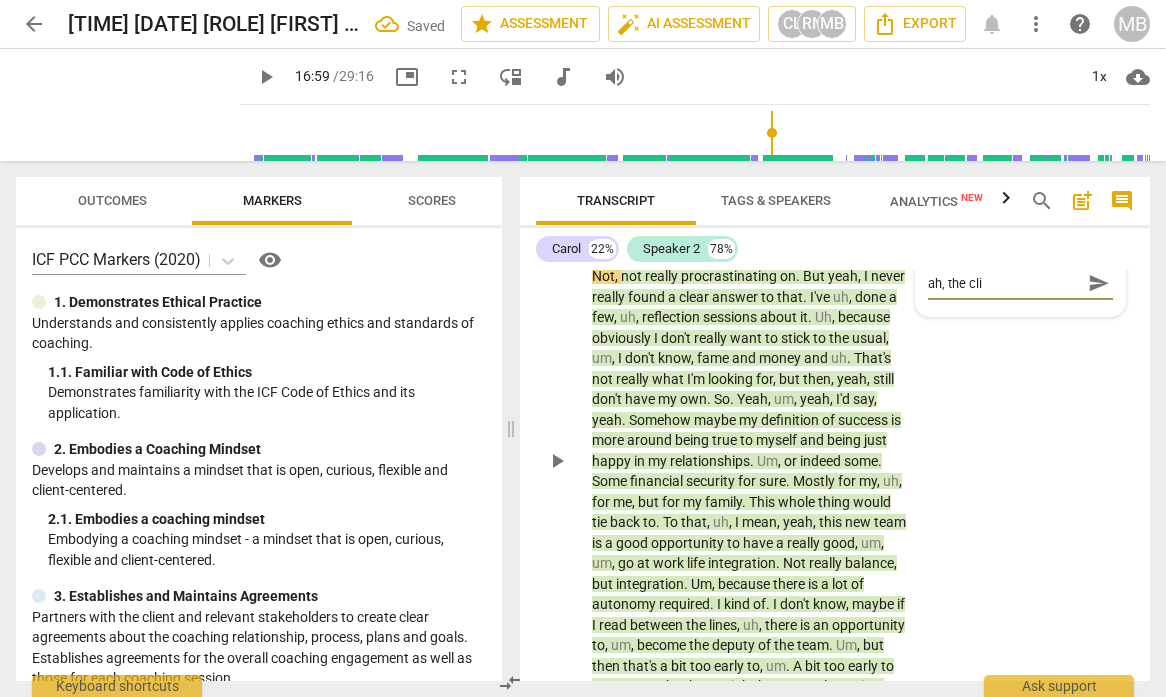 type on "ah, the clie" 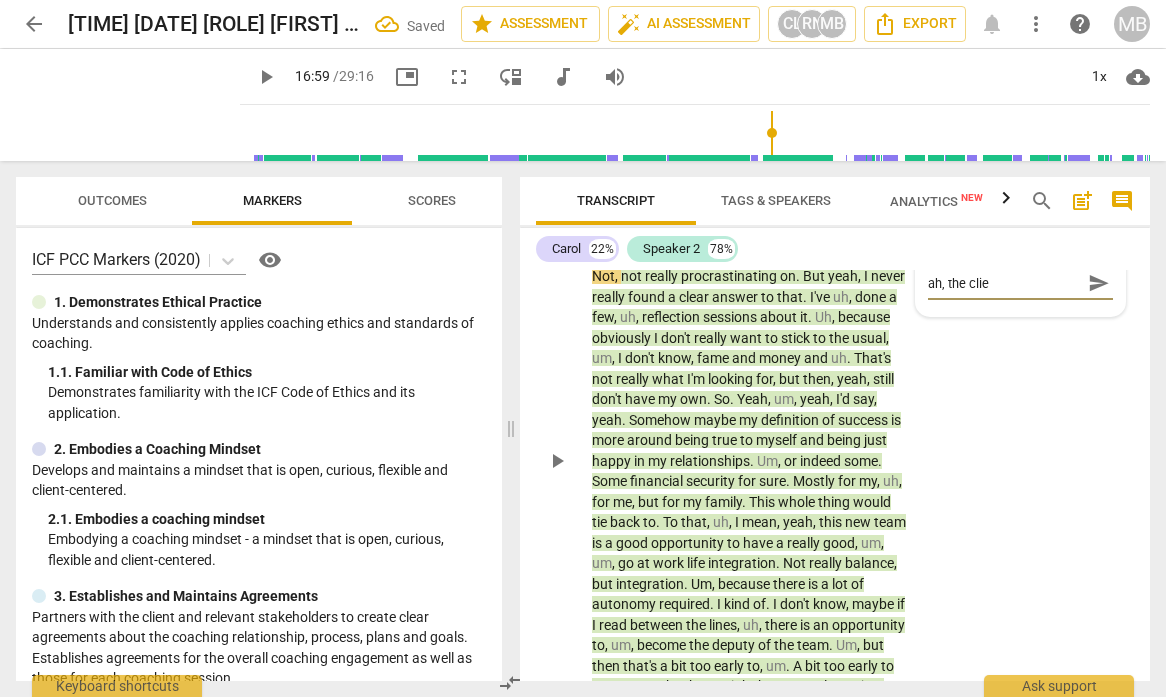 type on "ah, the clien" 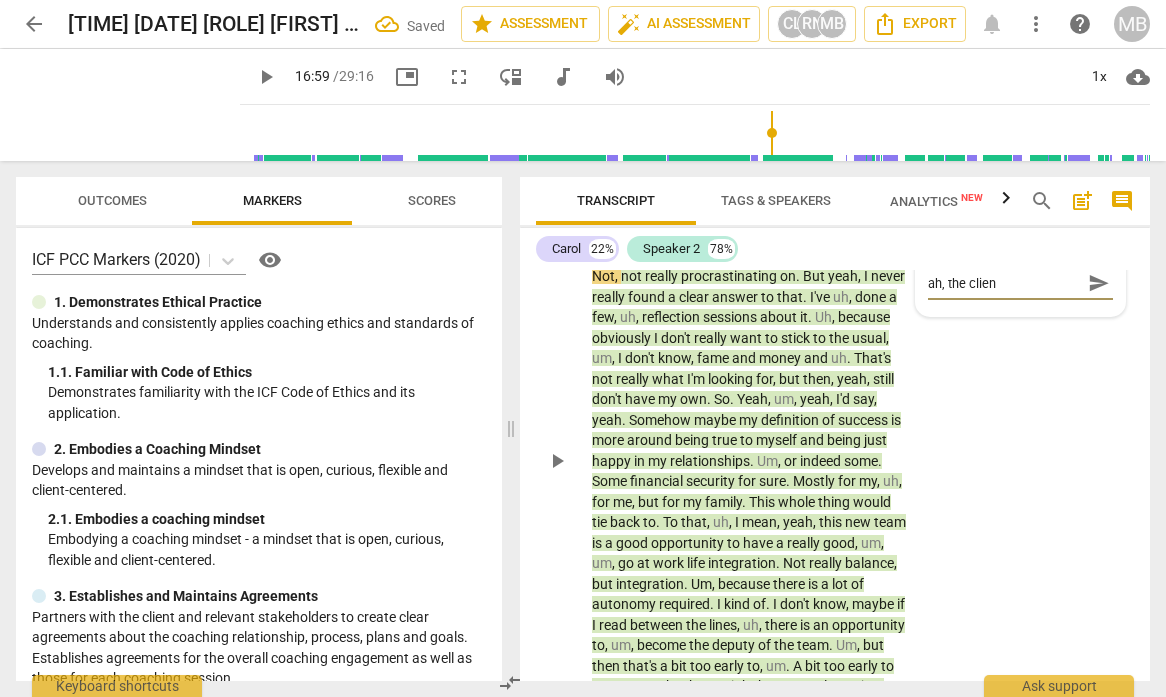 type on "ah, the client" 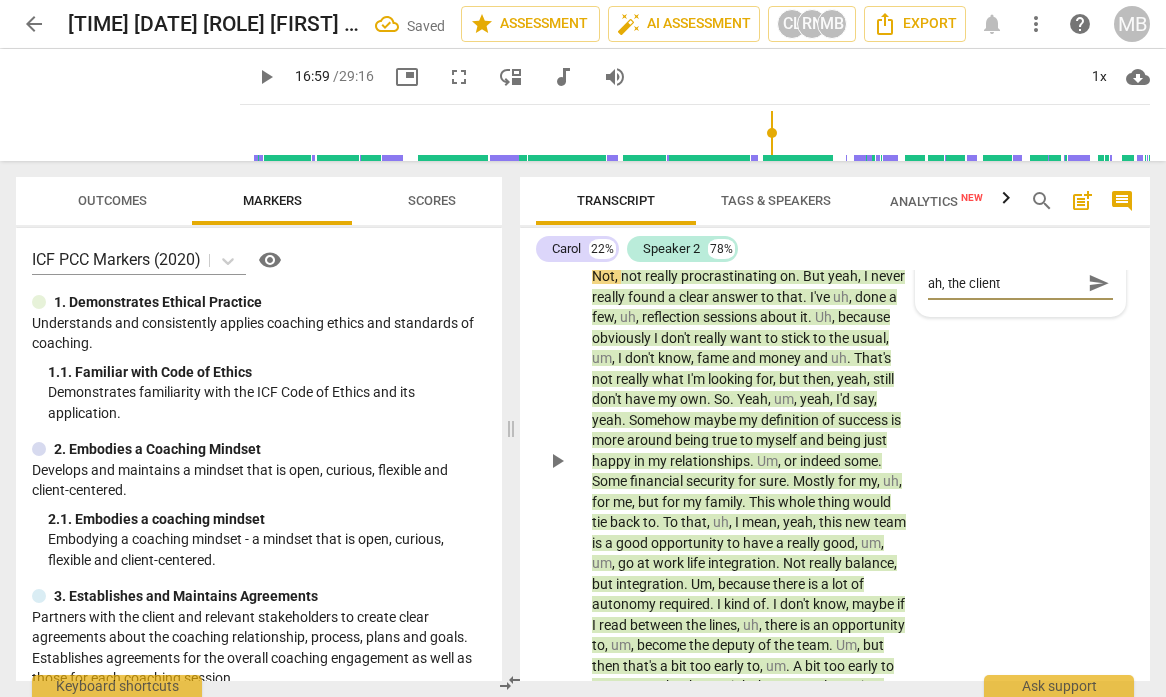 type on "ah, the client" 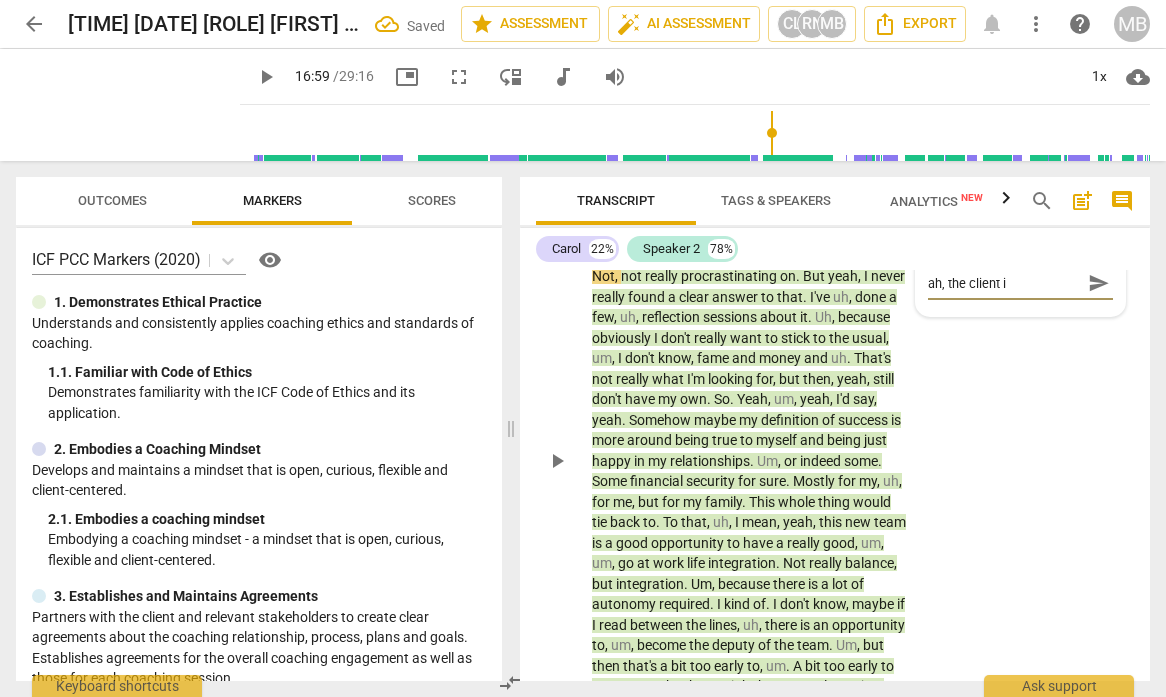 type on "ah, the client is" 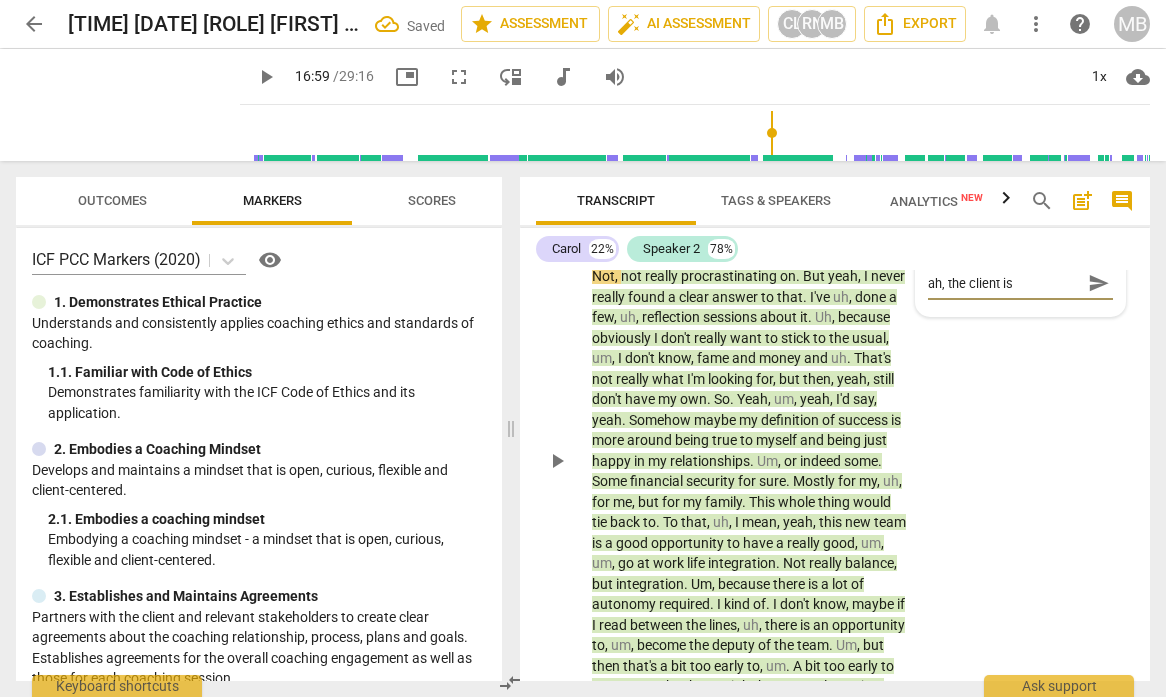 type on "ah, the client is" 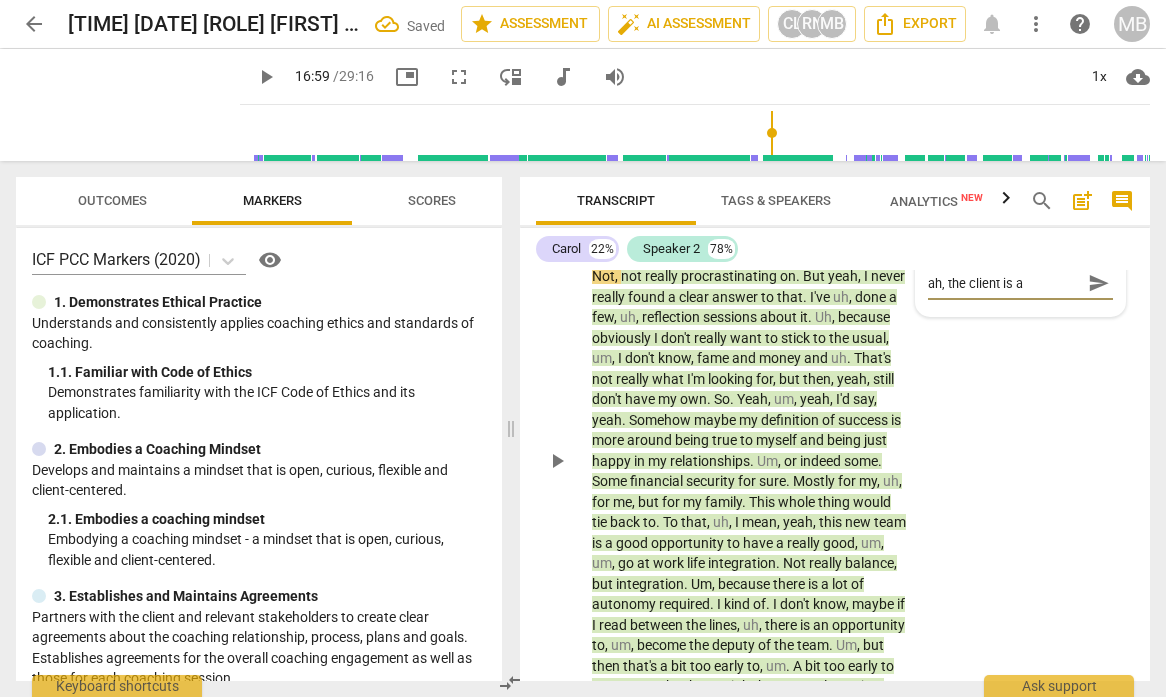 type on "ah, the client is an" 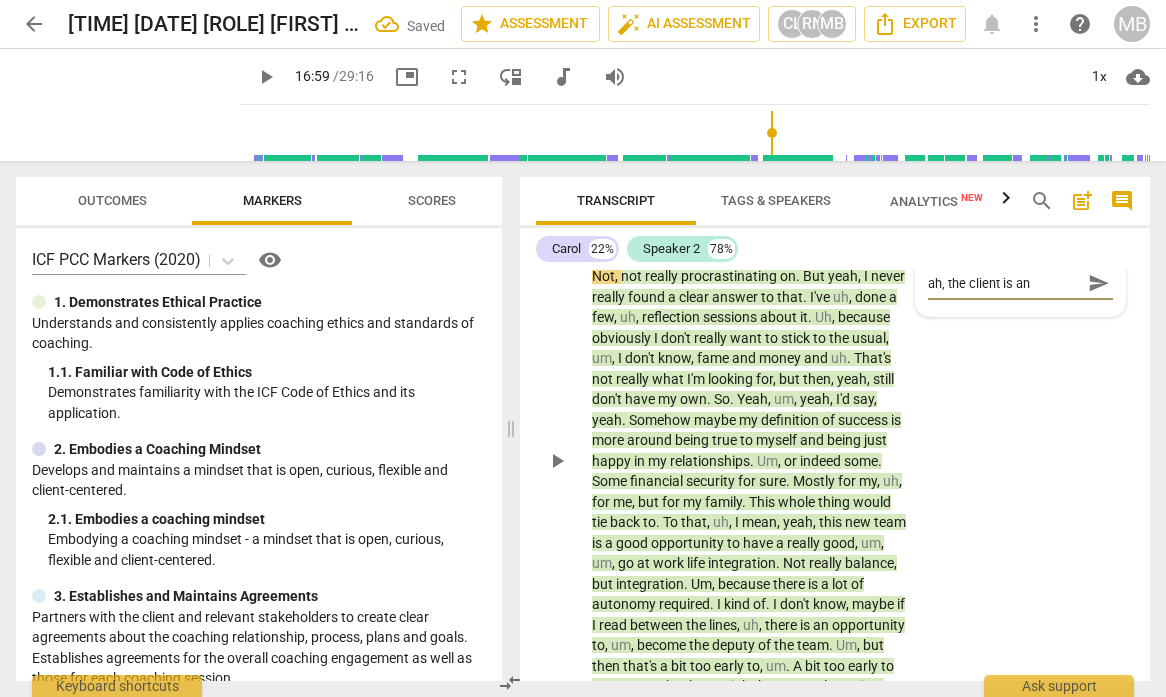 type on "ah, the client is ans" 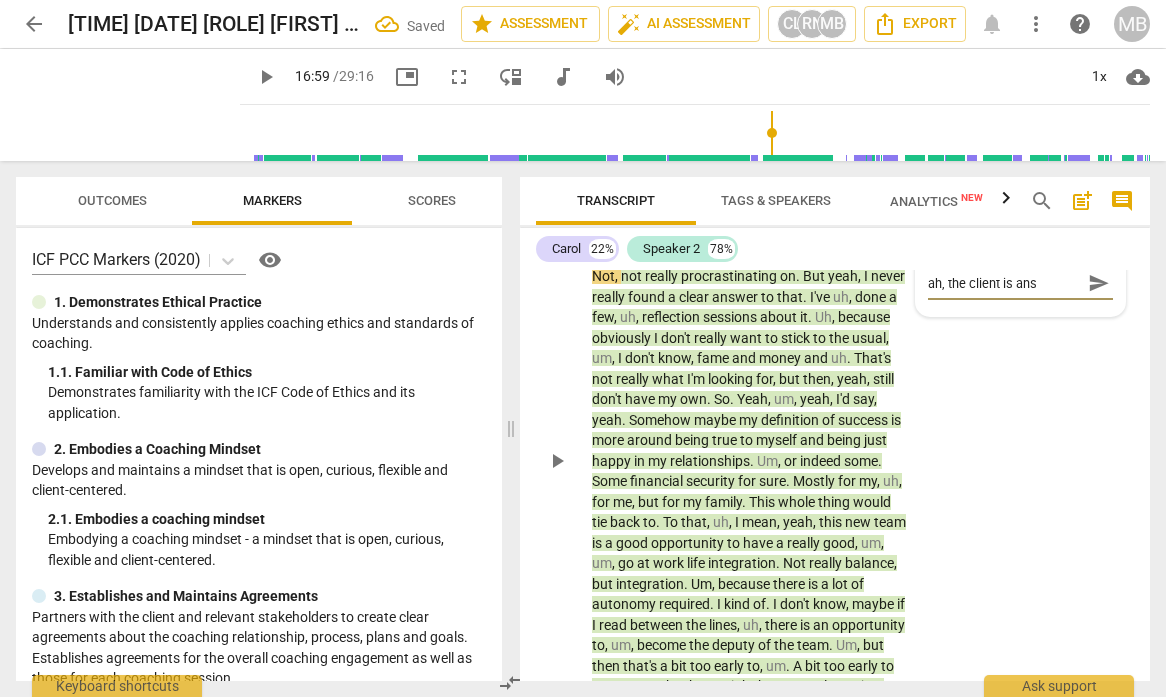 type on "ah, the client is answ" 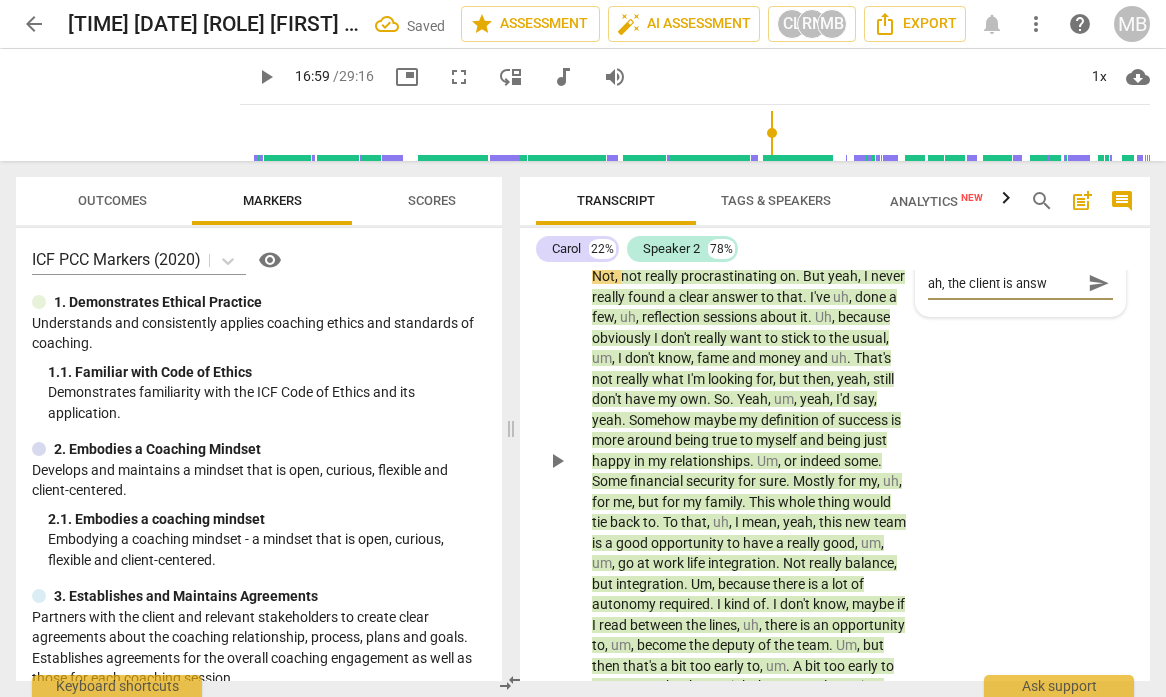 type on "ah, the client is answe" 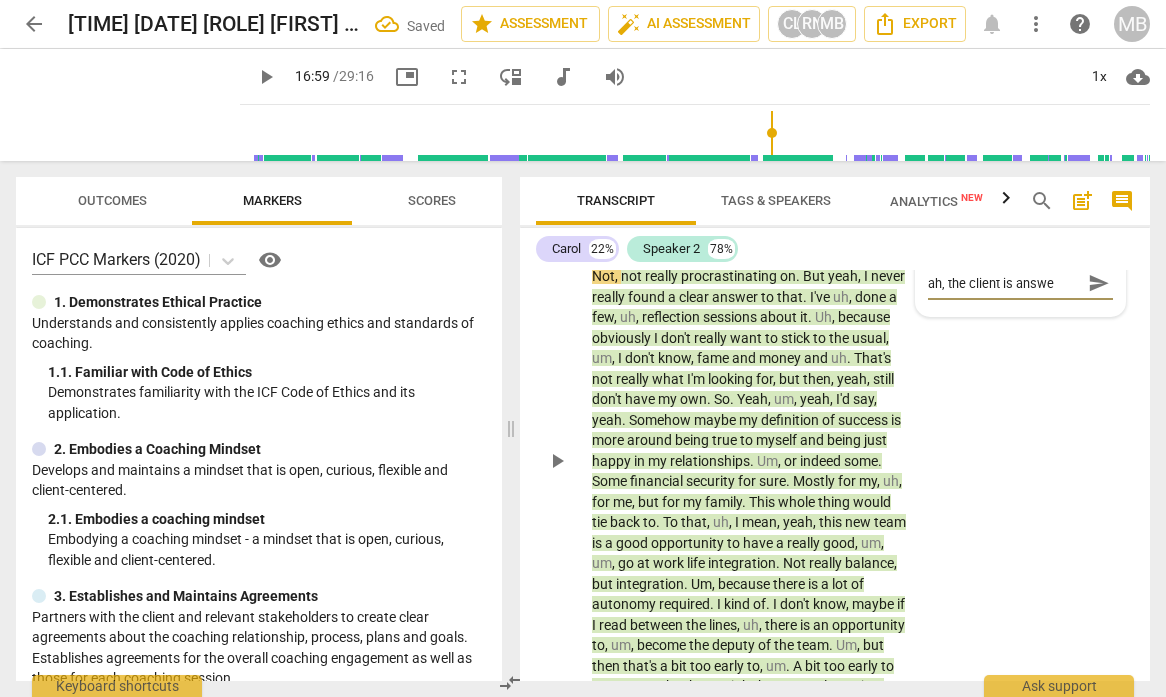 type on "ah, the client is answer" 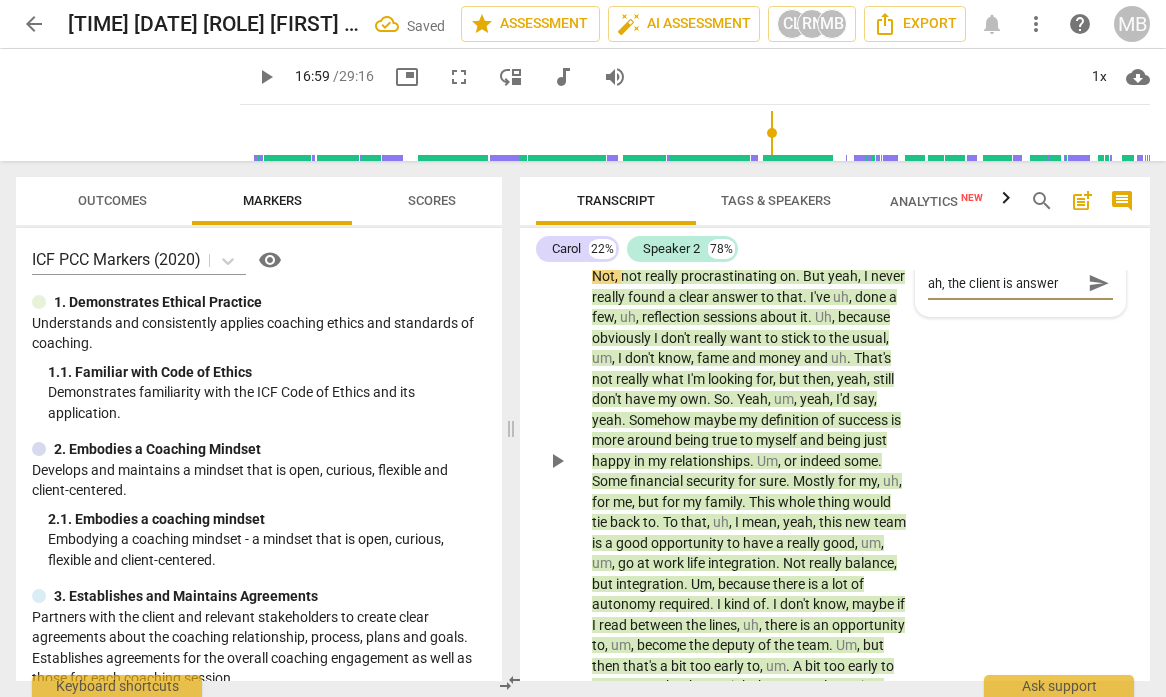 type on "ah, the client is answeri" 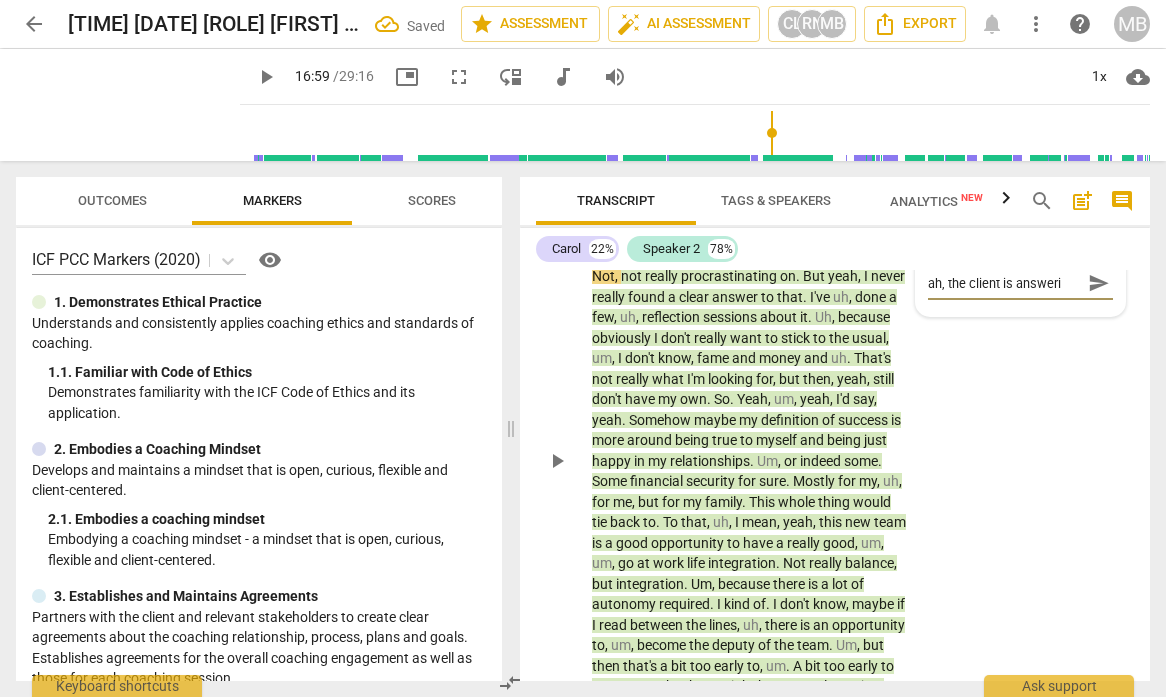 type on "ah, the client is answerin" 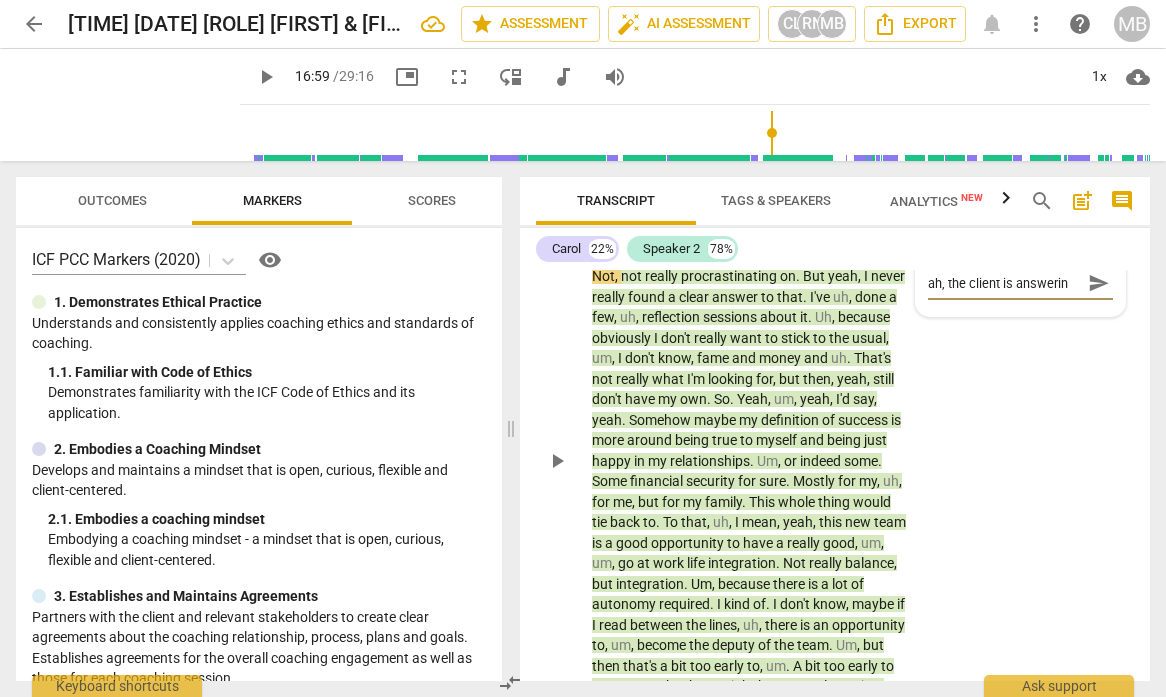 type on "ah, the client is answering" 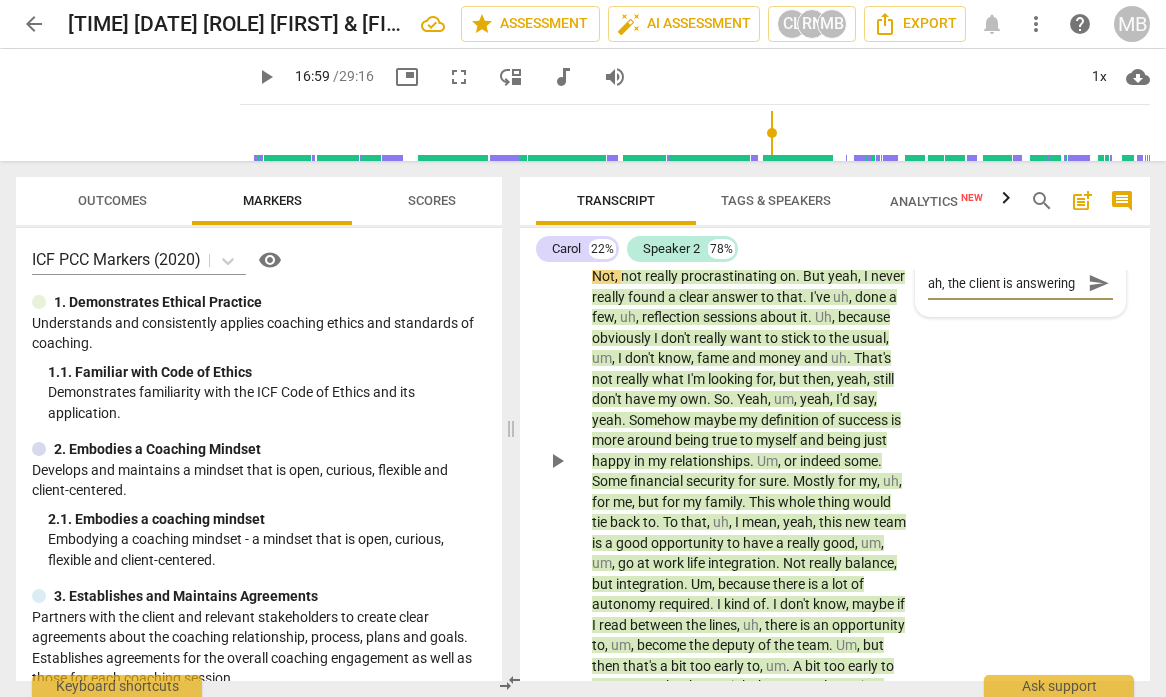 type on "ah, the client is answering" 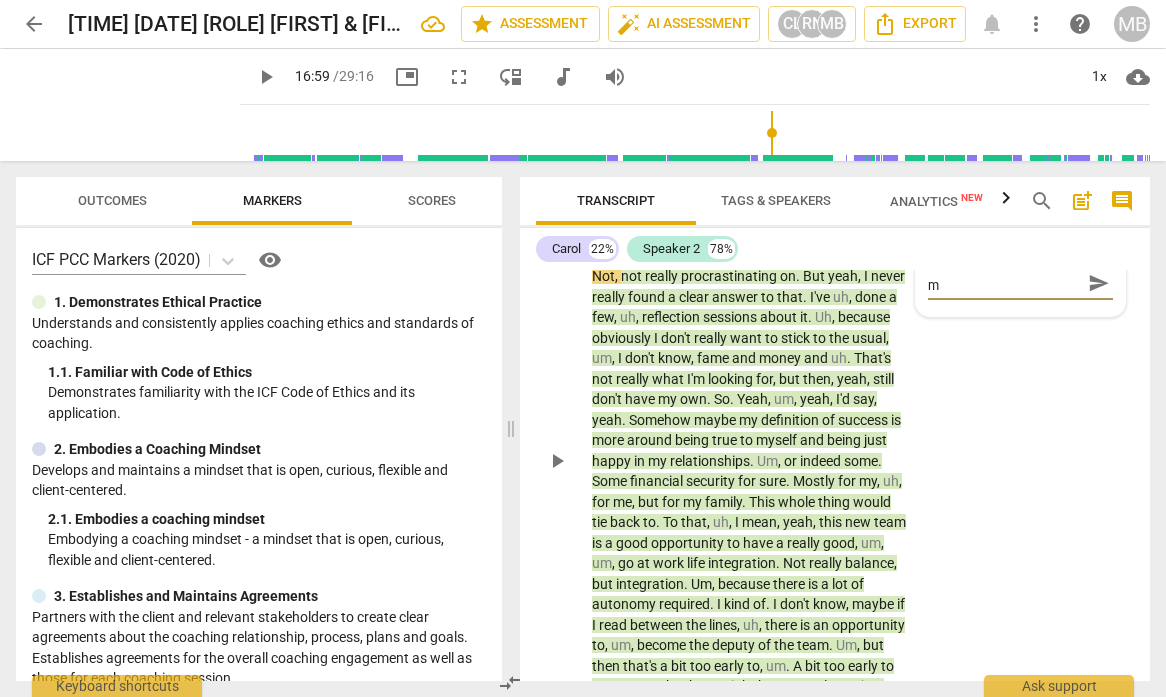 type on "ah, the client is answering my" 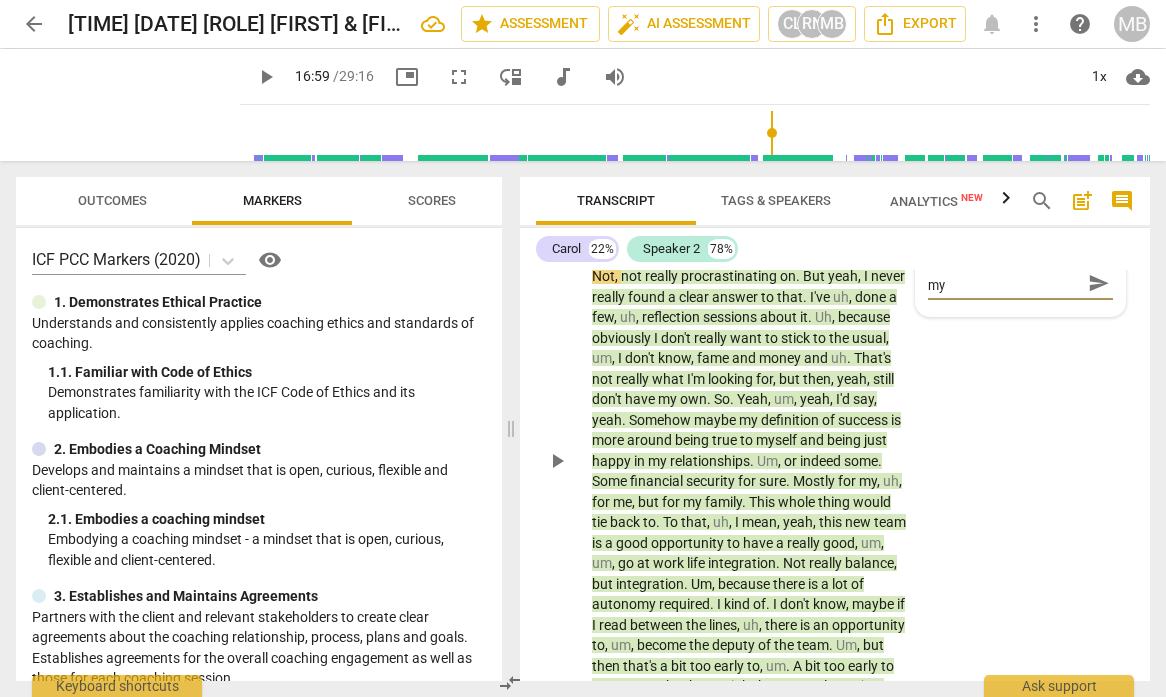 type on "ah, the client is answering my" 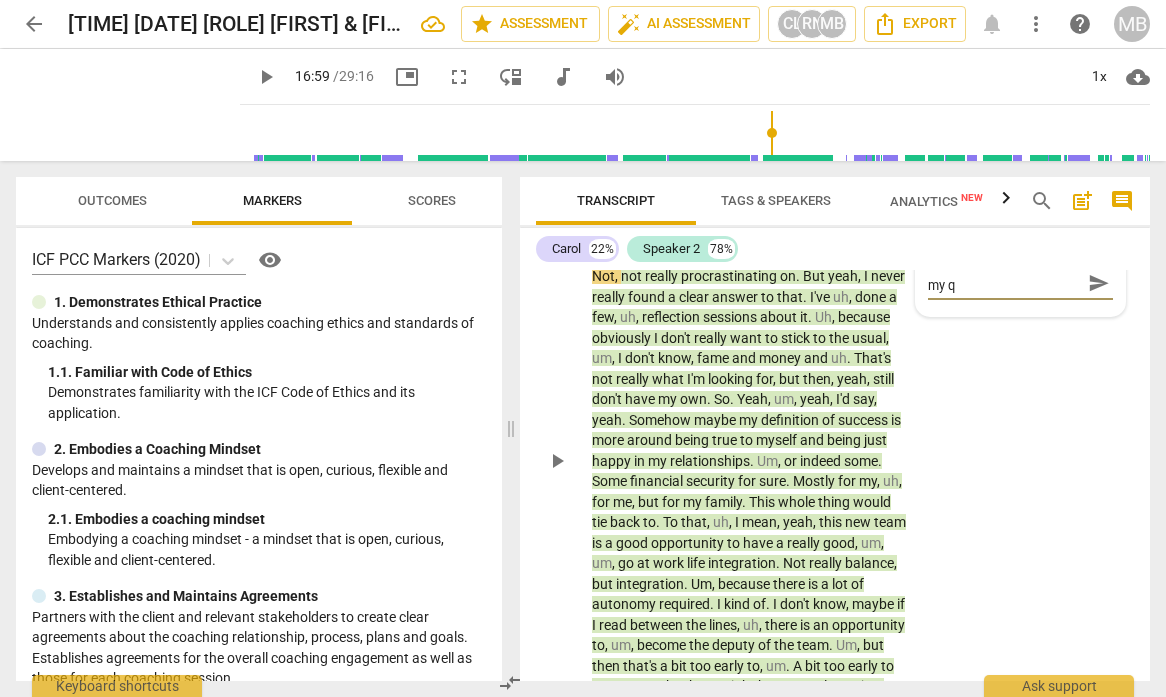 type on "ah, the client is answering my qu" 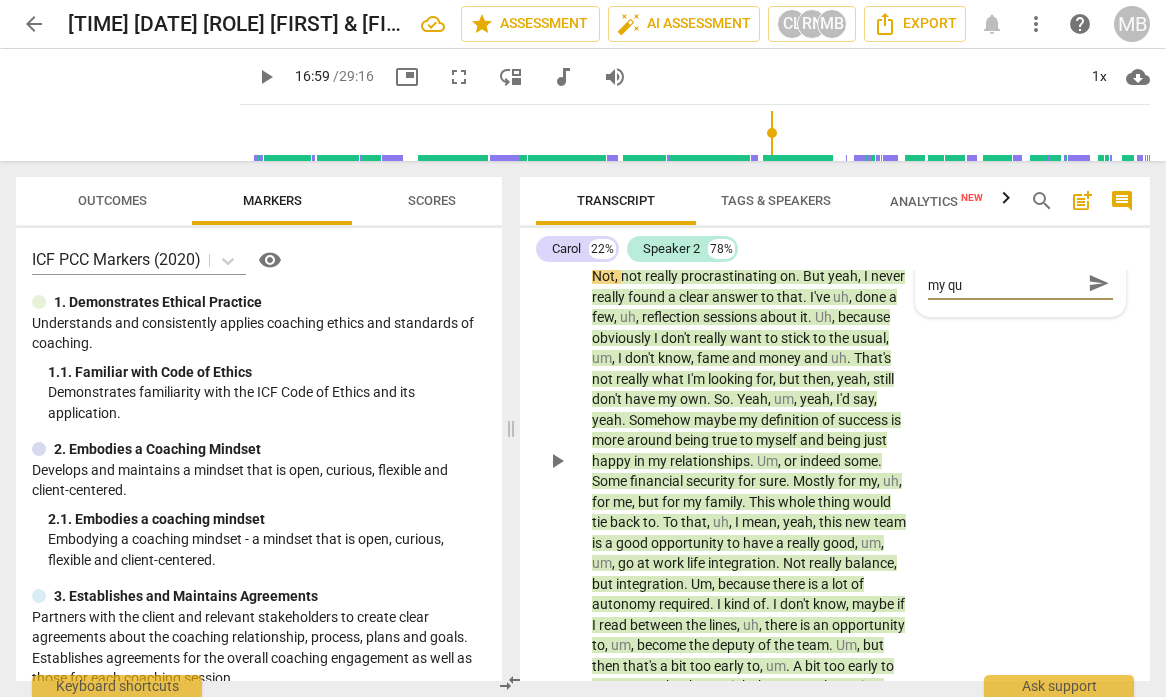 type on "ah, the client is answering my que" 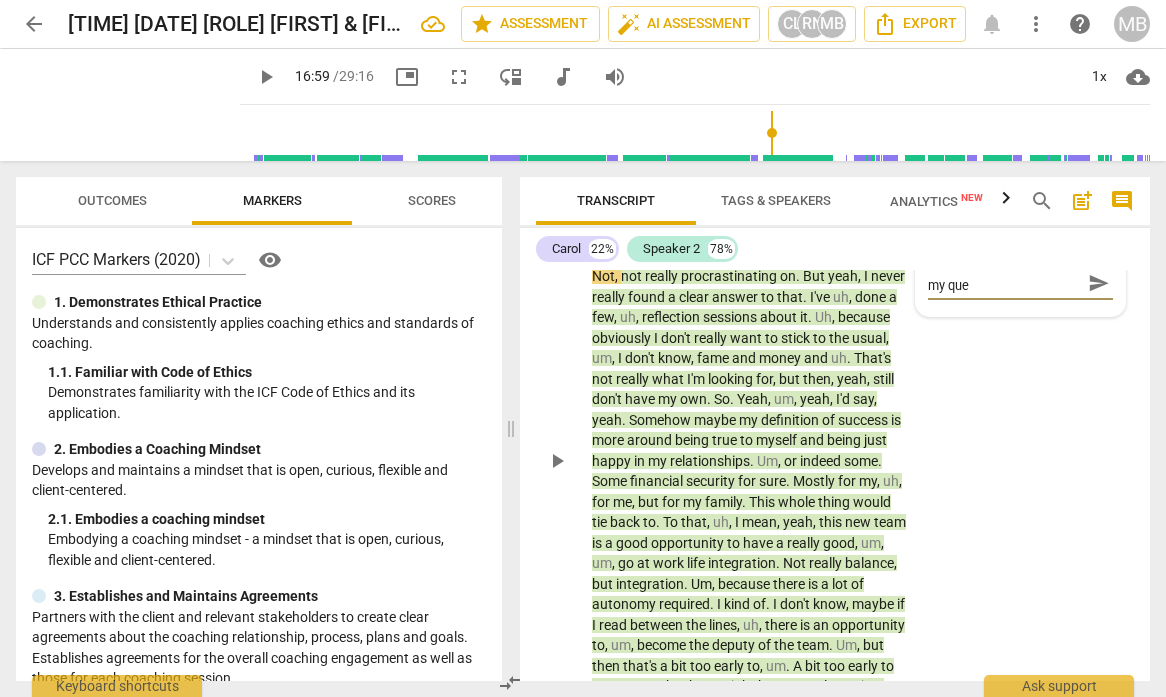 scroll, scrollTop: 0, scrollLeft: 0, axis: both 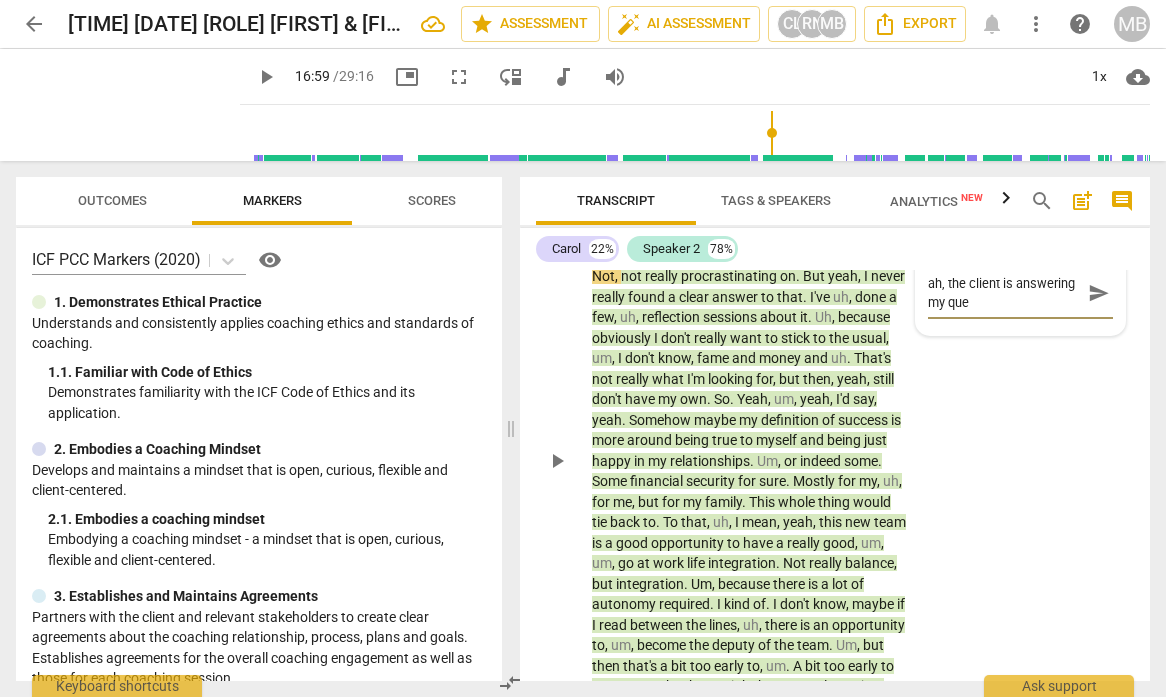 type on "ah, the client is answering my ques" 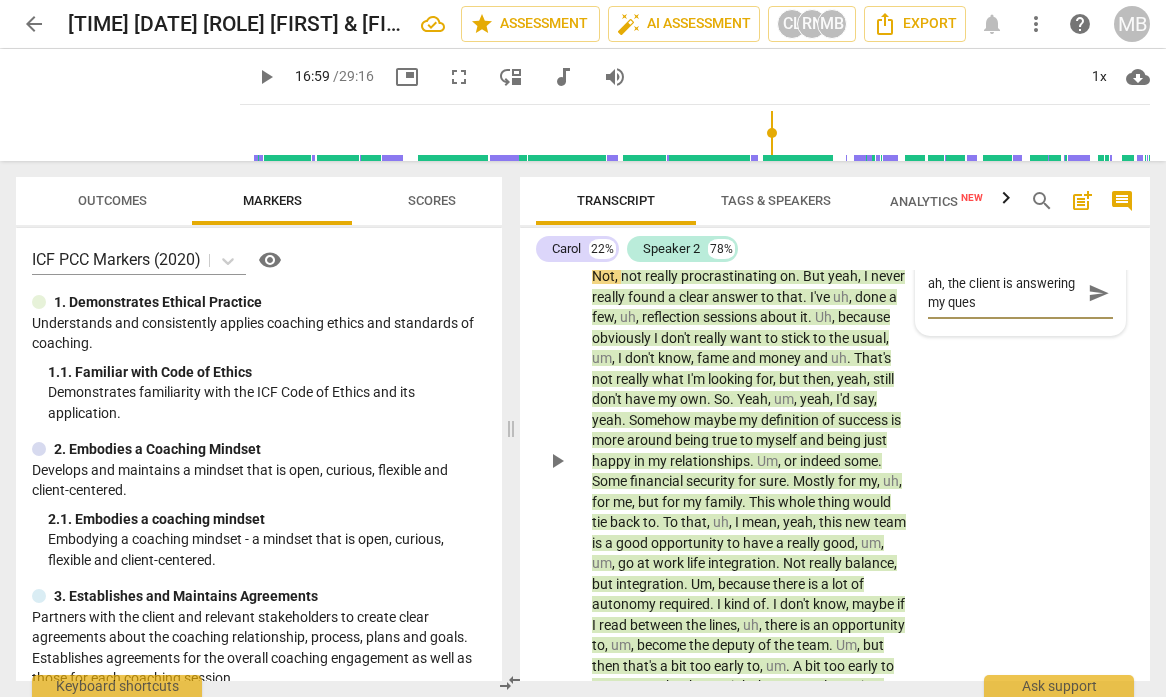 type on "ah, the client is answering my quest" 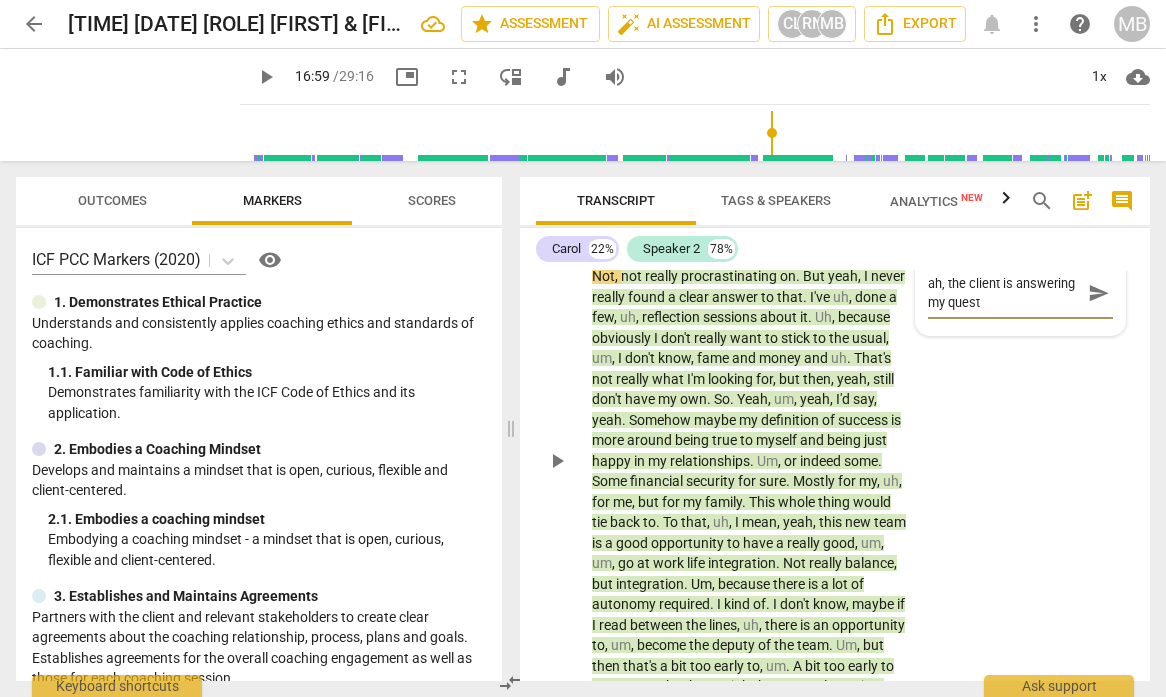 type on "ah, the client is answering my questi" 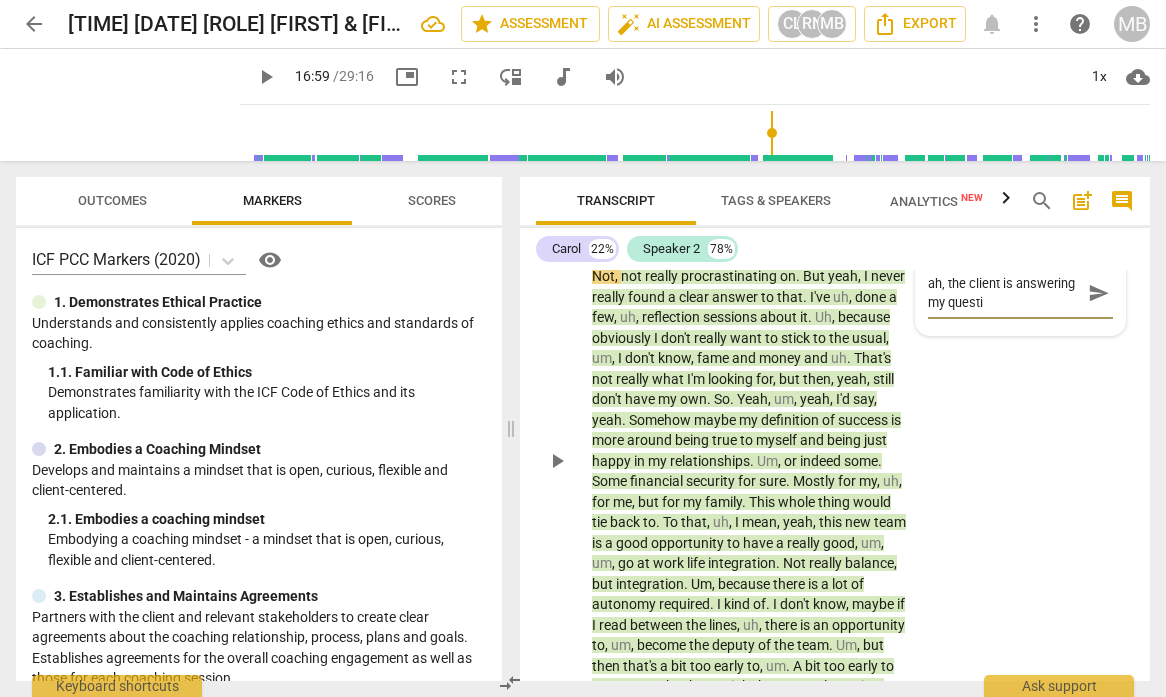 type on "ah, the client is answering my questio" 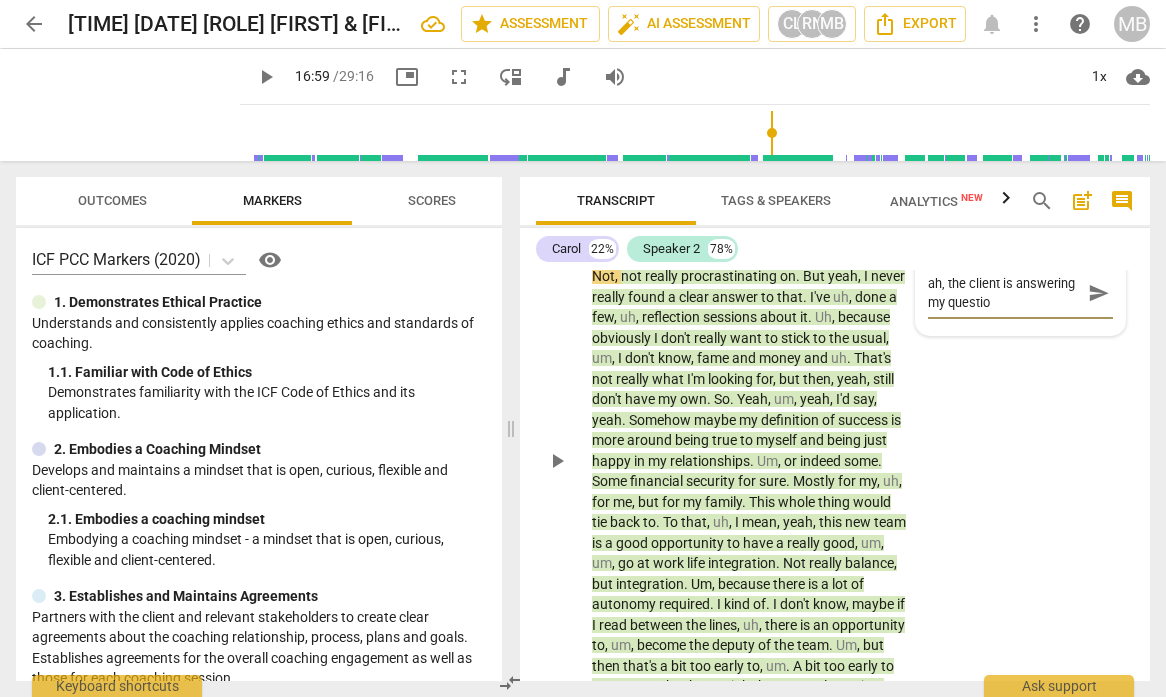 type on "ah, the client is answering my question" 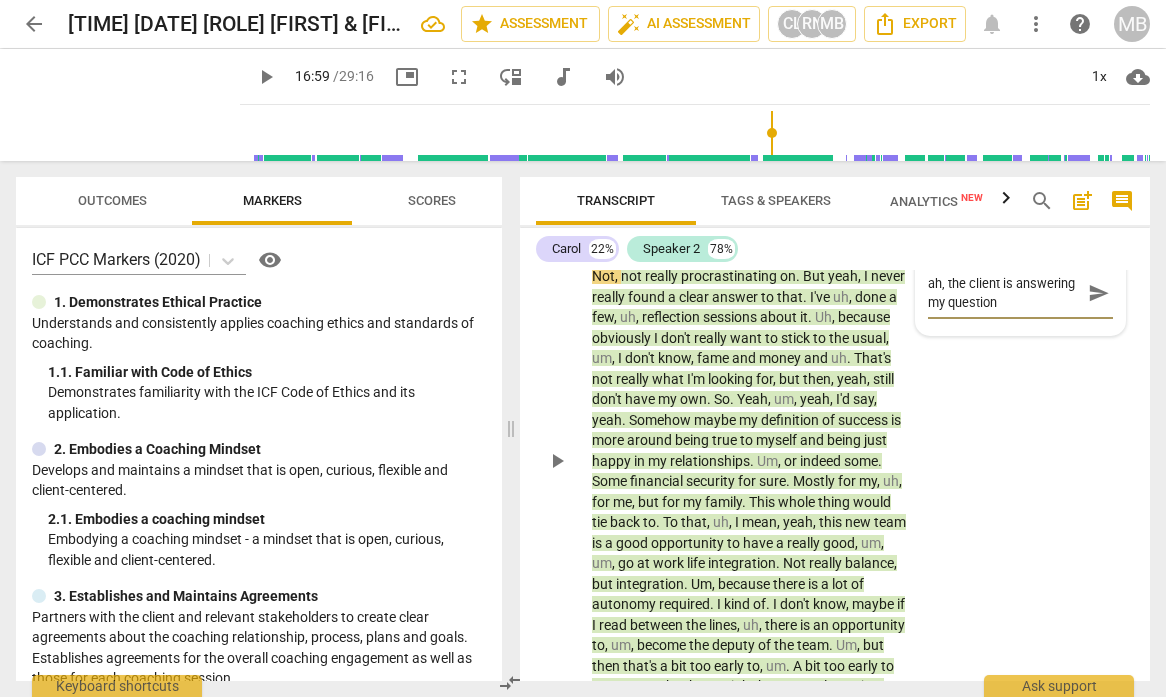 type on "ah, the client is answering my question" 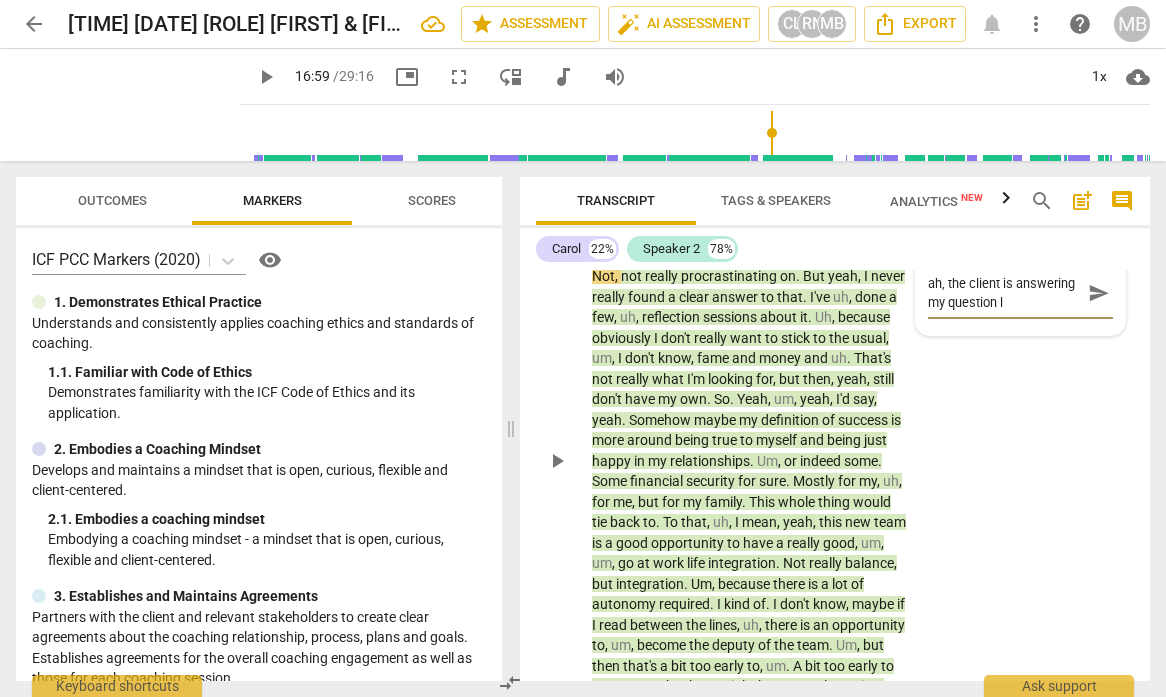 type on "ah, the client is answering my question lo" 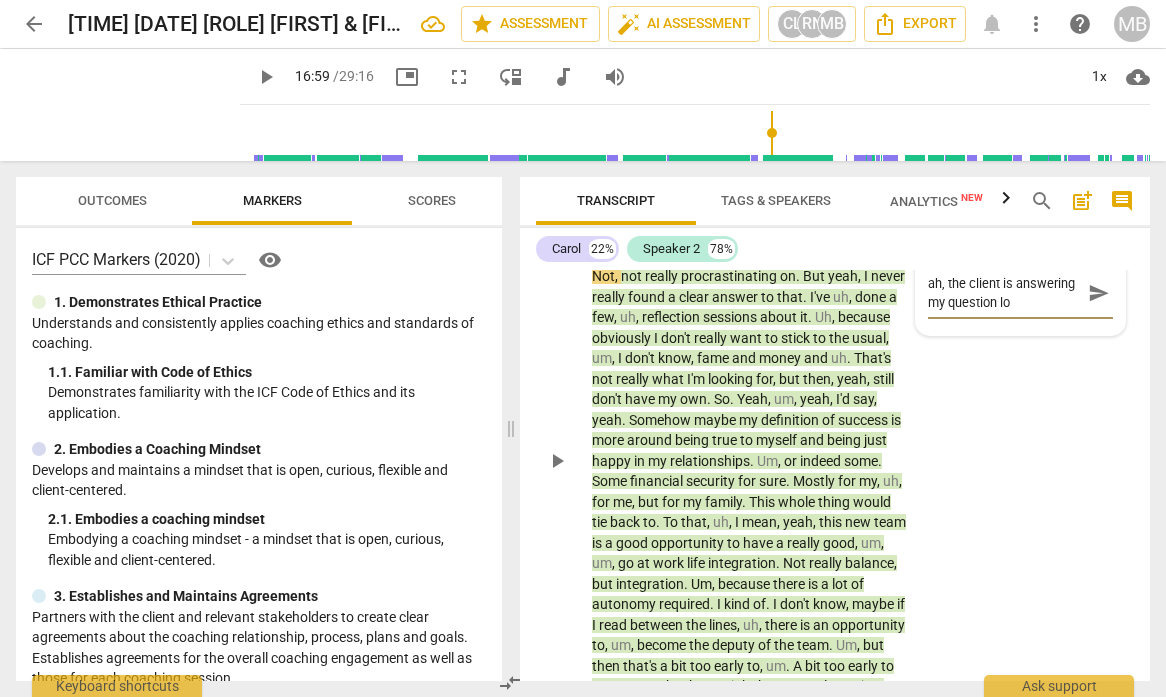 type on "ah, the client is answering my question lol" 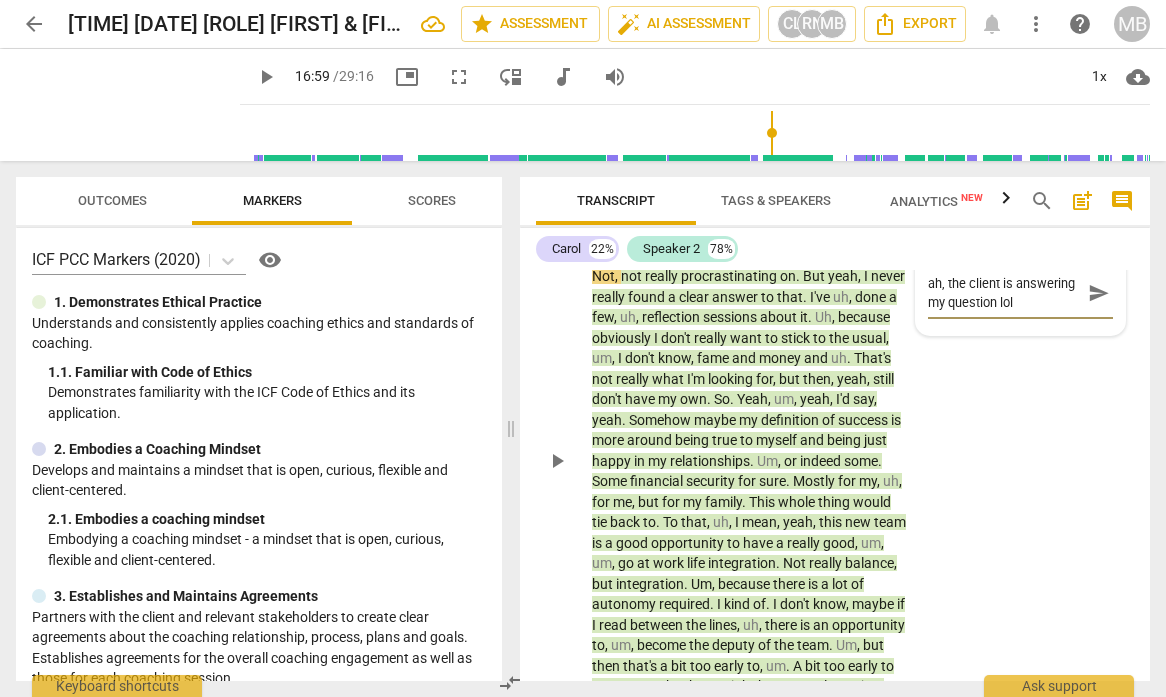 type on "ah, the client is answering my question lo" 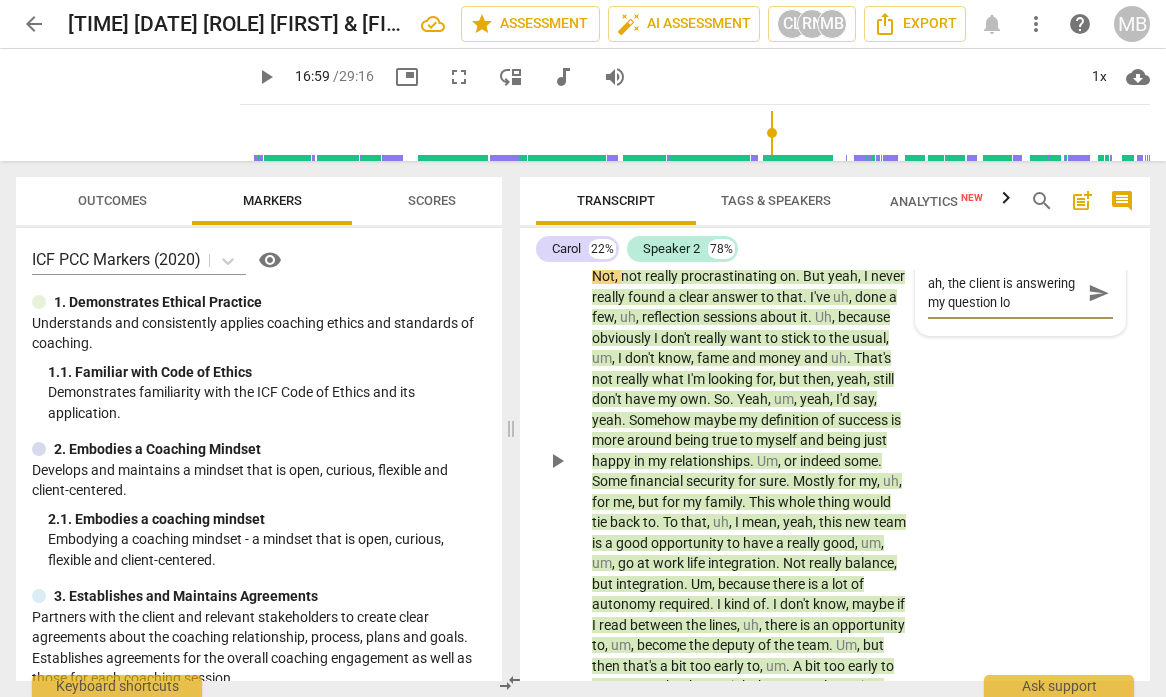 type on "ah, the client is answering my question l" 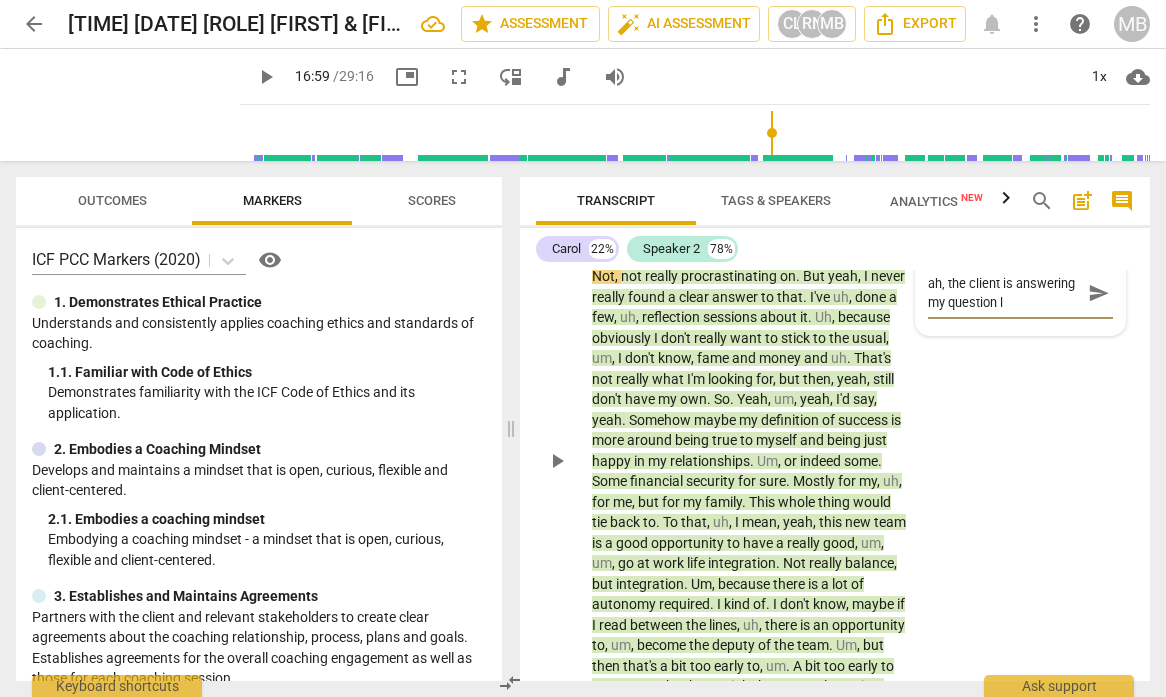 type on "ah, the client is answering my question" 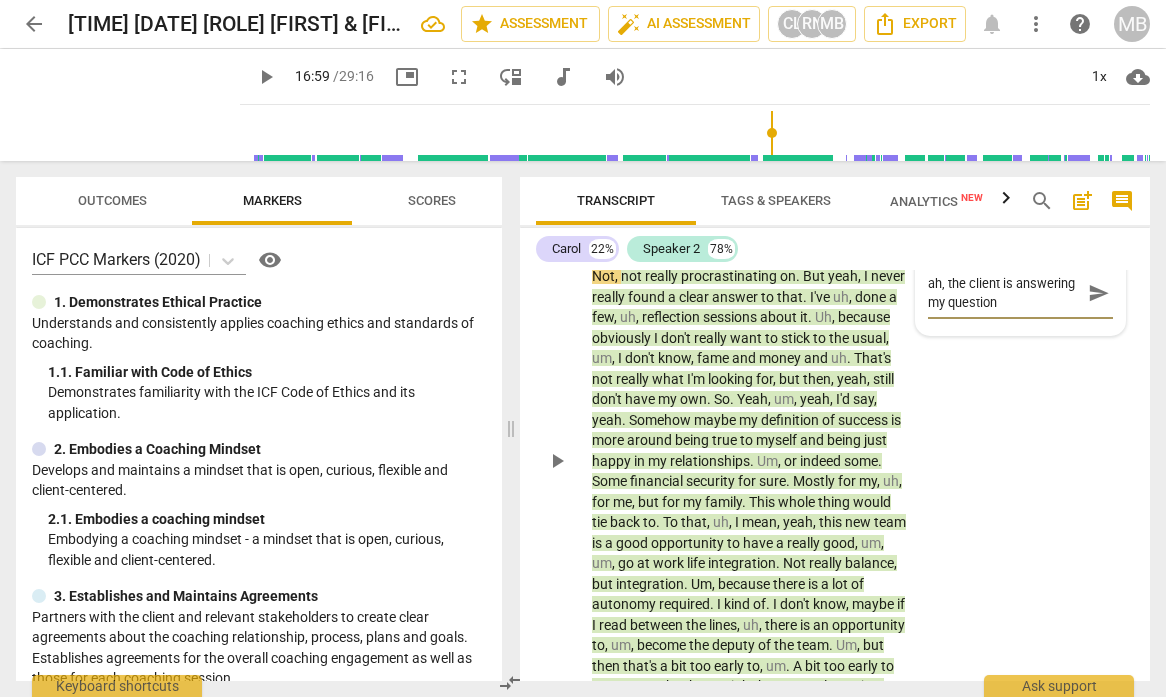 type on "ah, the client is answering my question" 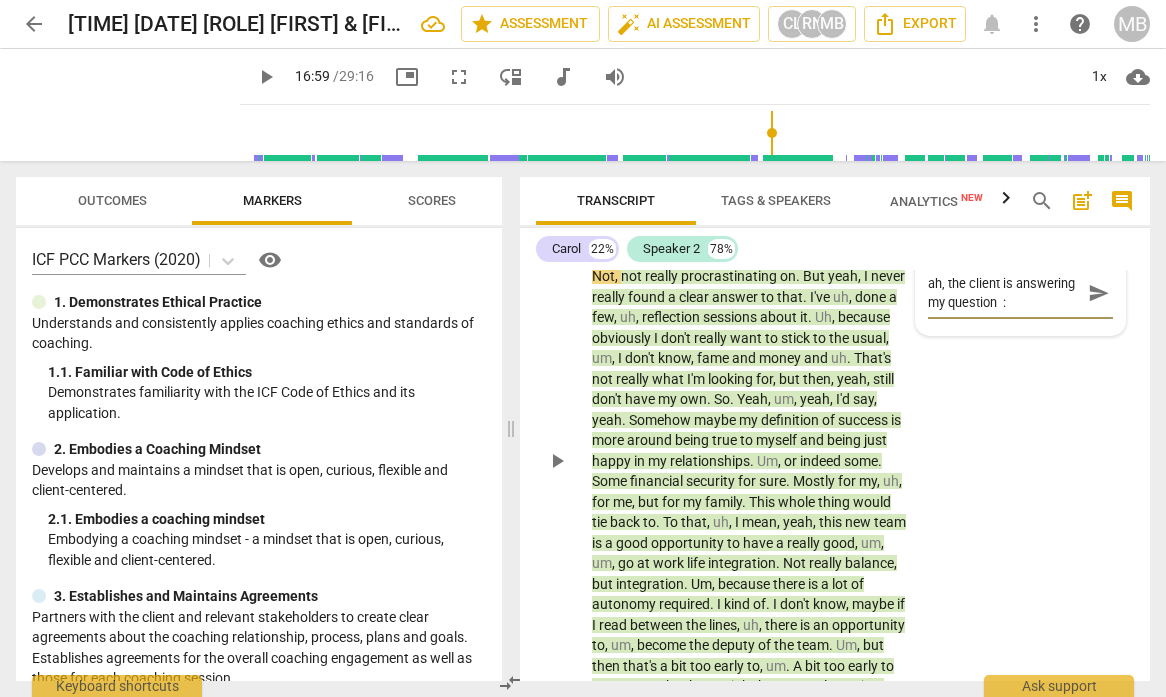 type on "ah, the client is answering my question  :-" 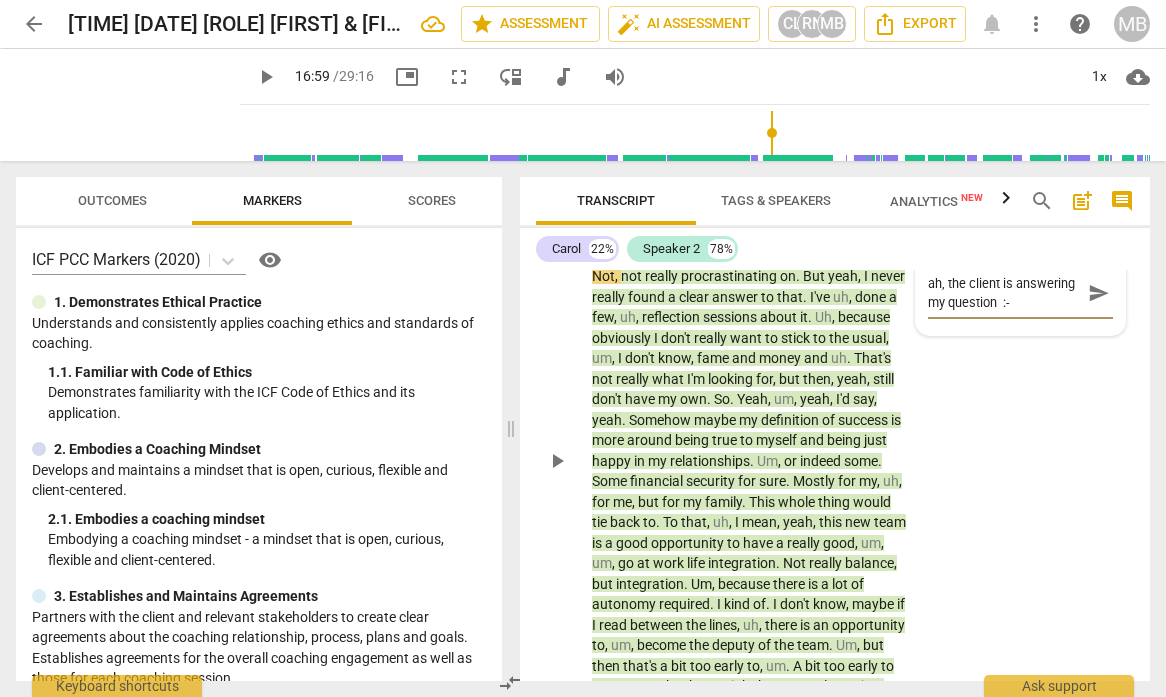 type on "ah, the client is answering my question  :-)" 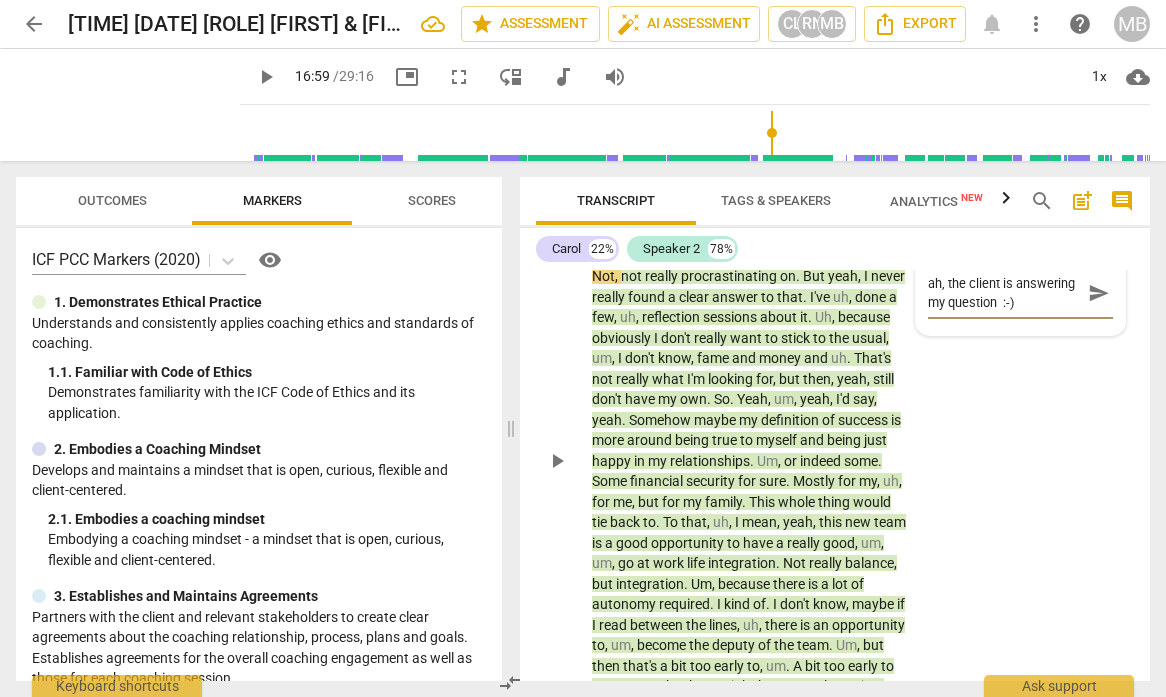 type on "ah, the client is answering my question  :-)" 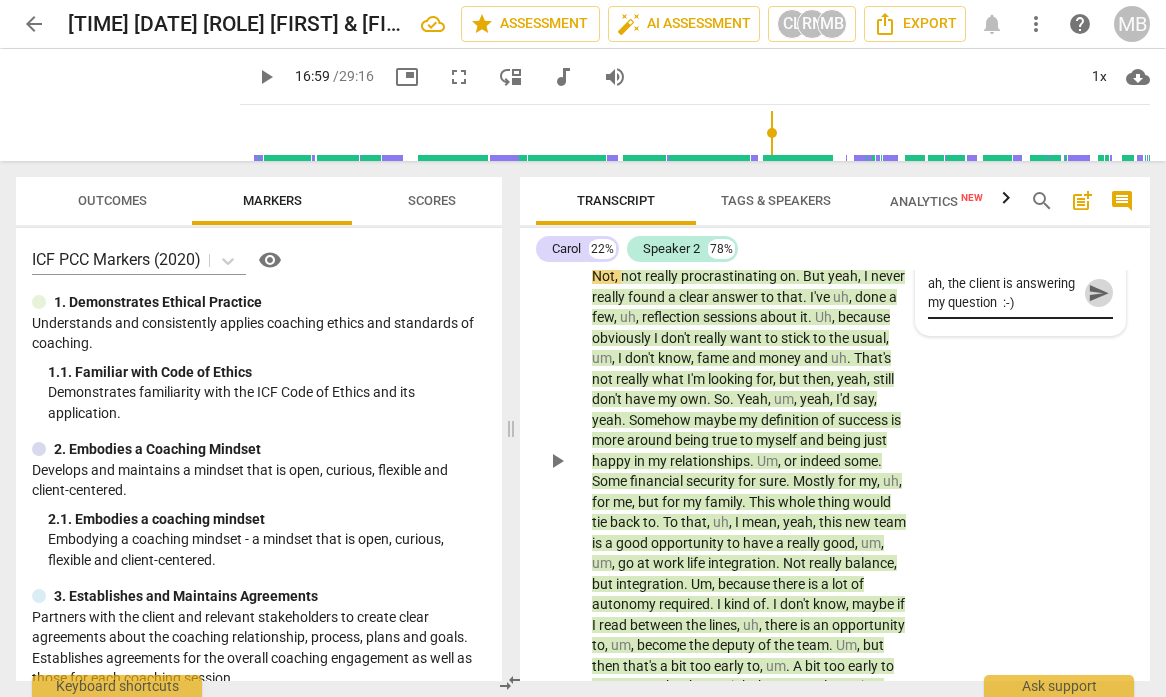 click on "send" at bounding box center (1099, 293) 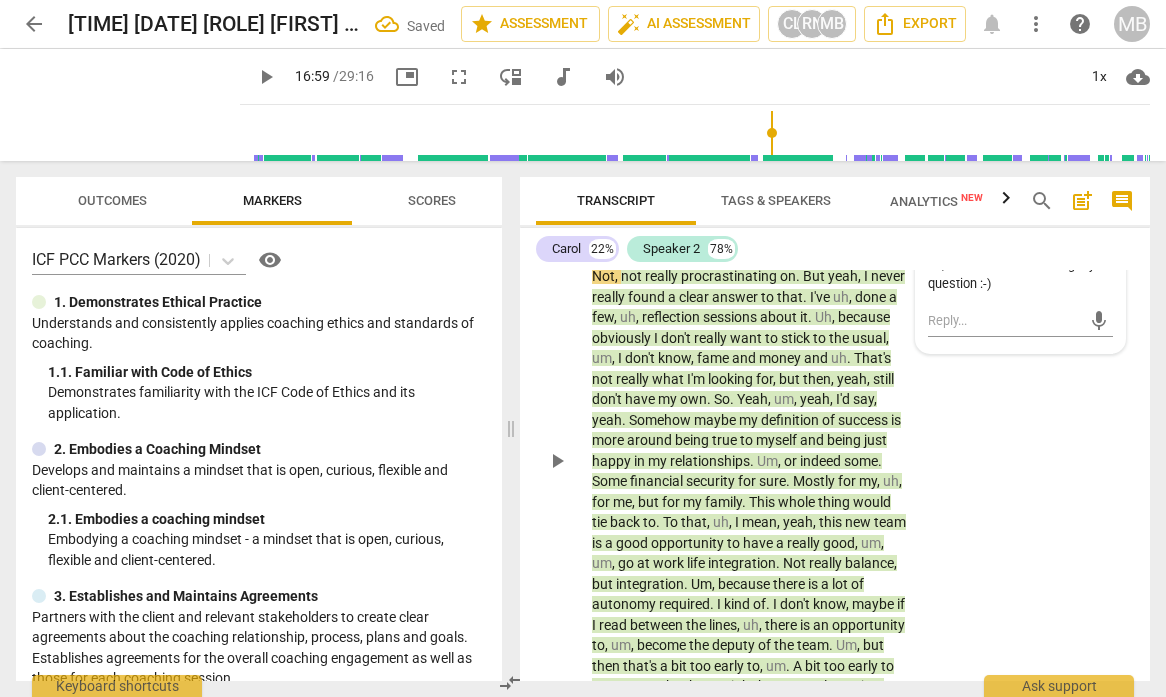 click on "S2 play_arrow pause 16:42 + Add competency Note keyboard_arrow_right Well ,   to   be   honest ,   I'm   not   even   sure   I   have   a   definition   of   success   or   I'm   not   sure   I   have   my   own .   So   that's   also   something   I've   uh ,   been .   How   to   say ?   Not ,   not   really   procrastinating   on .   But   yeah ,   I   never   really   found   a   clear   answer   to   that .   I've   uh ,   done   a   few ,   uh ,   reflection   sessions   about   it .   Uh ,   because   obviously   I   don't   really   want   to   stick   to   the   usual ,   um ,   I   don't   know ,   fame   and   money   and   uh .   That's   not   really   what   I'm   looking   for ,   but   then ,   yeah ,   still   don't   have   my   own .   So .   Yeah ,   um ,   yeah ,   I'd   say ,   yeah .   Somehow   maybe   my   definition   of   success   is   more   around   being   true   to   myself   and   being   just   happy   in   my   relationships .   Um ,   or   indeed   some .   Some   financial" at bounding box center (835, 445) 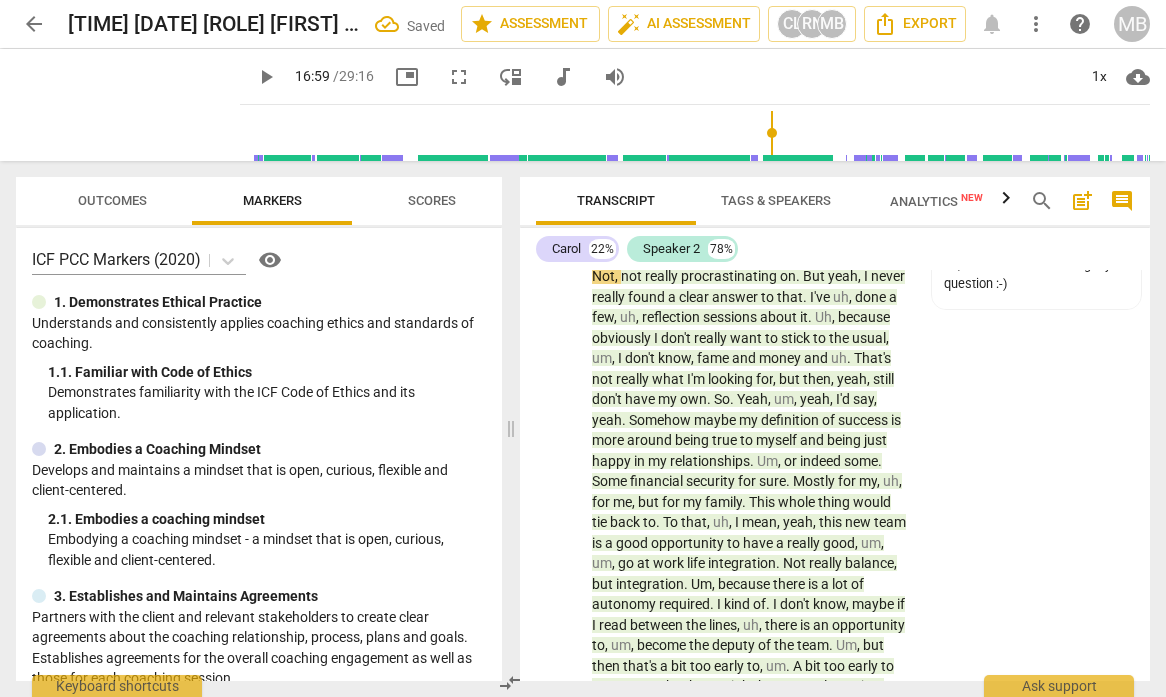 click on "play_arrow" at bounding box center (266, 77) 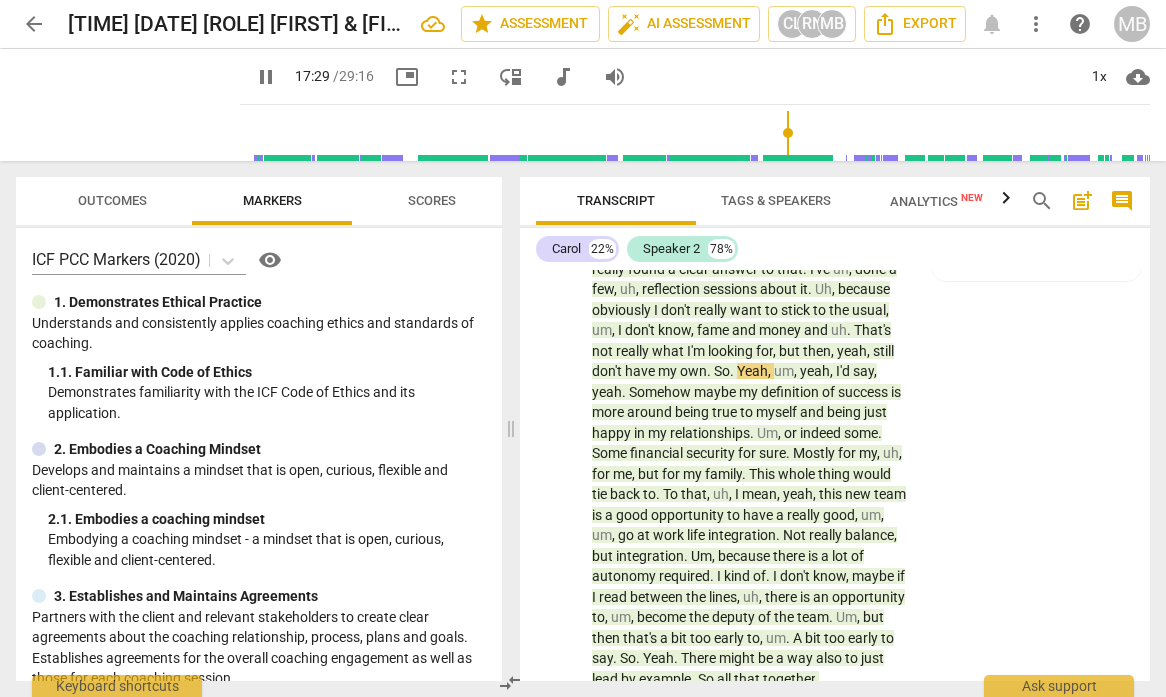 scroll, scrollTop: 5326, scrollLeft: 0, axis: vertical 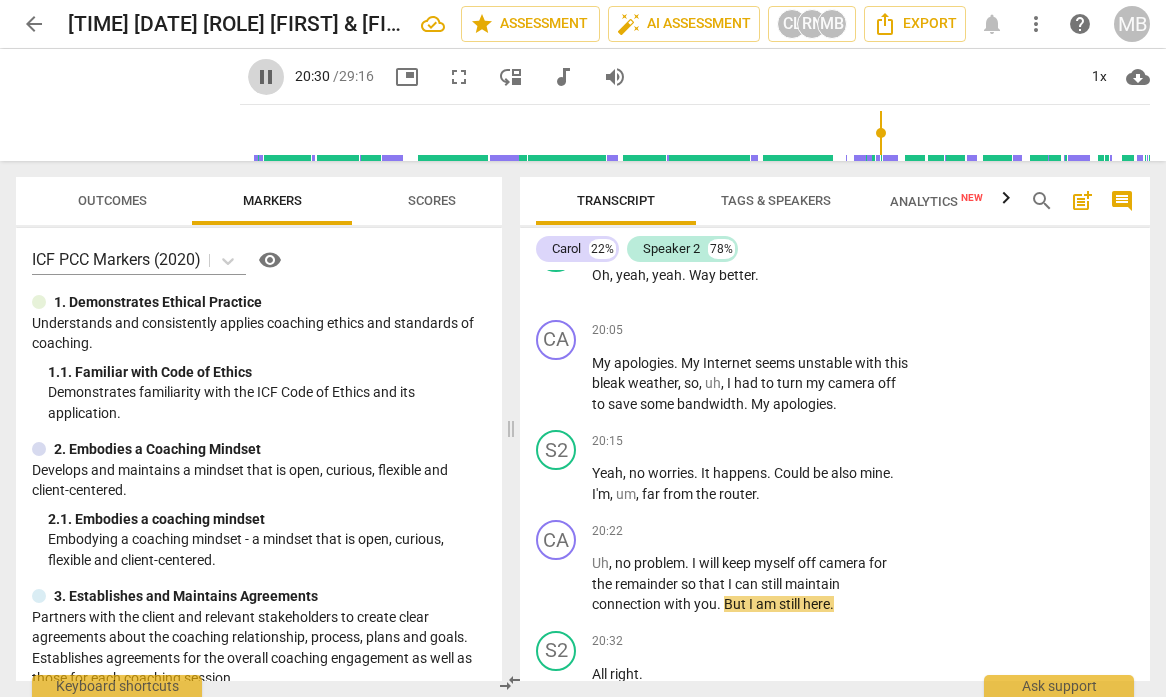 click on "pause" at bounding box center (266, 77) 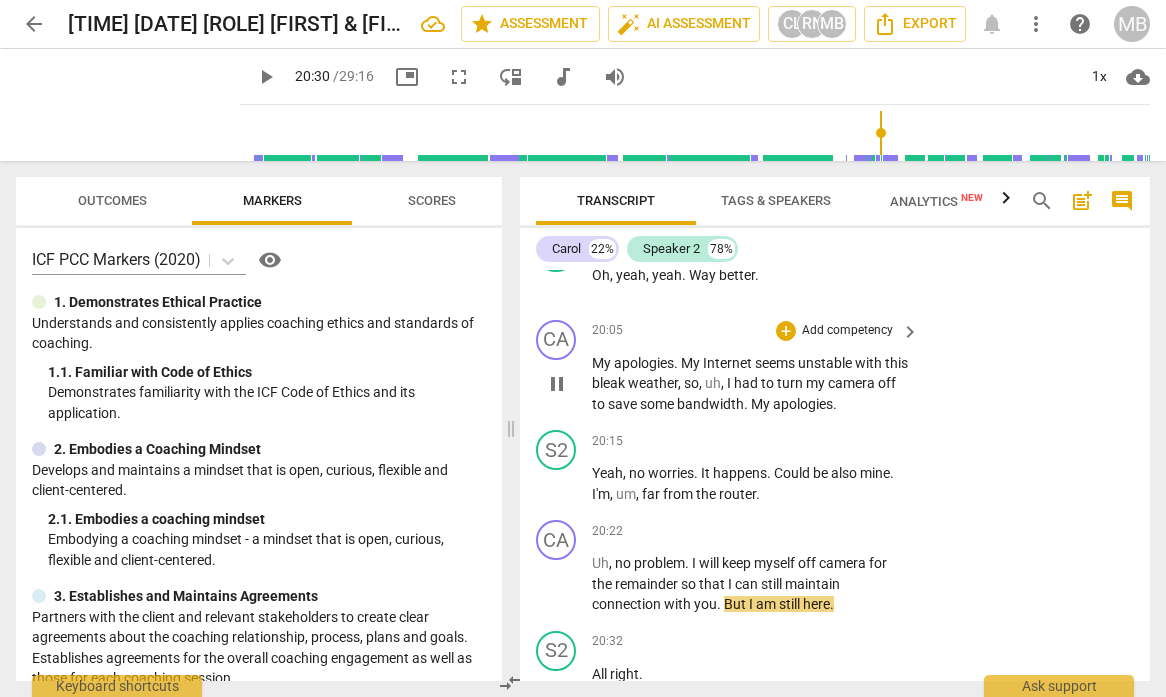 type on "1231" 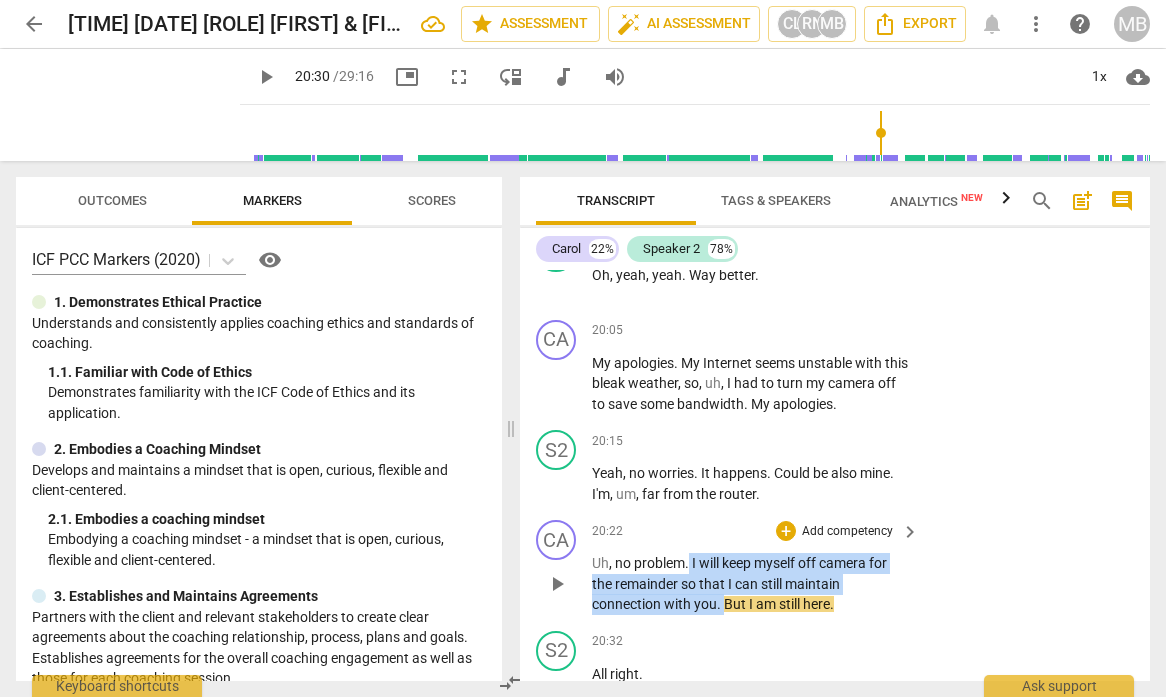 drag, startPoint x: 690, startPoint y: 594, endPoint x: 725, endPoint y: 632, distance: 51.662365 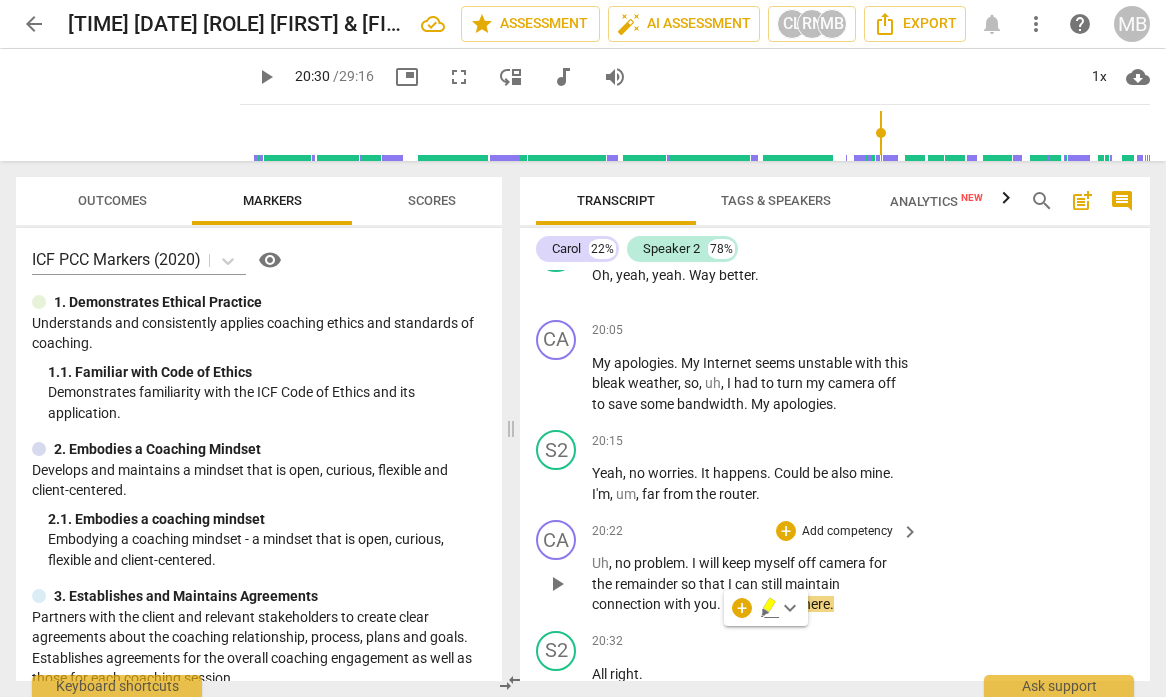 click on "+ Add competency" at bounding box center (835, 531) 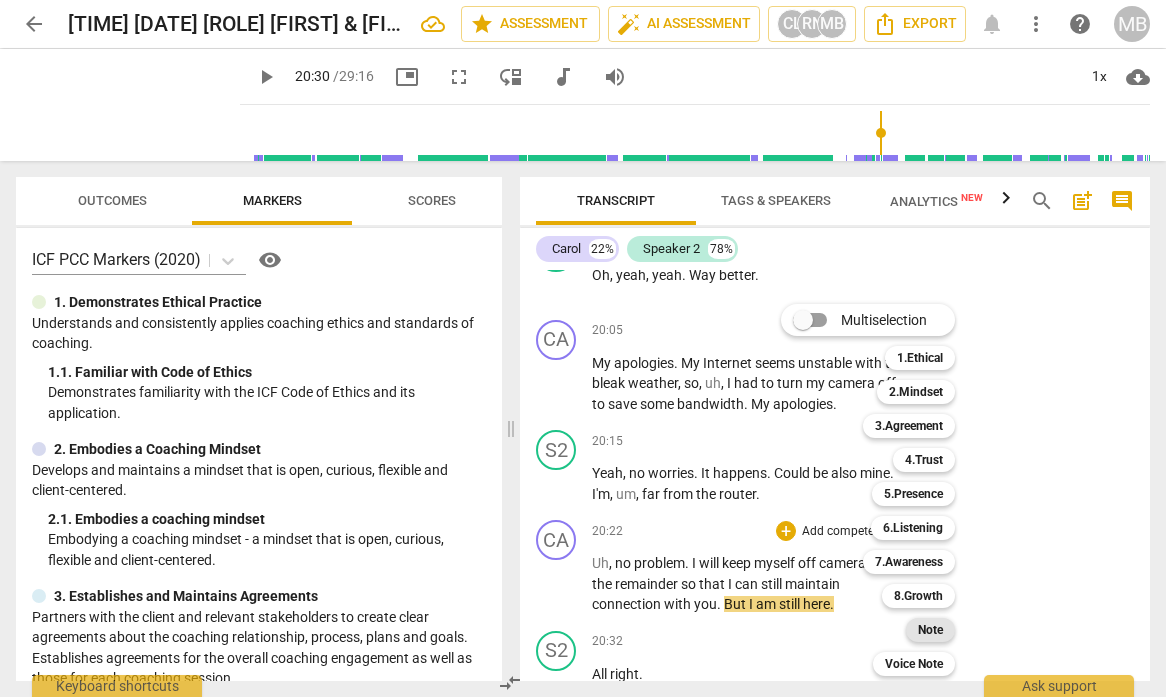 click on "Note" at bounding box center (930, 630) 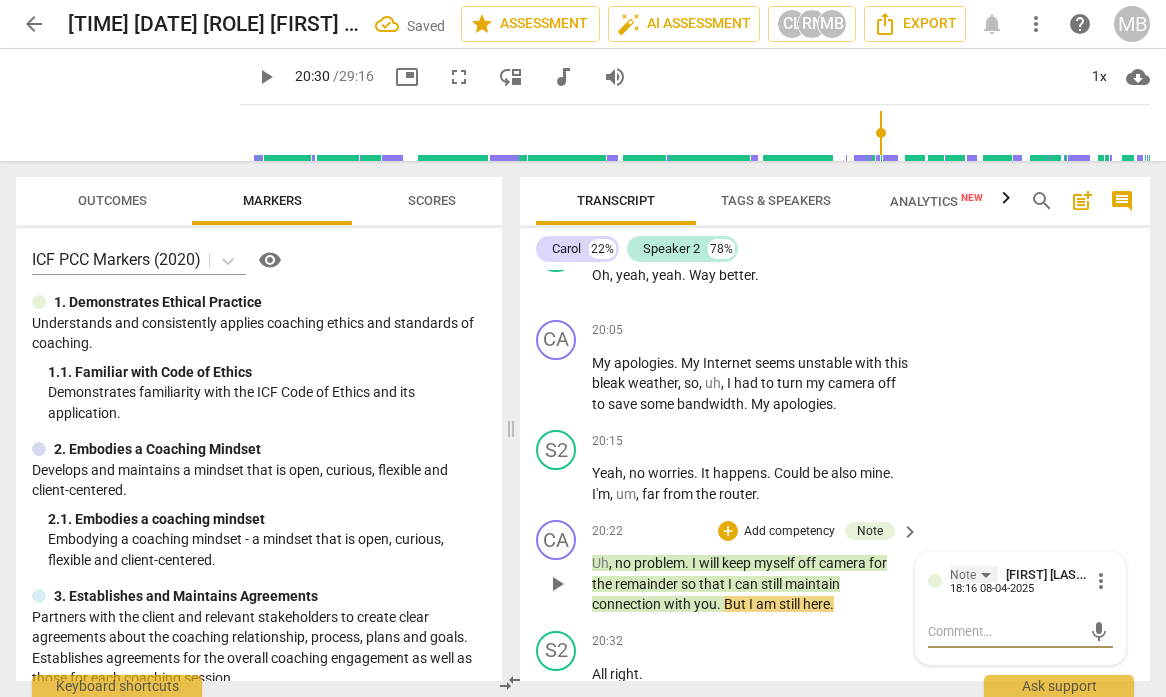 type on "g" 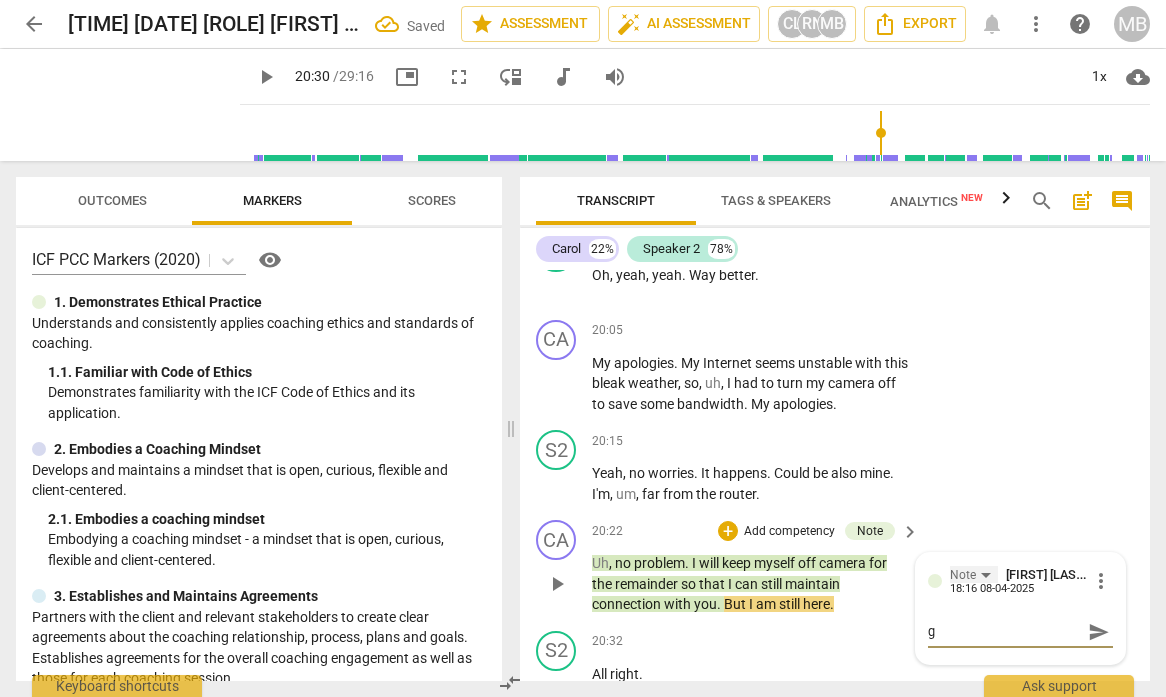 type on "gr" 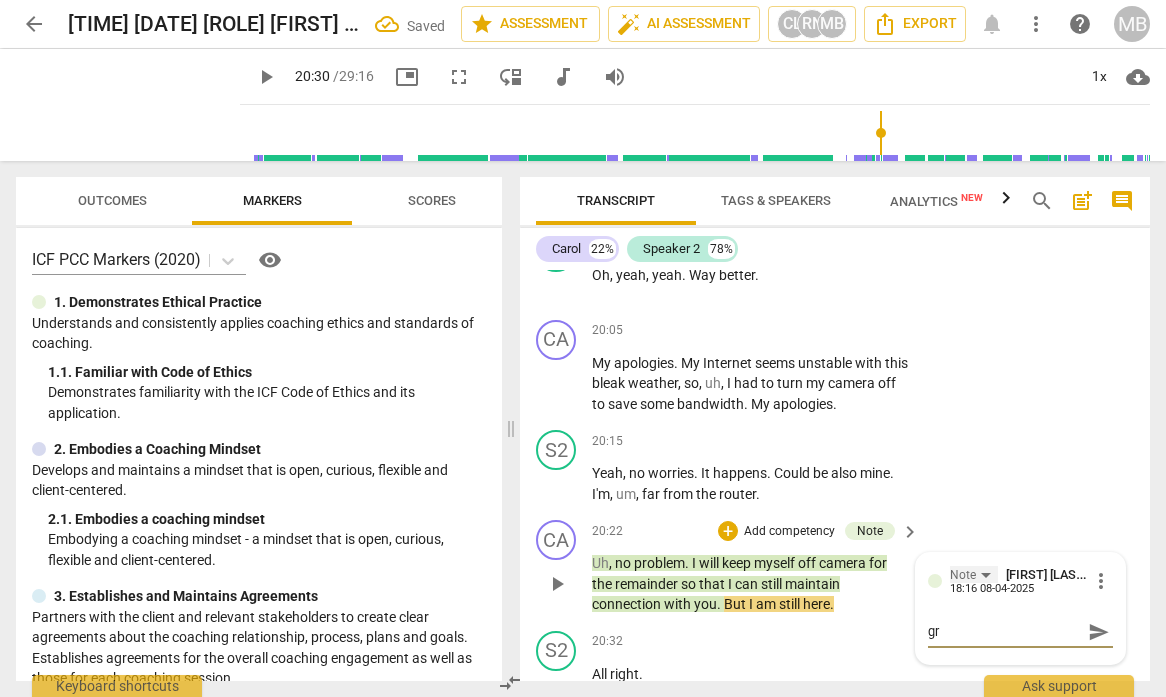 type on "gre" 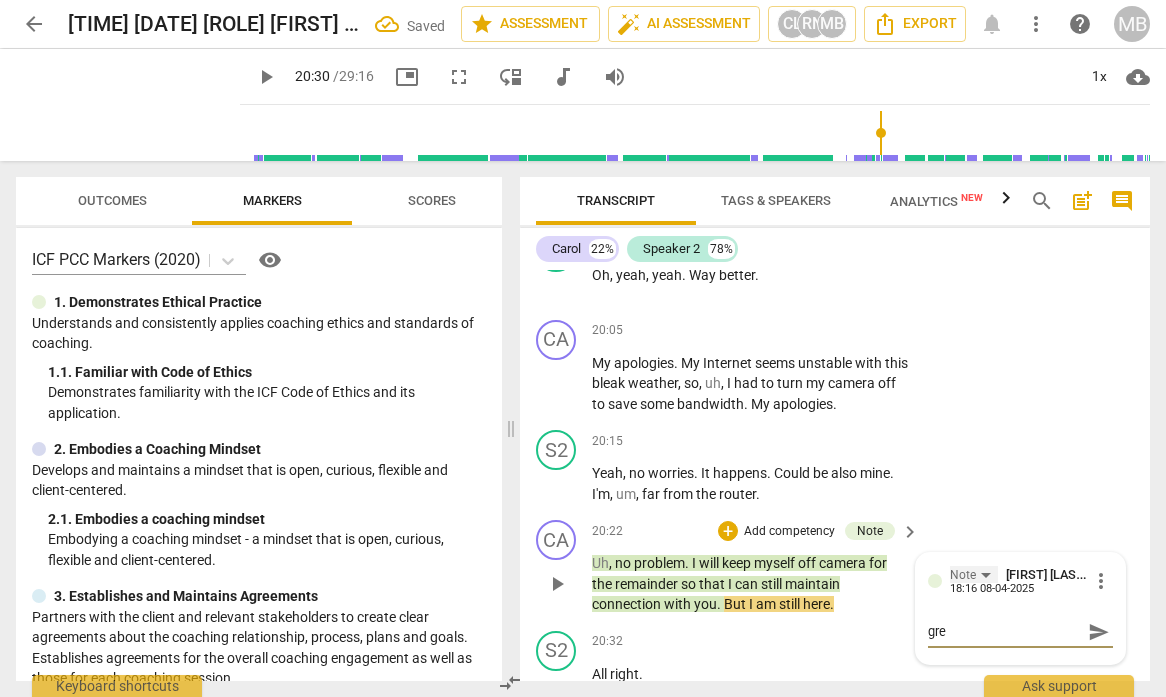 type on "grea" 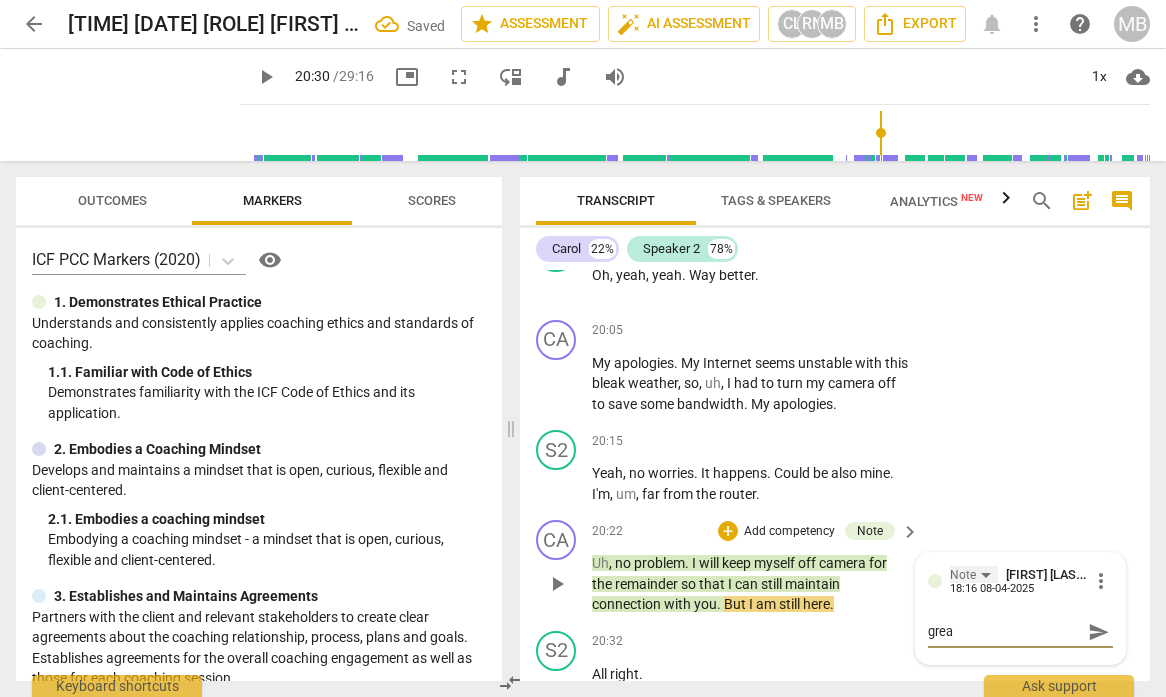type on "great" 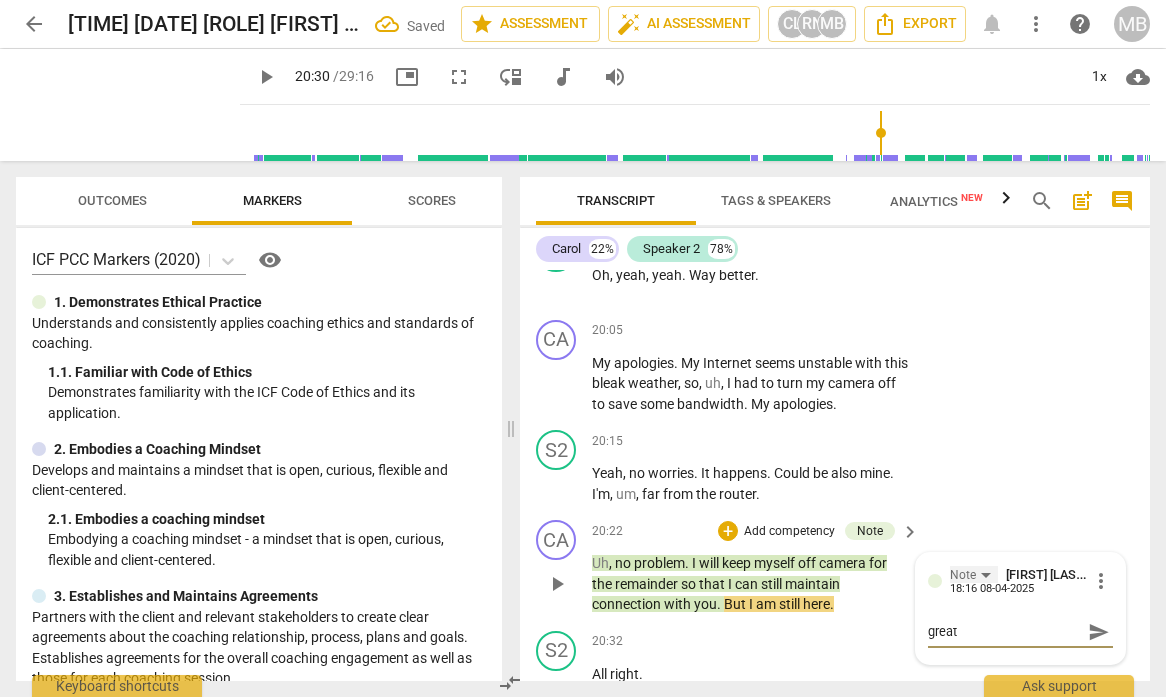 type on "great" 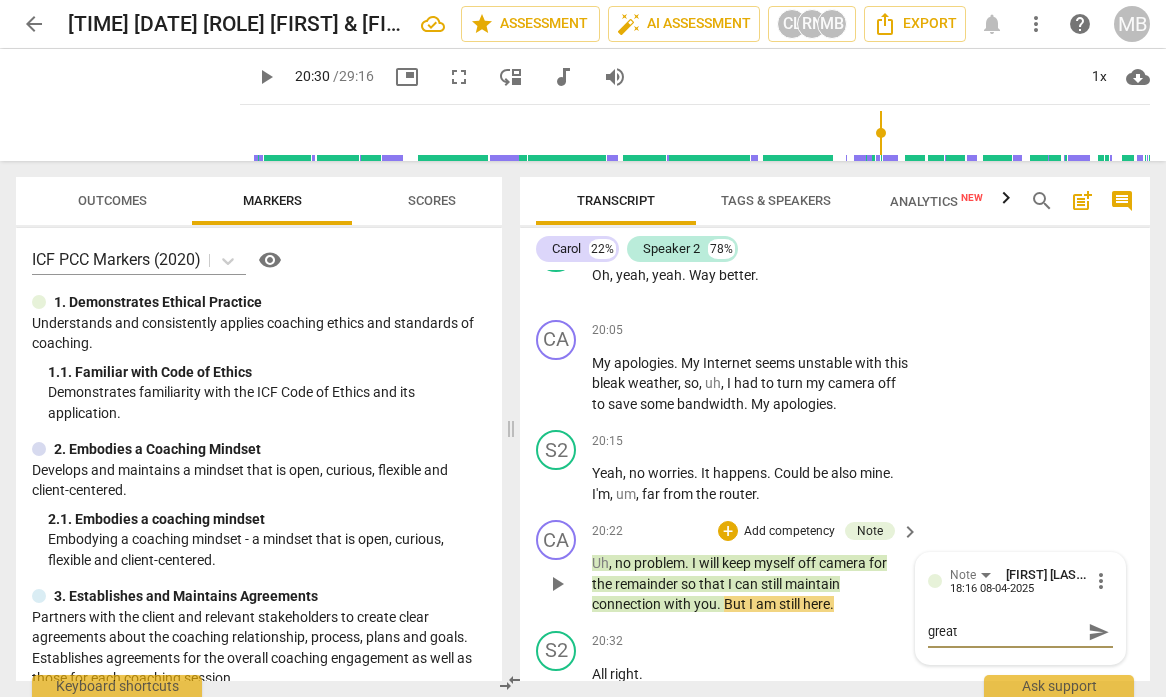 type on "great" 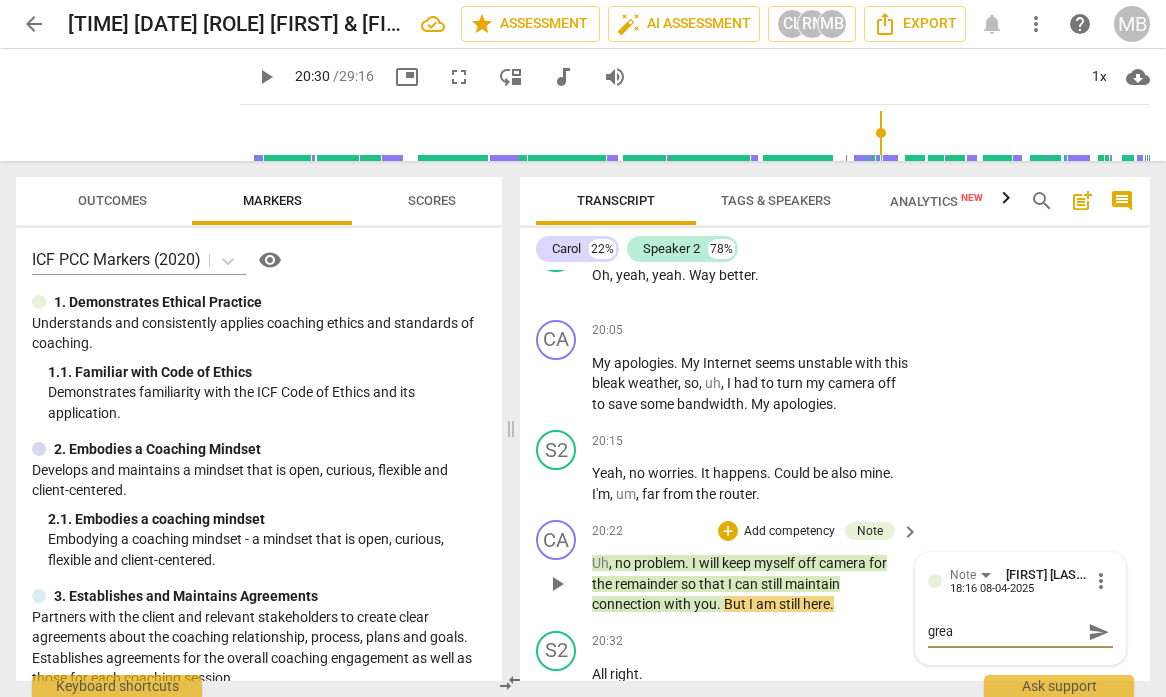 type on "gre" 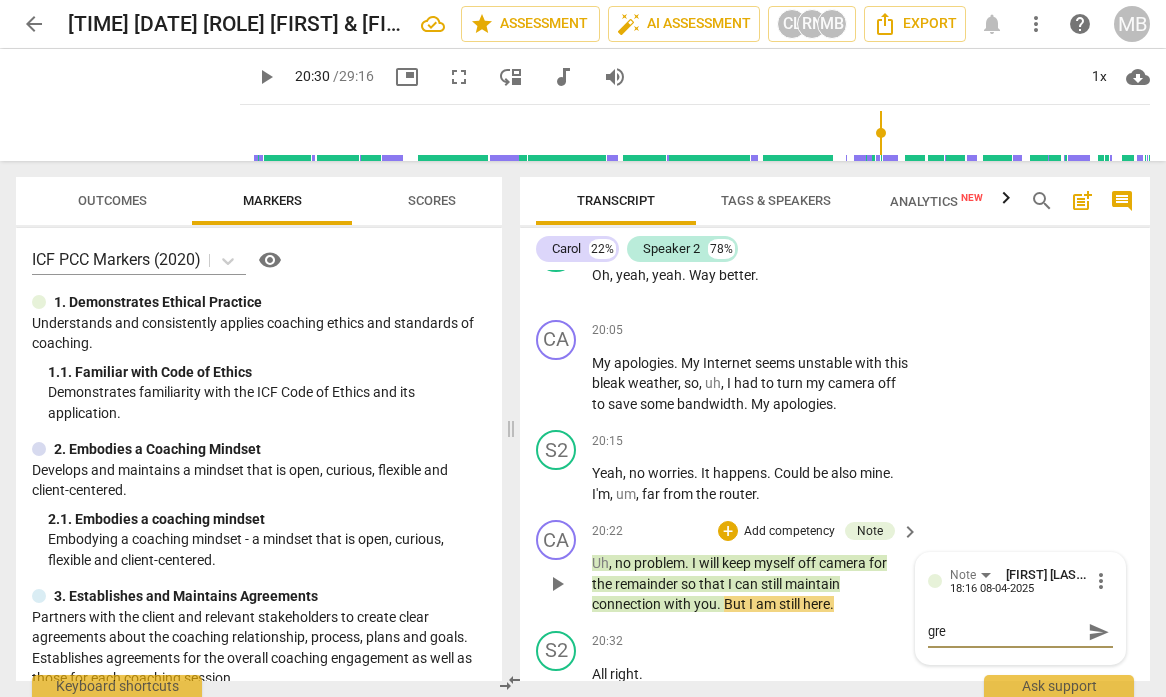 type on "gr" 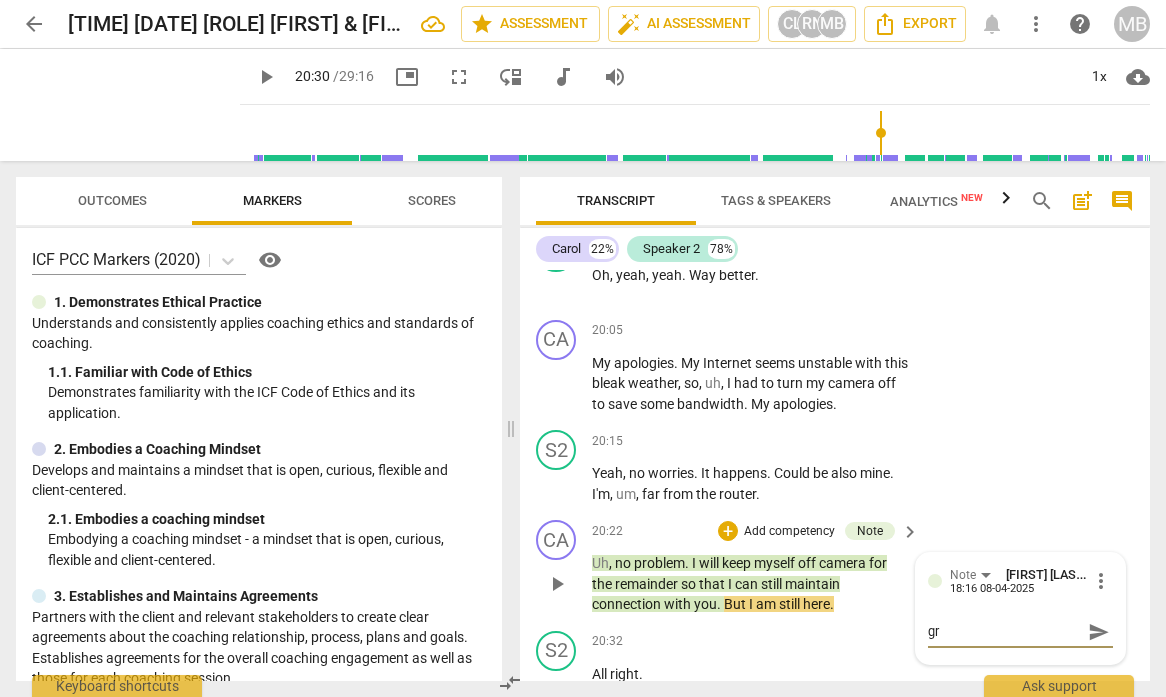 type on "g" 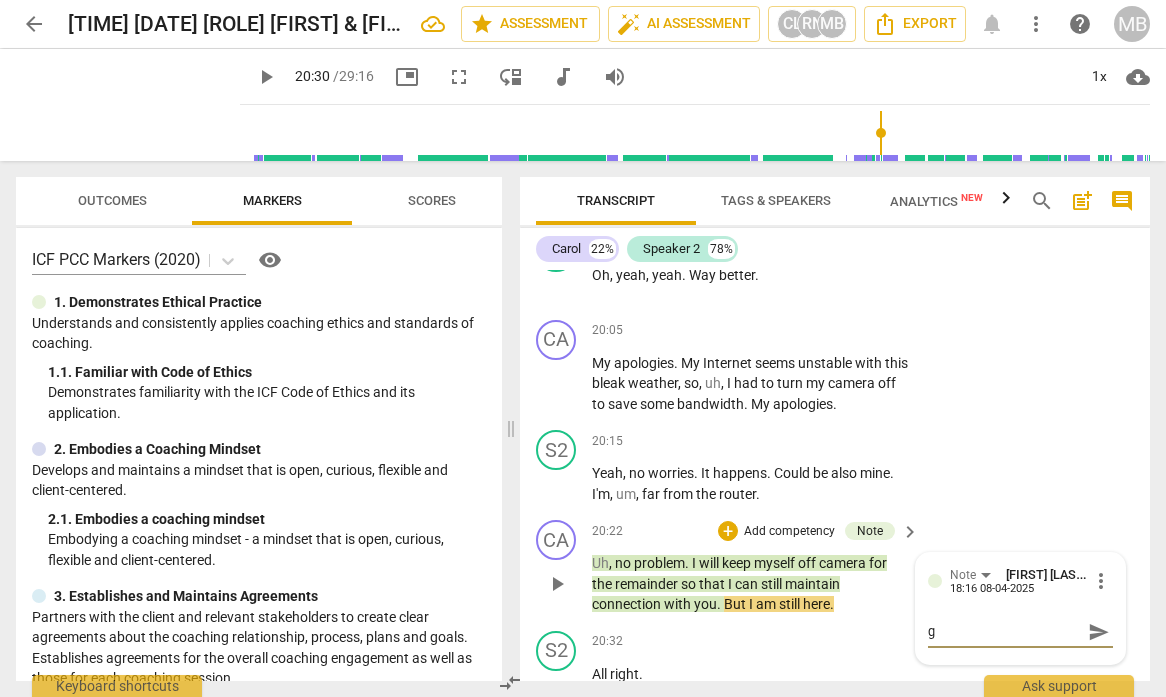 type 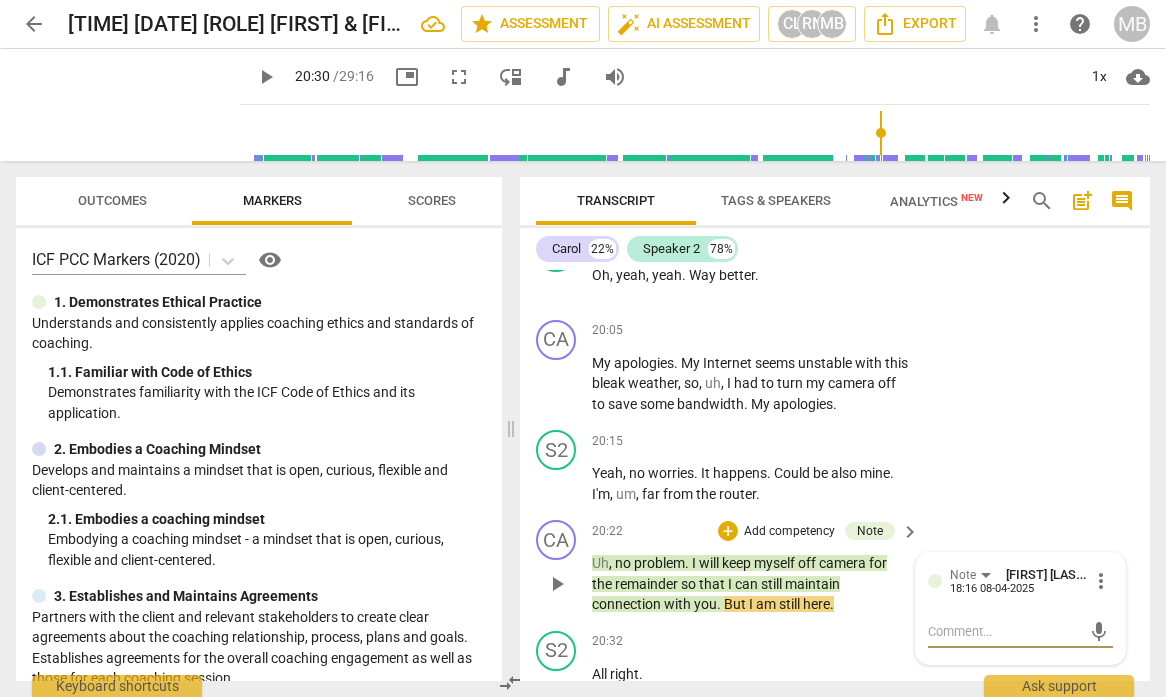 type on "n" 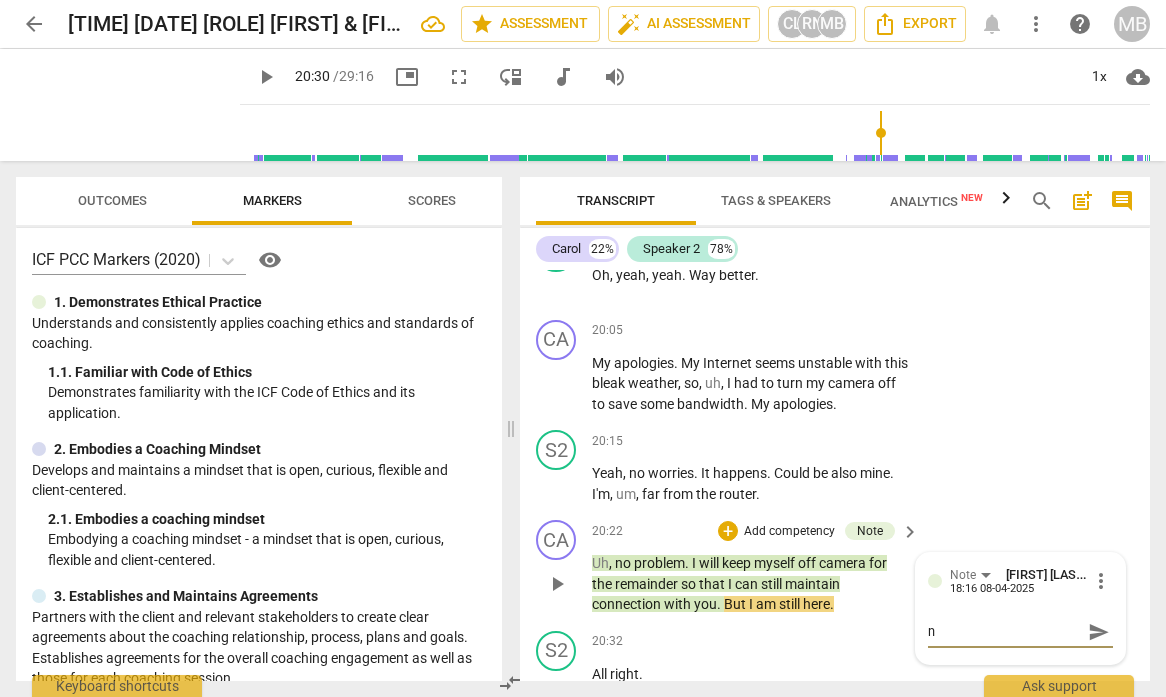 type on "ni" 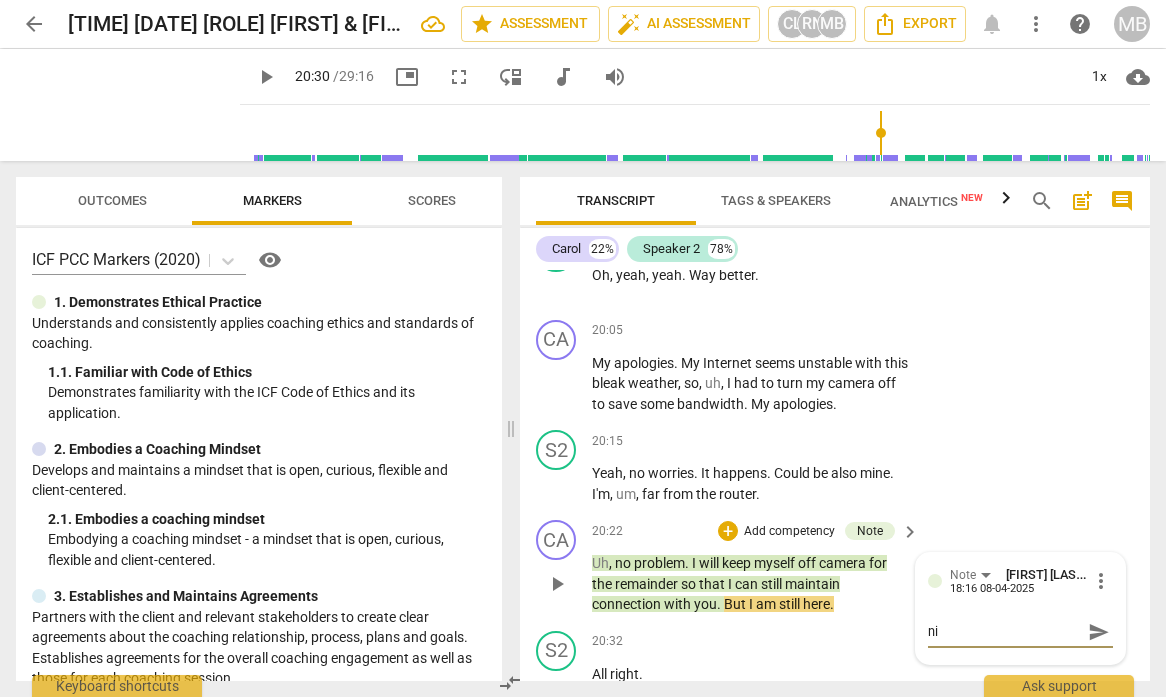 type on "nic" 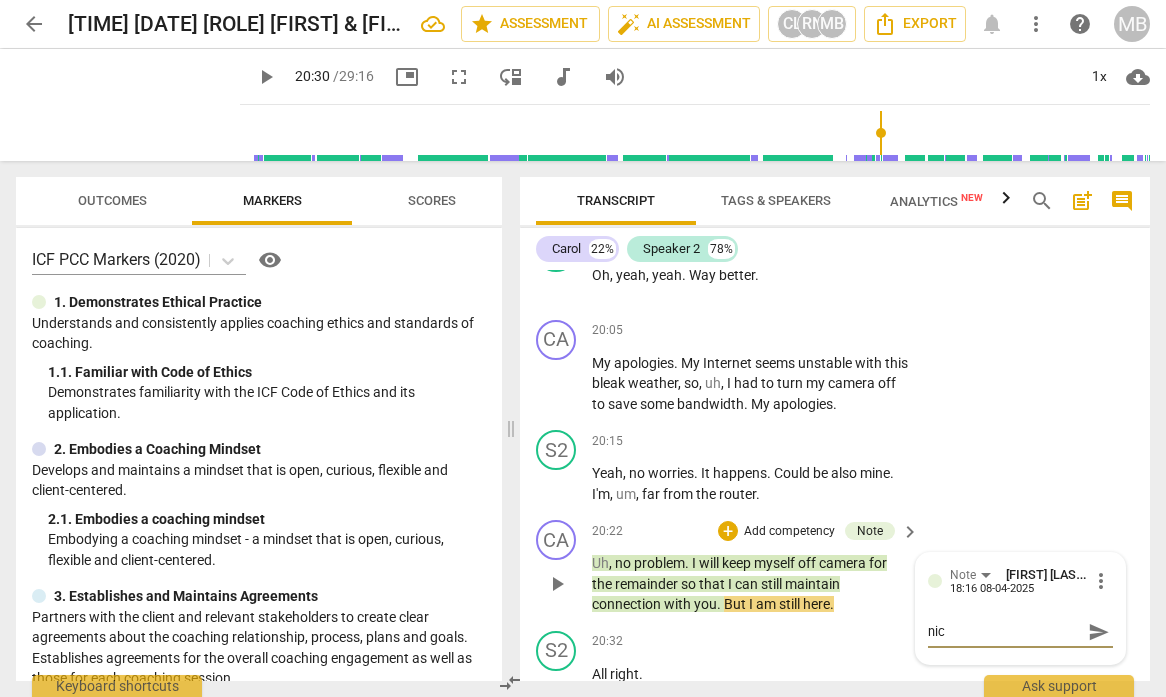 type on "nice" 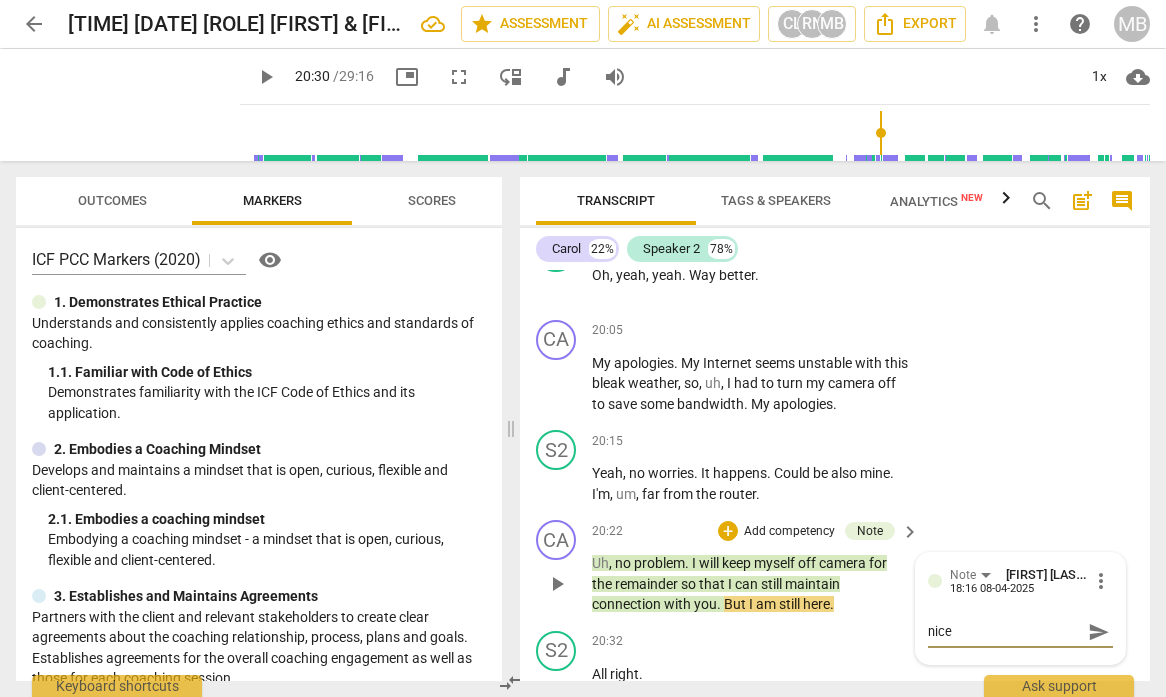 type on "nice" 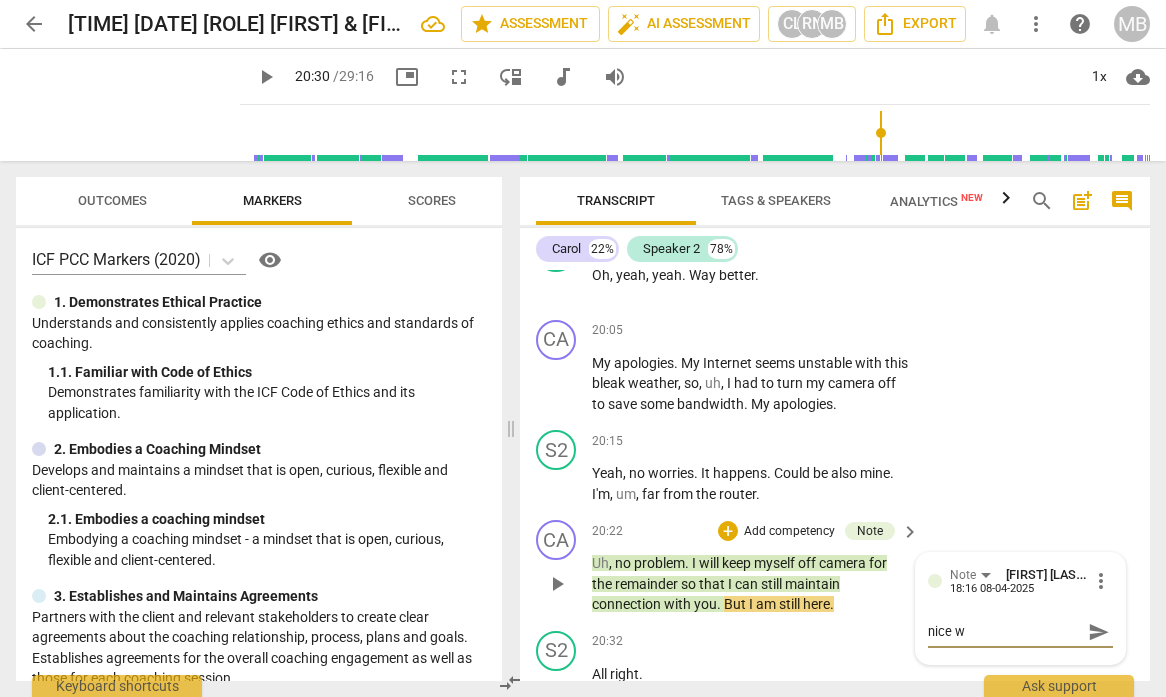 type on "nice wa" 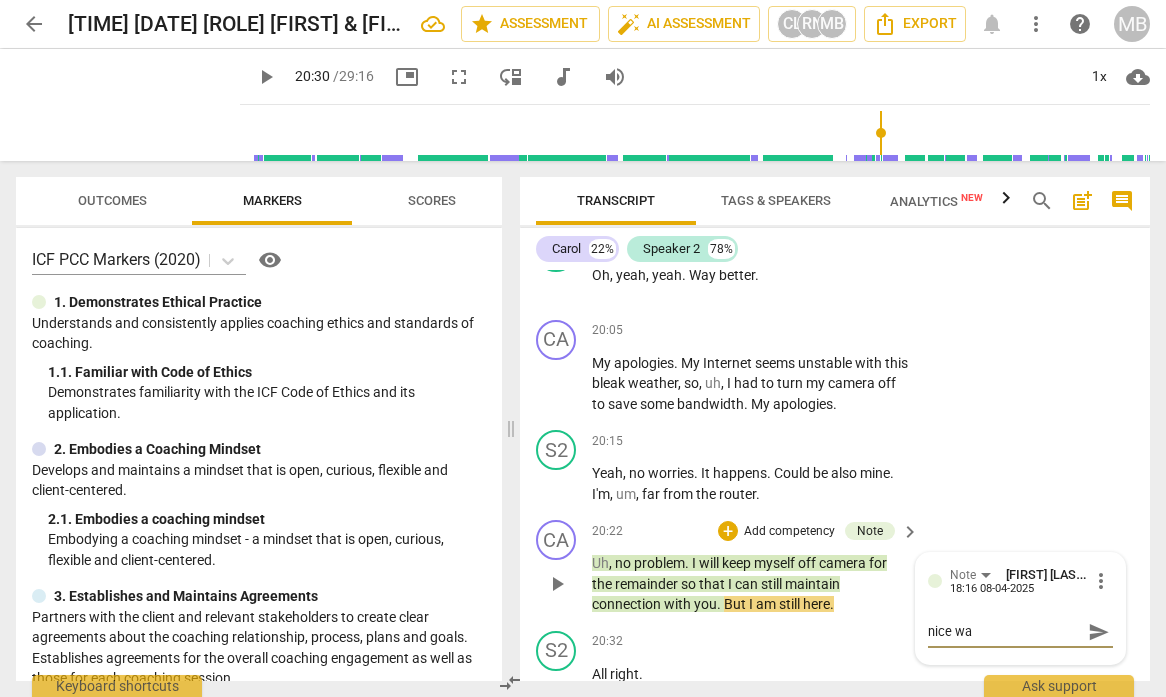type on "nice way" 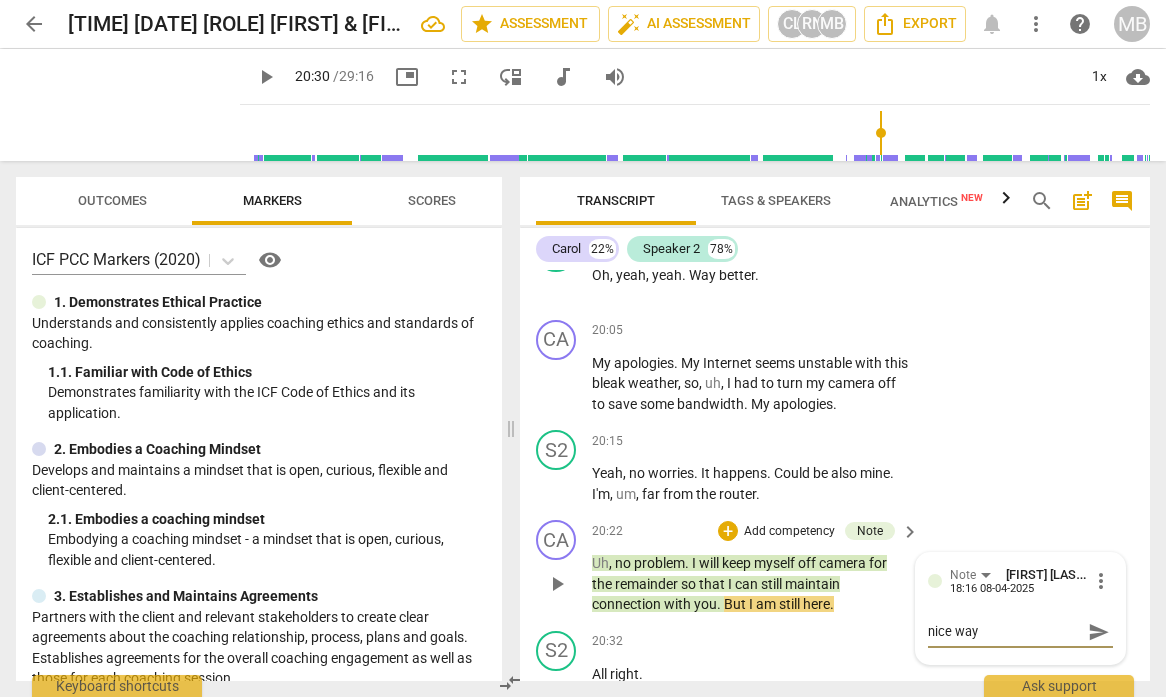 type on "nice way" 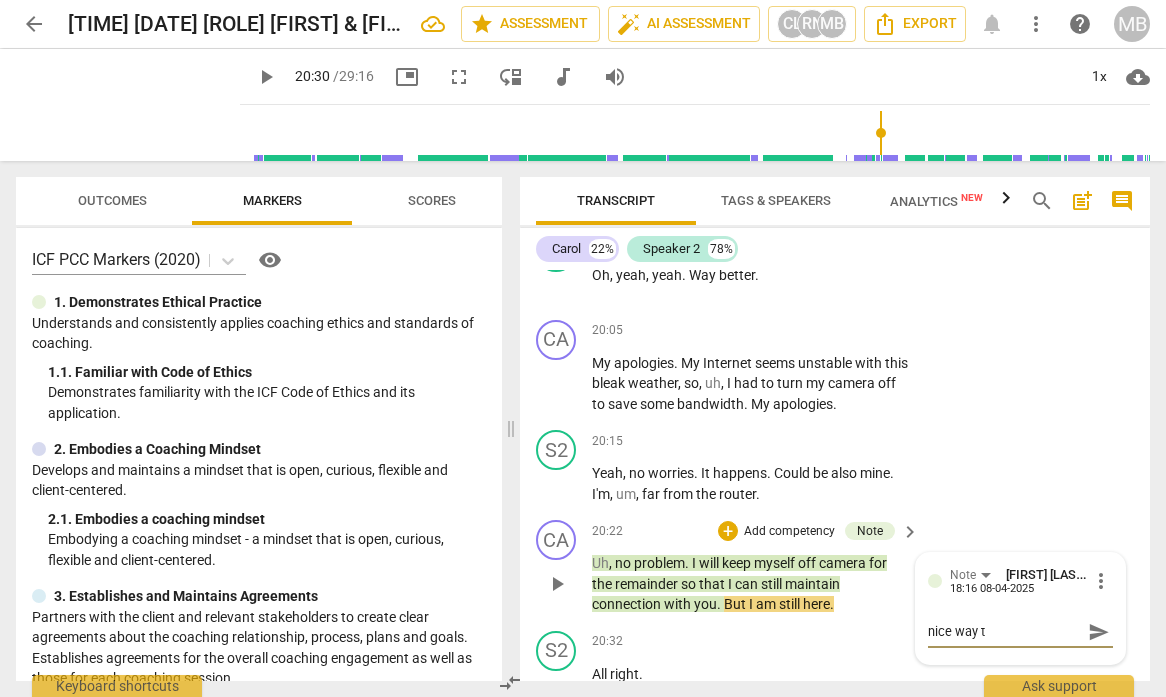 type on "nice way to" 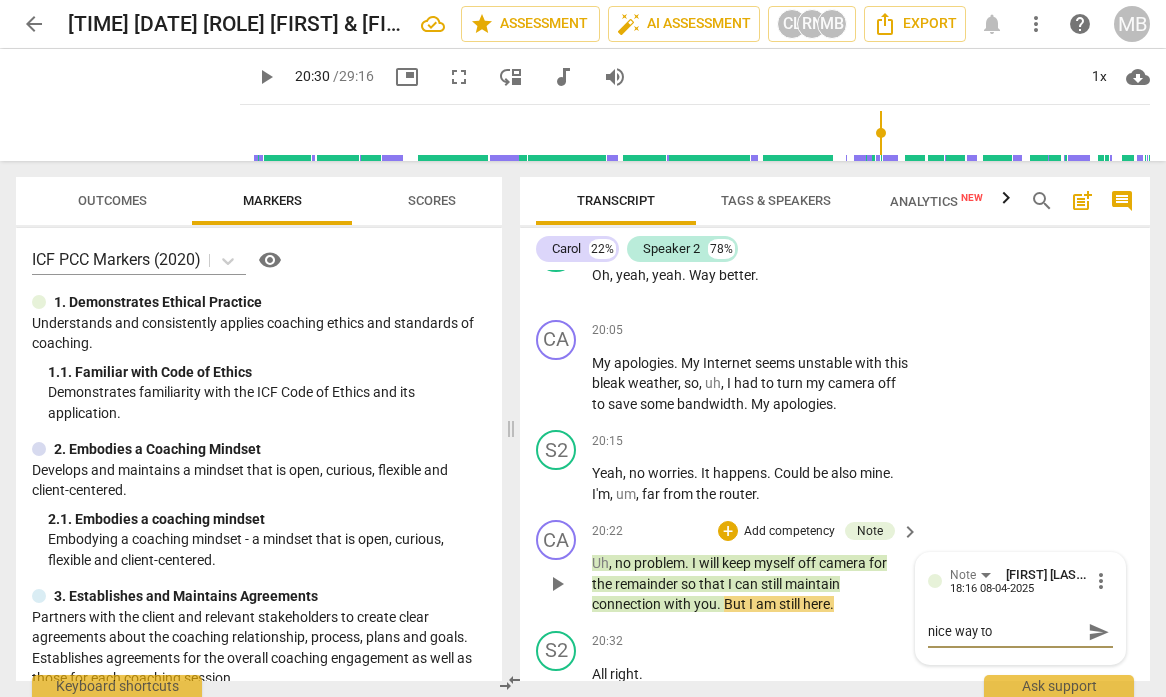 type on "nice way to" 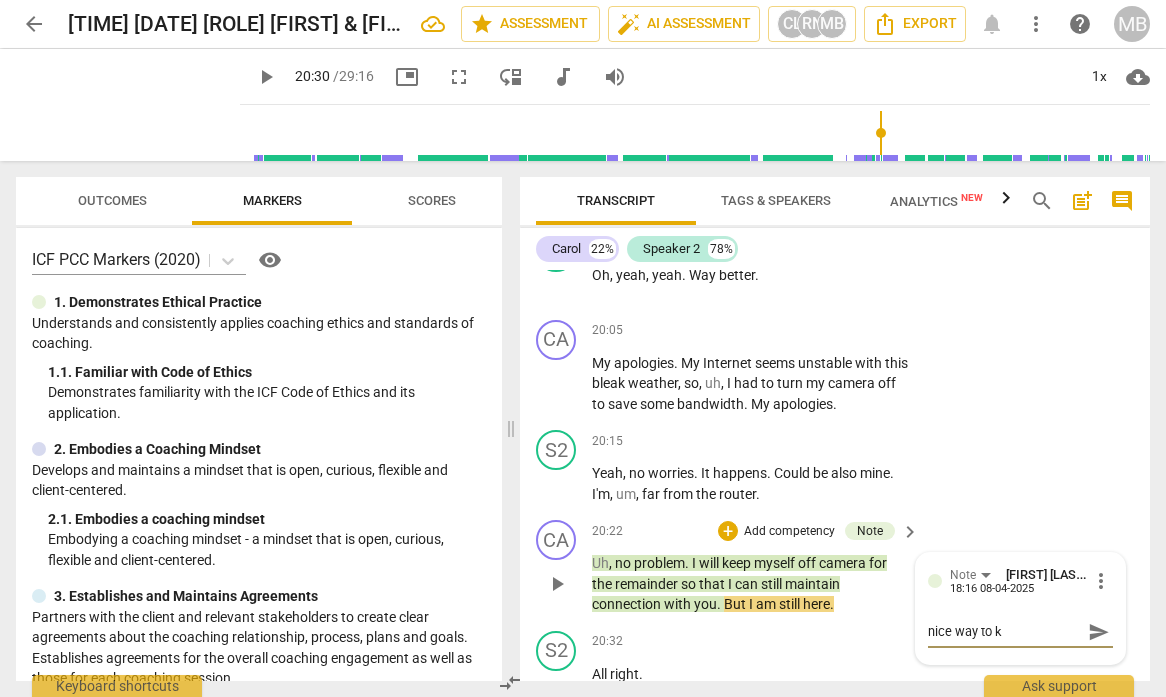 type on "nice way to ke" 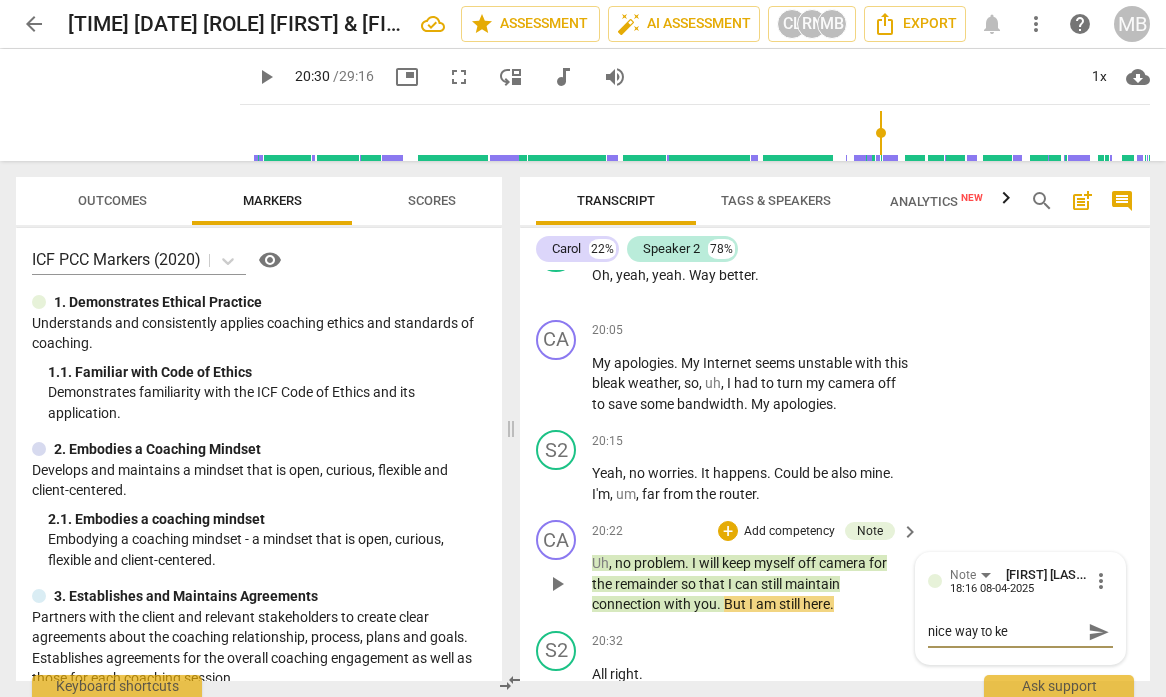 type on "nice way to kee" 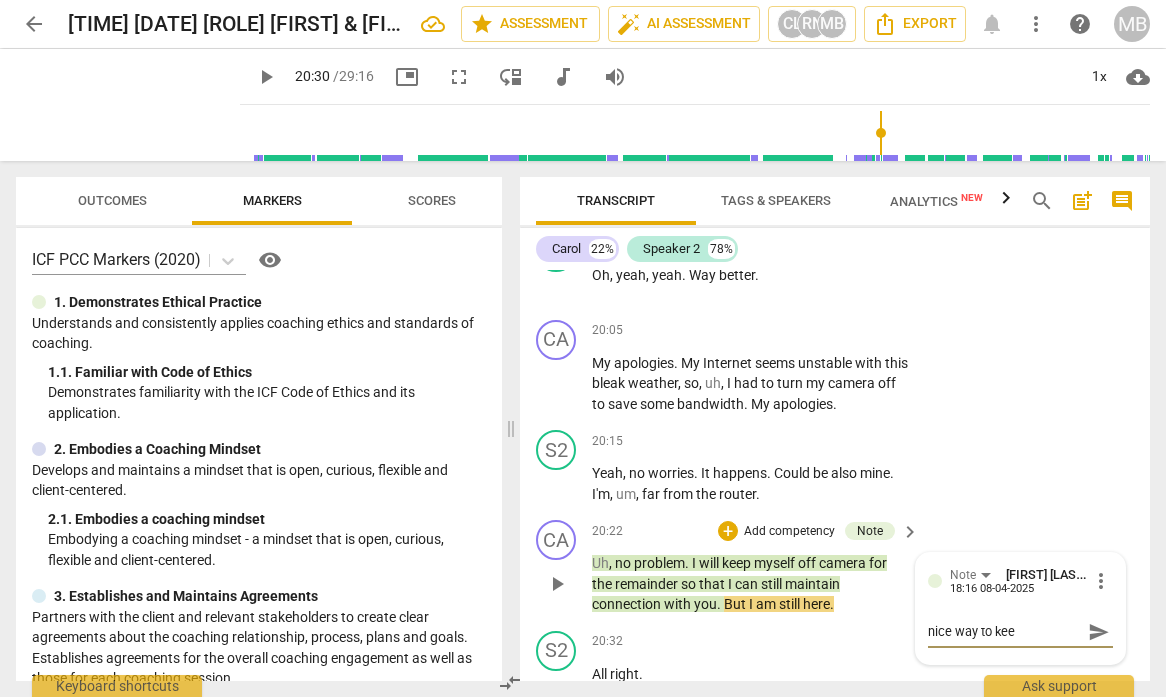 type on "nice way to keep" 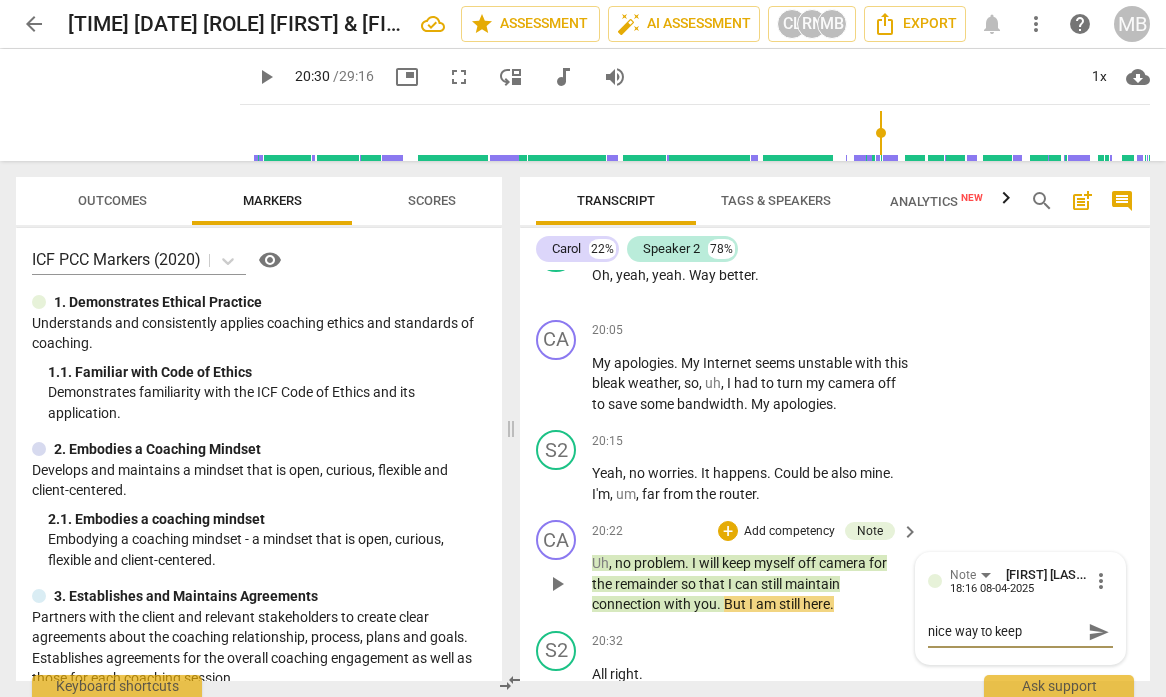 type on "nice way to keep" 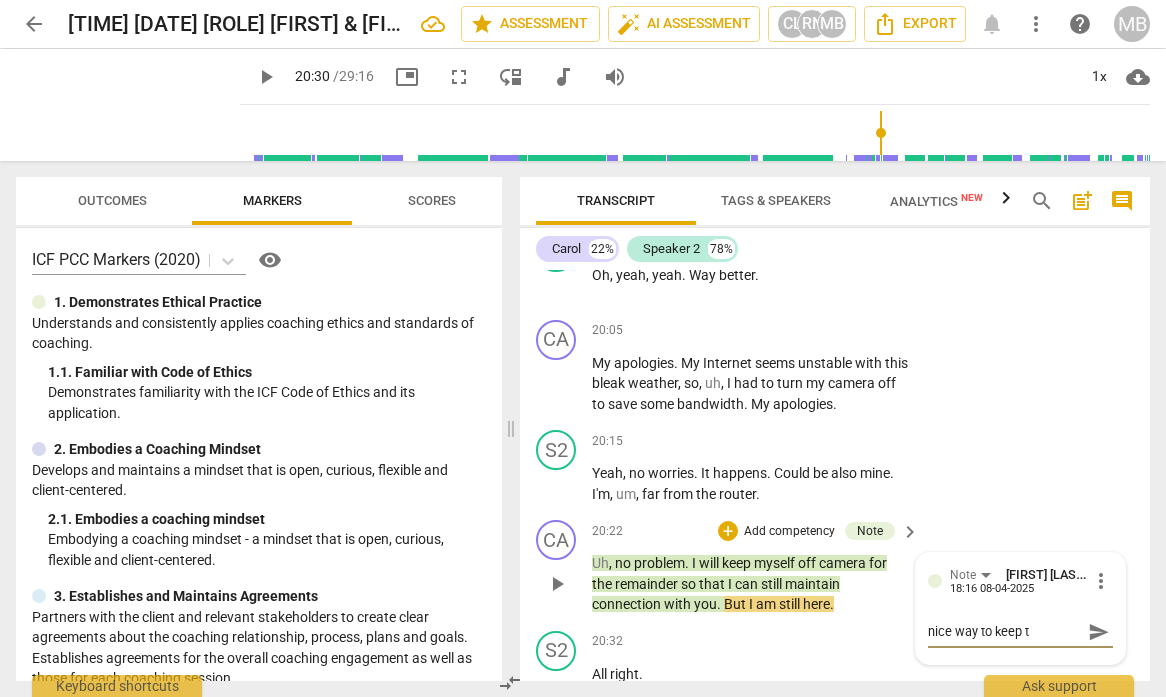type on "nice way to keep th" 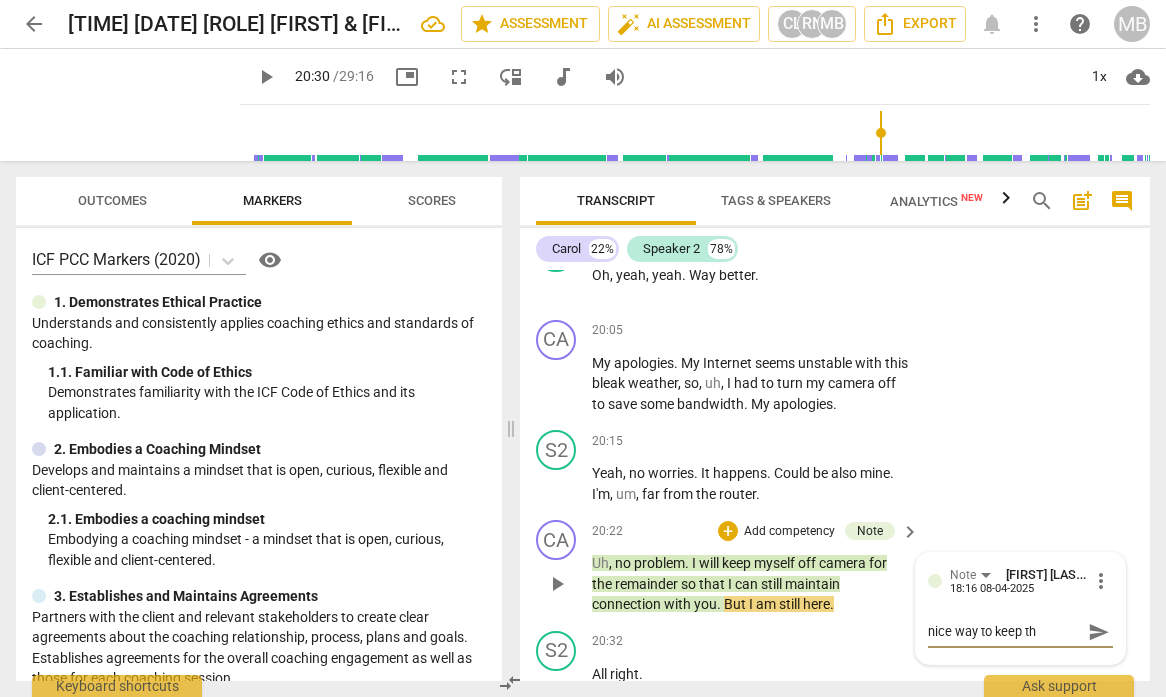 type on "nice way to keep the" 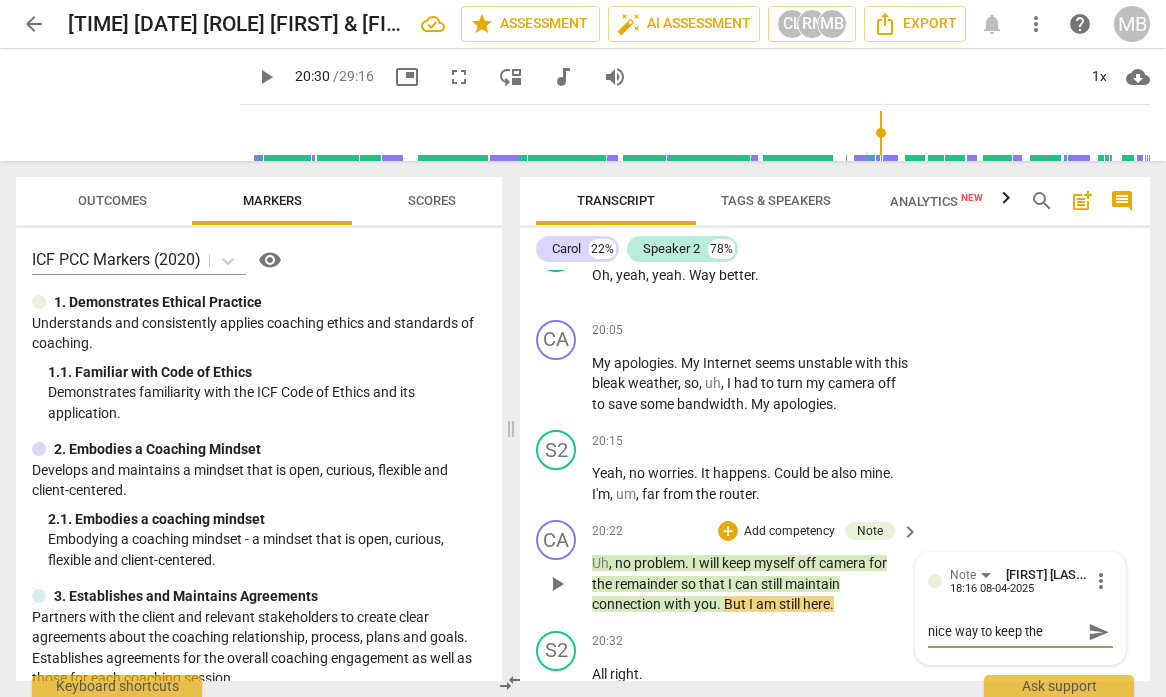 type on "nice way to keep the" 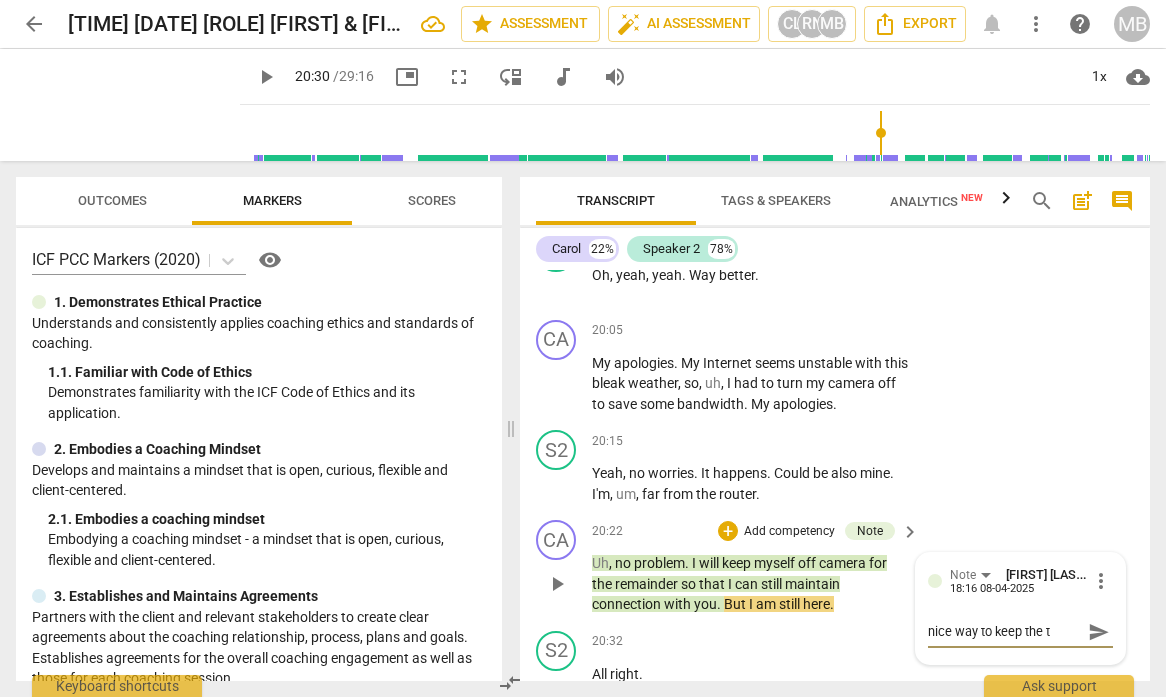 type on "nice way to keep the tr" 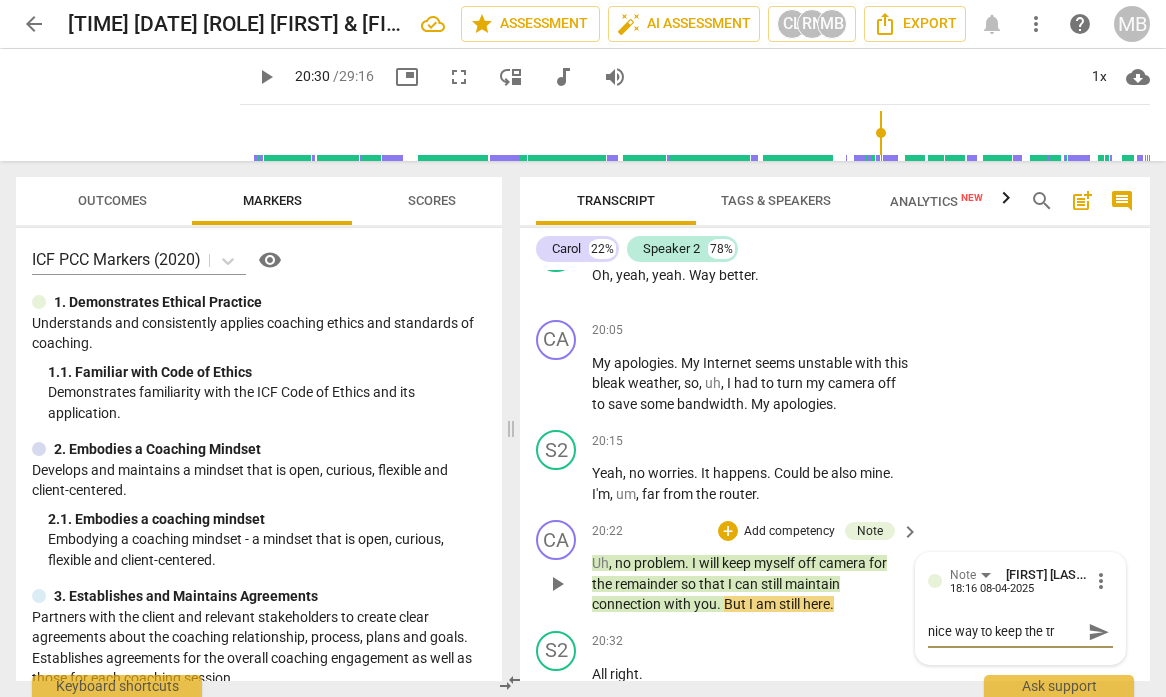 type on "nice way to keep the tru" 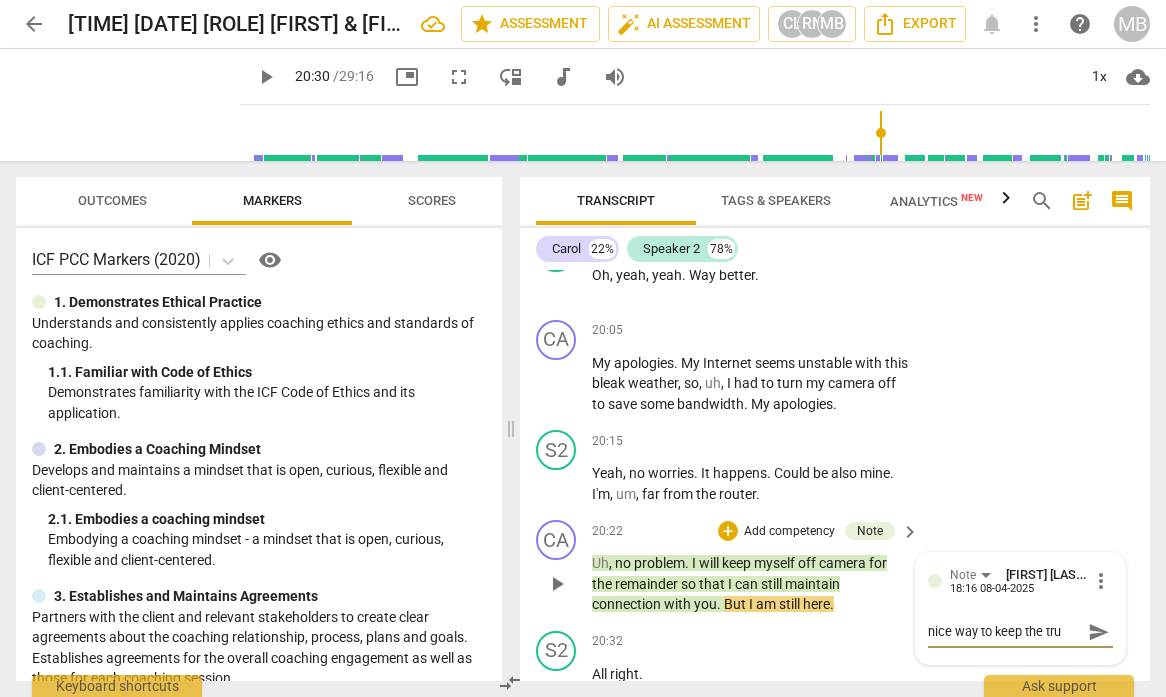 type on "nice way to keep the trus" 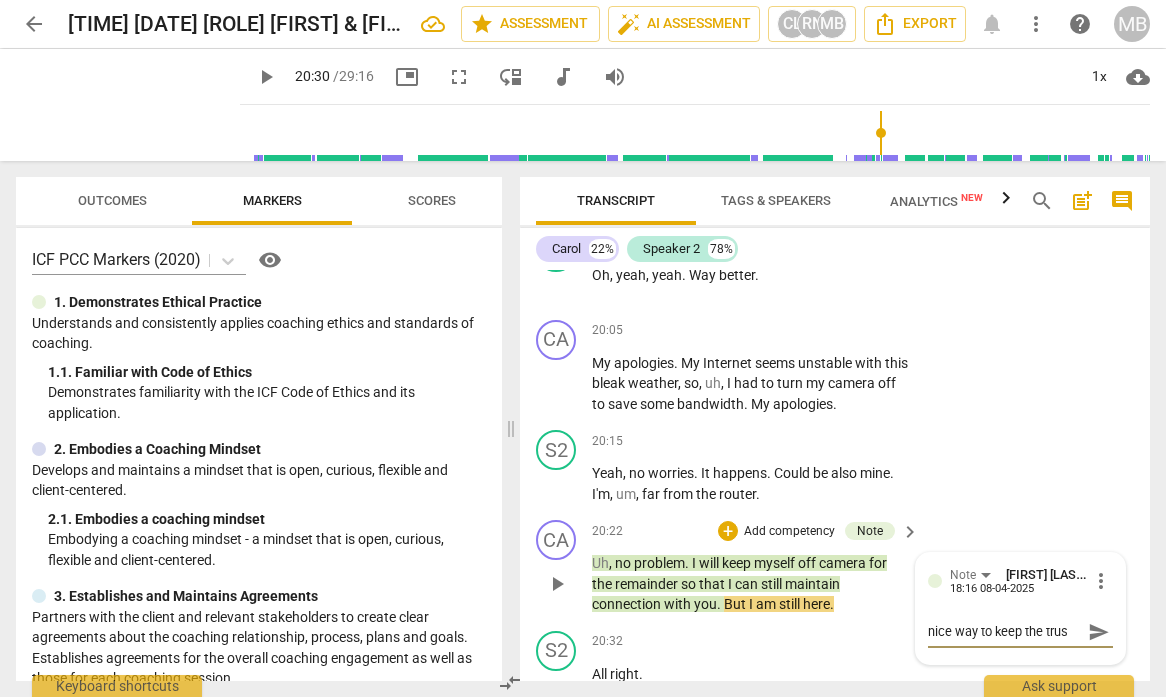 type on "nice way to keep the trust" 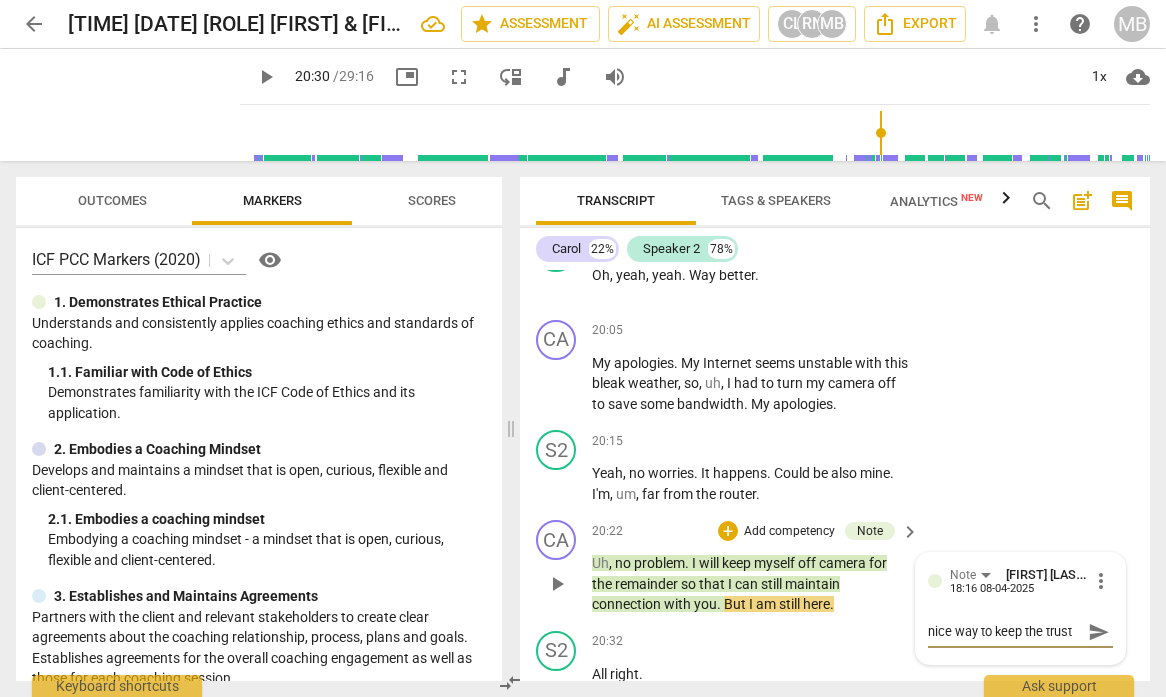 type on "nice way to keep the trust" 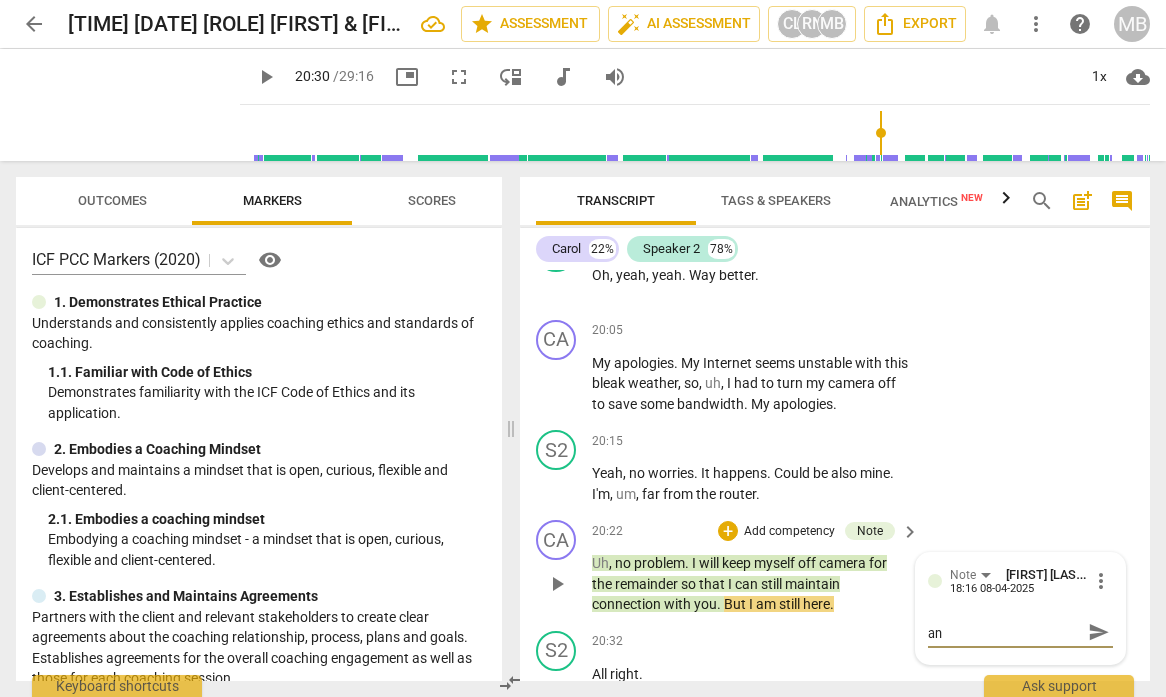type on "nice way to keep the trust and" 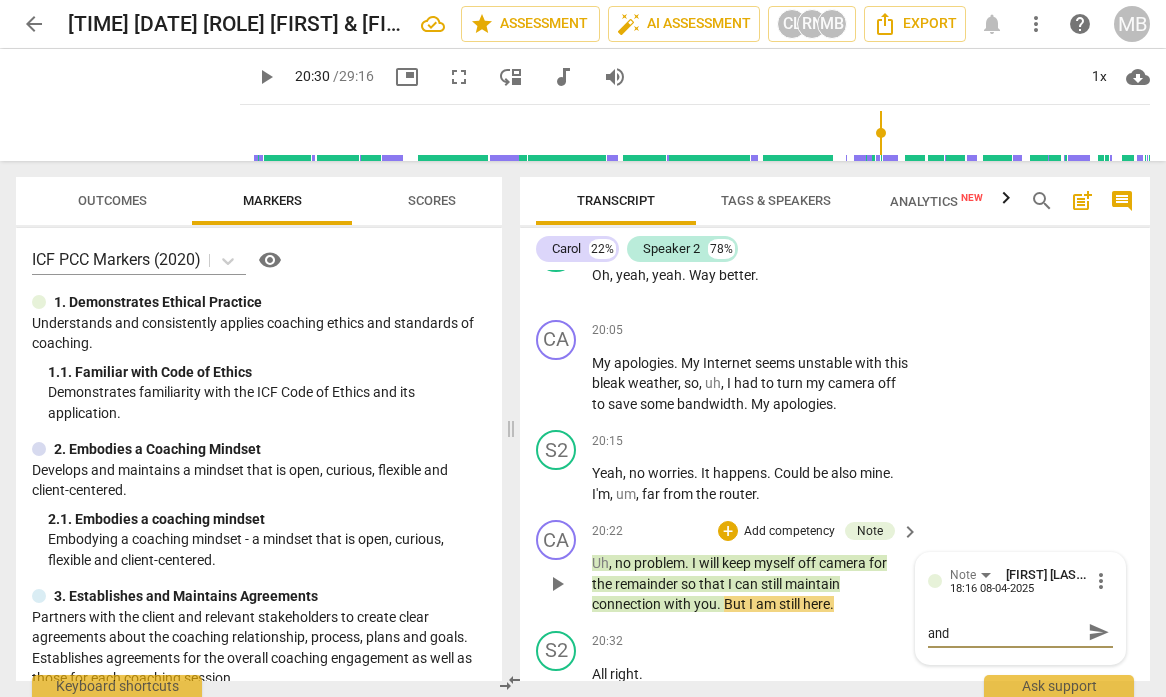 type on "nice way to keep the trust and" 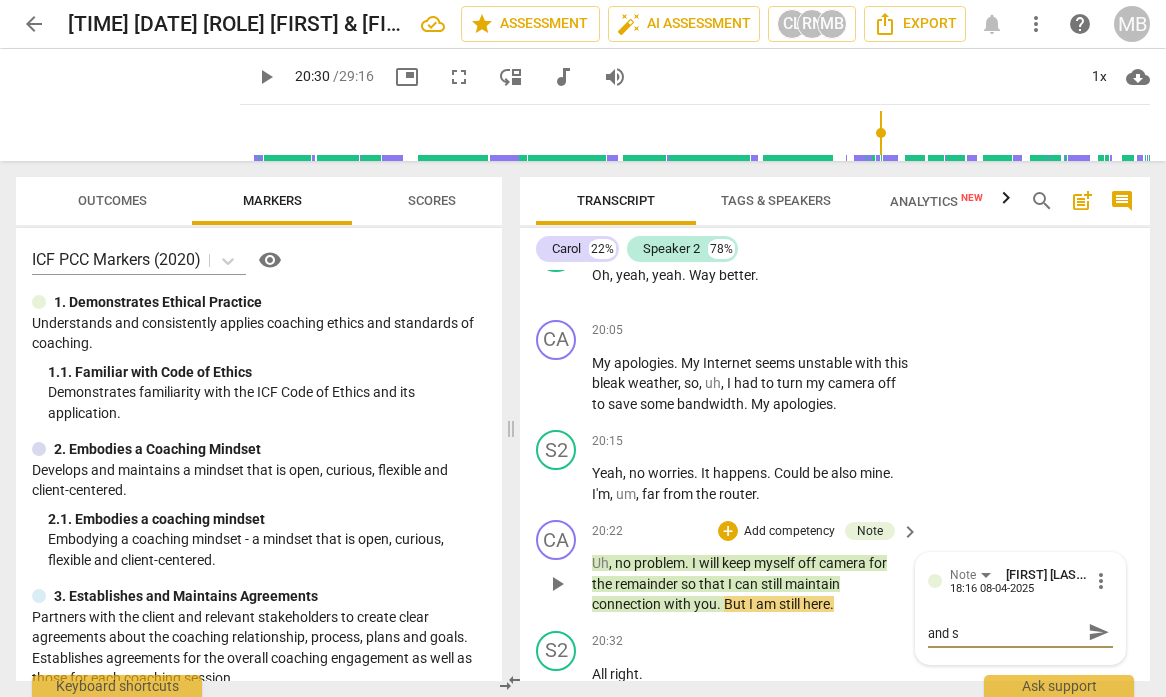 type on "nice way to keep the trust and sa" 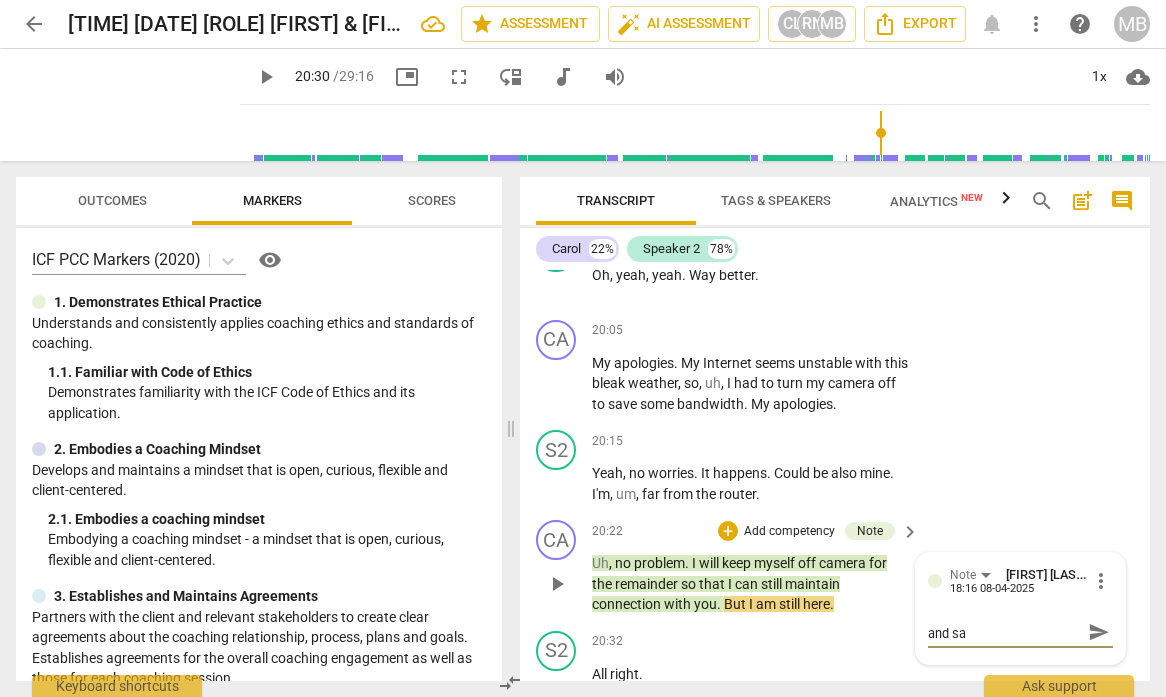 scroll, scrollTop: 0, scrollLeft: 0, axis: both 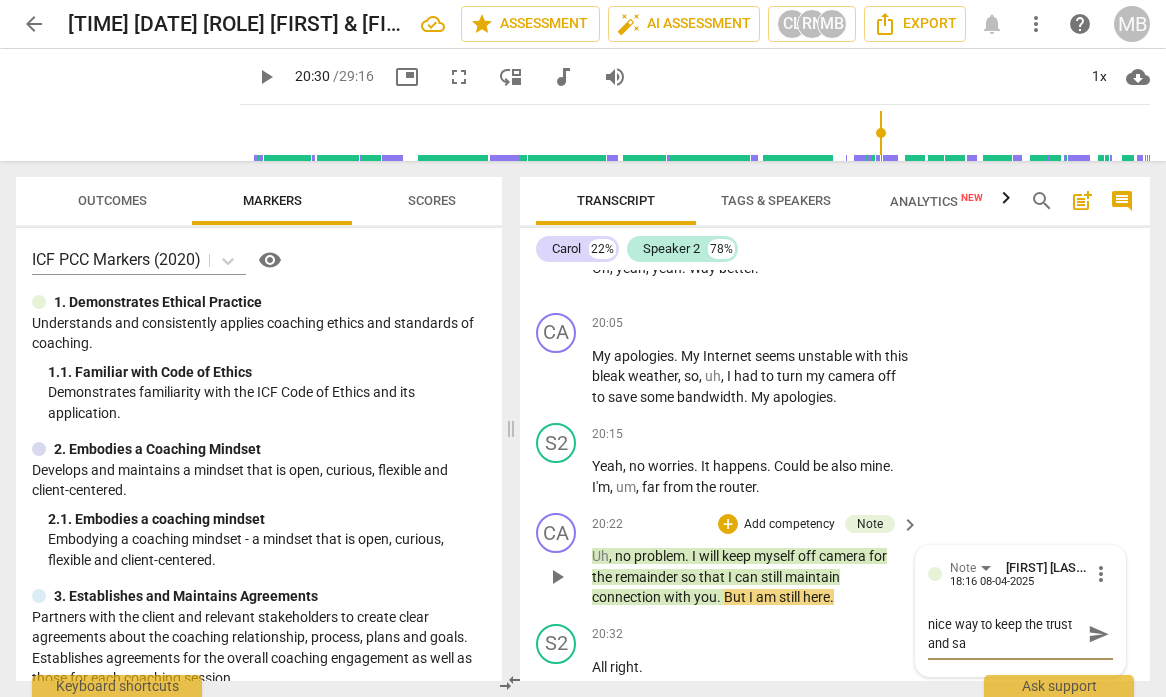 type on "nice way to keep the trust and saf" 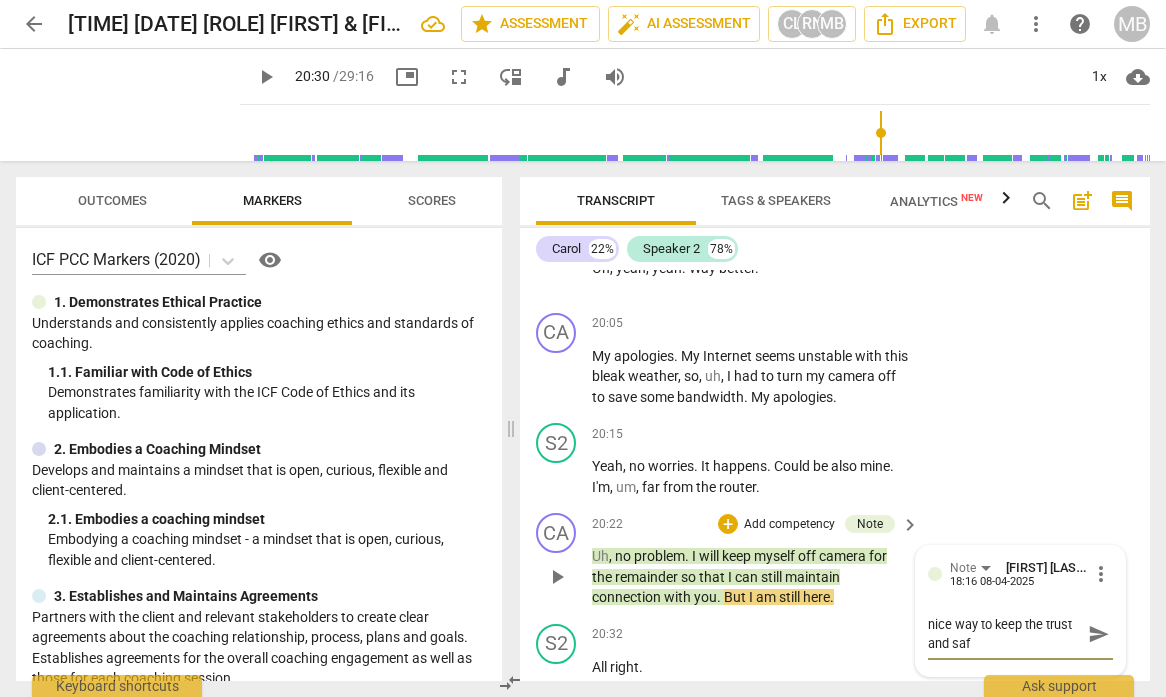 type on "nice way to keep the trust and safe" 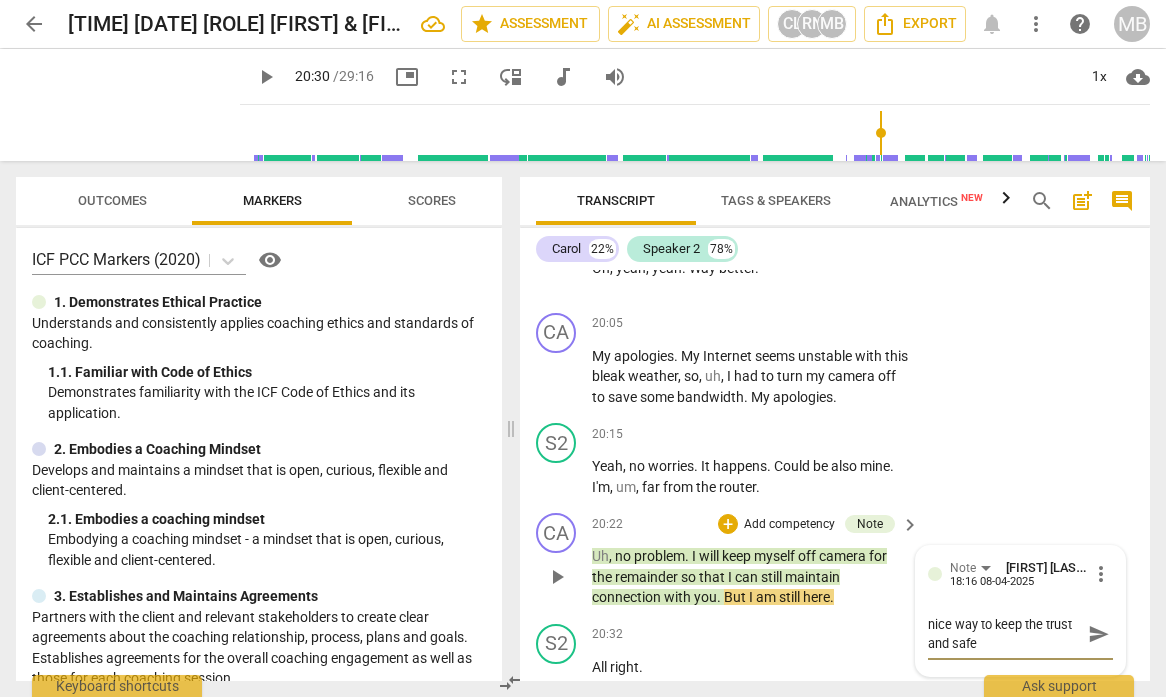 type on "nice way to keep the trust and safet" 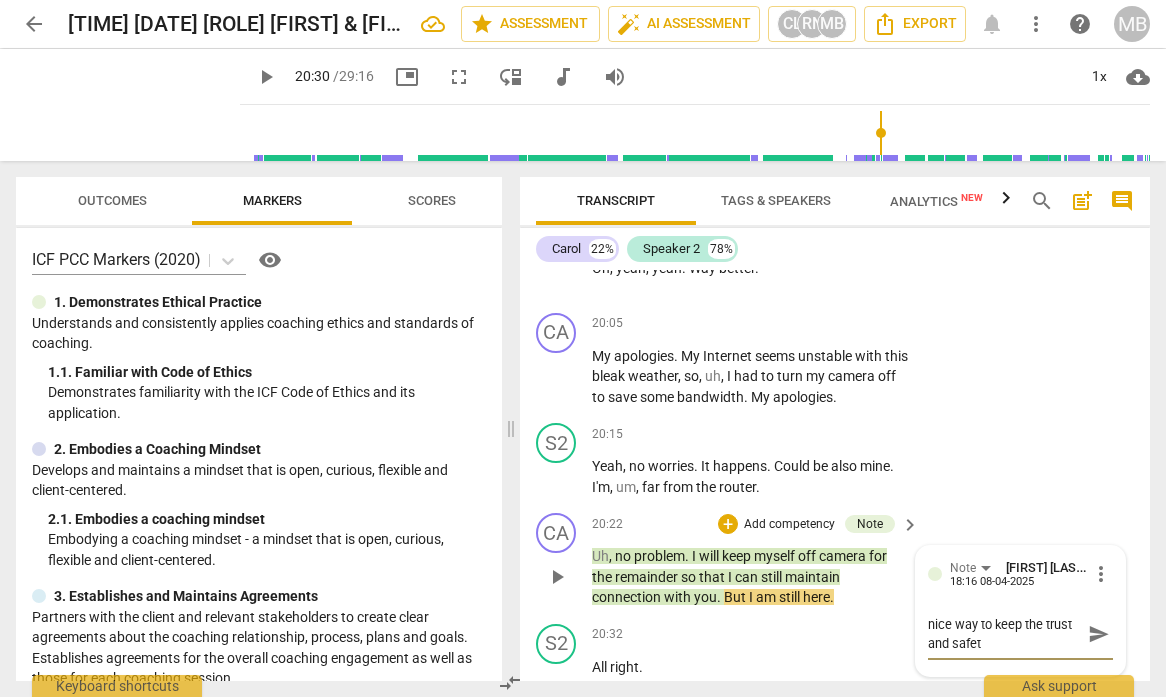 type 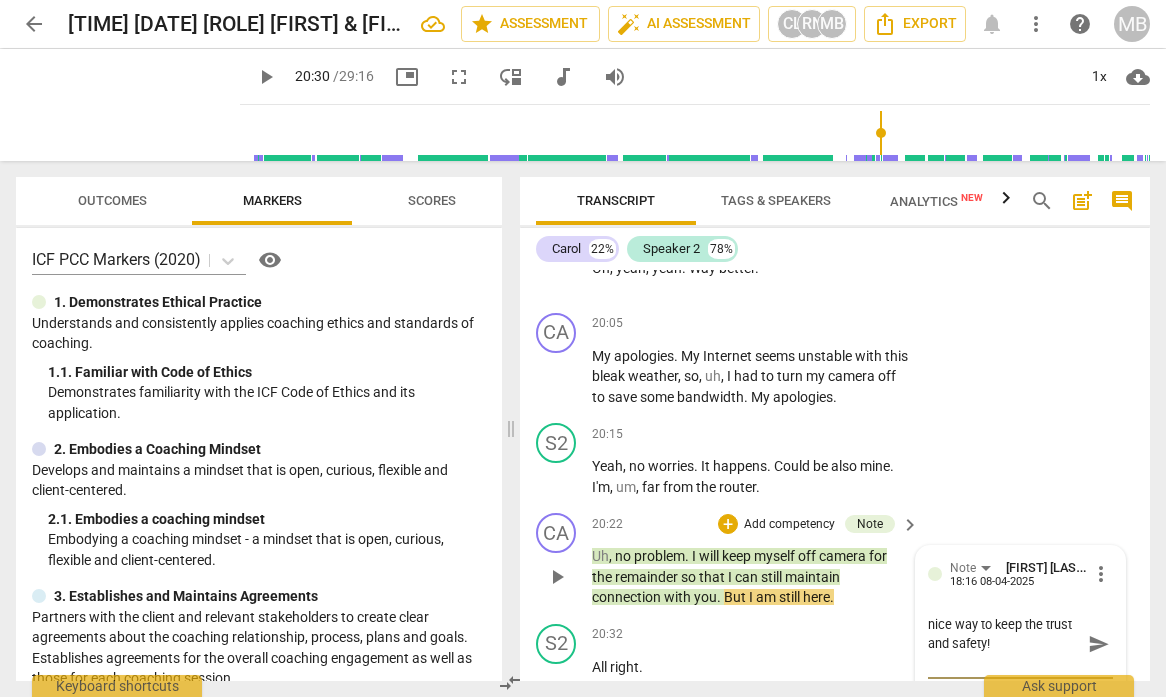 scroll, scrollTop: 6041, scrollLeft: 0, axis: vertical 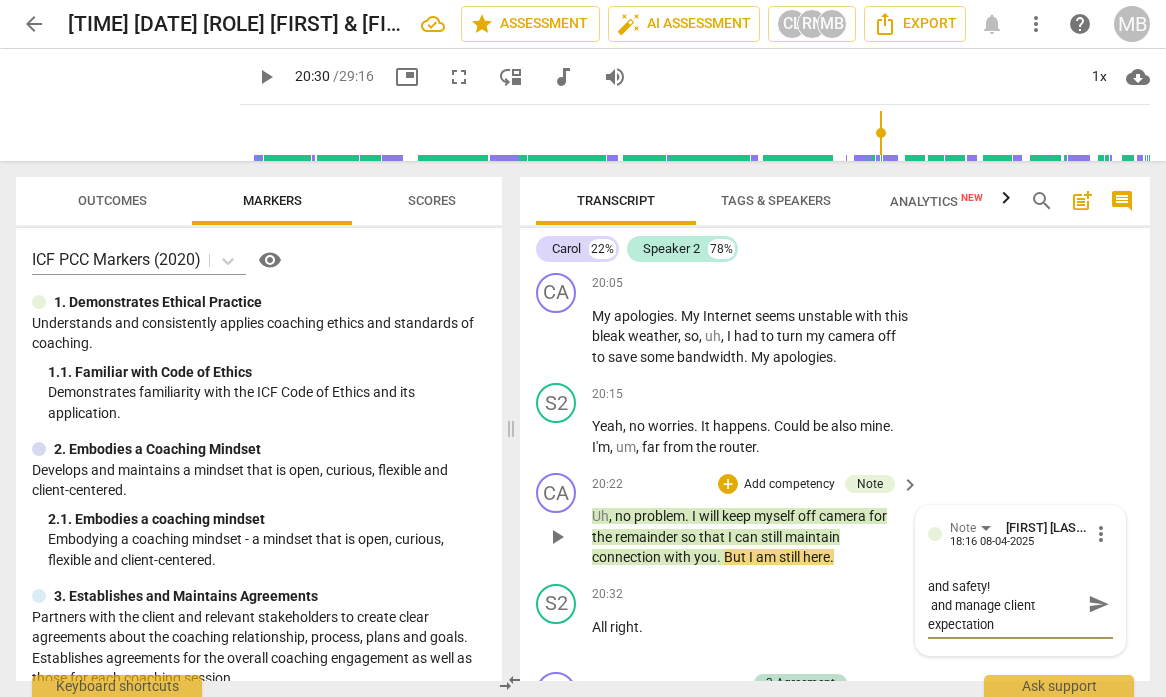 click on "send" at bounding box center (1099, 604) 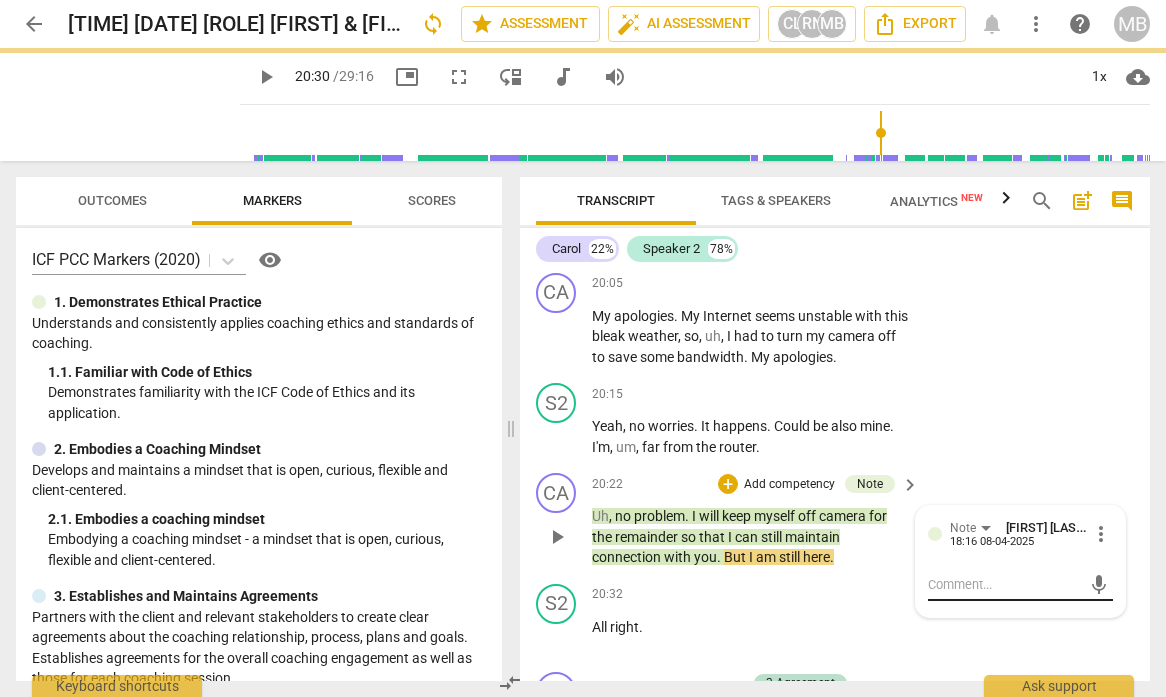 scroll, scrollTop: 0, scrollLeft: 0, axis: both 